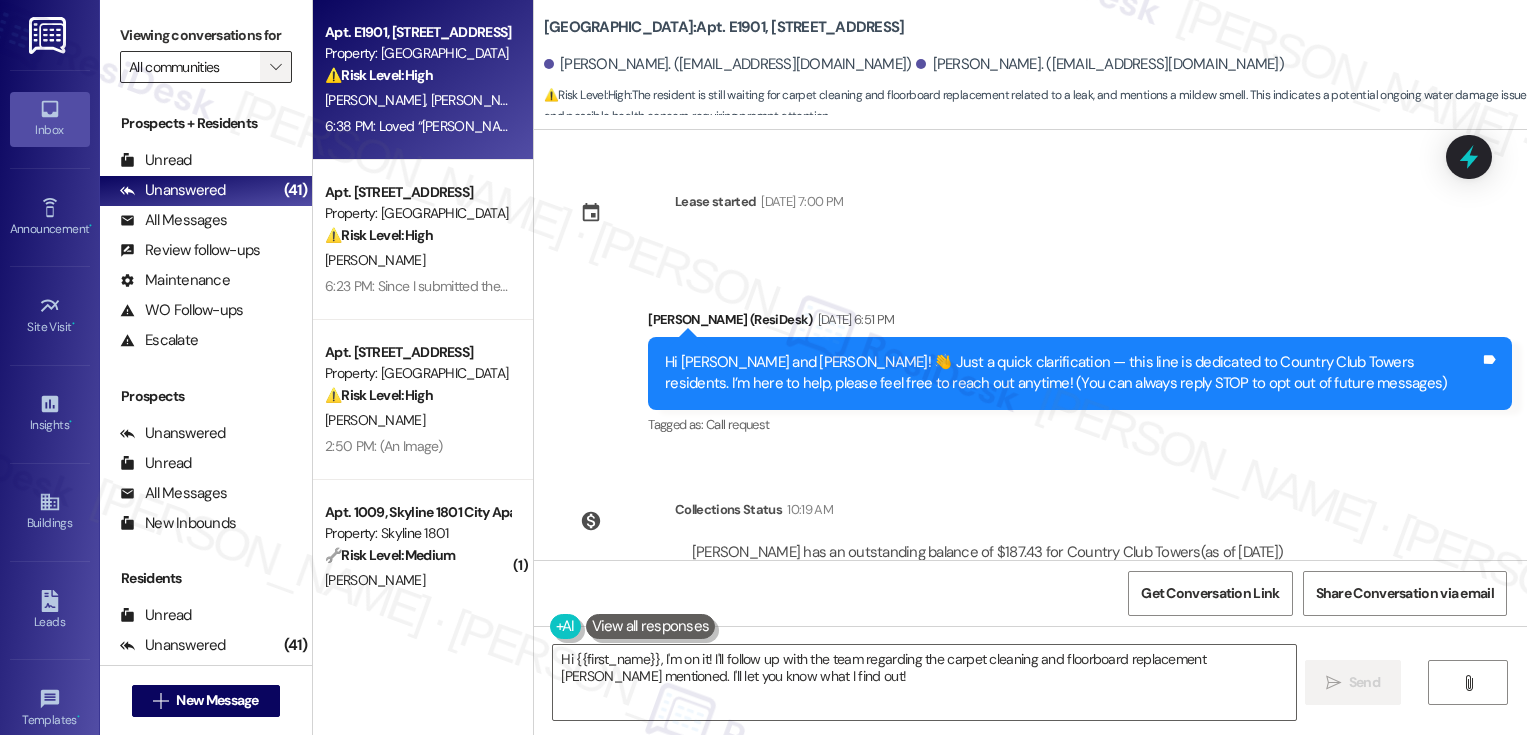 scroll, scrollTop: 0, scrollLeft: 0, axis: both 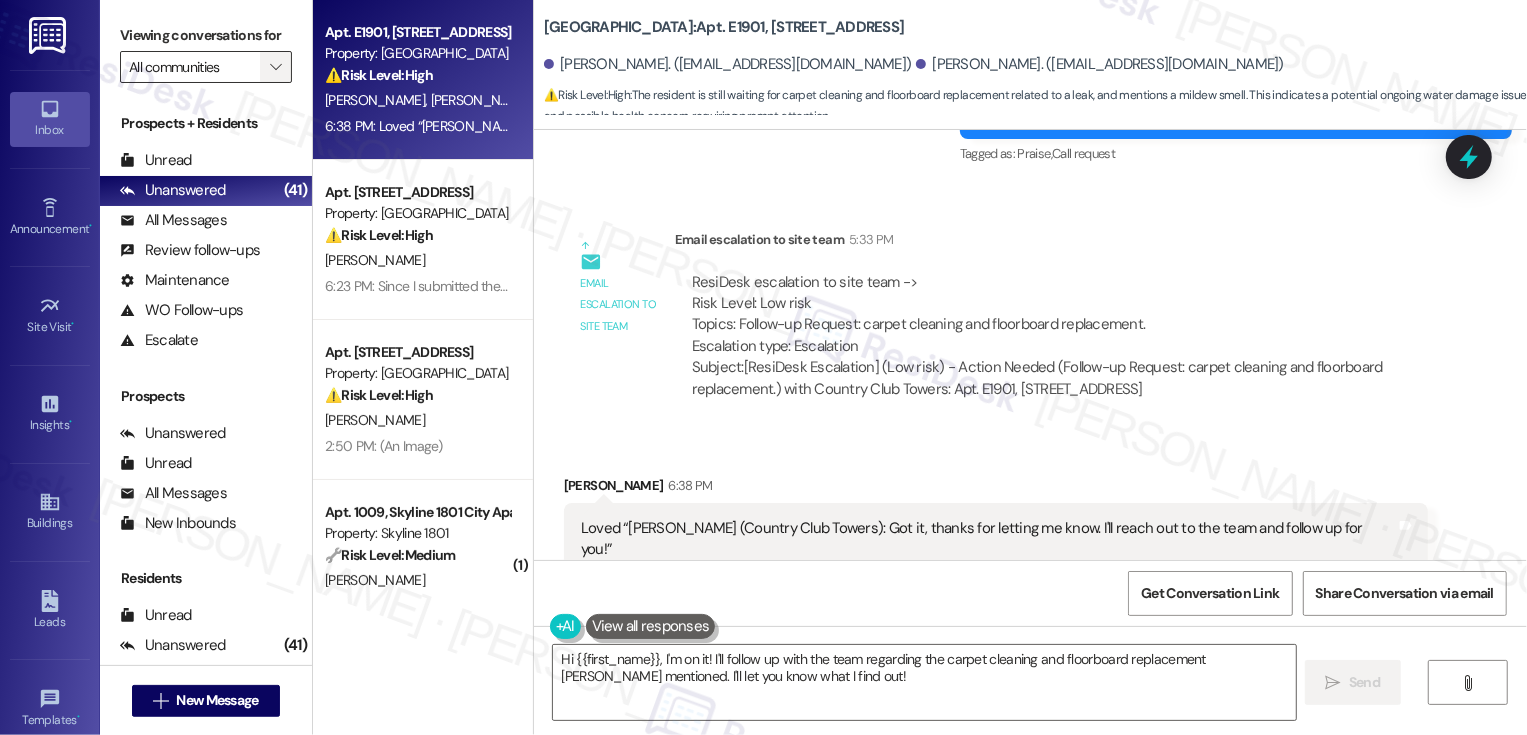 click on "" at bounding box center [275, 67] 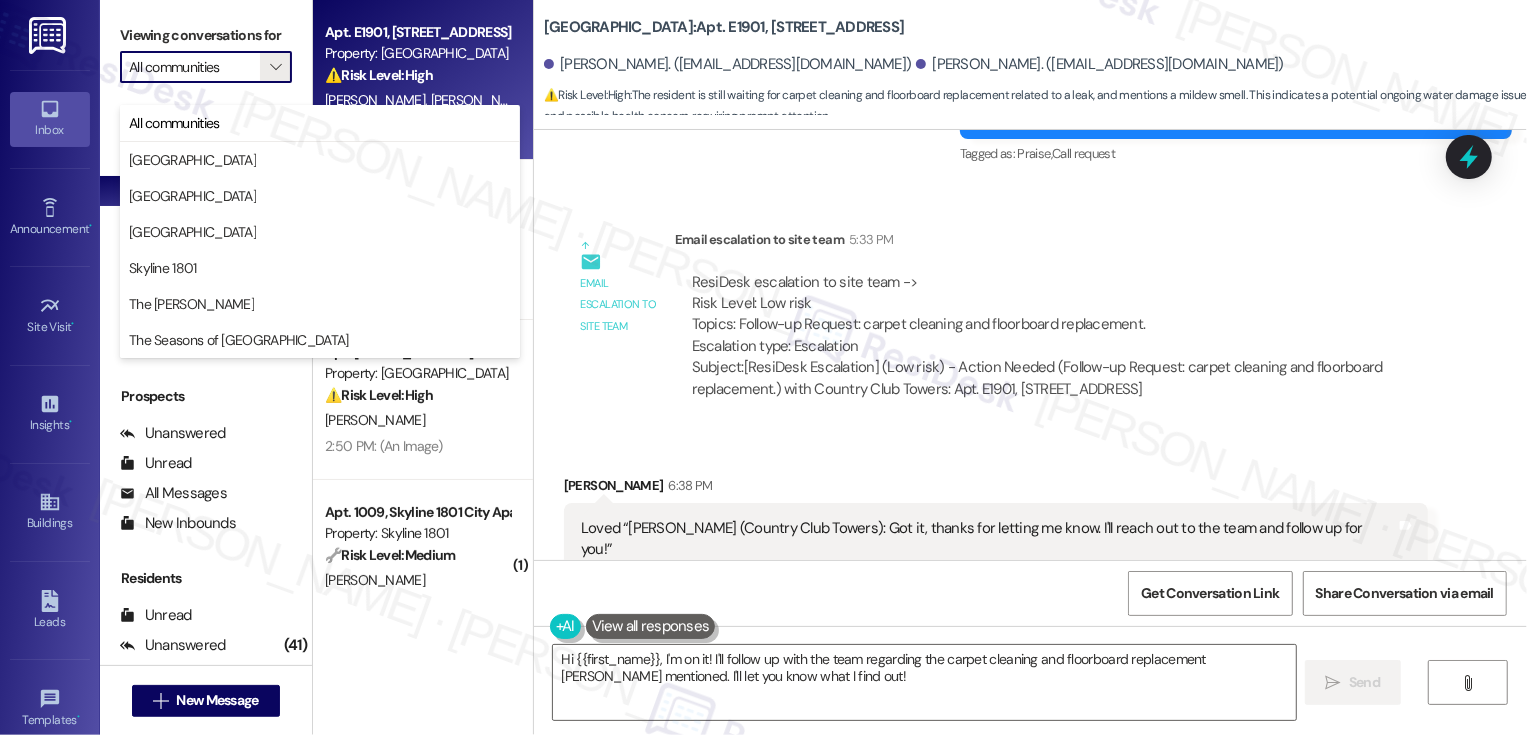 click on "⚠️  Risk Level:  High" at bounding box center [379, 75] 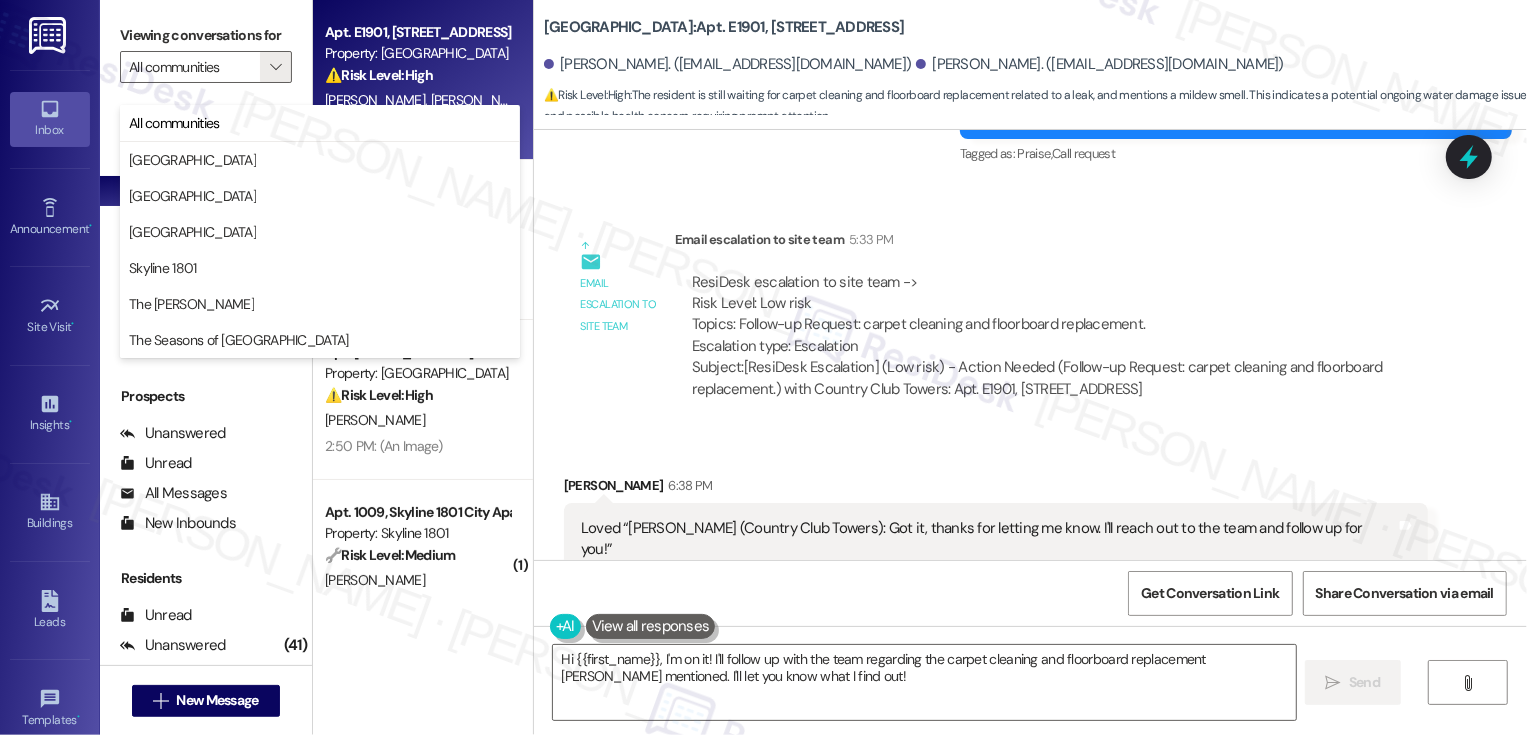 click on "⚠️  Risk Level:  High The resident is still waiting for carpet cleaning and floorboard replacement related to a leak, and mentions a mildew smell. This indicates a potential ongoing water damage issue and possible health concern, requiring prompt attention." at bounding box center (417, 75) 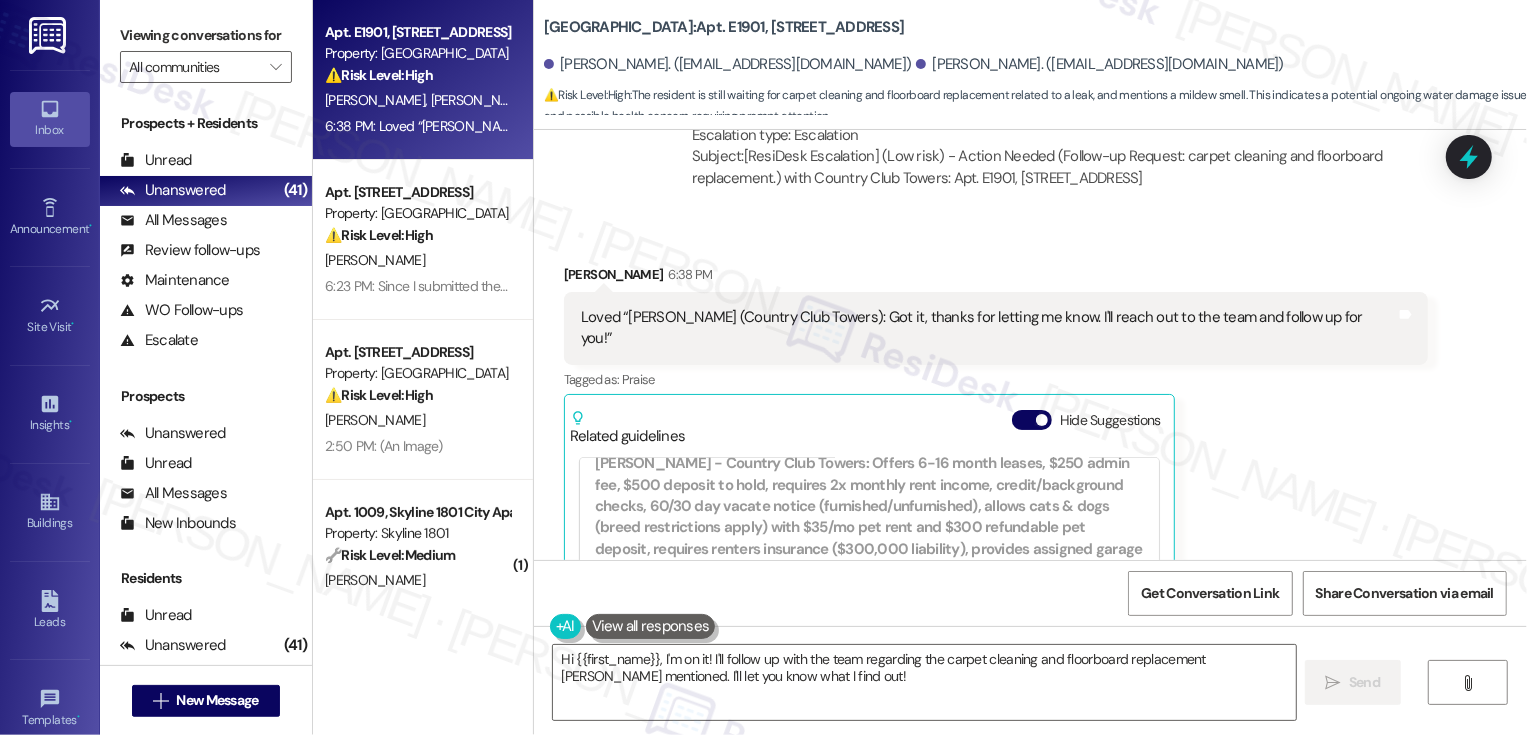 scroll, scrollTop: 1916, scrollLeft: 0, axis: vertical 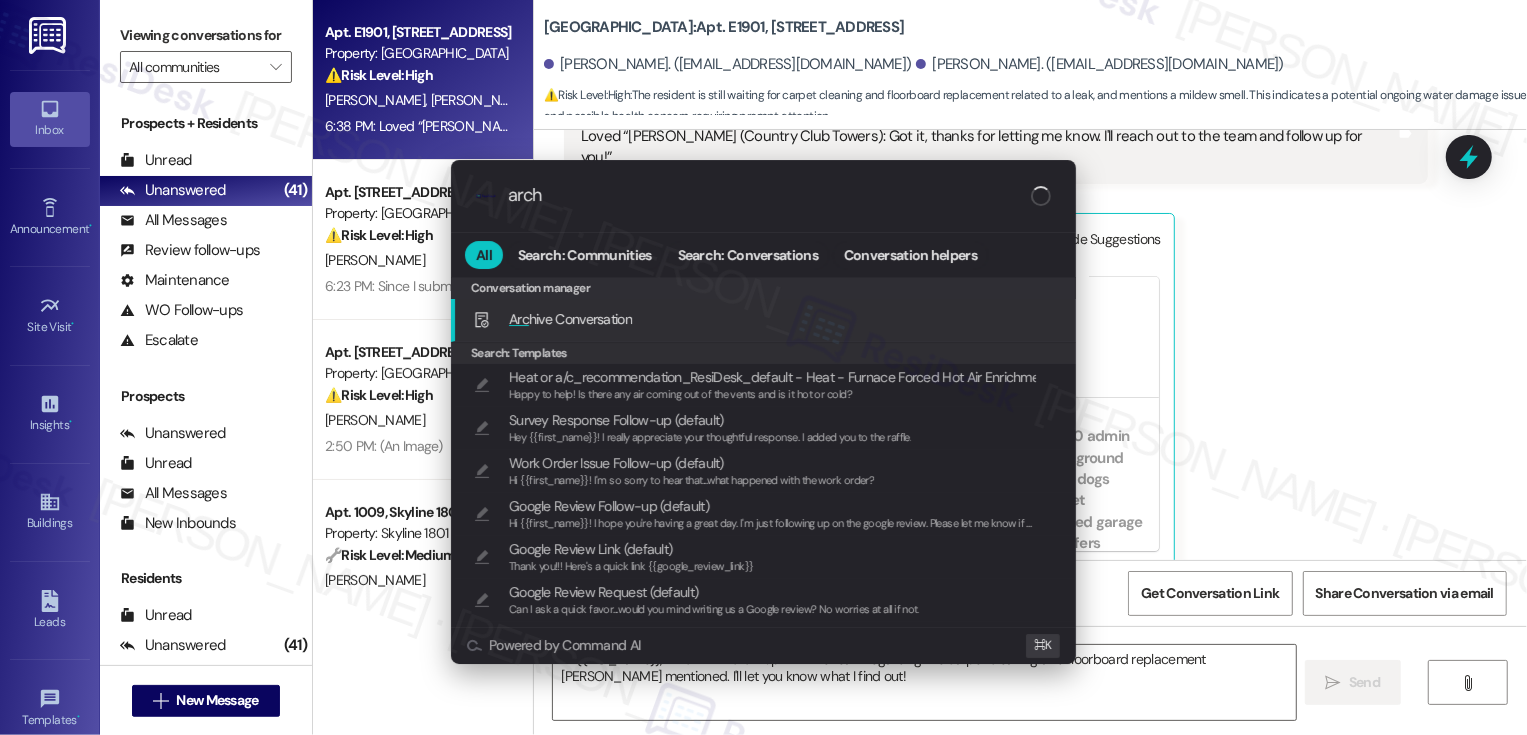 type on "archi" 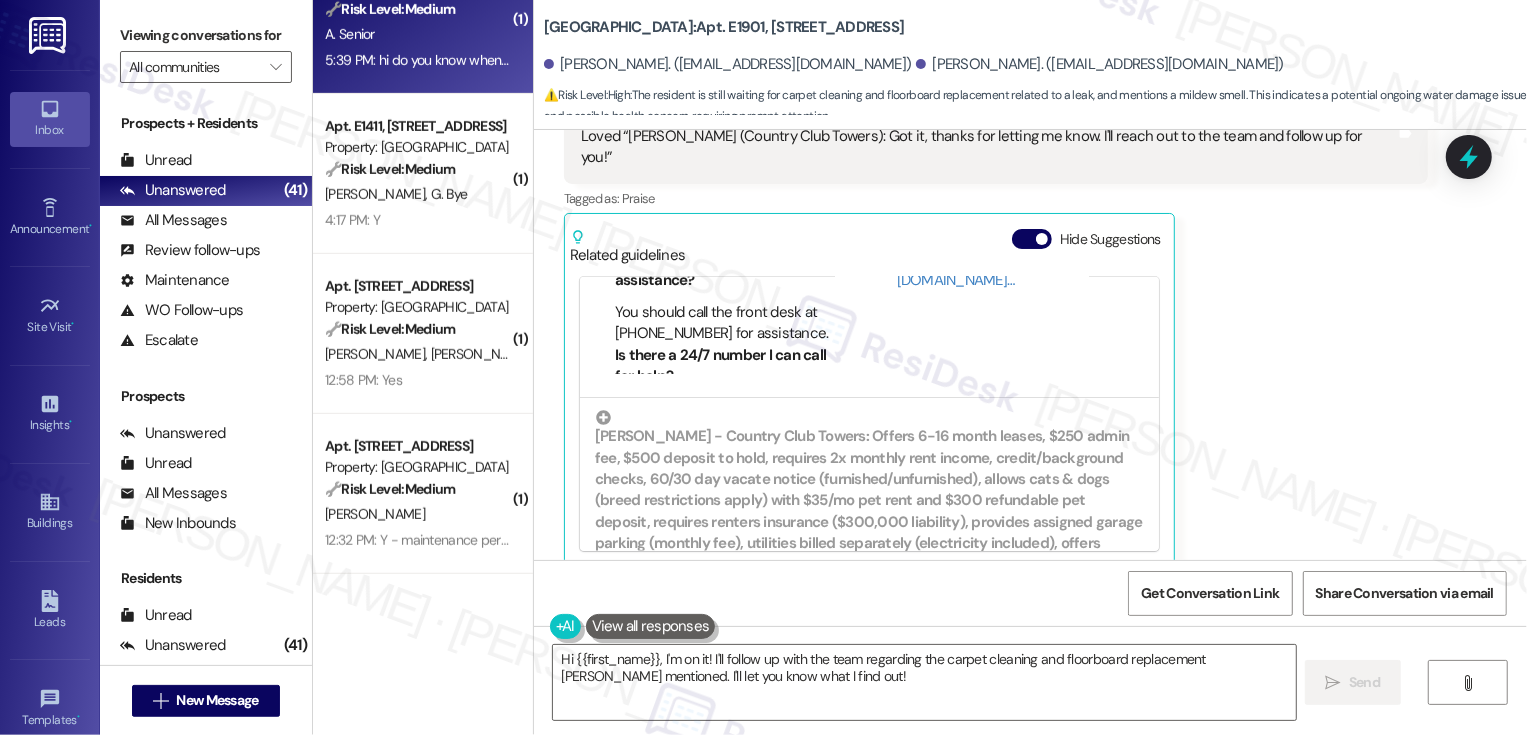 scroll, scrollTop: 940, scrollLeft: 0, axis: vertical 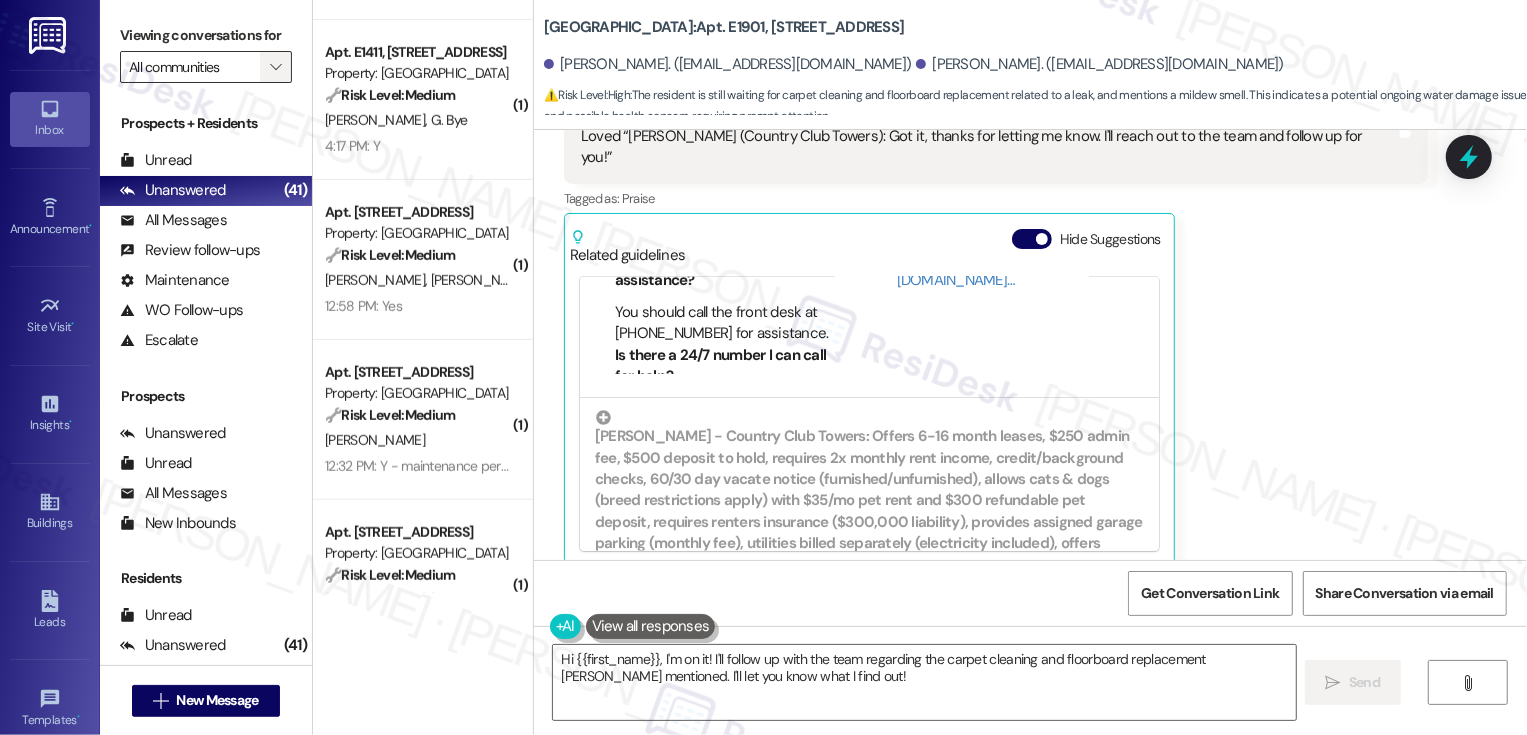 click on "" at bounding box center (275, 67) 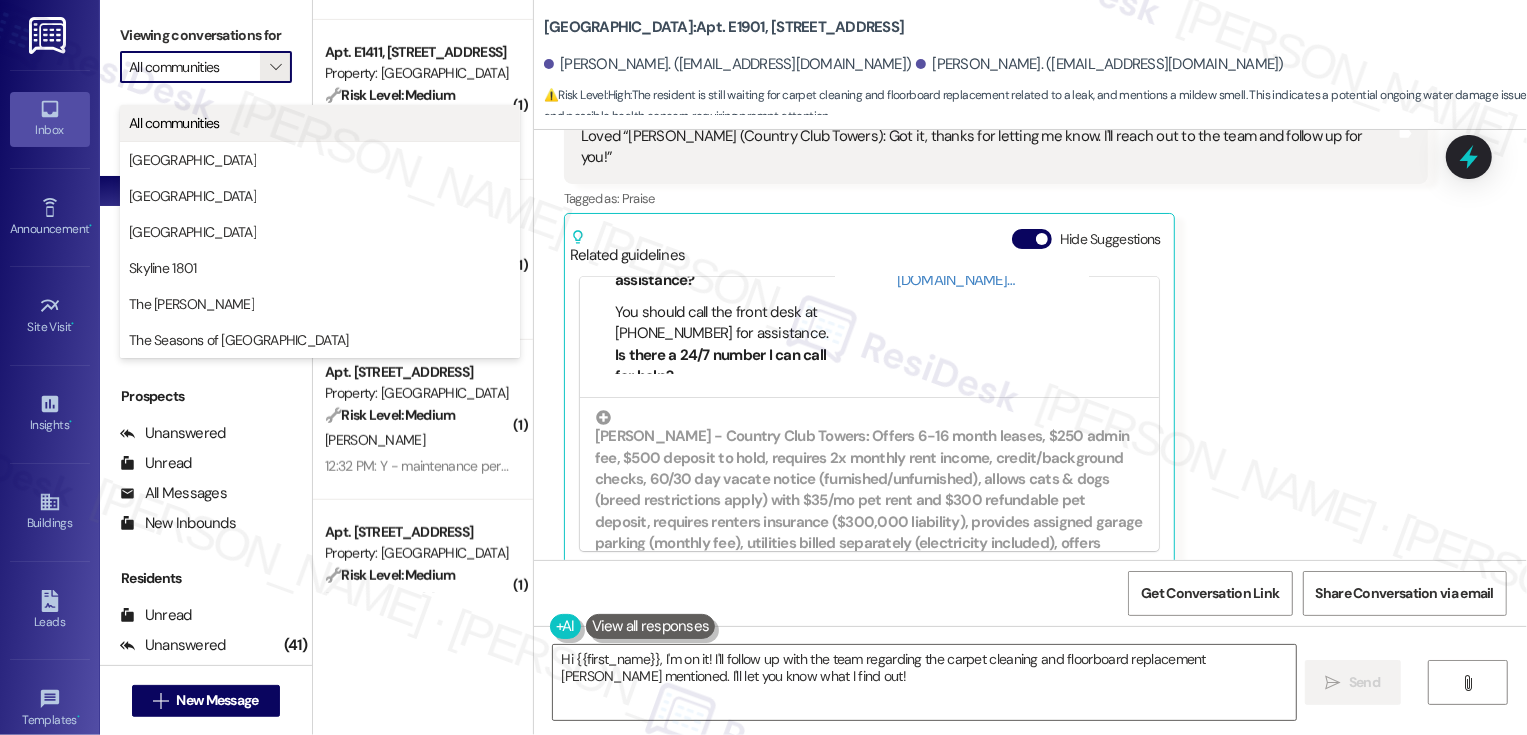 click on "All communities" at bounding box center (320, 123) 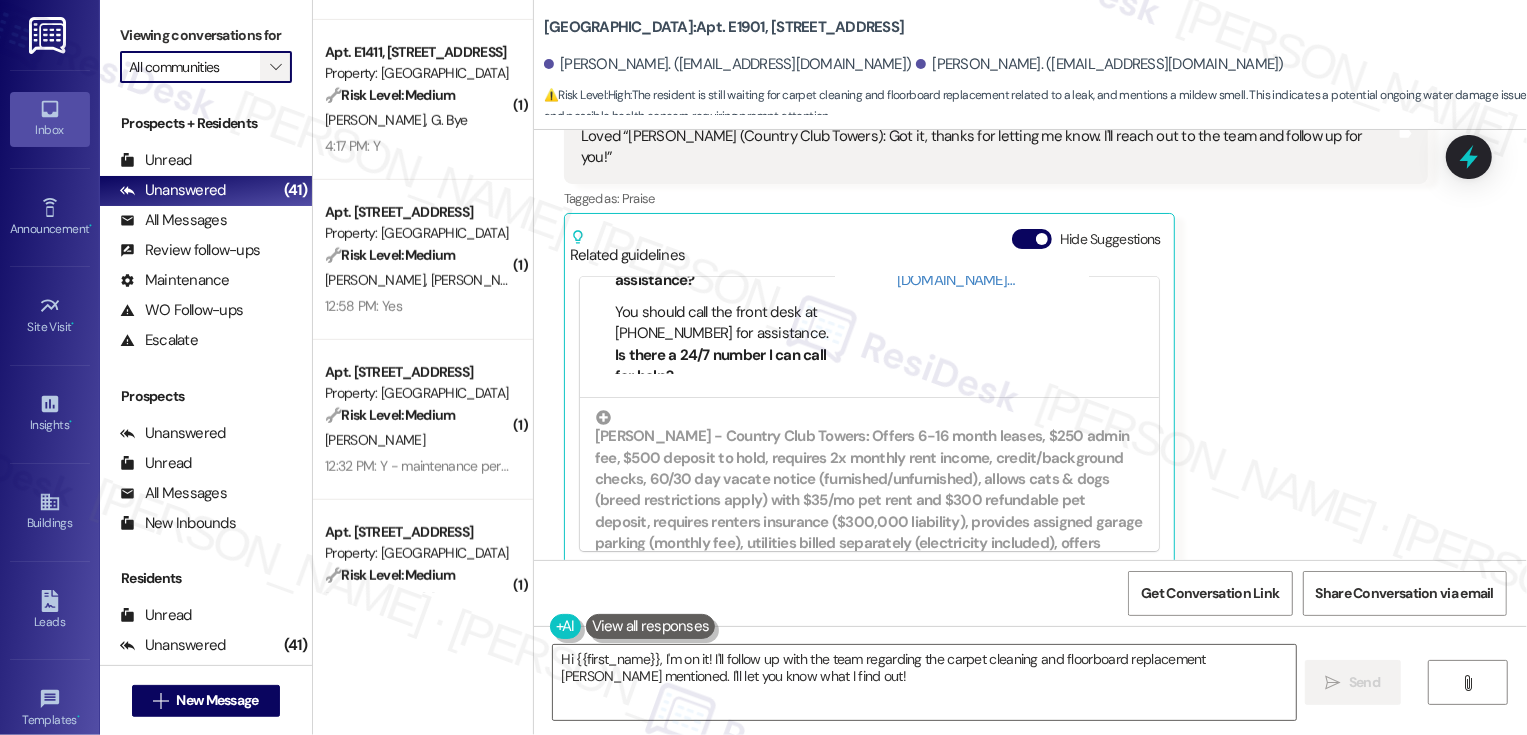 click on "" at bounding box center [275, 67] 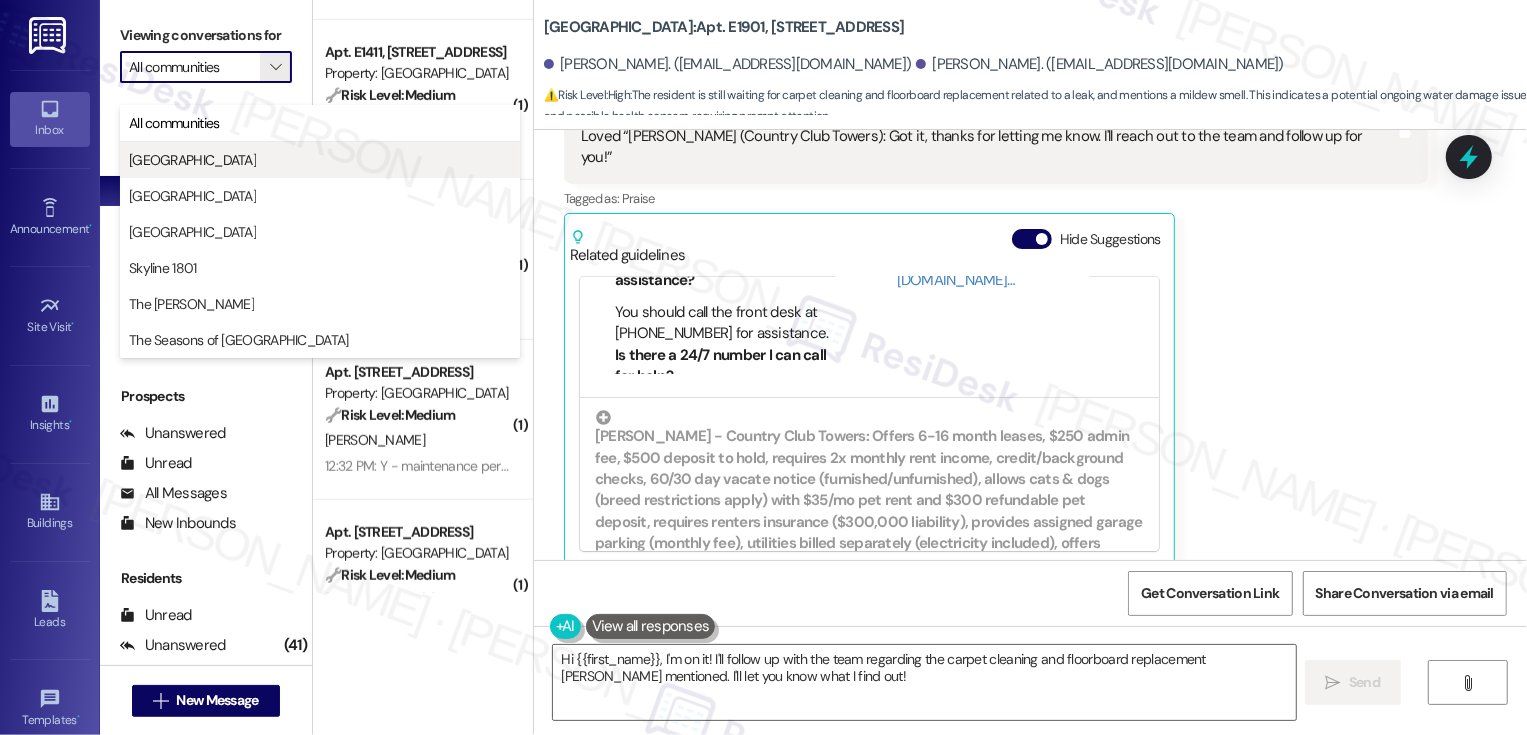 click on "[GEOGRAPHIC_DATA]" at bounding box center [320, 160] 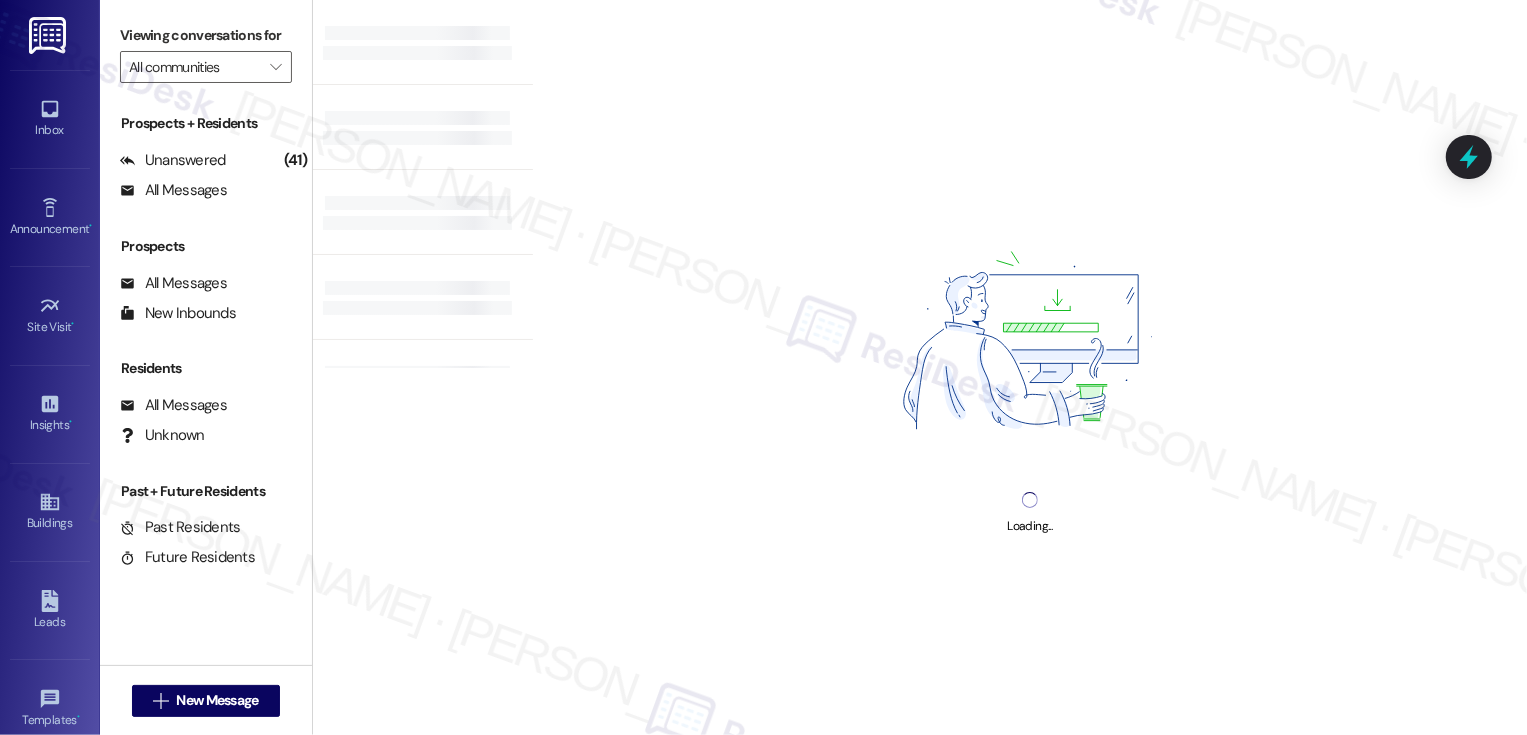 type on "[GEOGRAPHIC_DATA]" 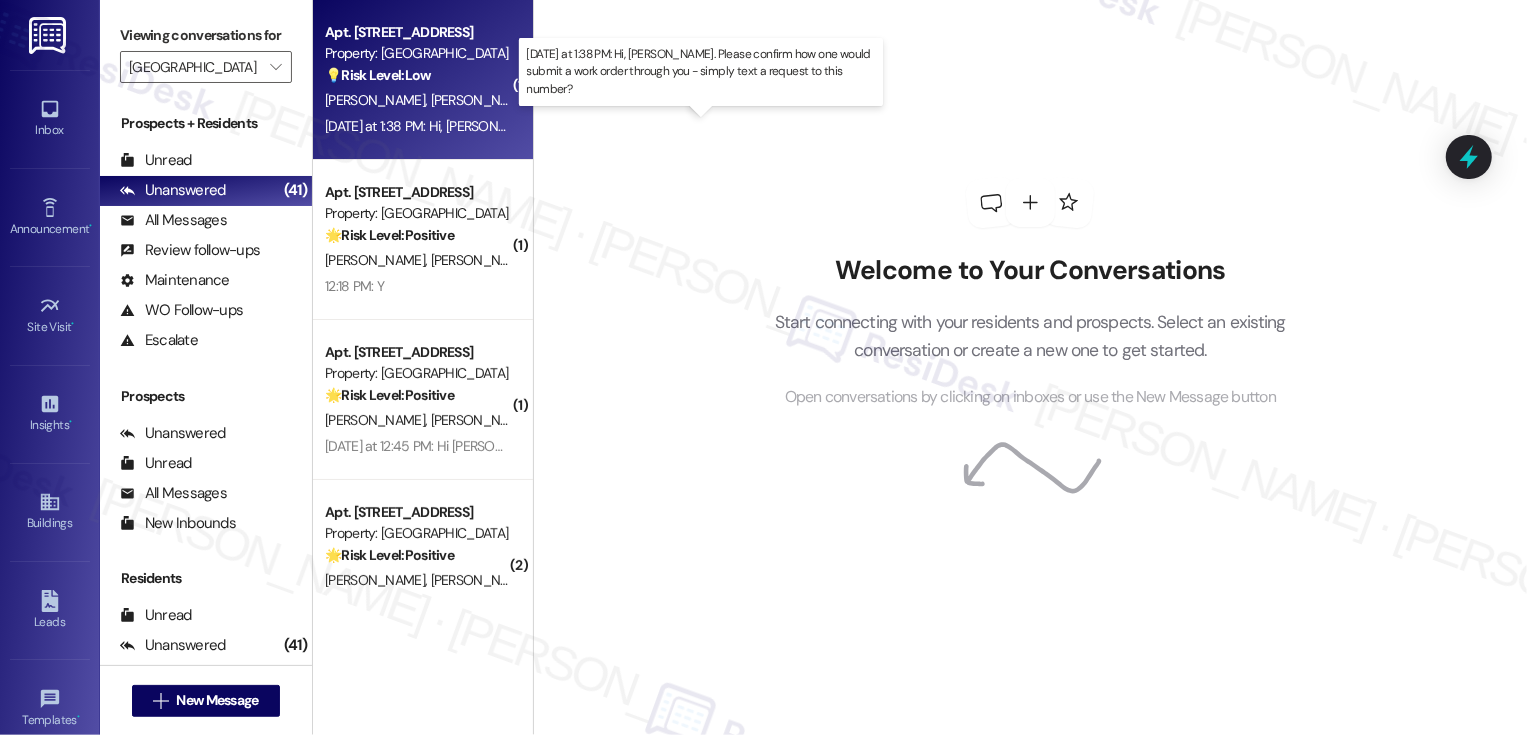 click on "[DATE] at 1:38 PM: Hi, [PERSON_NAME]. Please confirm how one would submit a work order through you - simply text a request to this number?  [DATE] at 1:38 PM: Hi, [PERSON_NAME]. Please confirm how one would submit a work order through you - simply text a request to this number?" at bounding box center (738, 126) 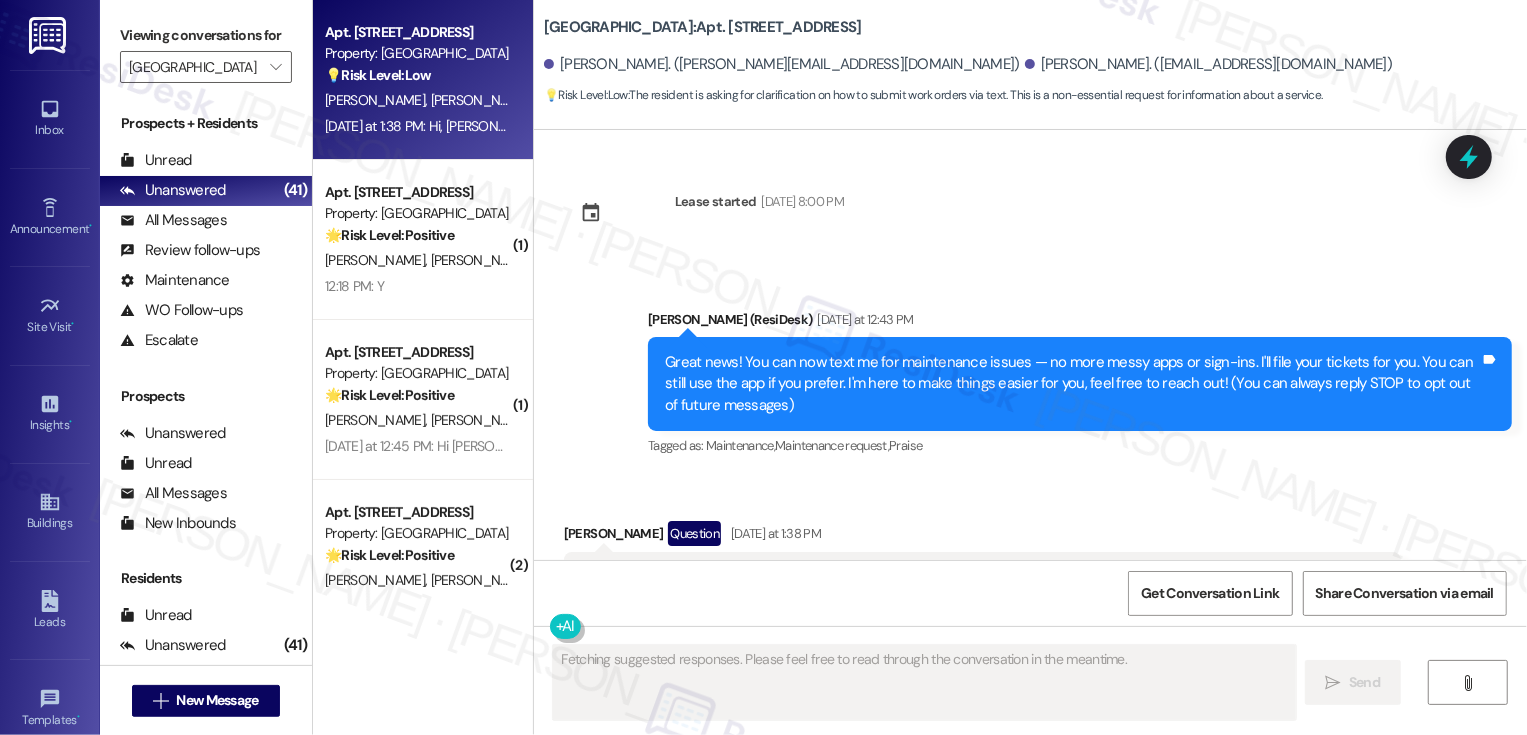 scroll, scrollTop: 568, scrollLeft: 0, axis: vertical 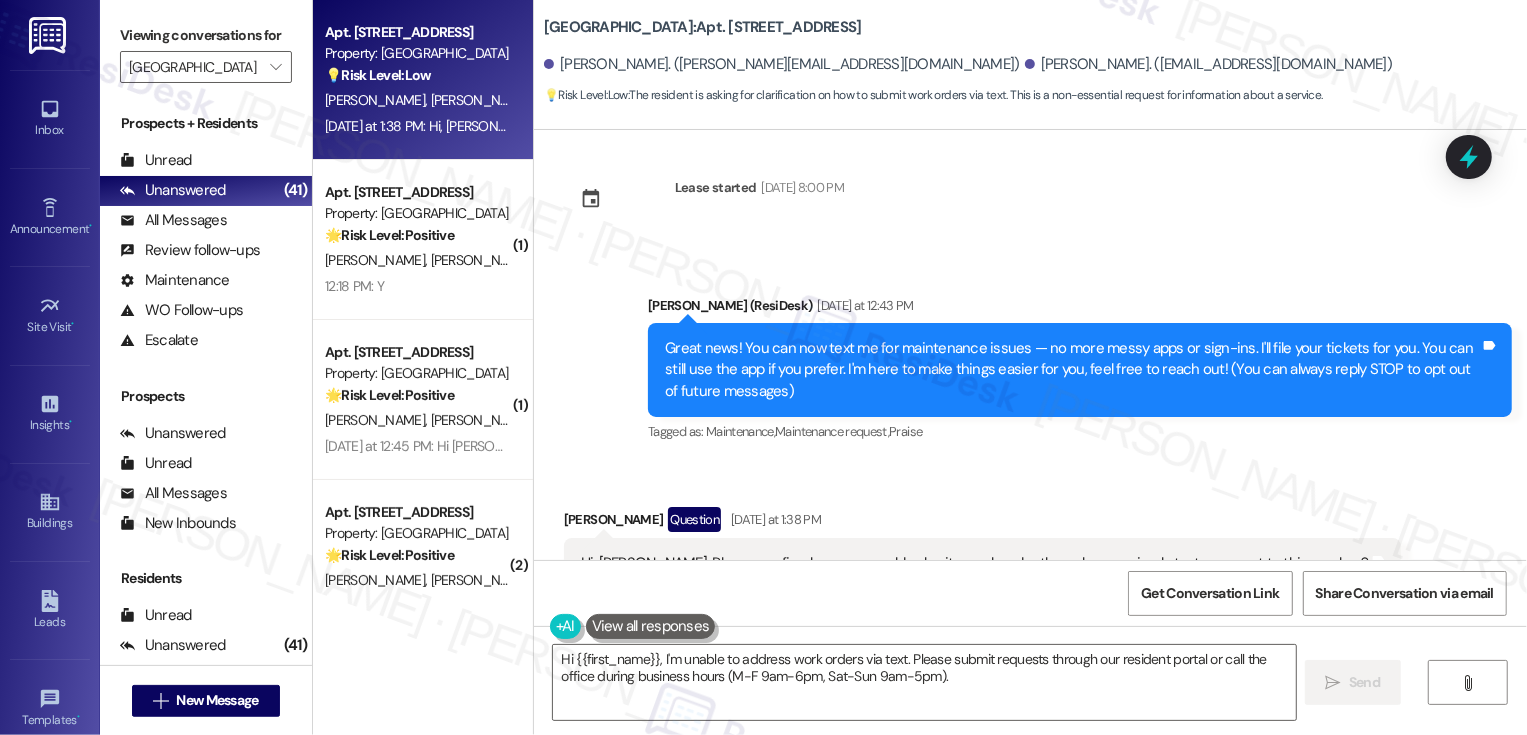 click on "[PERSON_NAME] Question [DATE] at 1:38 PM" at bounding box center [982, 523] 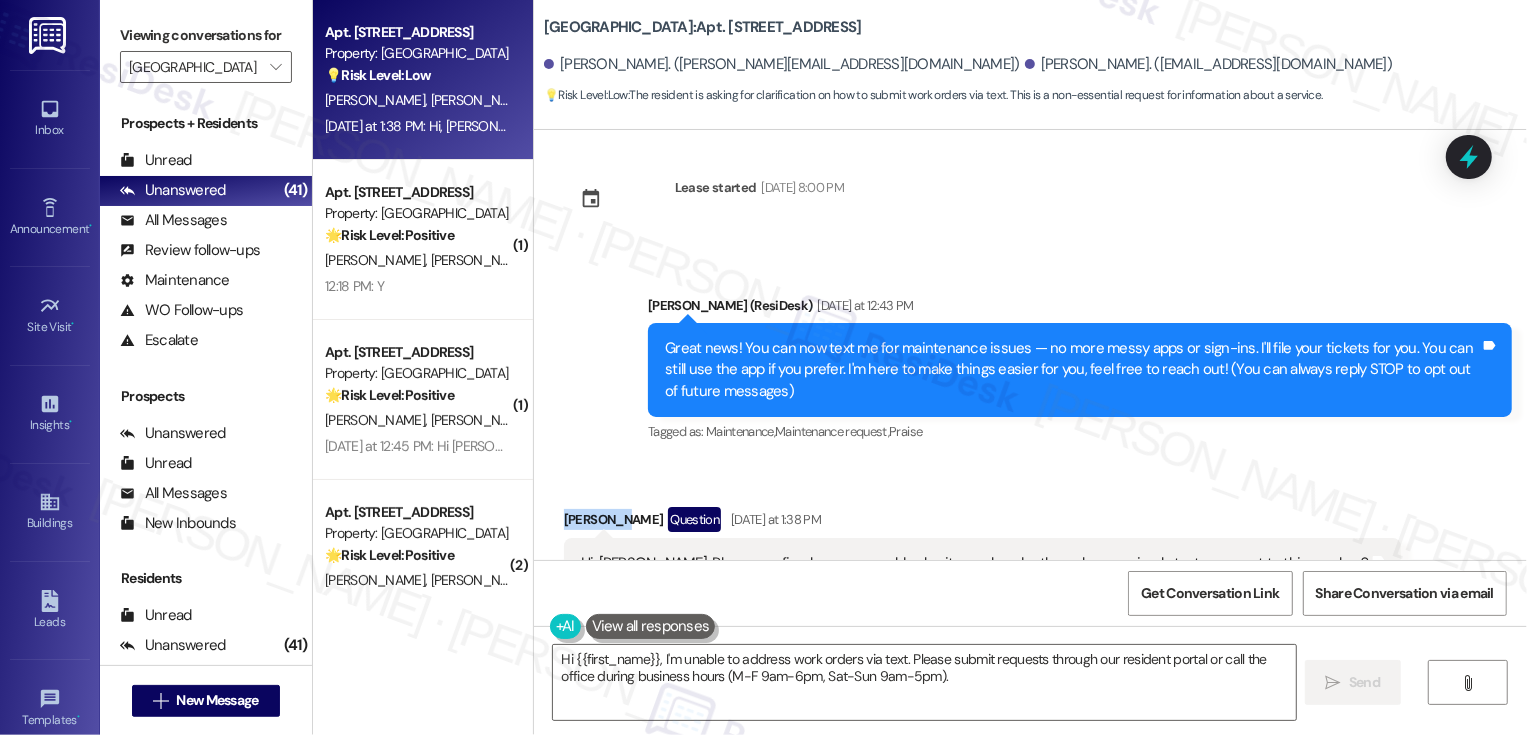 copy on "[PERSON_NAME]" 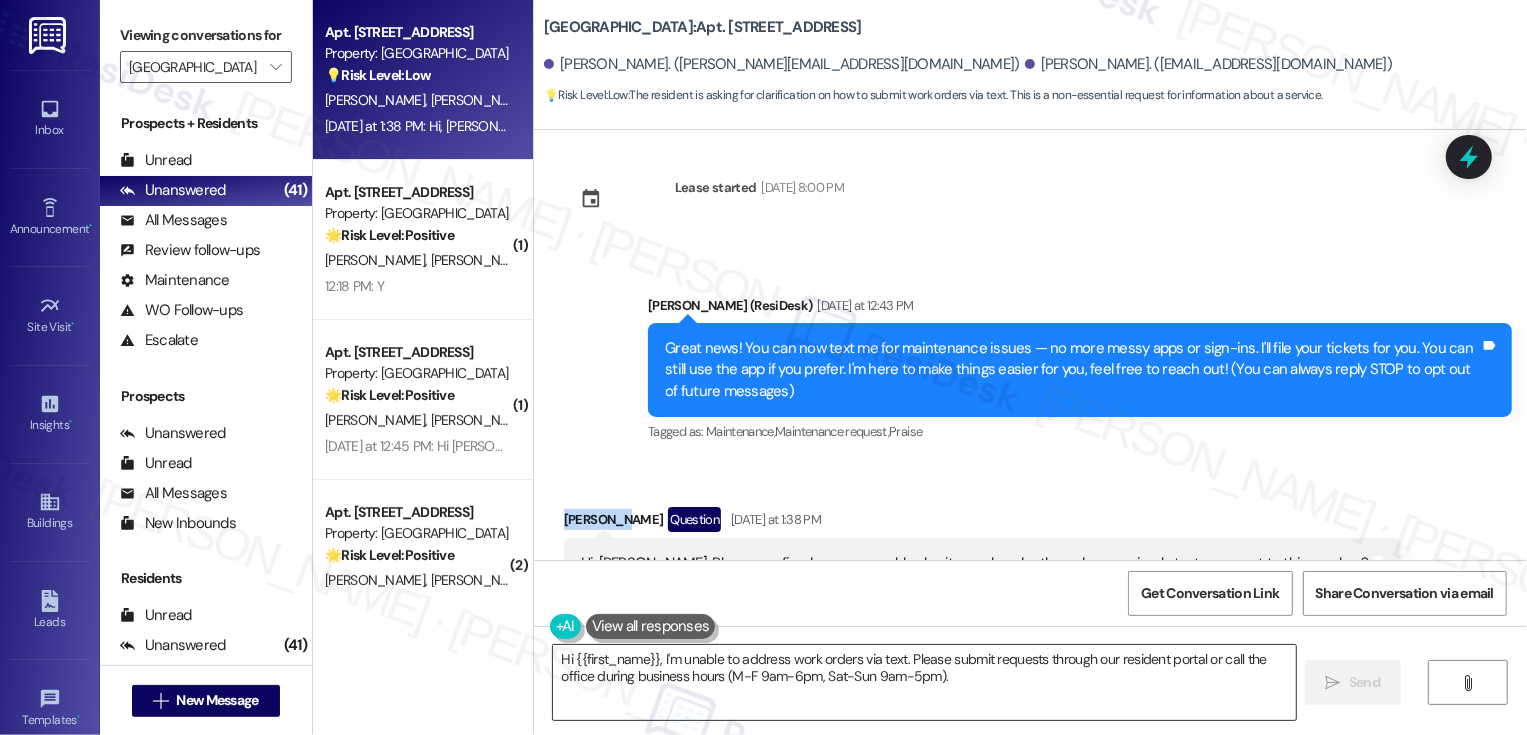 click on "Hi {{first_name}}, I'm unable to address work orders via text. Please submit requests through our resident portal or call the office during business hours (M-F 9am-6pm, Sat-Sun 9am-5pm)." at bounding box center (924, 682) 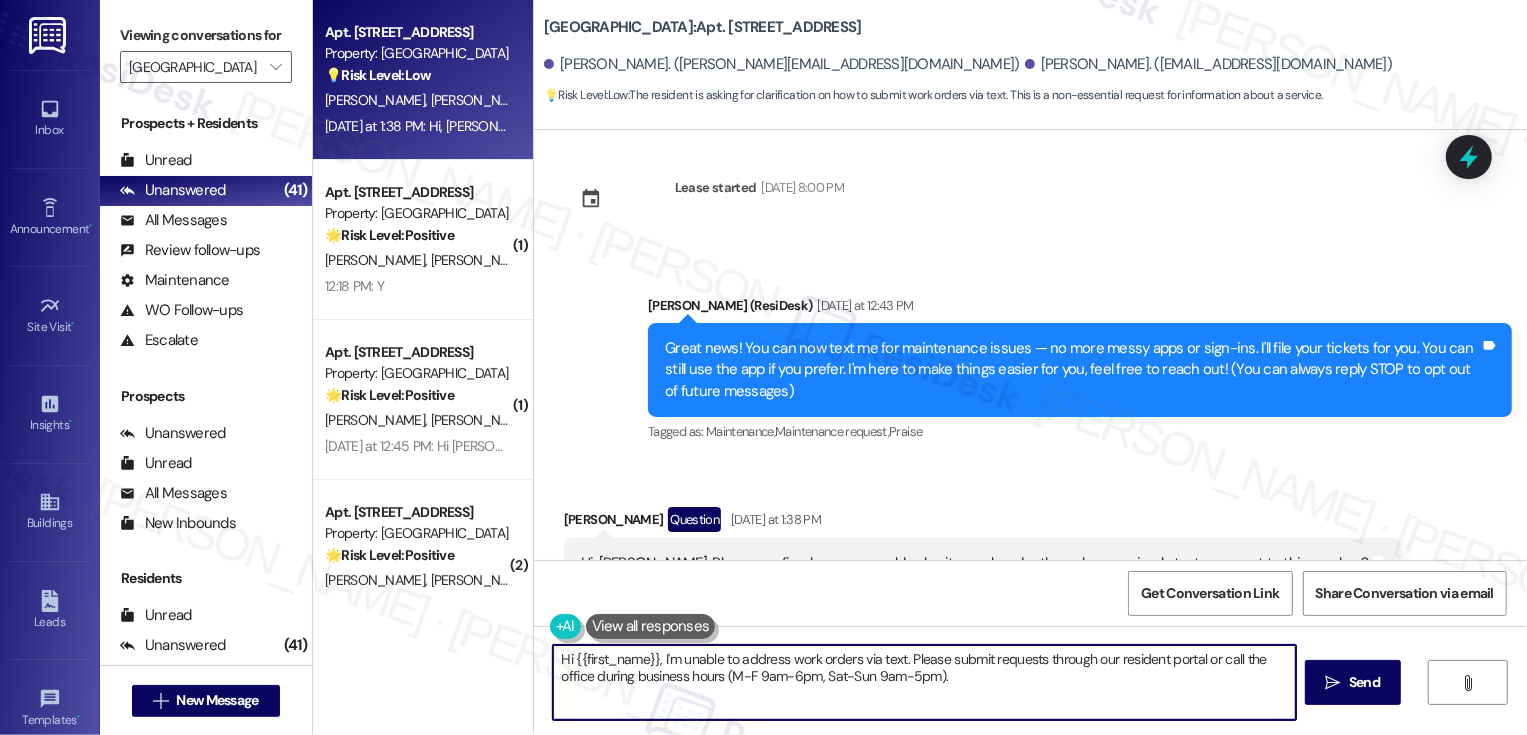 click on "Hi {{first_name}}, I'm unable to address work orders via text. Please submit requests through our resident portal or call the office during business hours (M-F 9am-6pm, Sat-Sun 9am-5pm)." at bounding box center (924, 682) 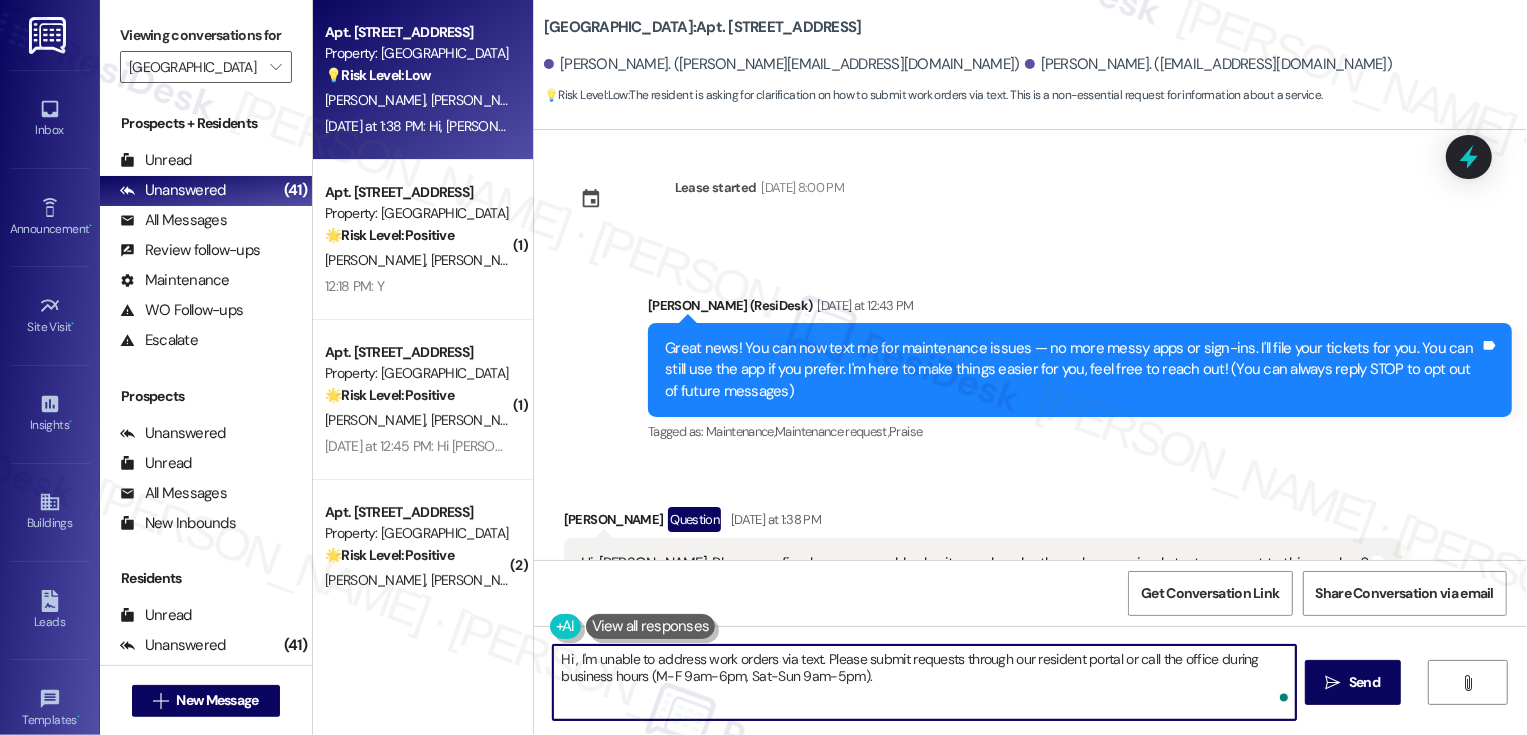 paste on "[PERSON_NAME]" 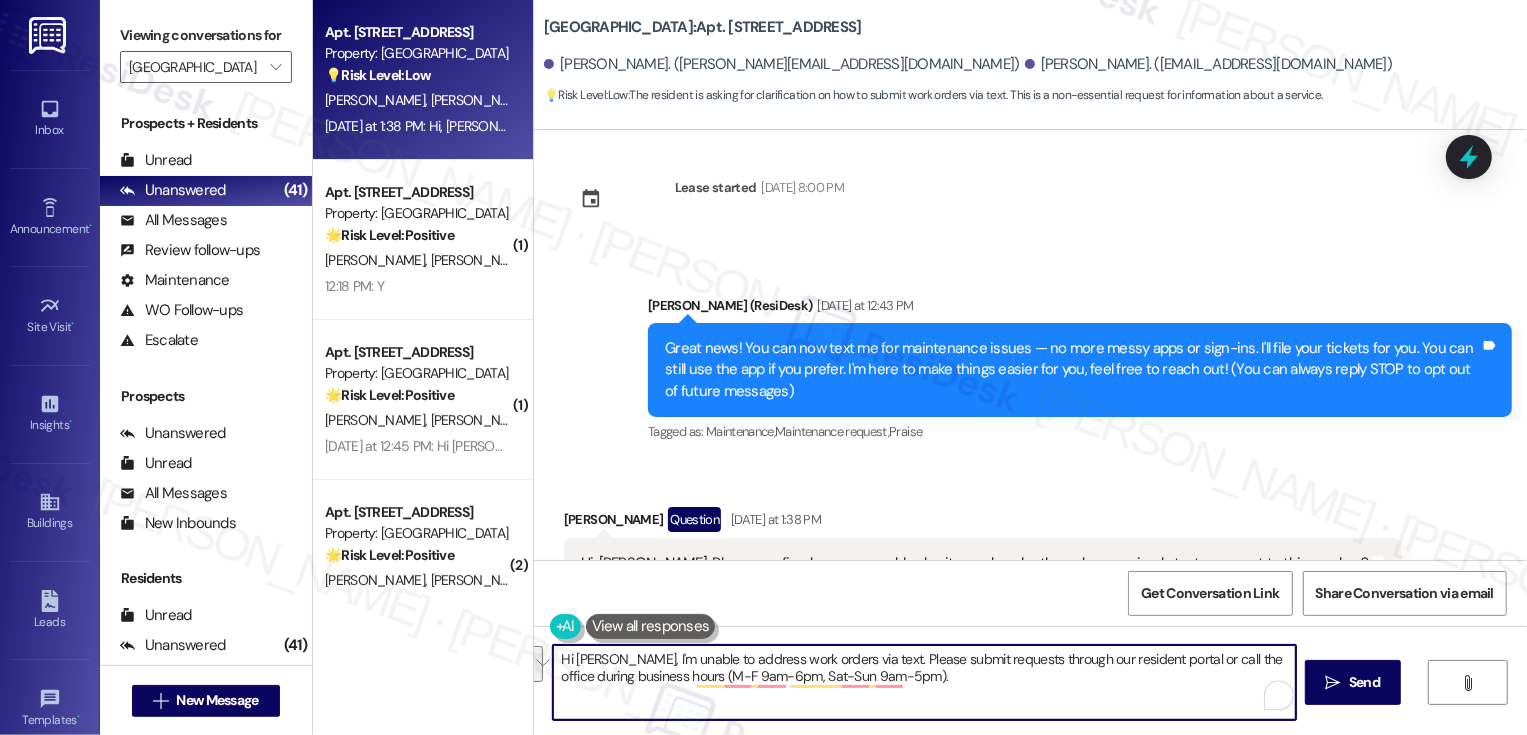 drag, startPoint x: 623, startPoint y: 659, endPoint x: 970, endPoint y: 724, distance: 353.0354 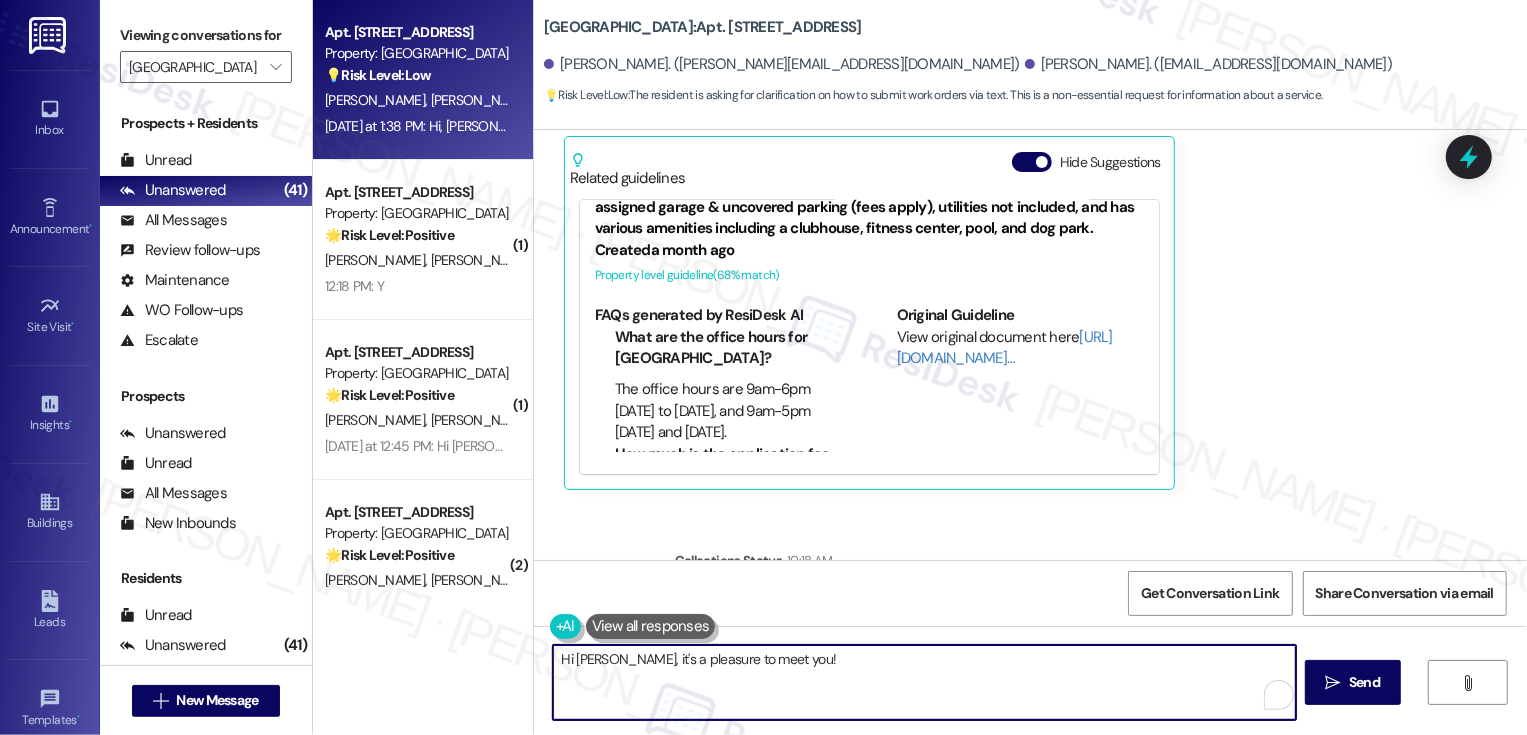 scroll, scrollTop: 508, scrollLeft: 0, axis: vertical 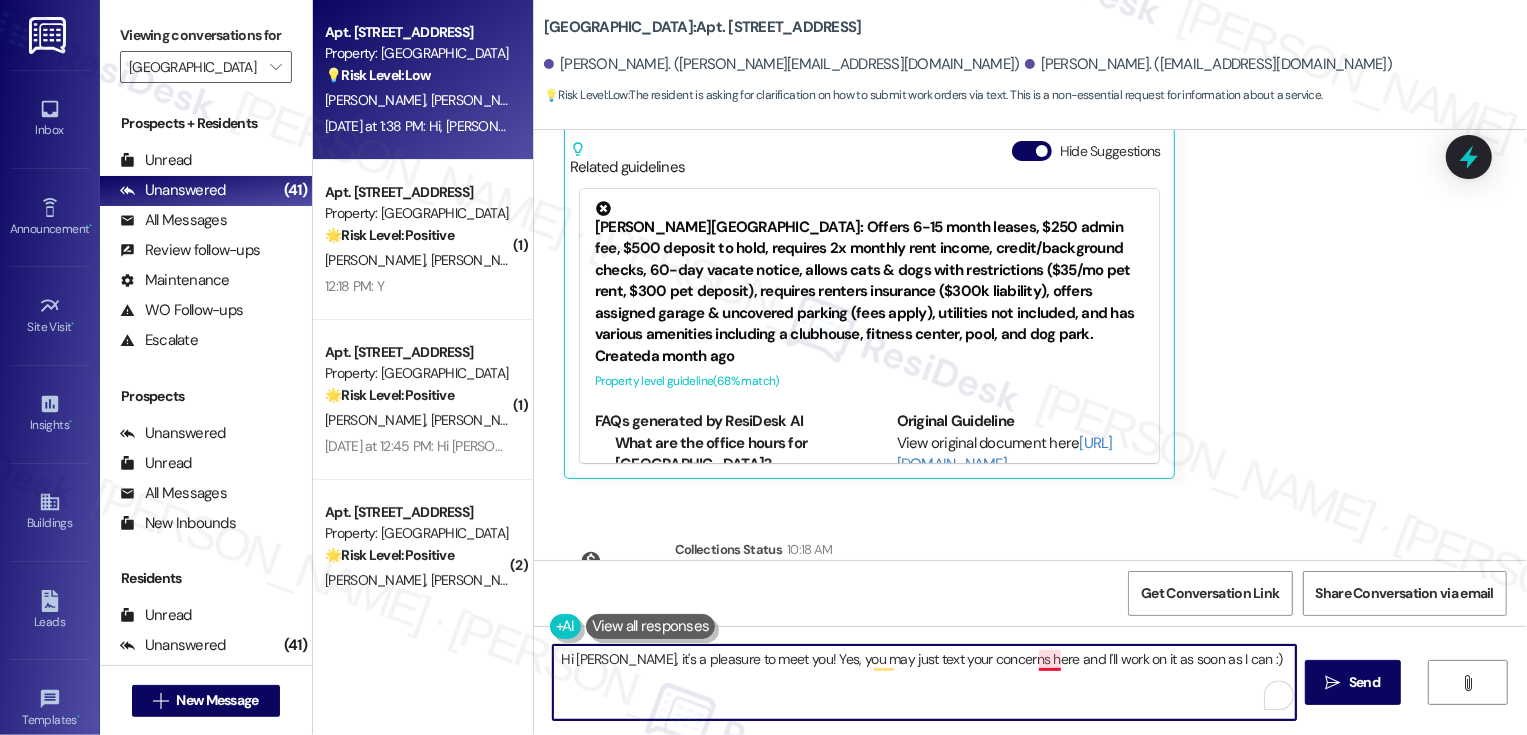 click on "Hi [PERSON_NAME], it's a pleasure to meet you! Yes, you may just text your concerns here and I'll work on it as soon as I can :)" at bounding box center [924, 682] 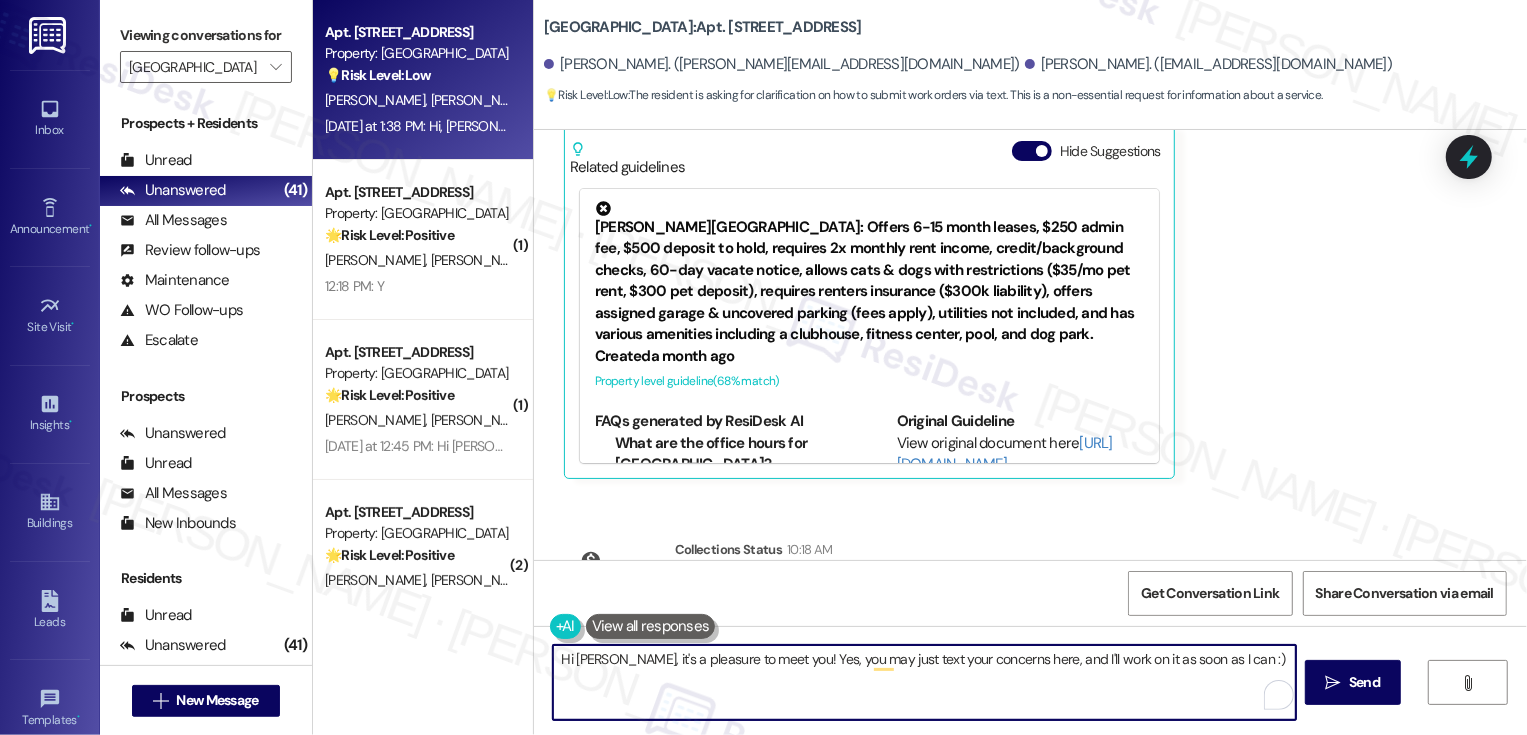 click on "Hi [PERSON_NAME], it's a pleasure to meet you! Yes, you may just text your concerns here, and I'll work on it as soon as I can :)" at bounding box center [924, 682] 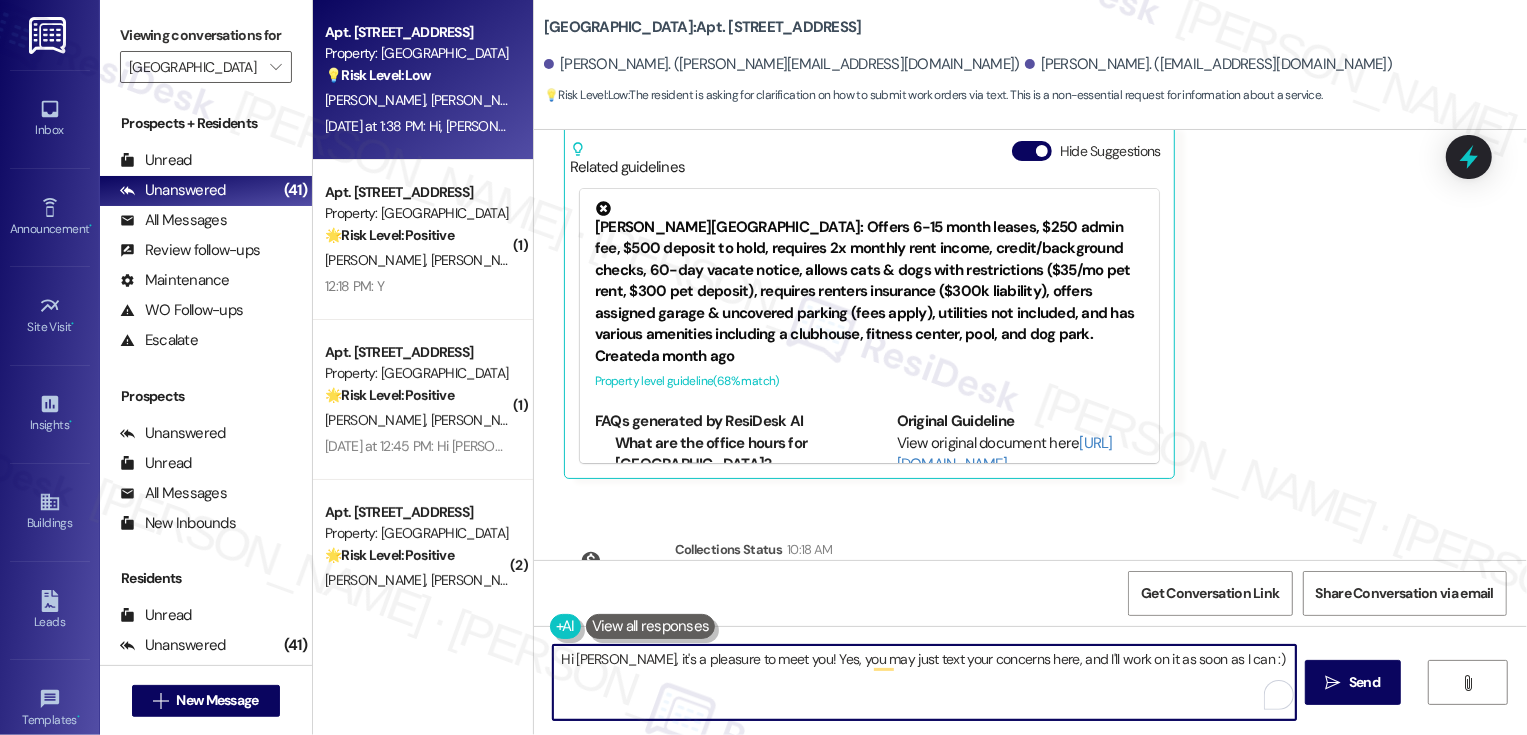type on "Hi [PERSON_NAME], it's a pleasure to meet you! Yes, you may just text your concerns here, and I'll work on it as soon as I can :)" 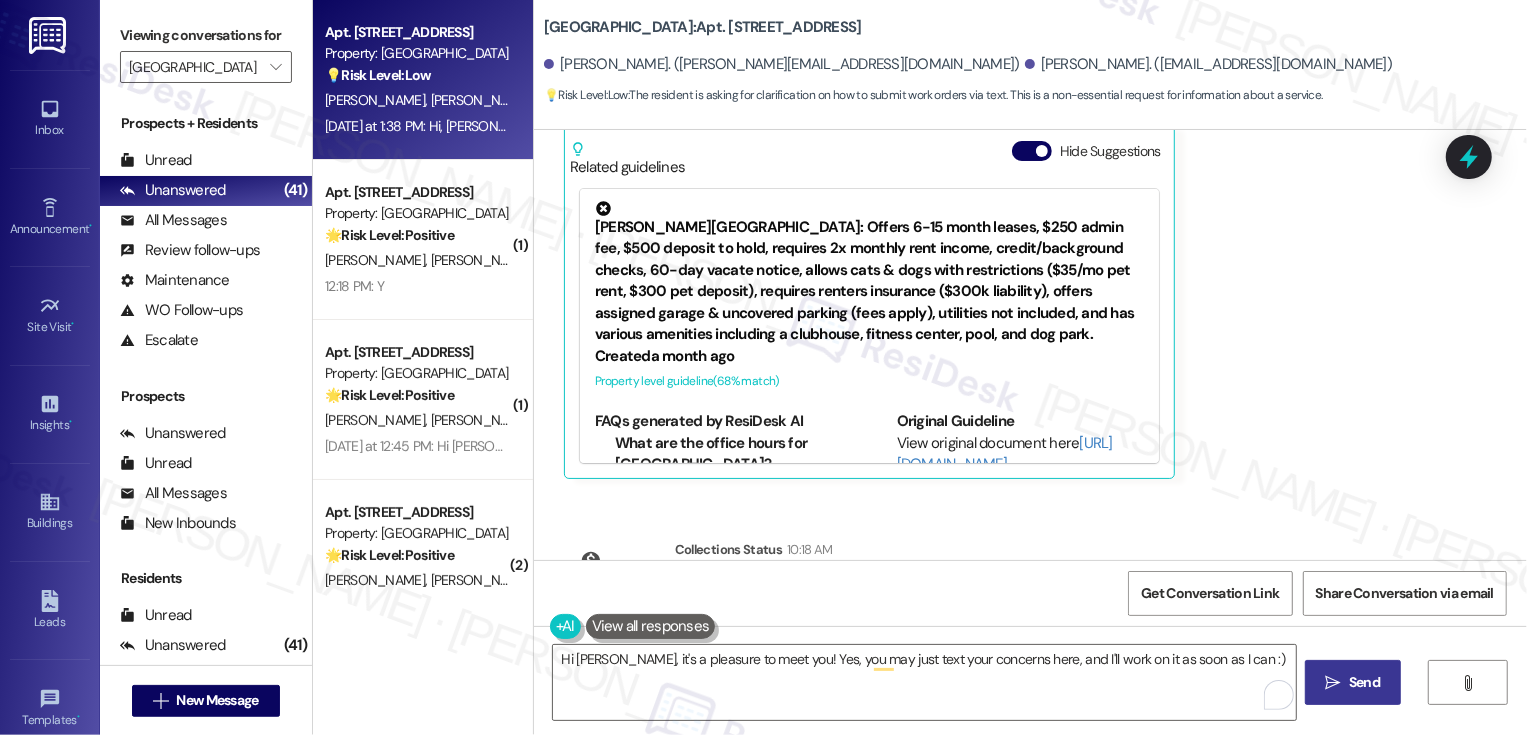 click on " Send" at bounding box center [1353, 682] 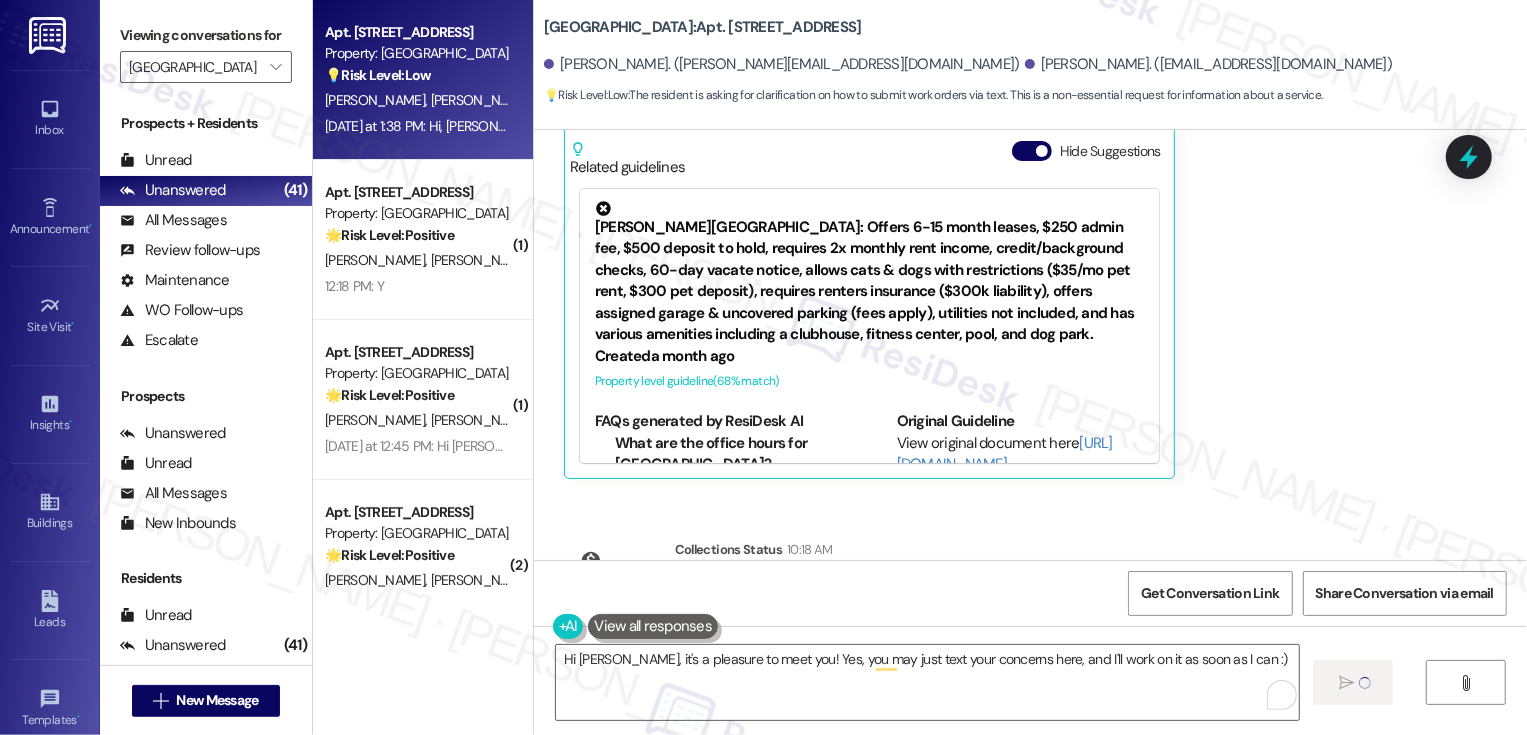 type 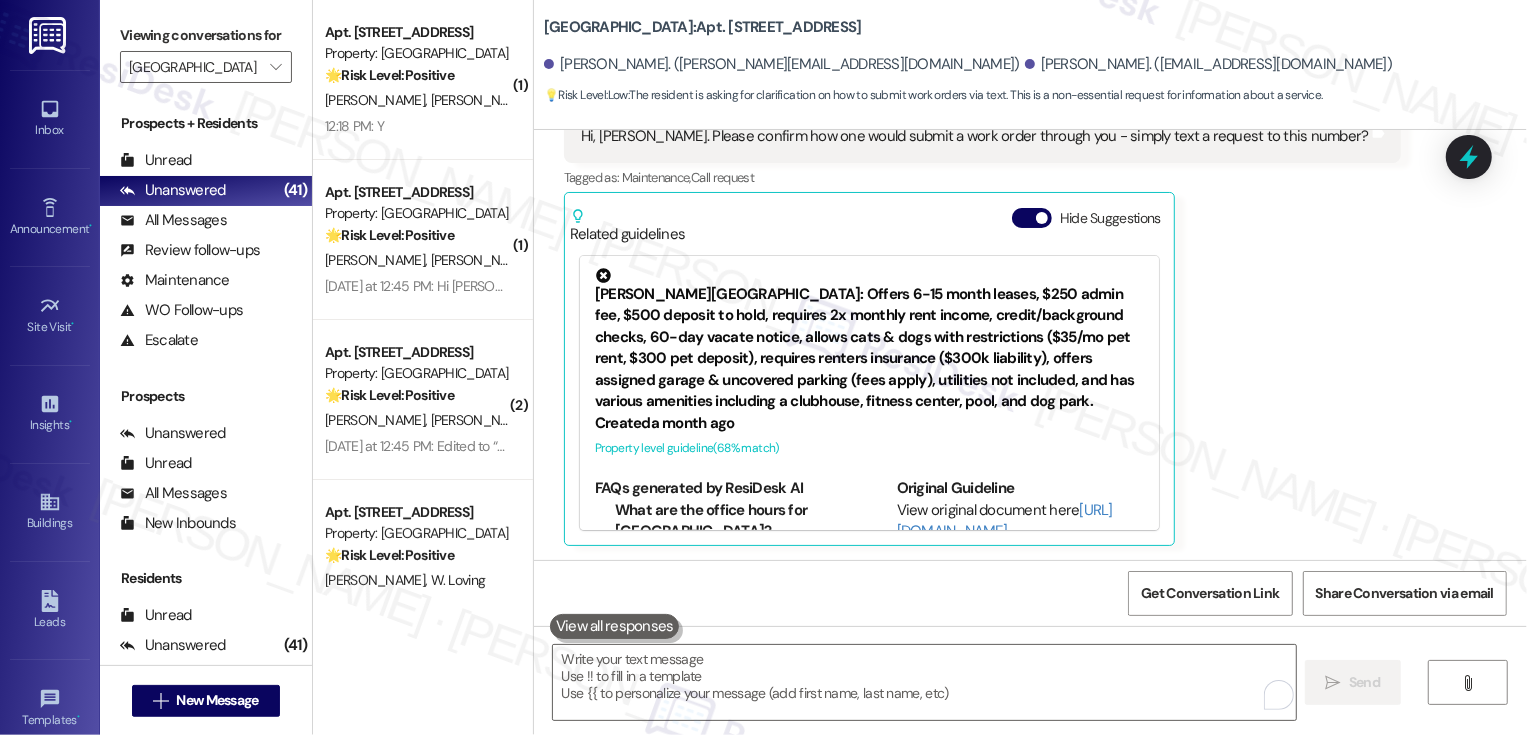 scroll, scrollTop: 580, scrollLeft: 0, axis: vertical 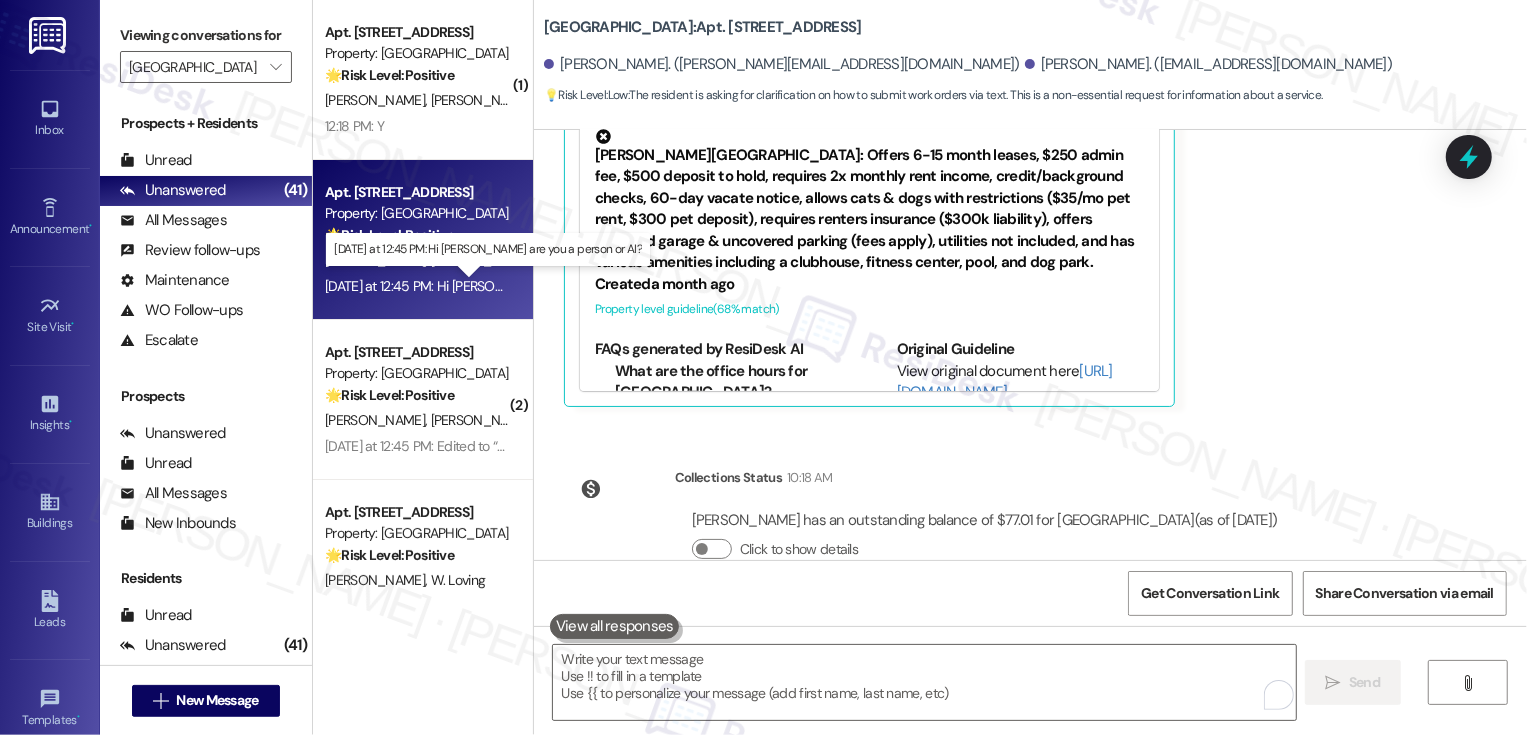 click on "[DATE] at 12:45 PM: Hi [PERSON_NAME] are you a person or AI? [DATE] at 12:45 PM: Hi [PERSON_NAME] are you a person or AI?" at bounding box center (506, 286) 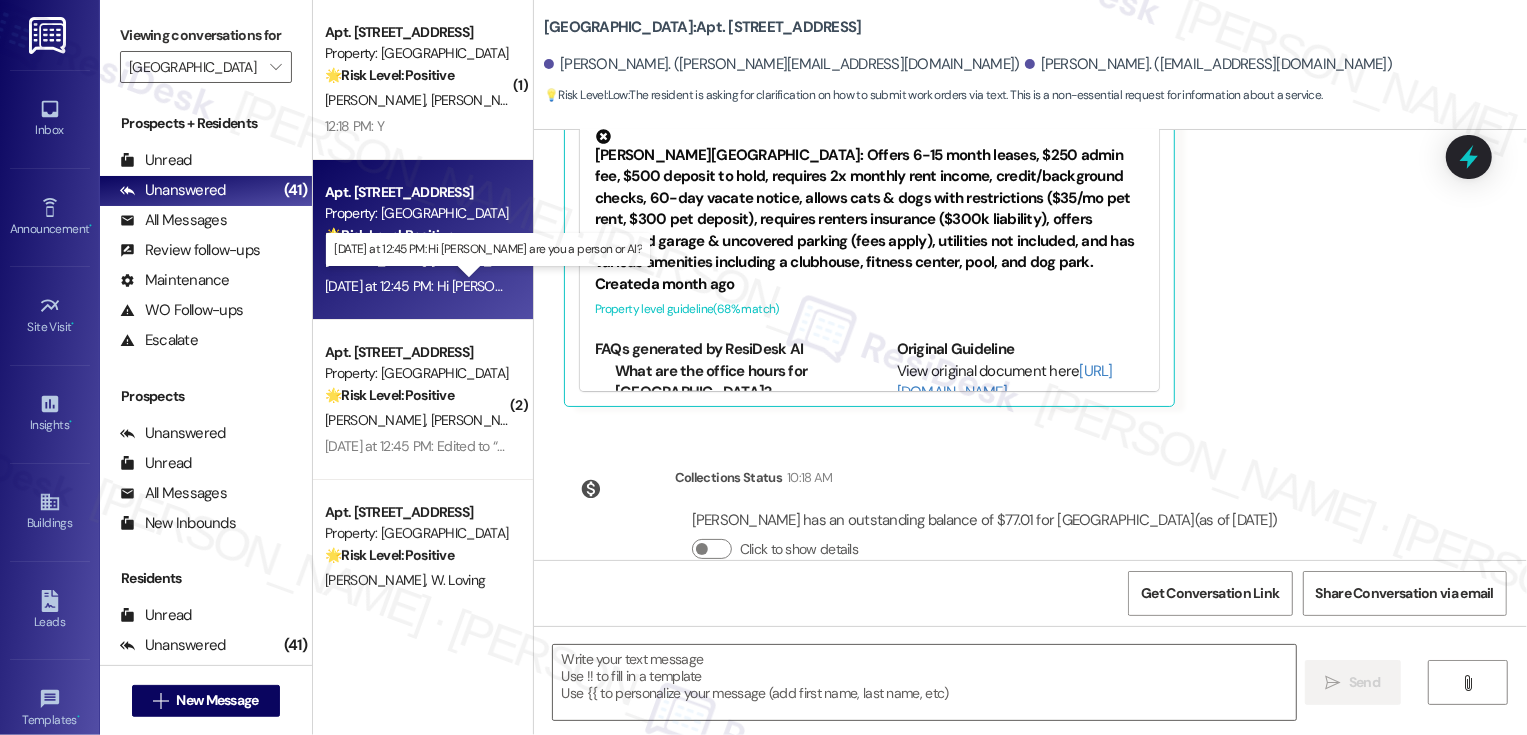 type on "Fetching suggested responses. Please feel free to read through the conversation in the meantime." 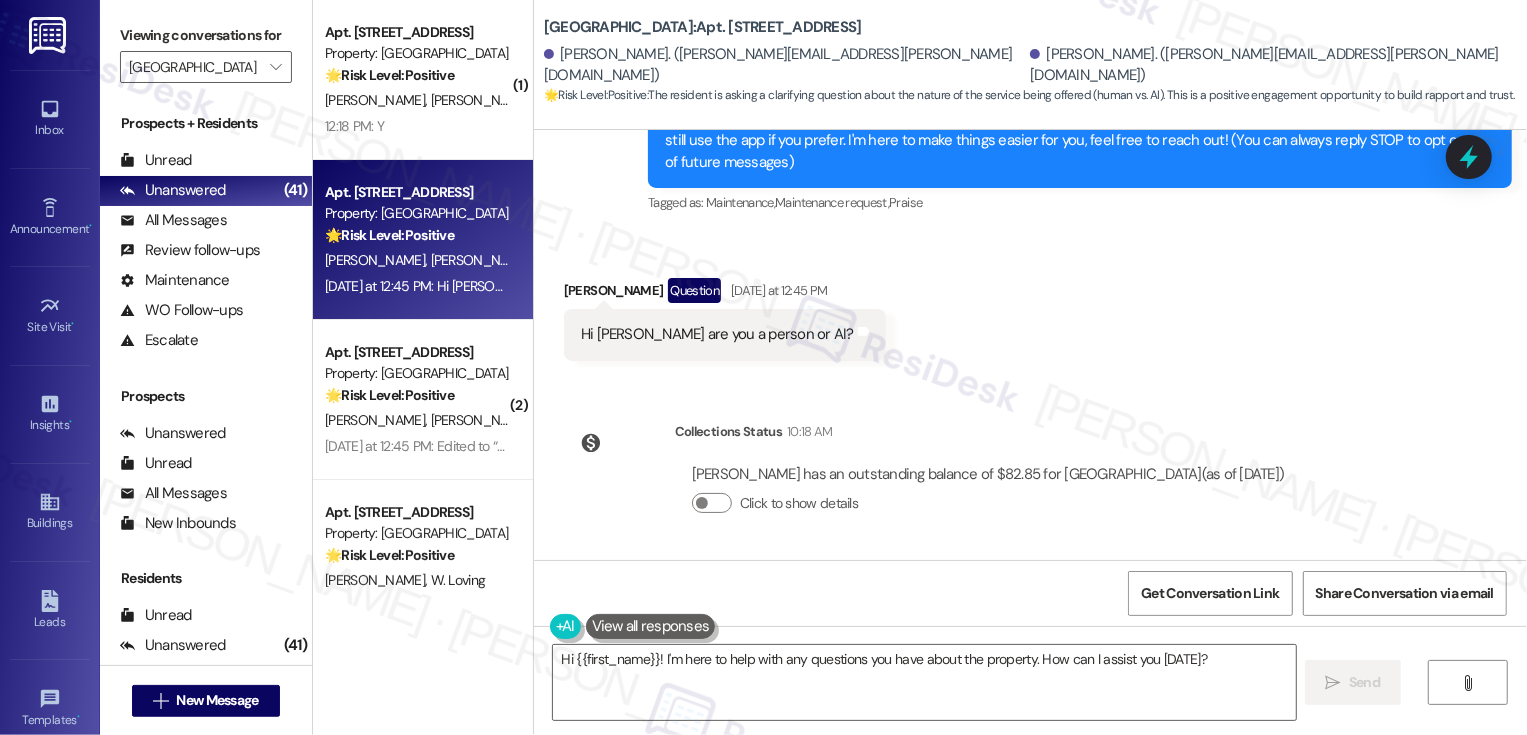 scroll, scrollTop: 0, scrollLeft: 0, axis: both 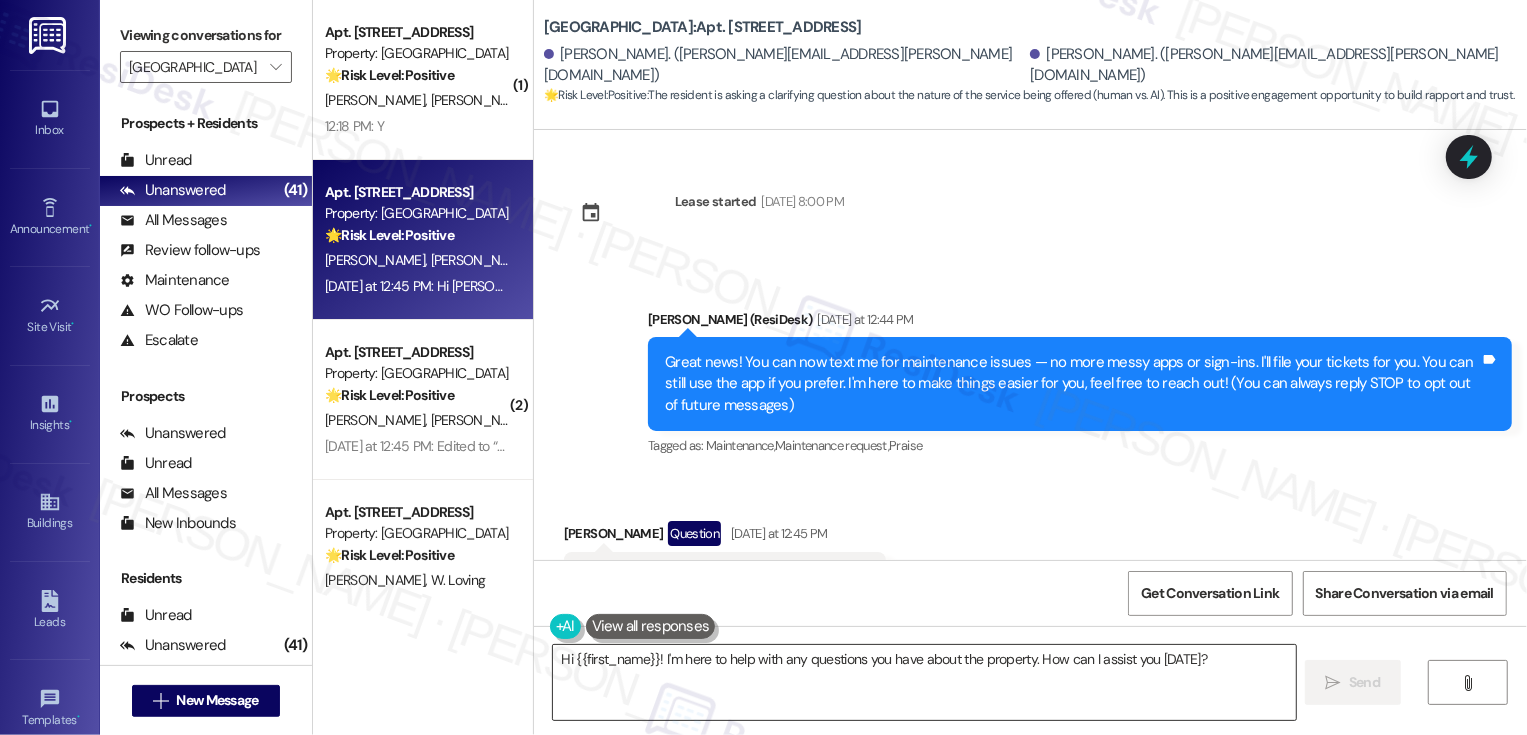 click on "Hi {{first_name}}! I'm here to help with any questions you have about the property. How can I assist you [DATE]?" at bounding box center [924, 682] 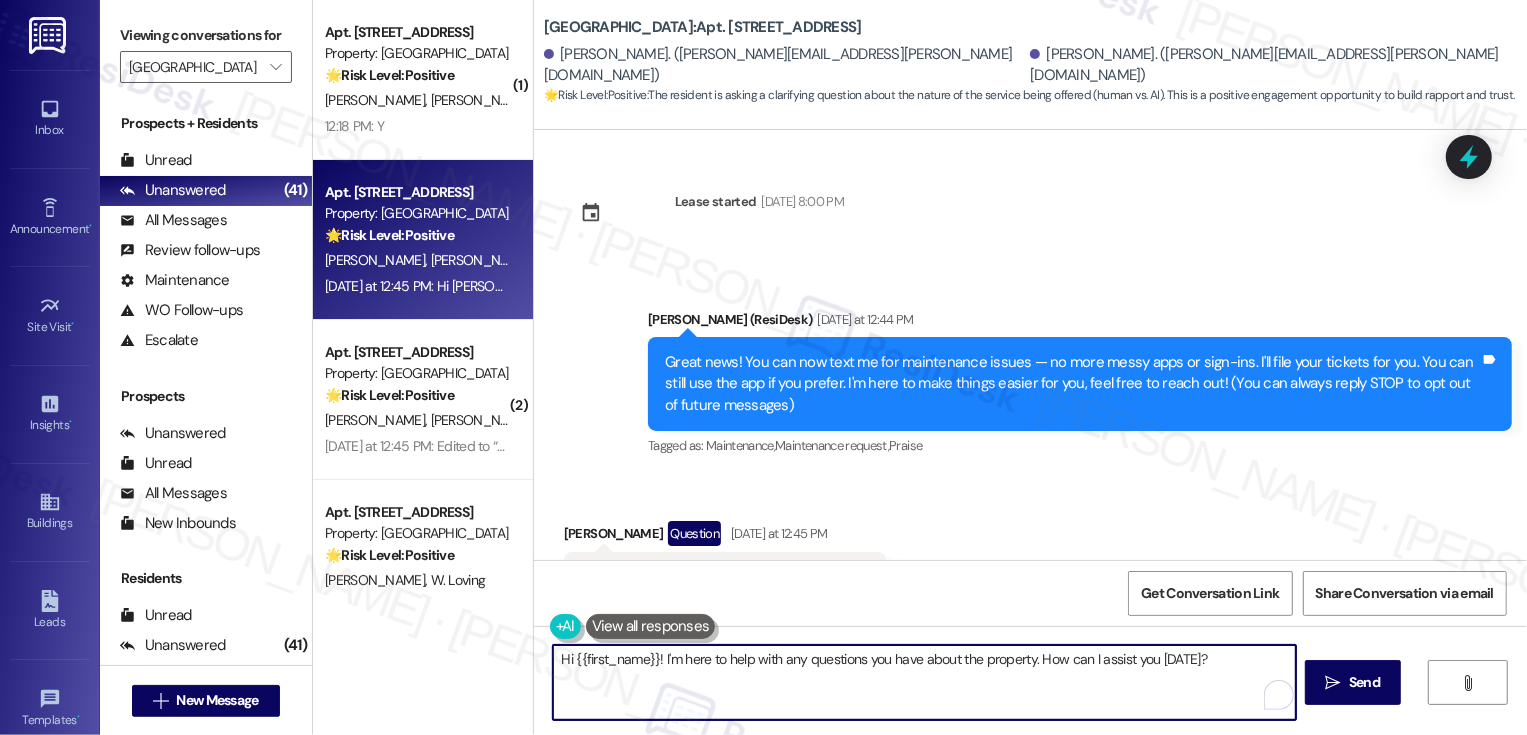 drag, startPoint x: 711, startPoint y: 658, endPoint x: 1135, endPoint y: 691, distance: 425.28226 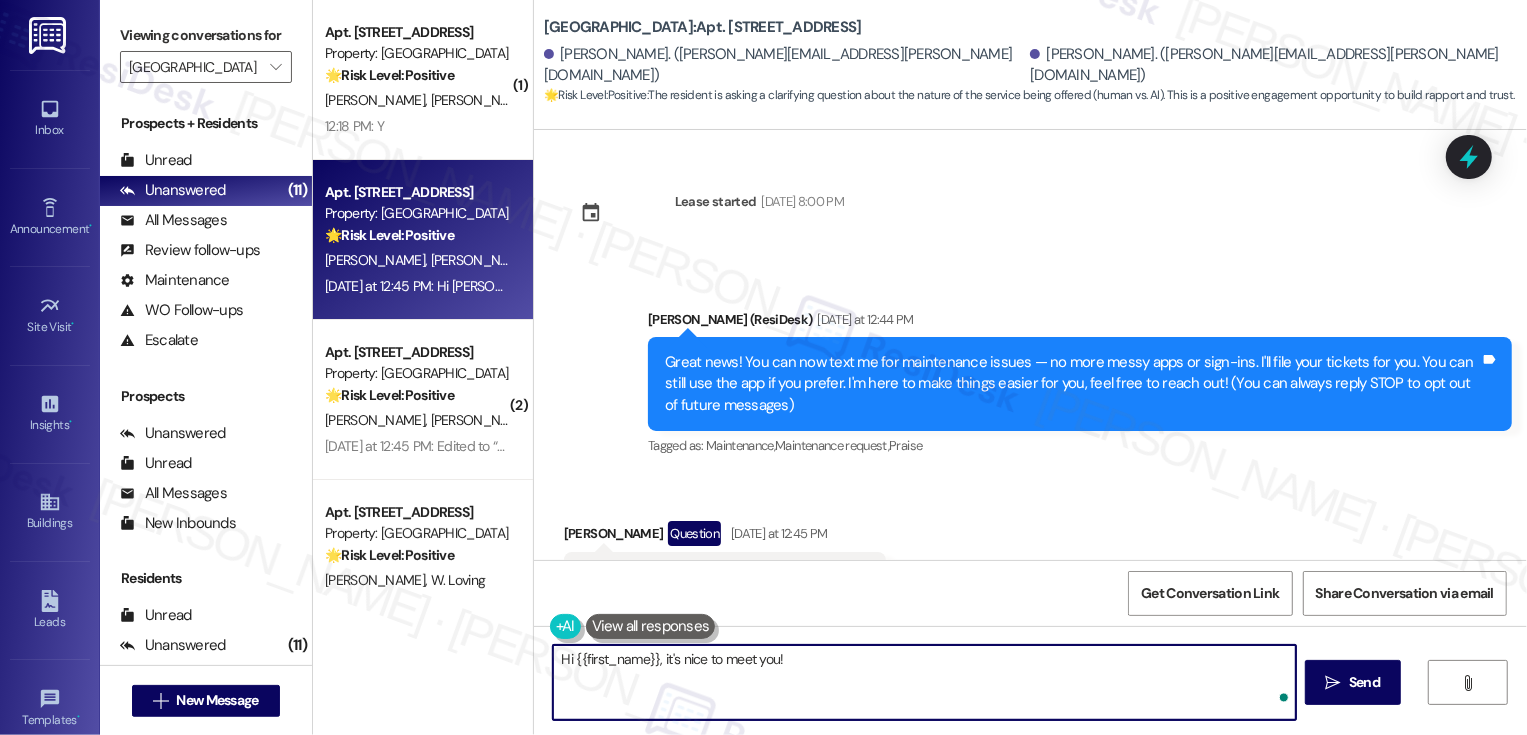 scroll, scrollTop: 243, scrollLeft: 0, axis: vertical 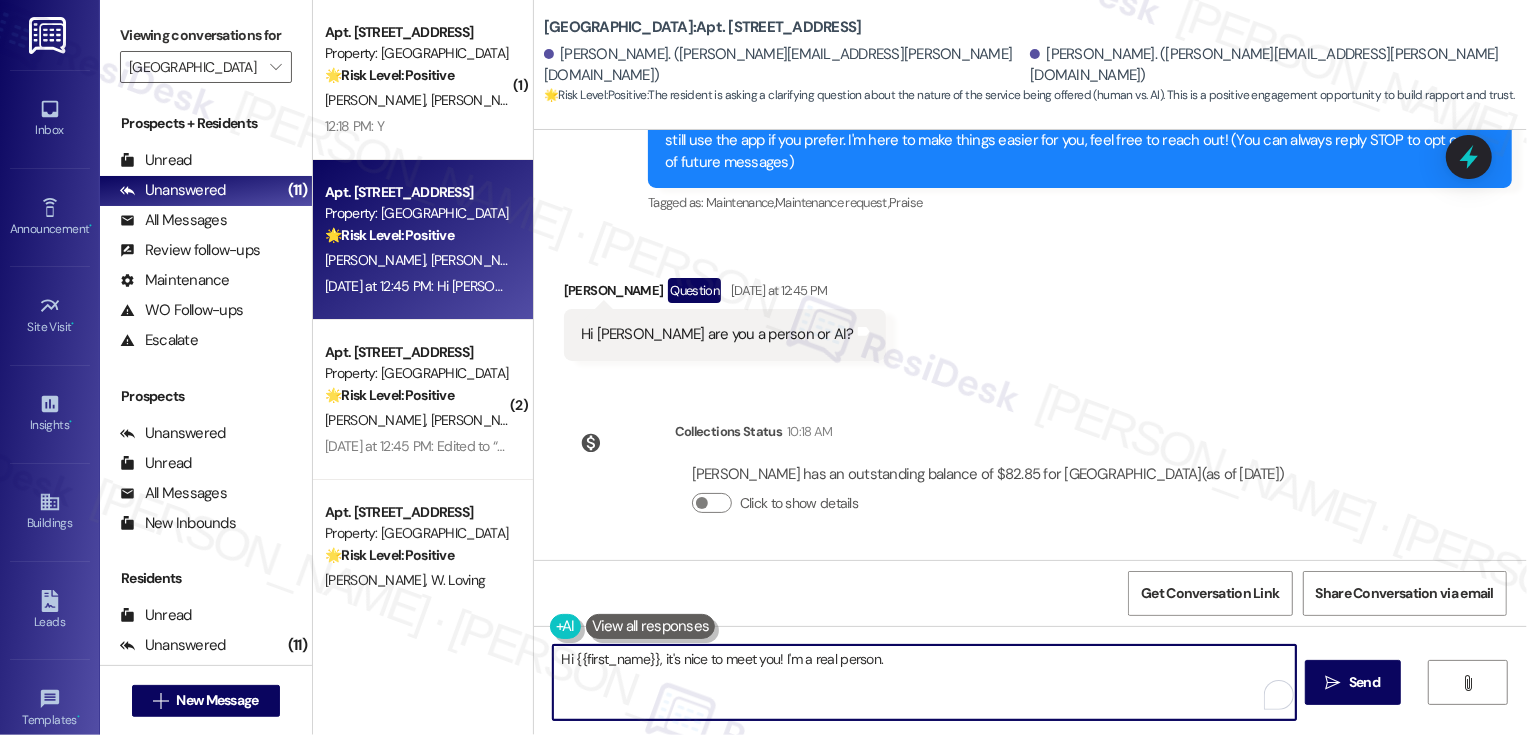 click on "Hi {{first_name}}, it's nice to meet you! I'm a real person." at bounding box center (924, 682) 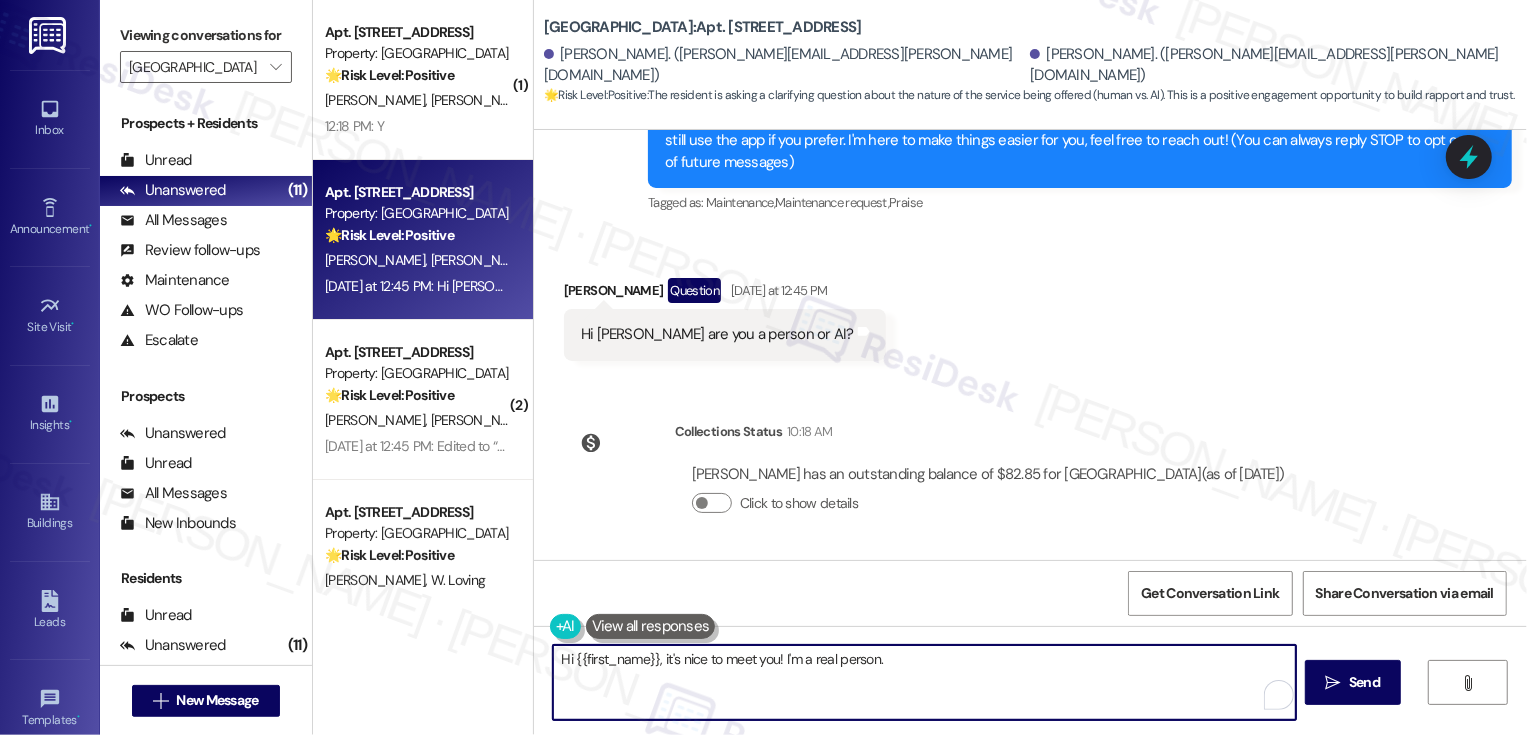click on "Hi {{first_name}}, it's nice to meet you! I'm a real person." at bounding box center (924, 682) 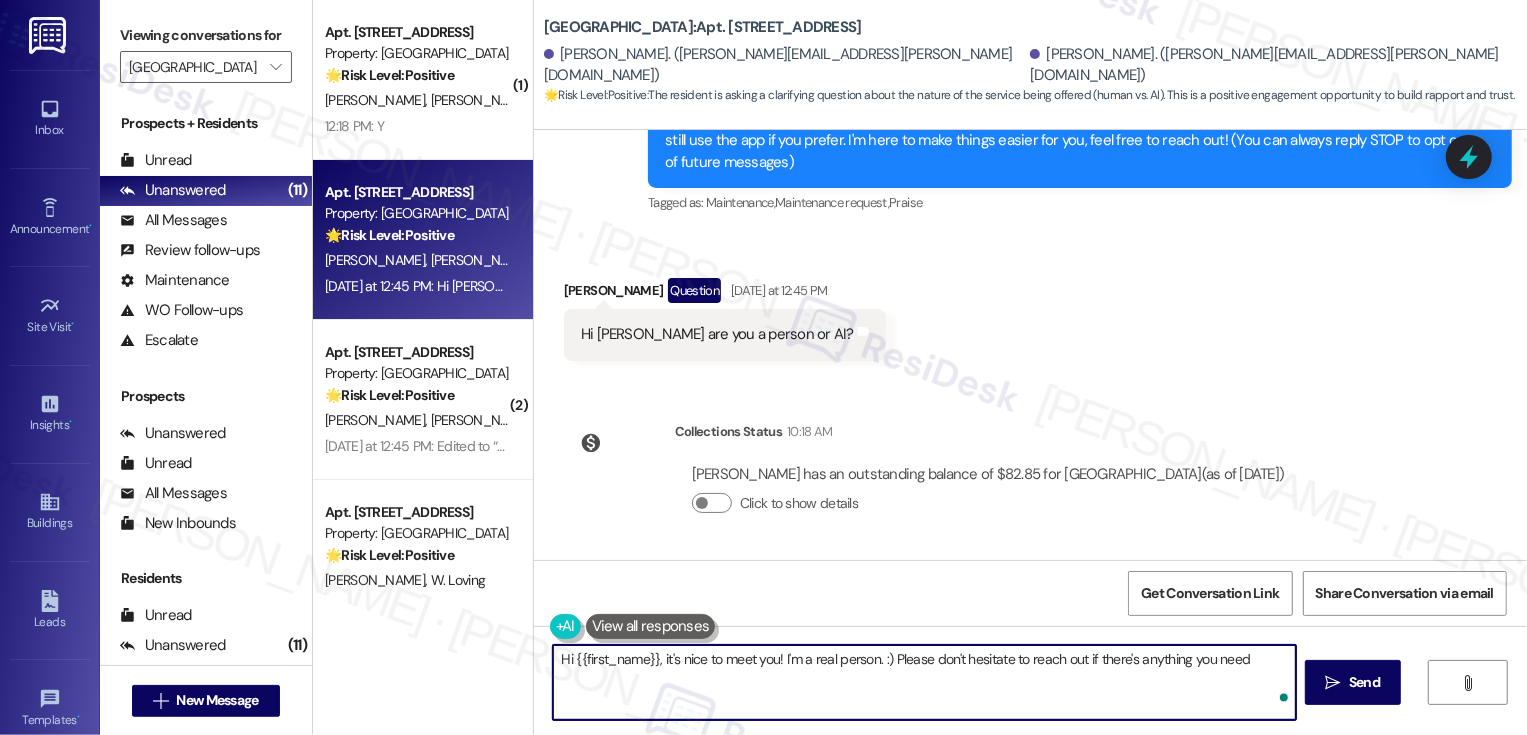 type on "Hi {{first_name}}, it's nice to meet you! I'm a real person. :) Please don't hesitate to reach out if there's anything you need!" 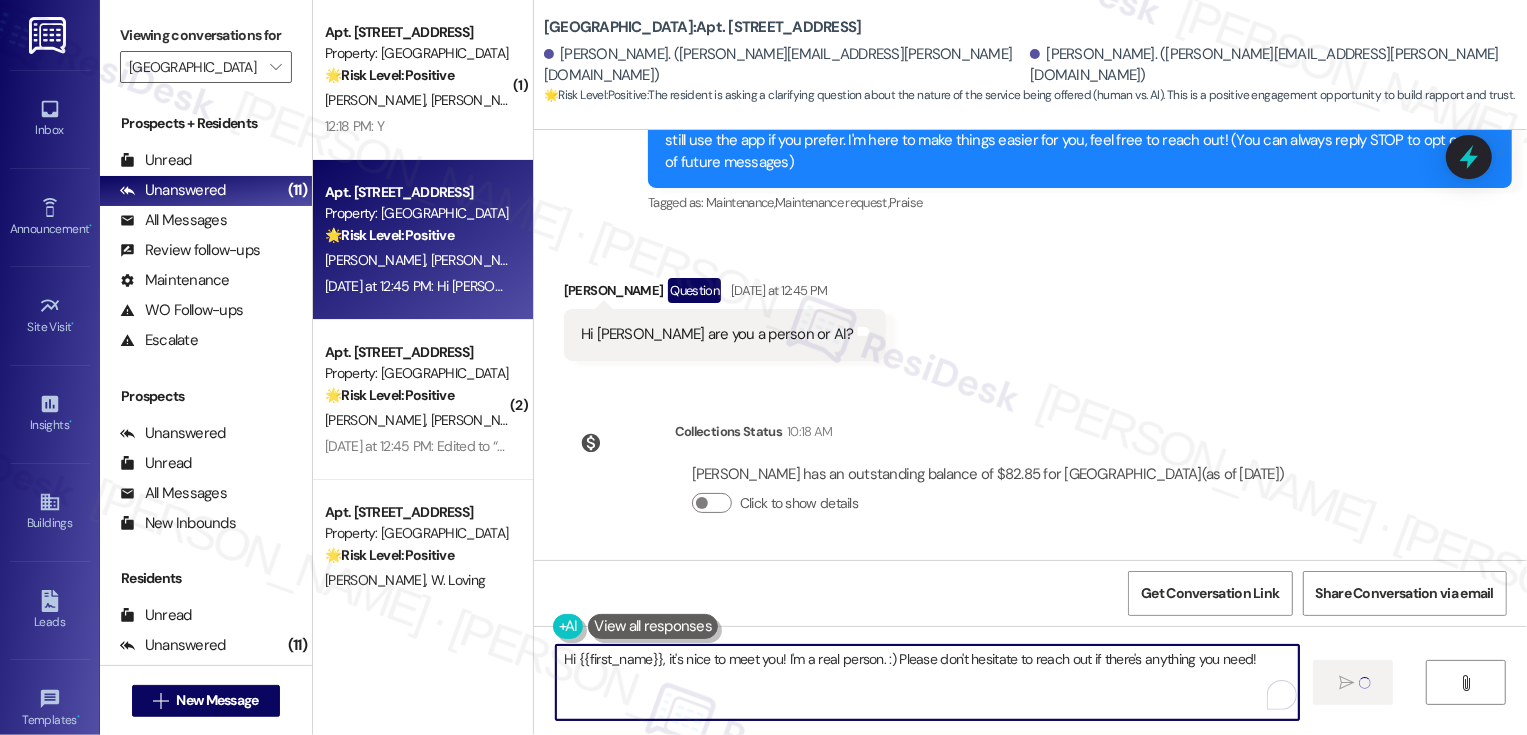 type 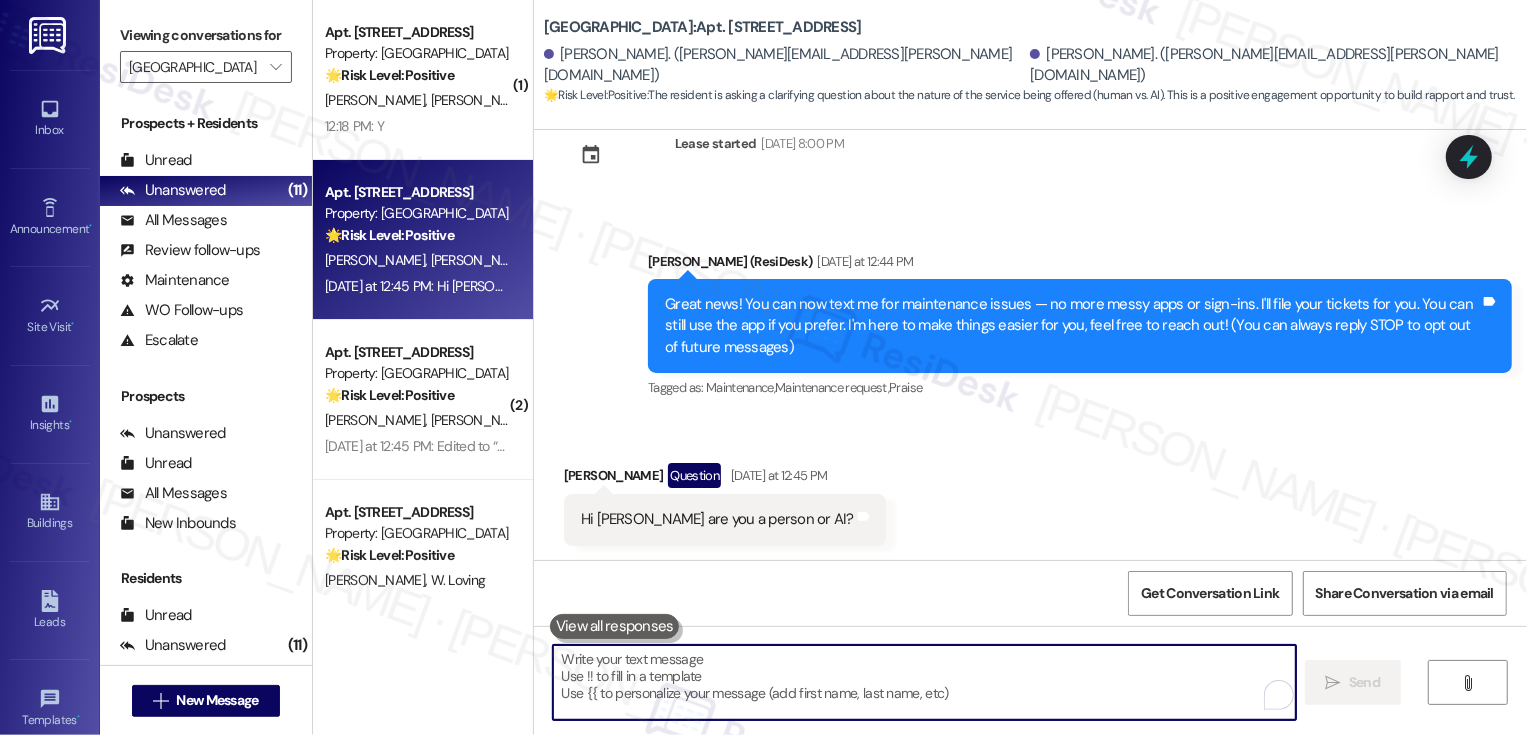 scroll, scrollTop: 242, scrollLeft: 0, axis: vertical 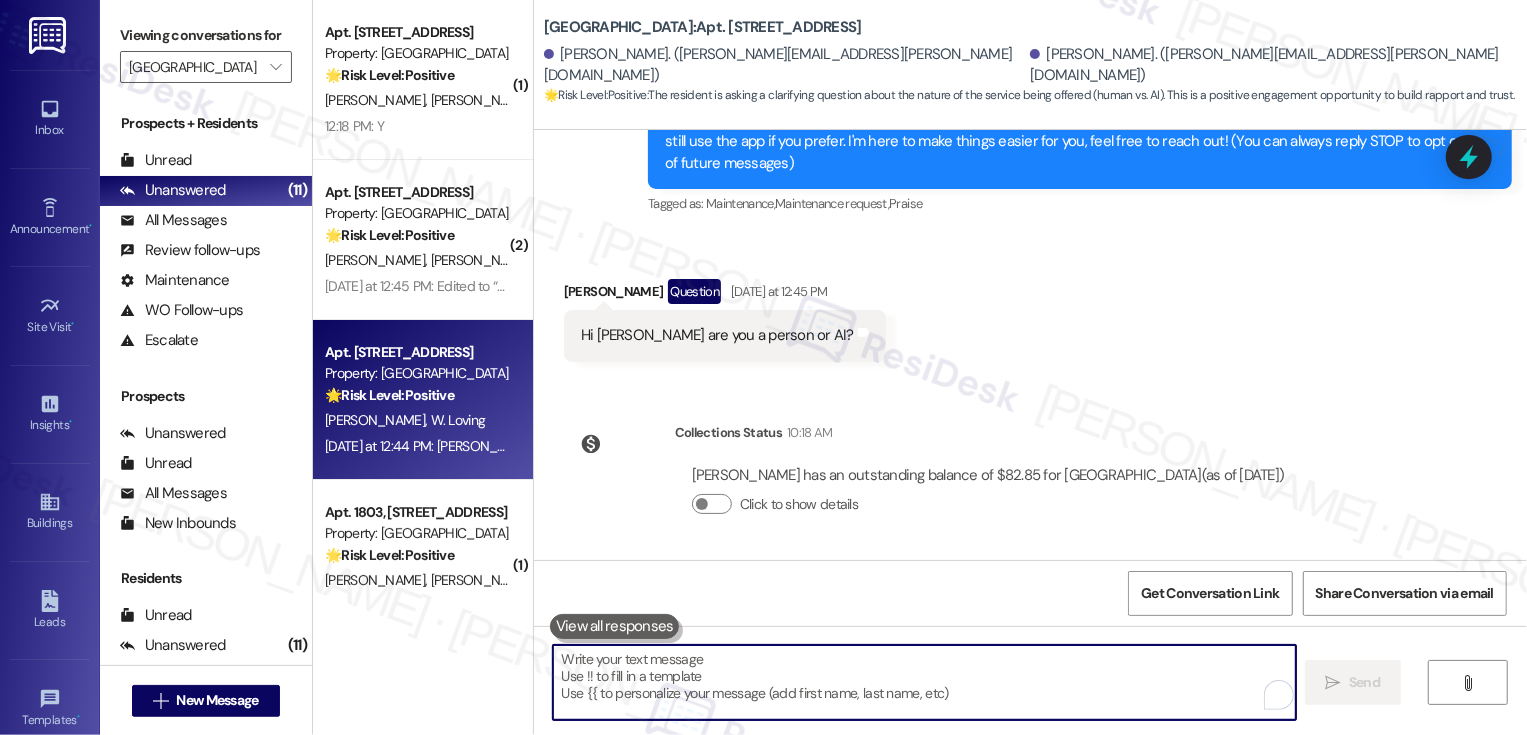click on "Property: [GEOGRAPHIC_DATA]" at bounding box center [417, 373] 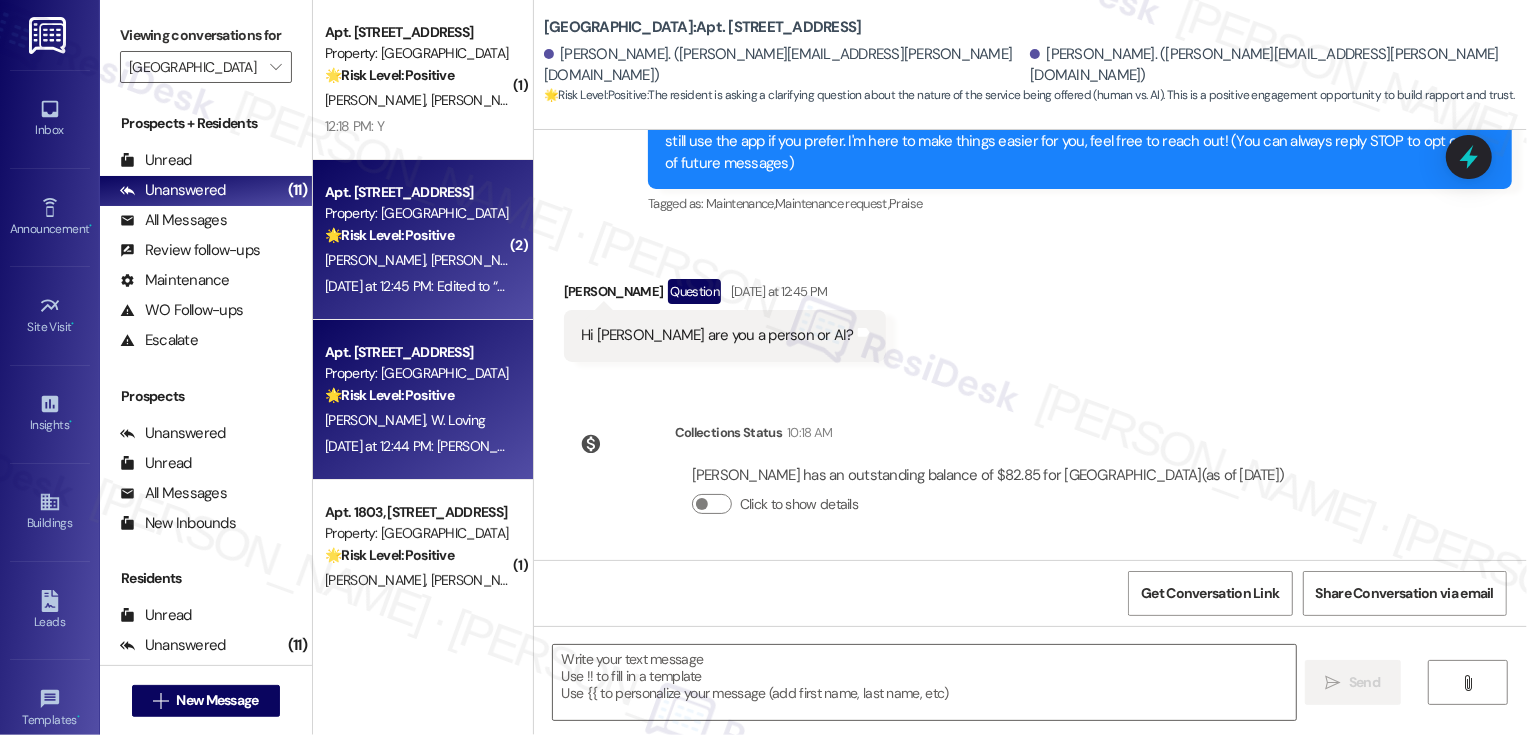 type on "Fetching suggested responses. Please feel free to read through the conversation in the meantime." 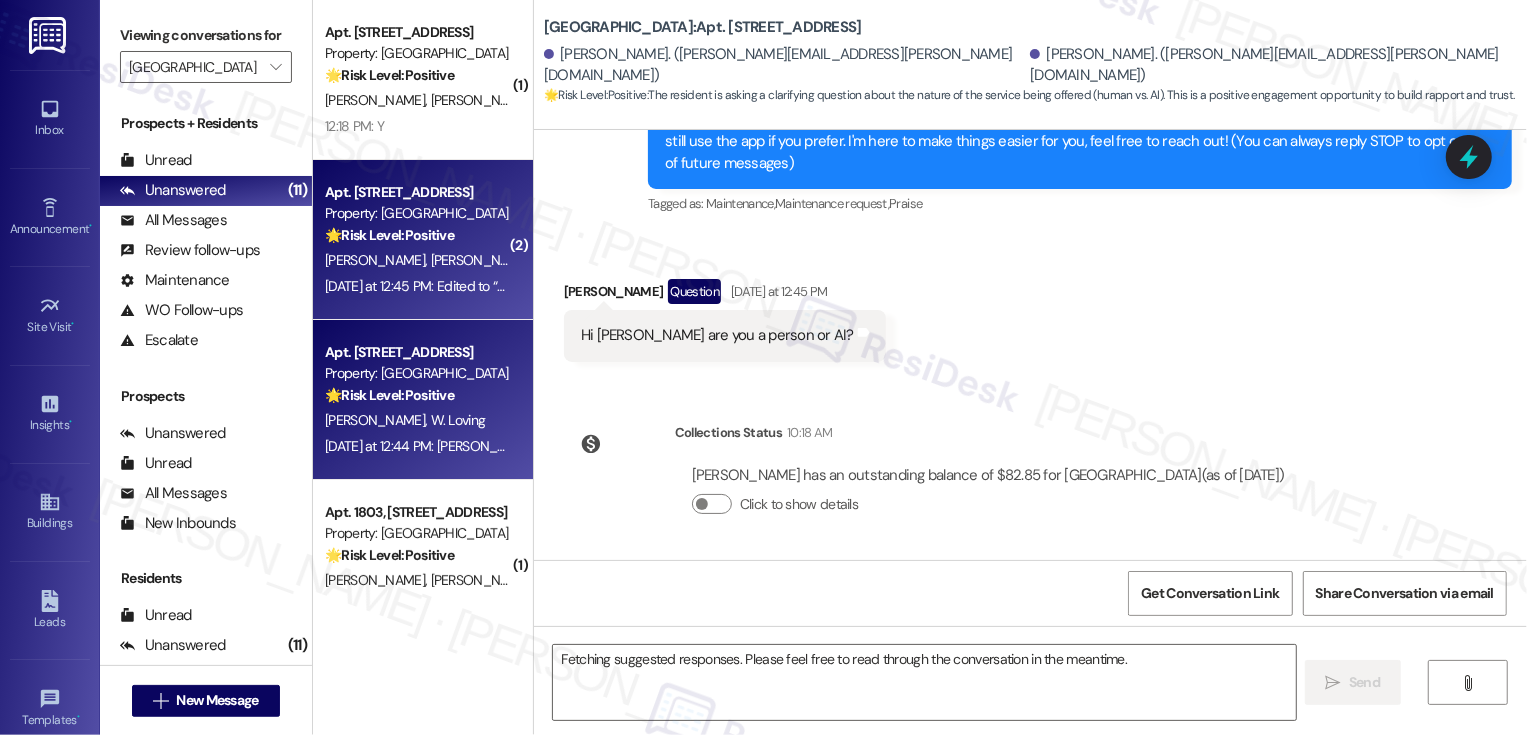 click on "[PERSON_NAME] [PERSON_NAME]" at bounding box center [417, 260] 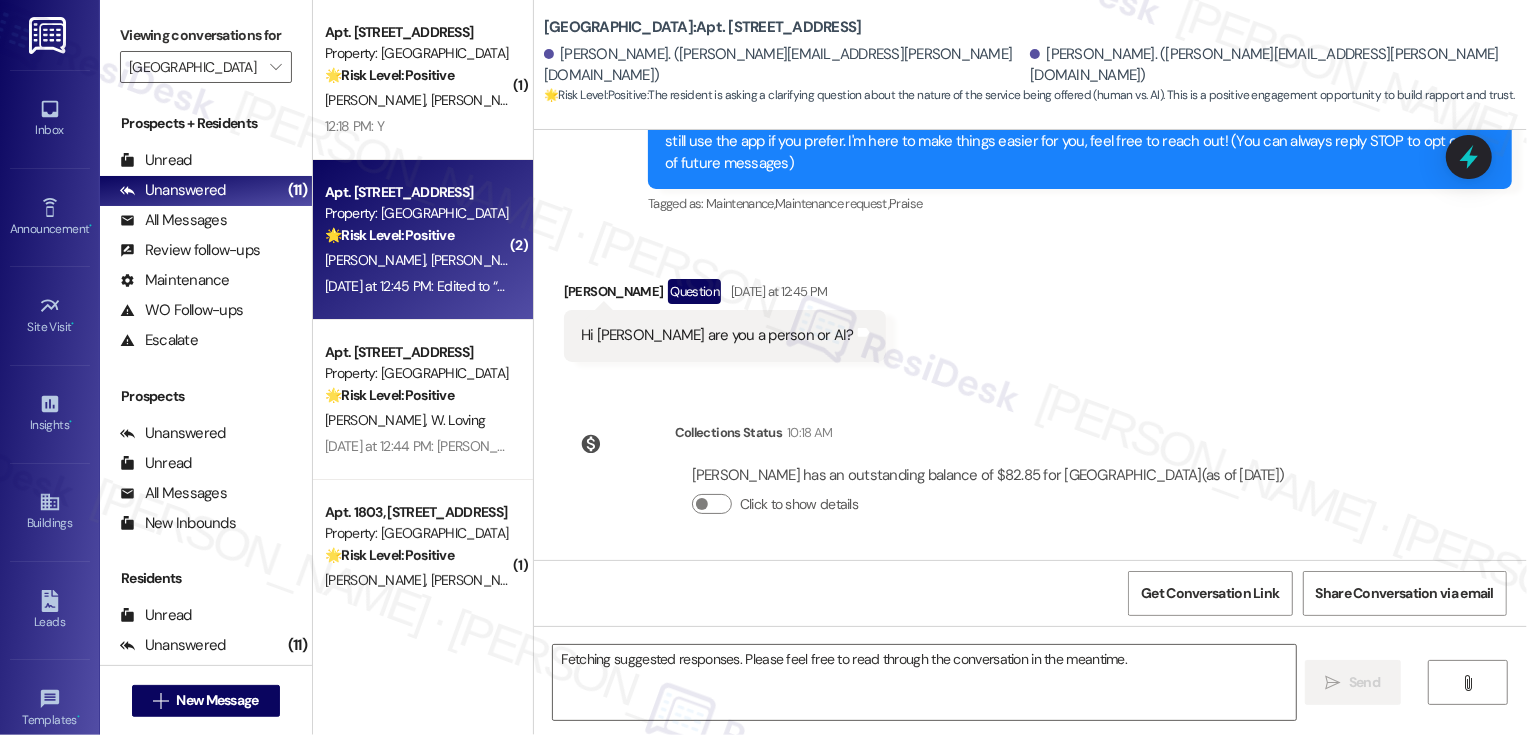 click on "[PERSON_NAME] [PERSON_NAME]" at bounding box center [417, 260] 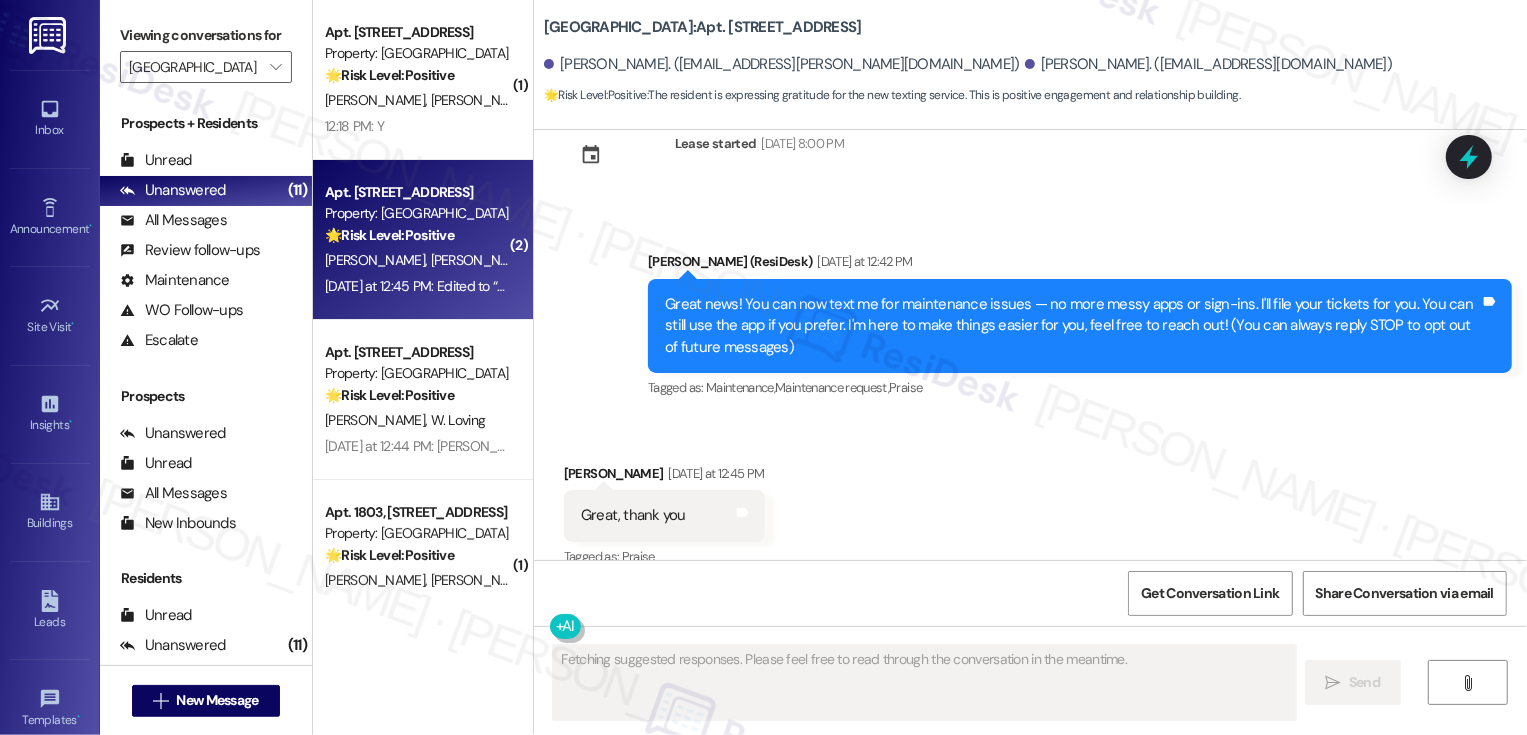 click on "[PERSON_NAME] [PERSON_NAME]" at bounding box center [417, 260] 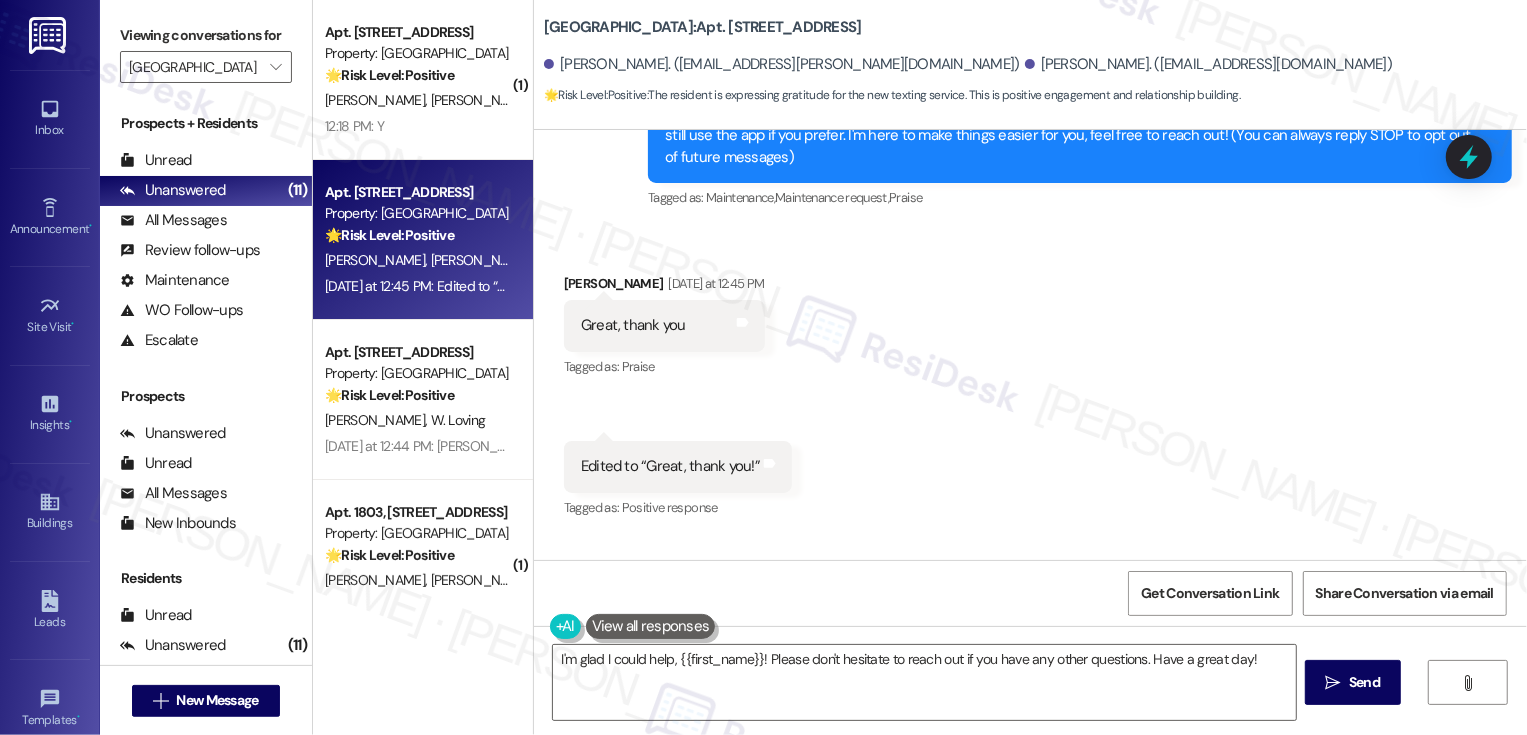 scroll, scrollTop: 280, scrollLeft: 0, axis: vertical 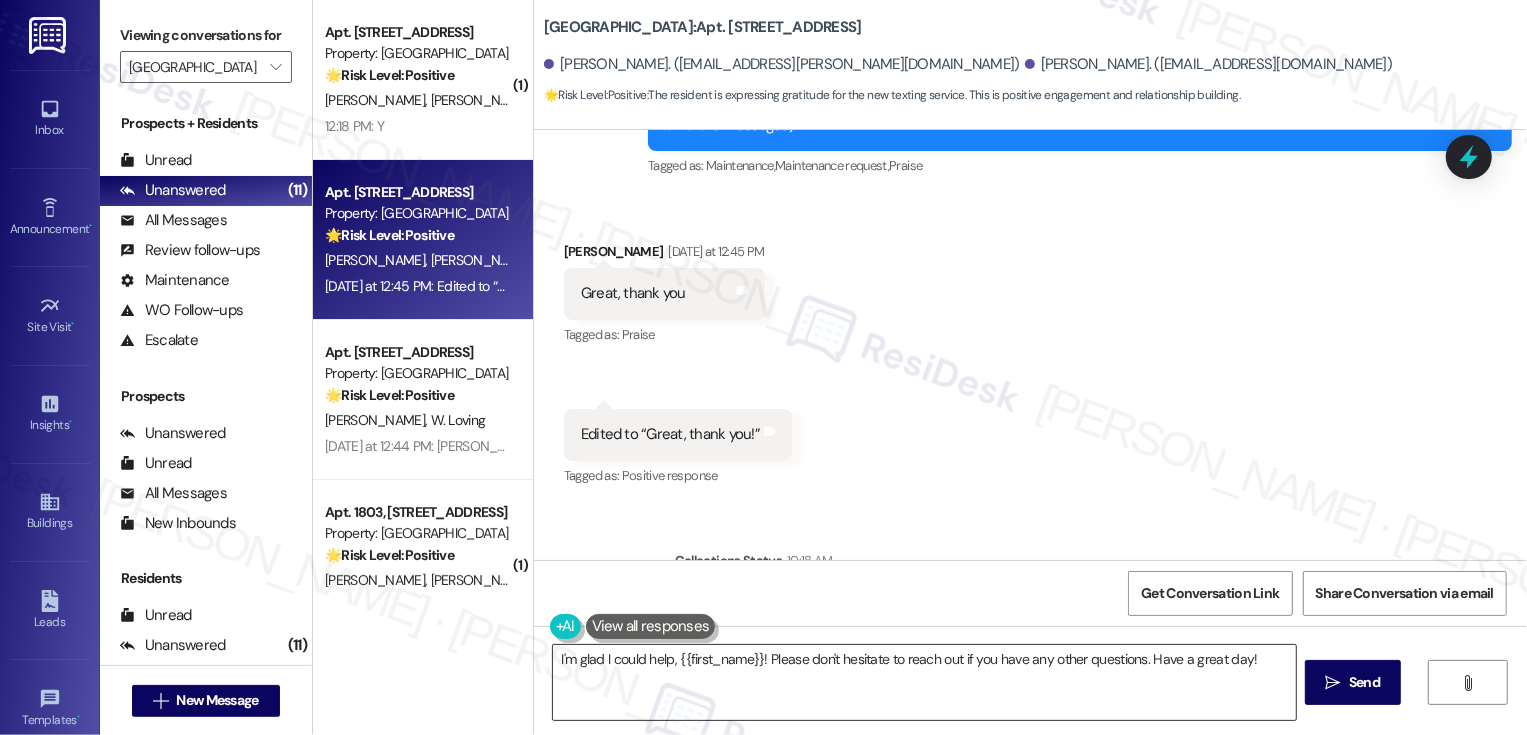 click on "I'm glad I could help, {{first_name}}! Please don't hesitate to reach out if you have any other questions. Have a great day!" at bounding box center [924, 682] 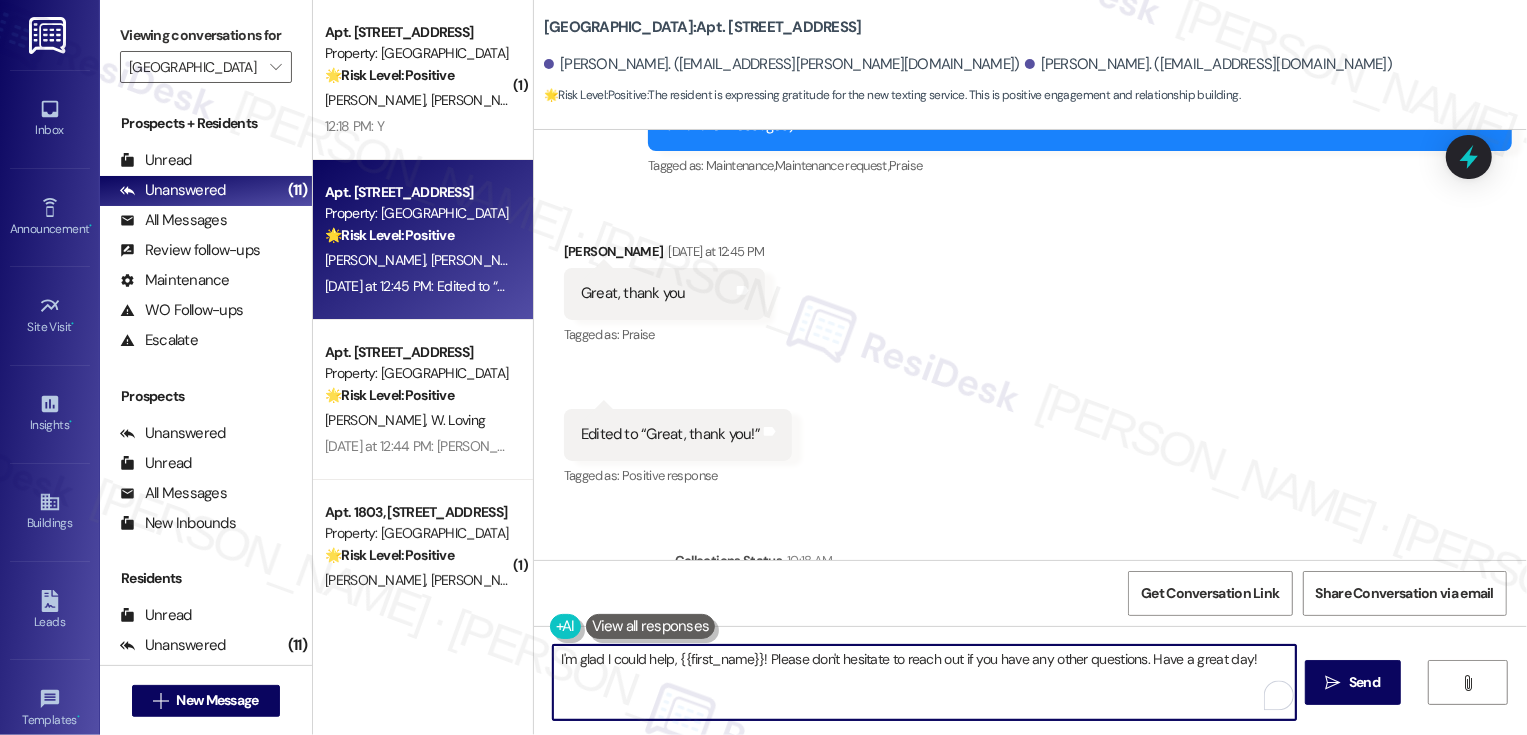 drag, startPoint x: 757, startPoint y: 657, endPoint x: 514, endPoint y: 658, distance: 243.00206 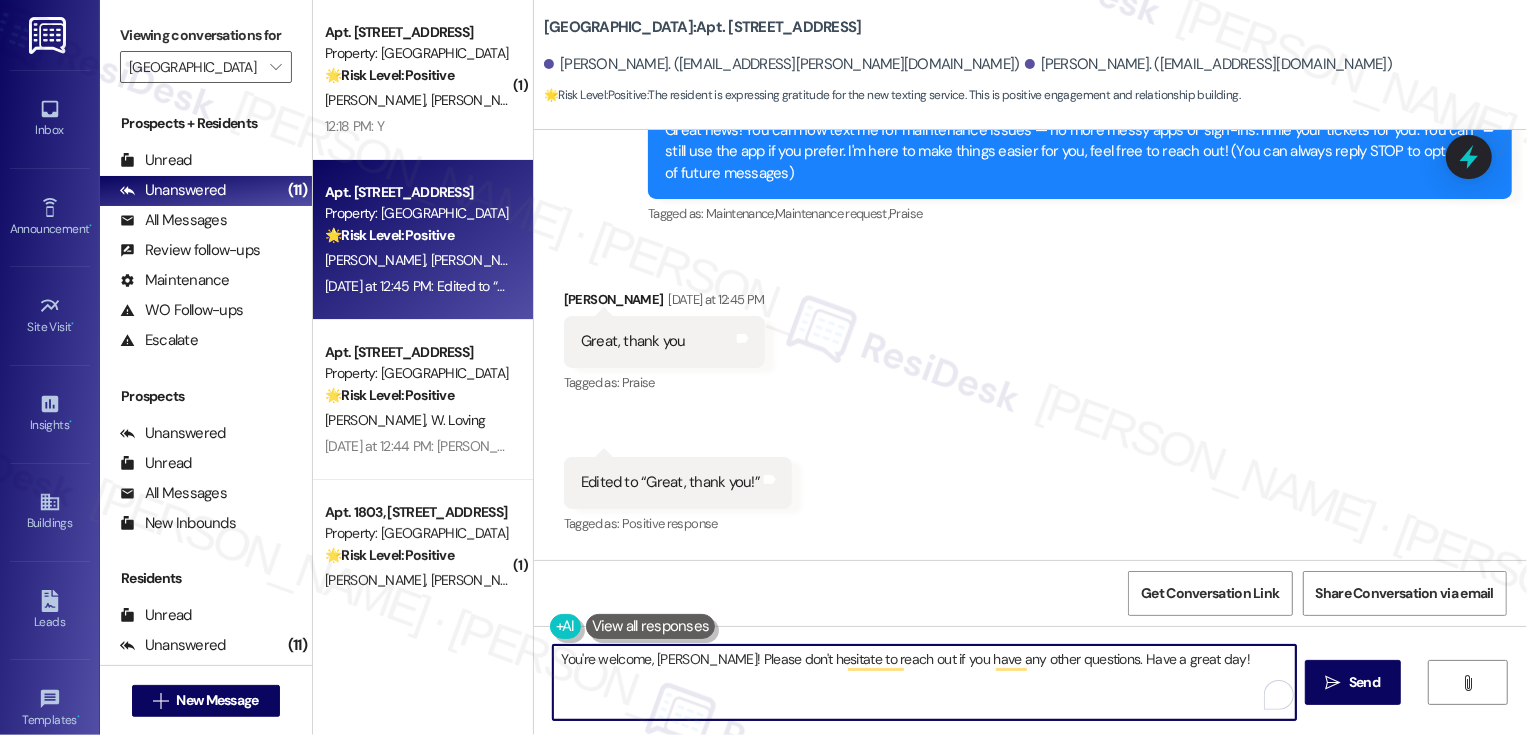 scroll, scrollTop: 345, scrollLeft: 0, axis: vertical 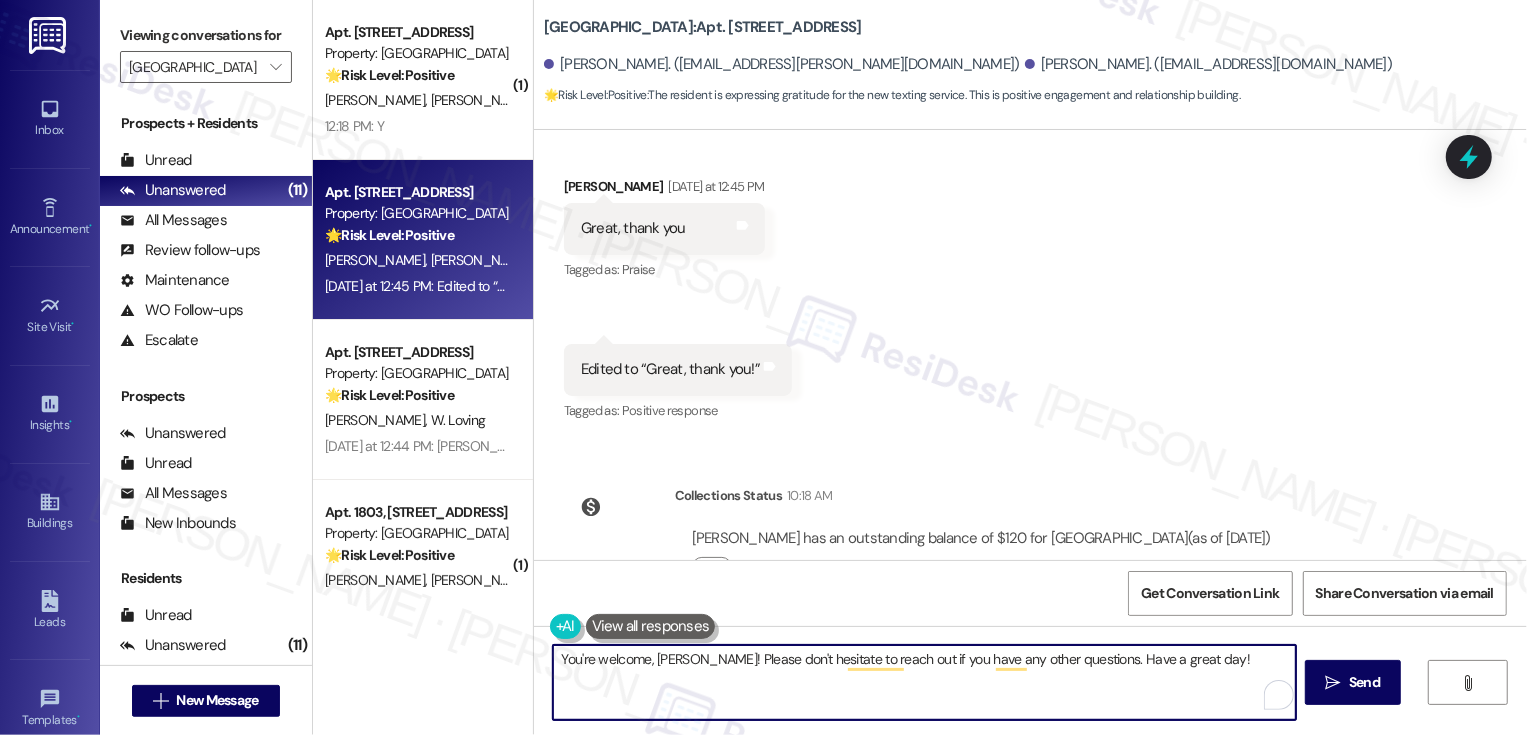 click on "You're welcome, [PERSON_NAME]! Please don't hesitate to reach out if you have any other questions. Have a great day!" at bounding box center [924, 682] 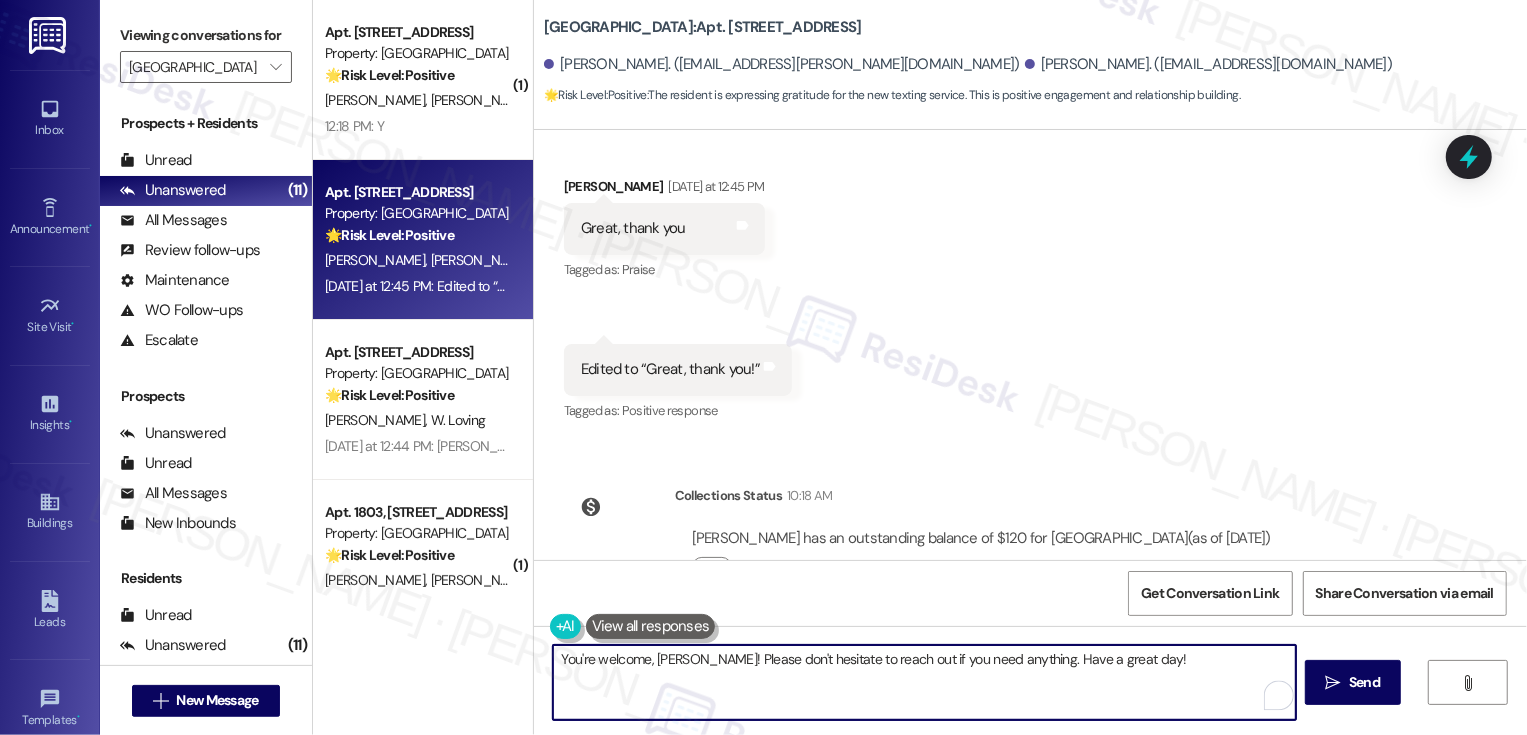 drag, startPoint x: 1013, startPoint y: 660, endPoint x: 1272, endPoint y: 665, distance: 259.04825 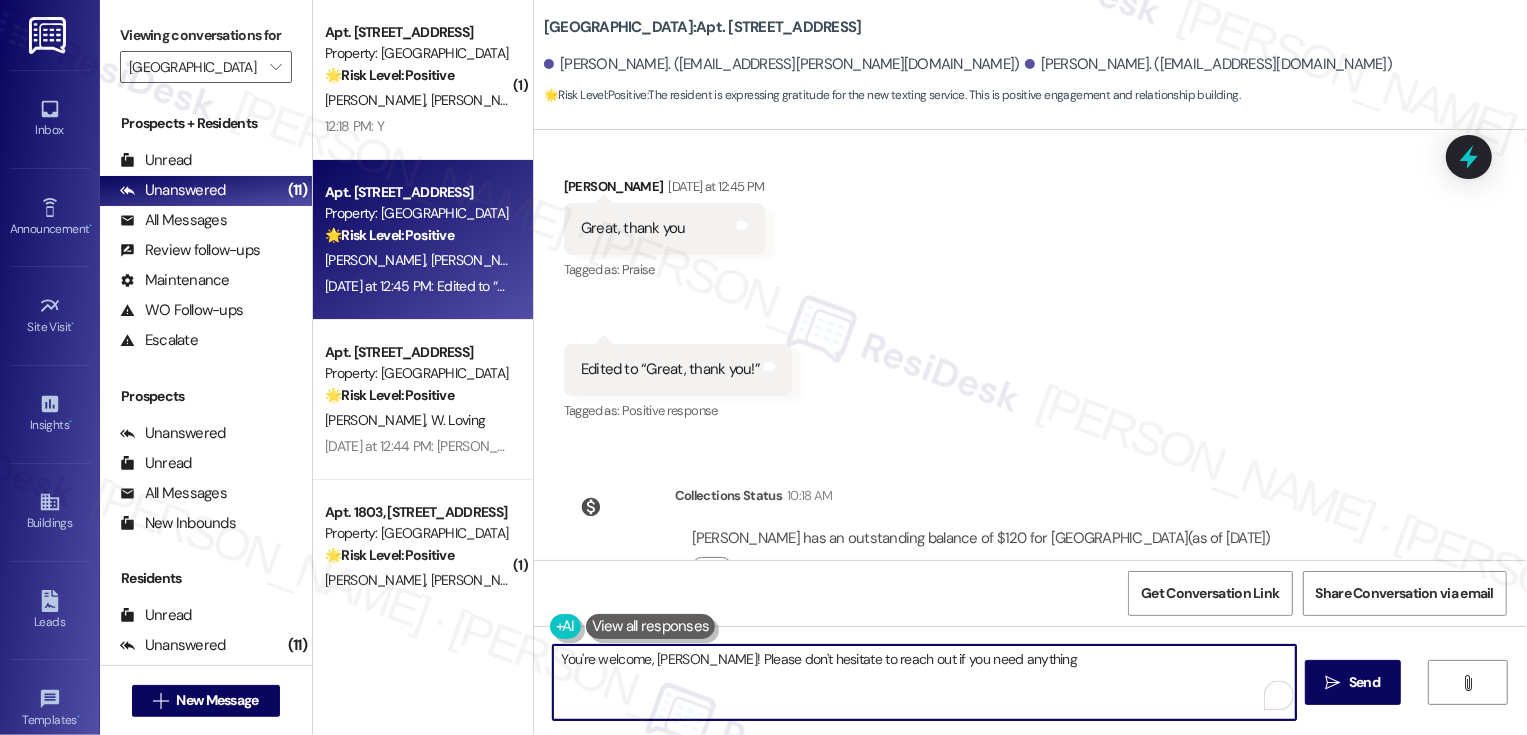 type on "You're welcome, [PERSON_NAME]! Please don't hesitate to reach out if you need anything!" 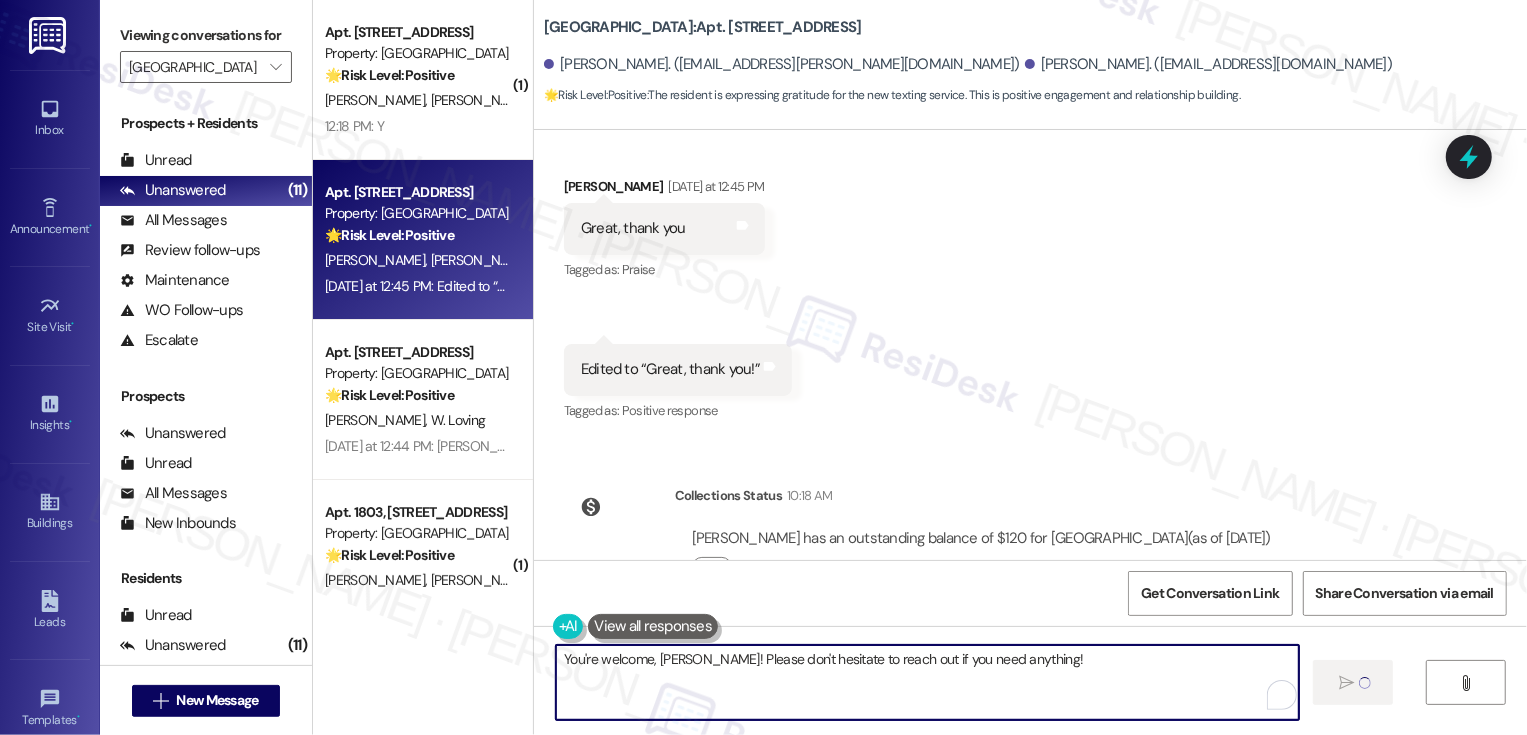 type 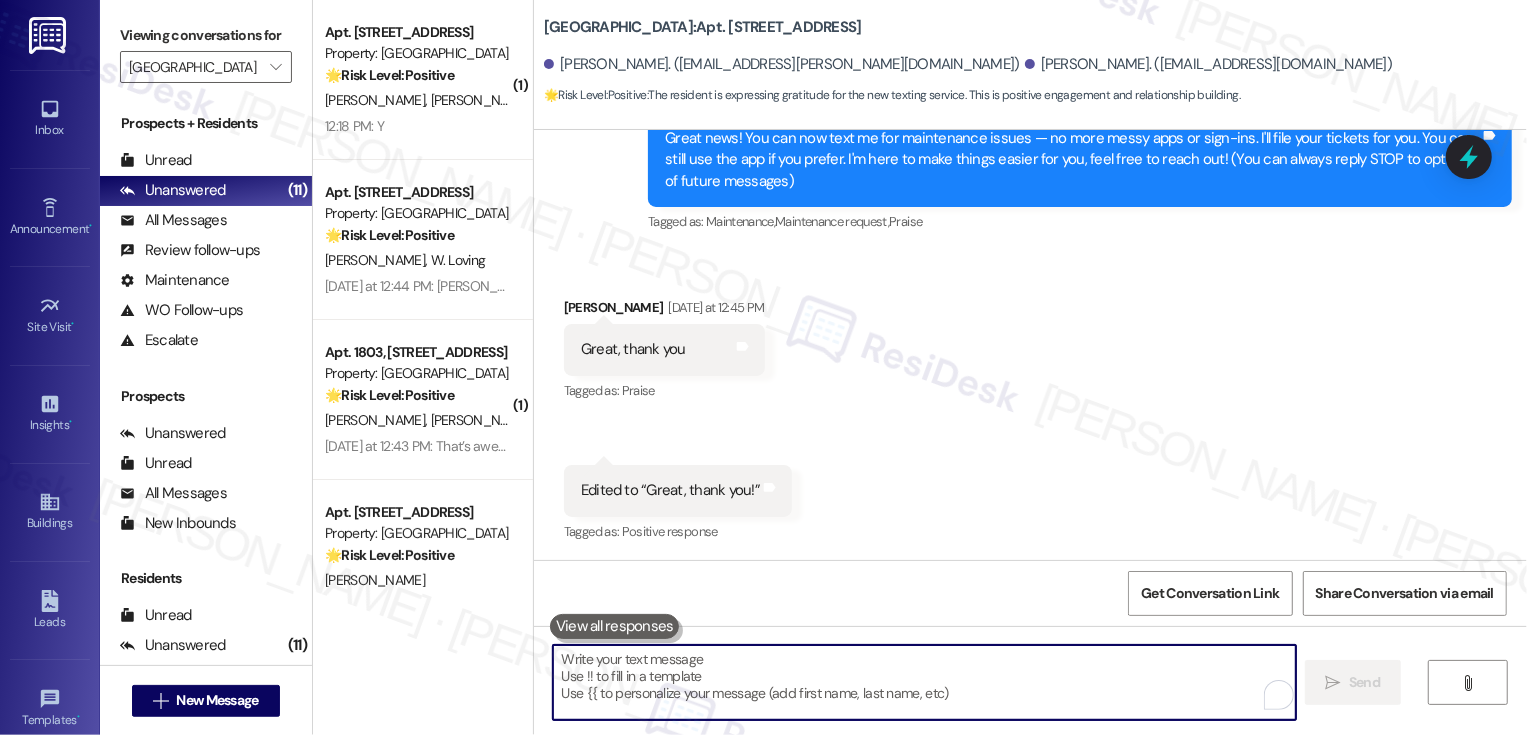 scroll, scrollTop: 403, scrollLeft: 0, axis: vertical 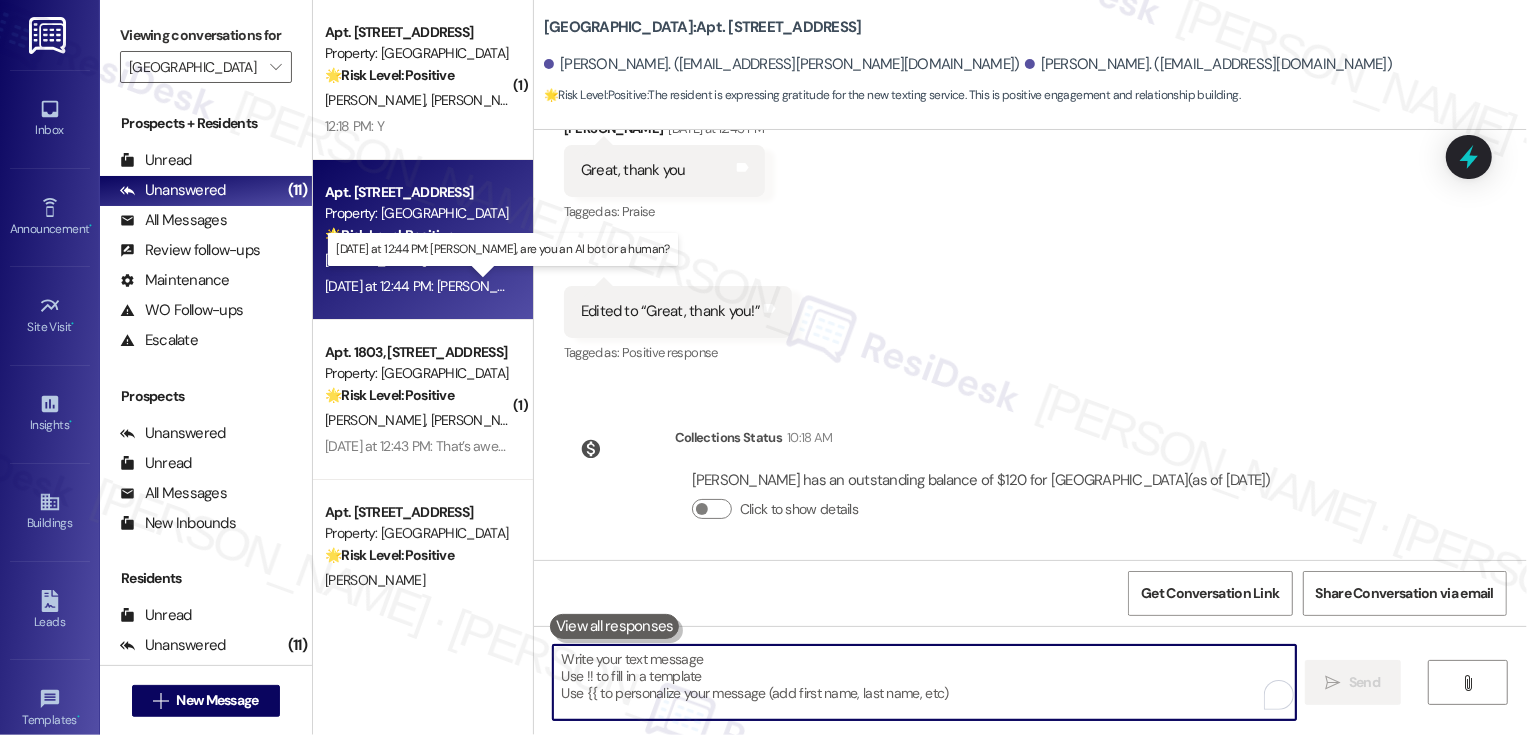 click on "[DATE] at 12:44 PM: [PERSON_NAME], are you an AI bot or a human? [DATE] at 12:44 PM: [PERSON_NAME], are you an AI bot or a human?" at bounding box center (520, 286) 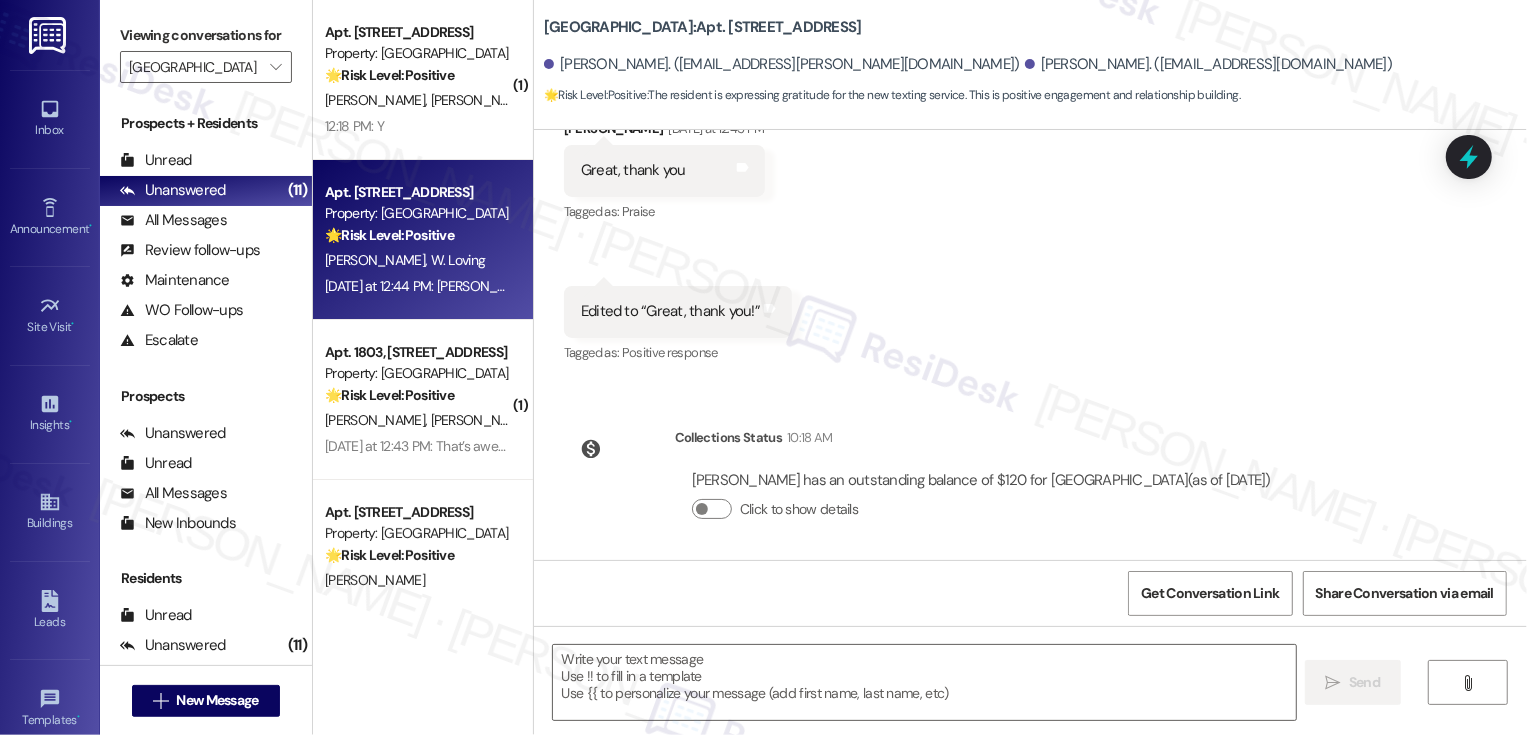 type on "Fetching suggested responses. Please feel free to read through the conversation in the meantime." 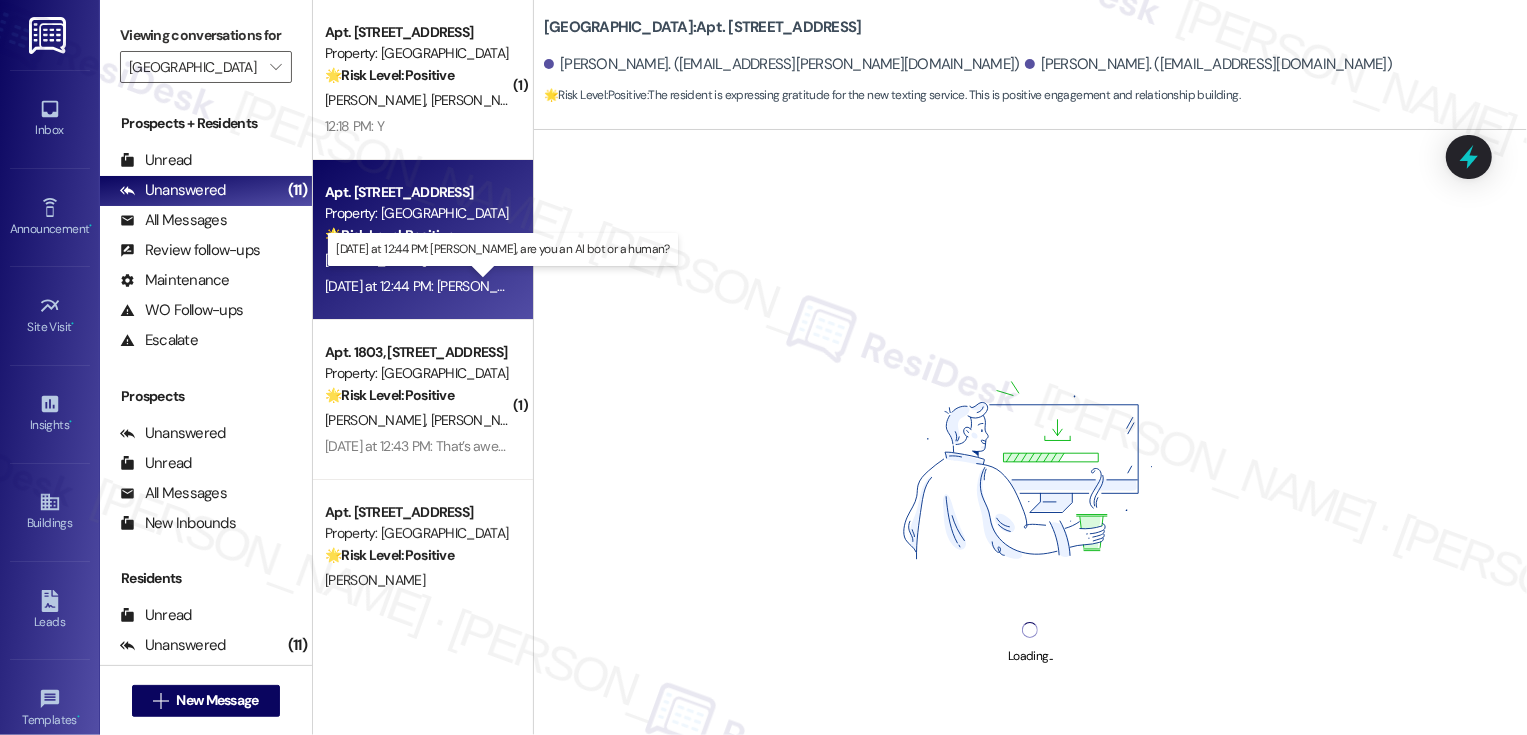 click on "[DATE] at 12:44 PM: [PERSON_NAME], are you an AI bot or a human? [DATE] at 12:44 PM: [PERSON_NAME], are you an AI bot or a human?" at bounding box center [520, 286] 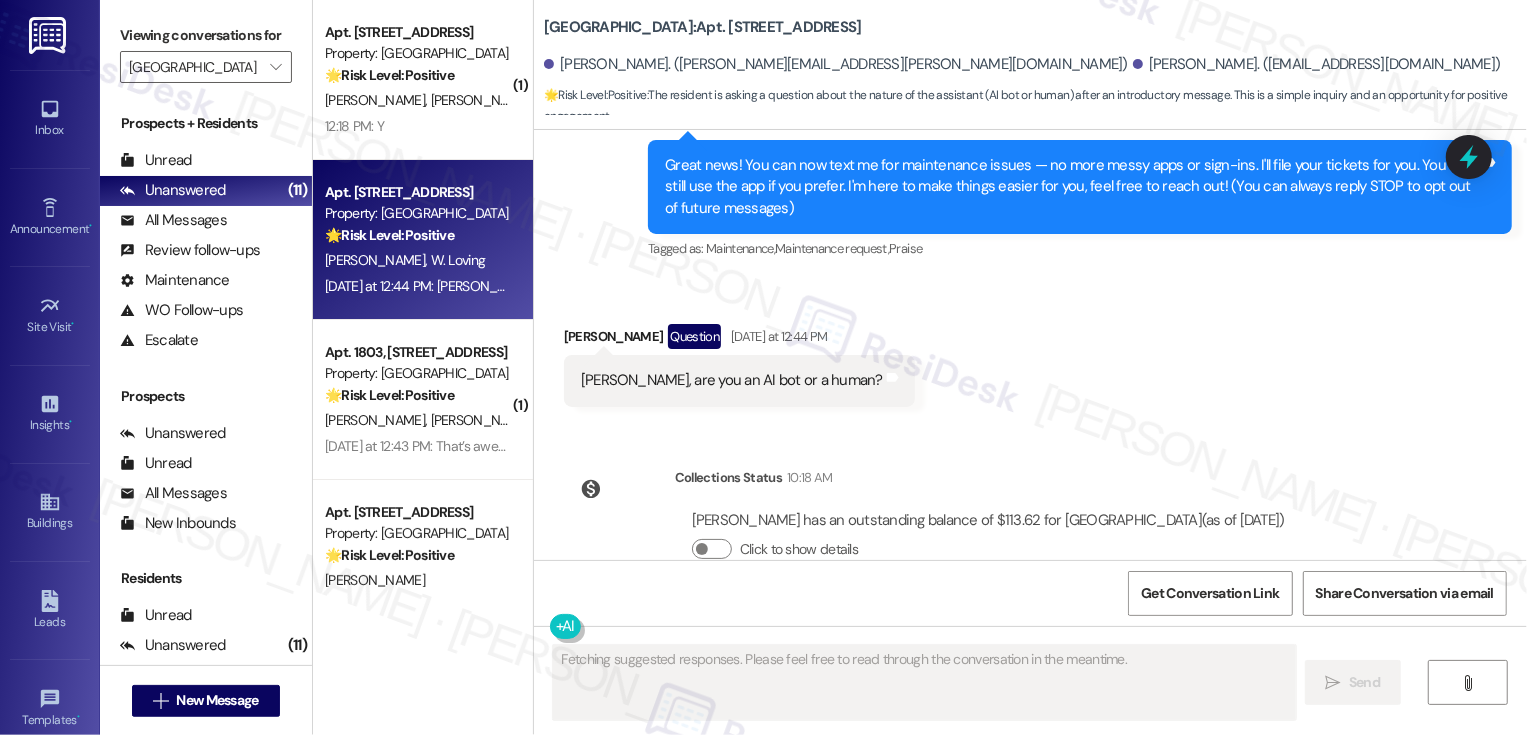 scroll, scrollTop: 179, scrollLeft: 0, axis: vertical 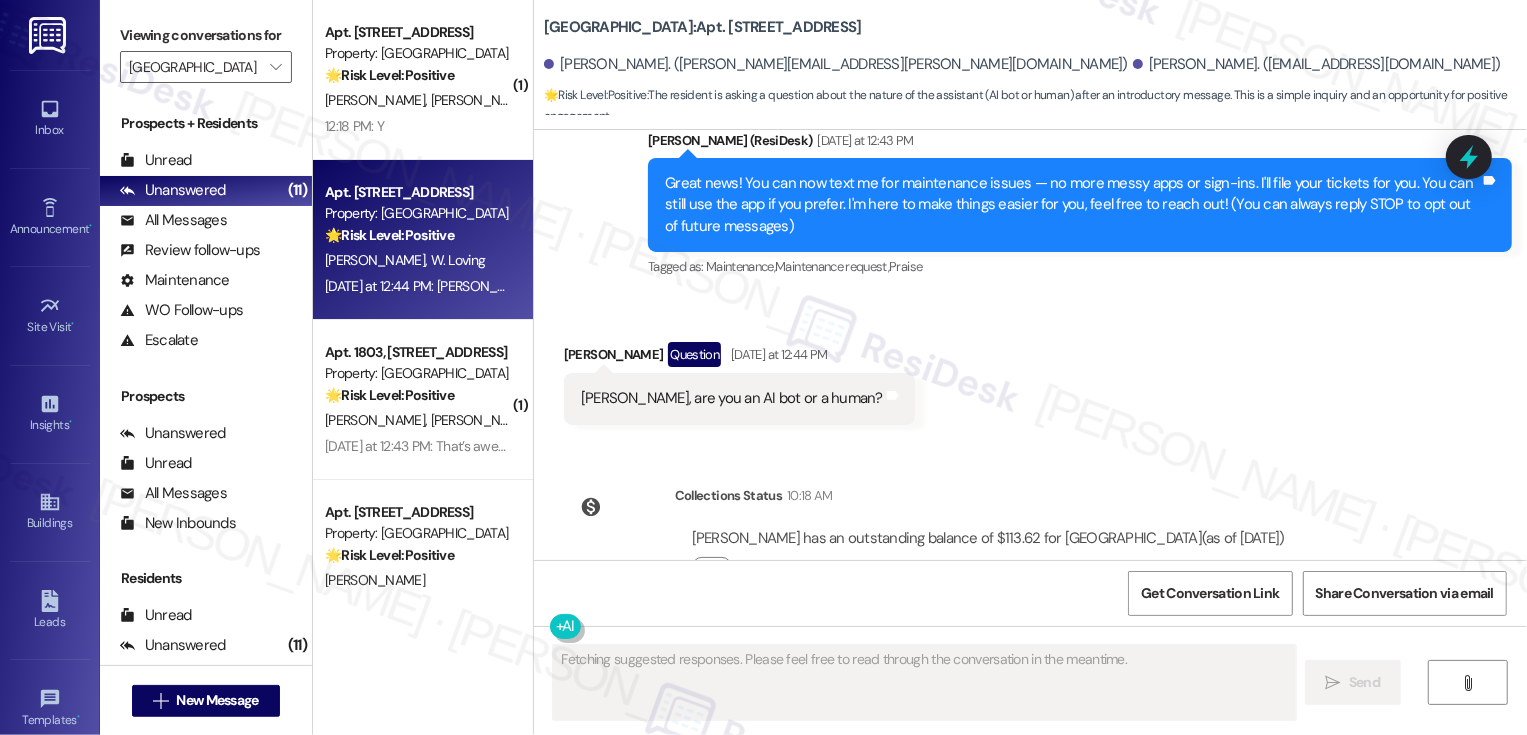 click on "[PERSON_NAME] Question [DATE] at 12:44 PM" at bounding box center [739, 358] 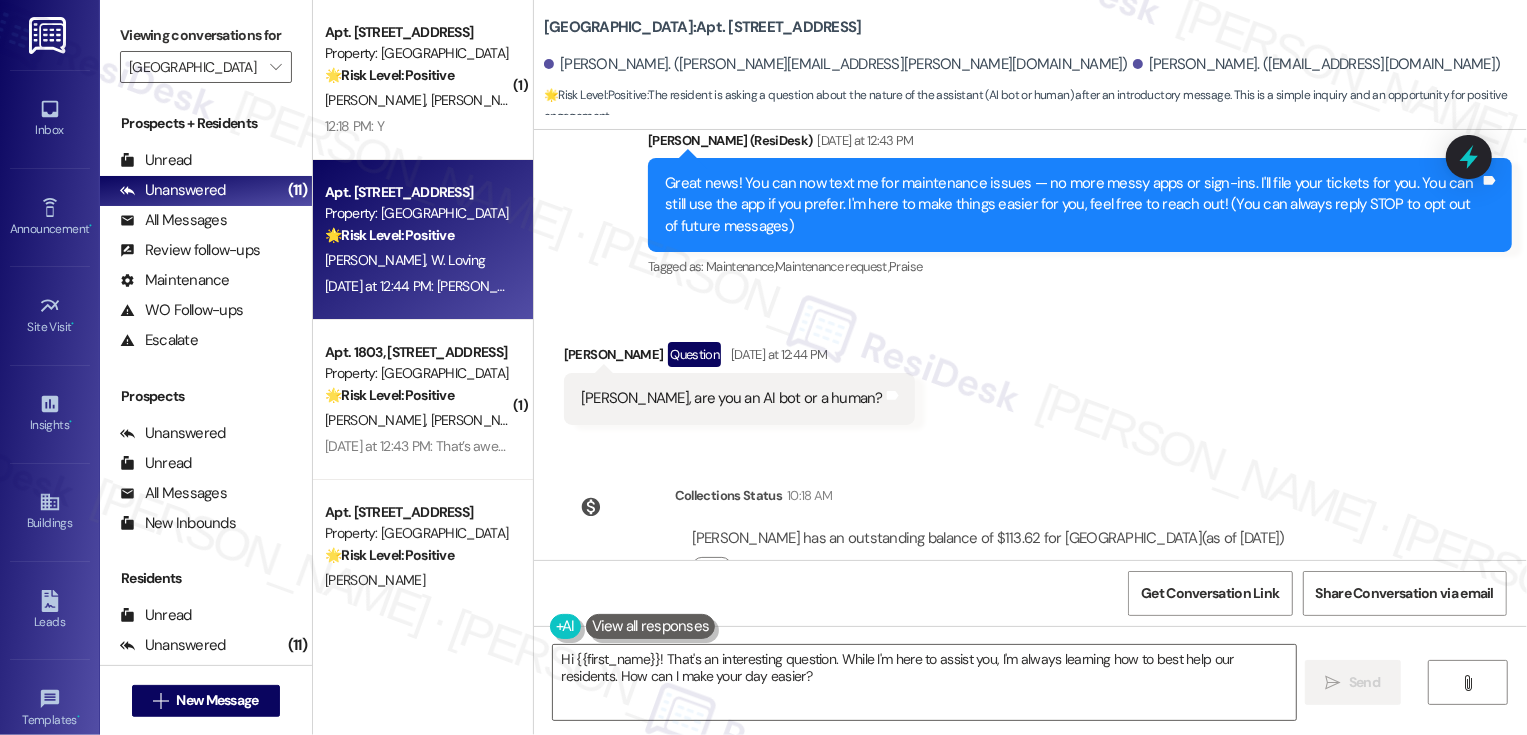 click on "[PERSON_NAME] Question [DATE] at 12:44 PM" at bounding box center [739, 358] 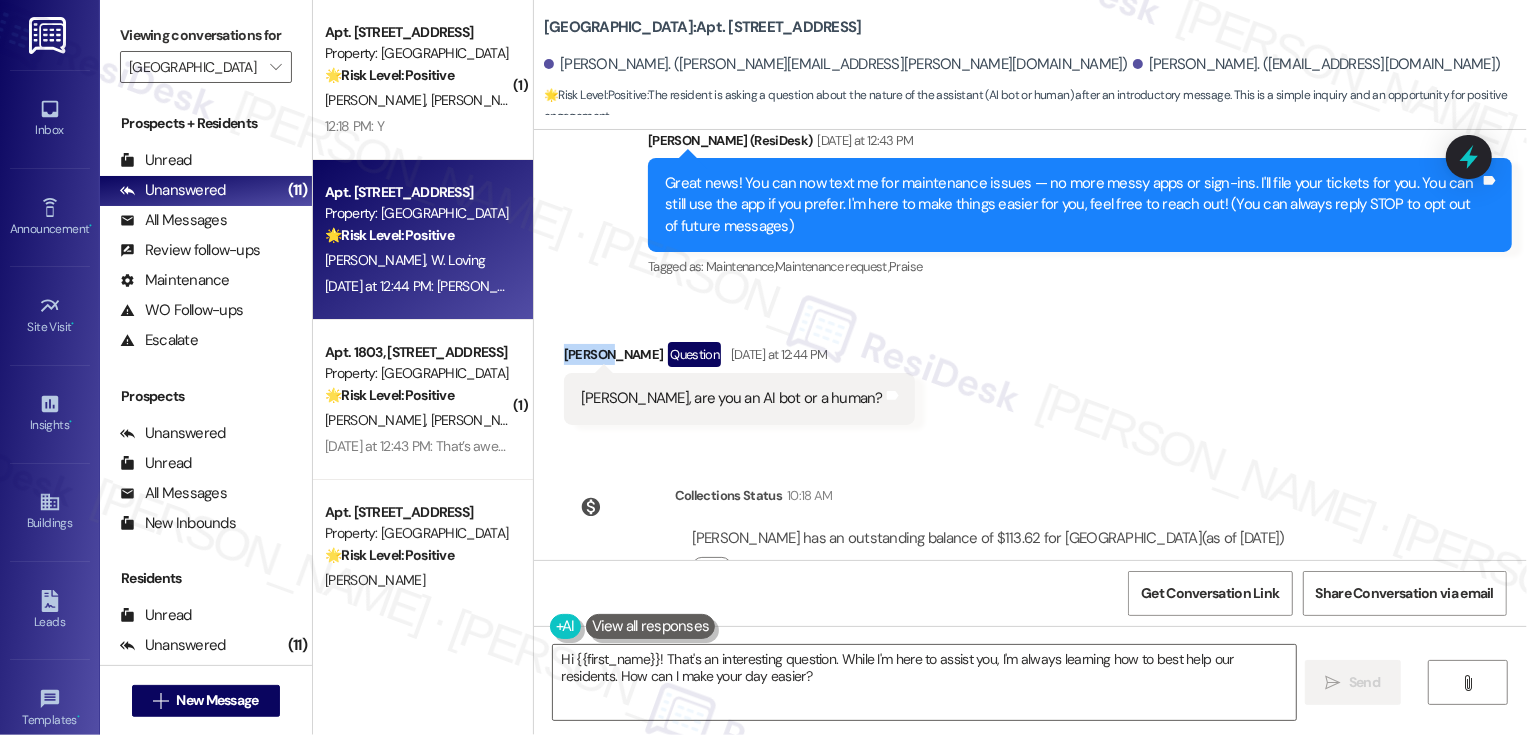 copy on "[PERSON_NAME]" 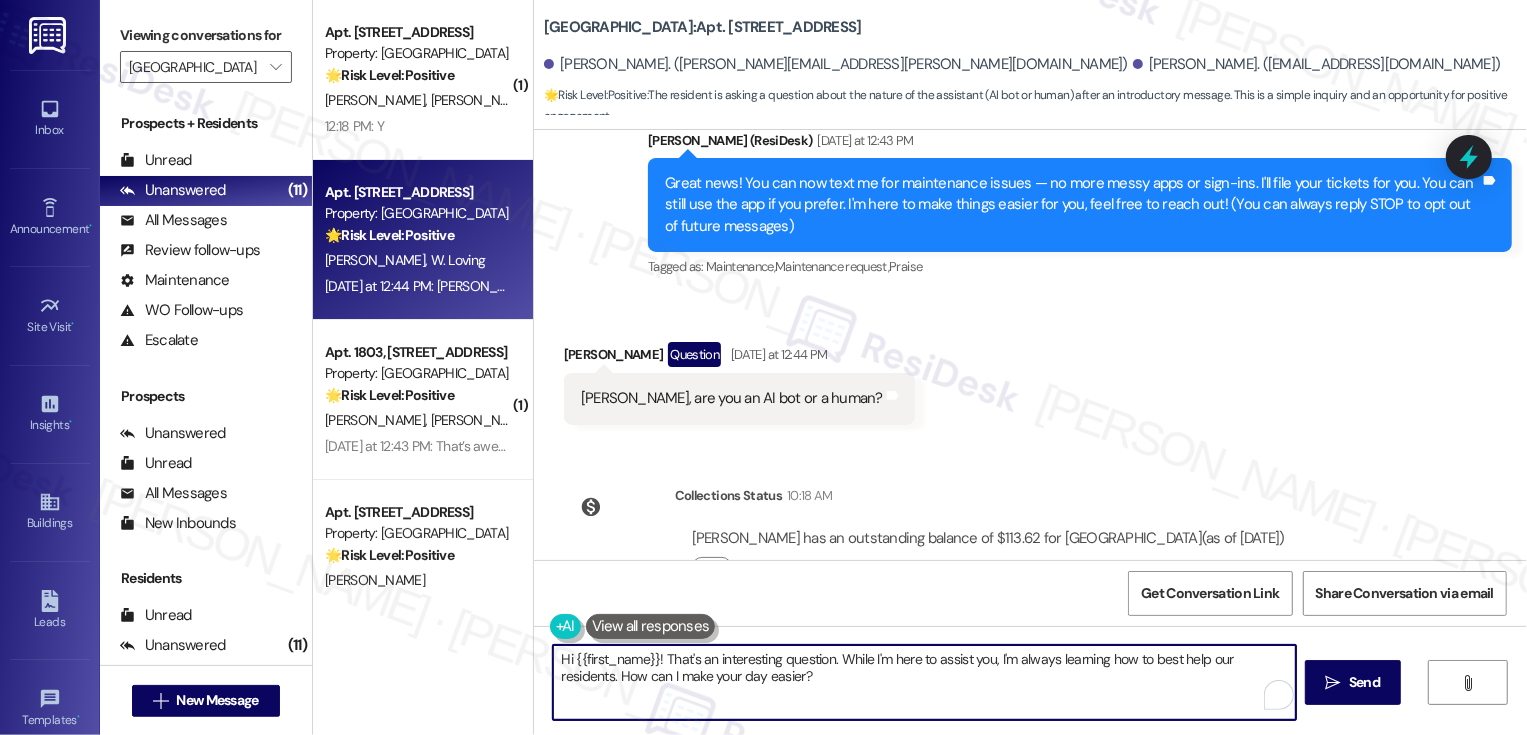 drag, startPoint x: 563, startPoint y: 657, endPoint x: 853, endPoint y: 694, distance: 292.35083 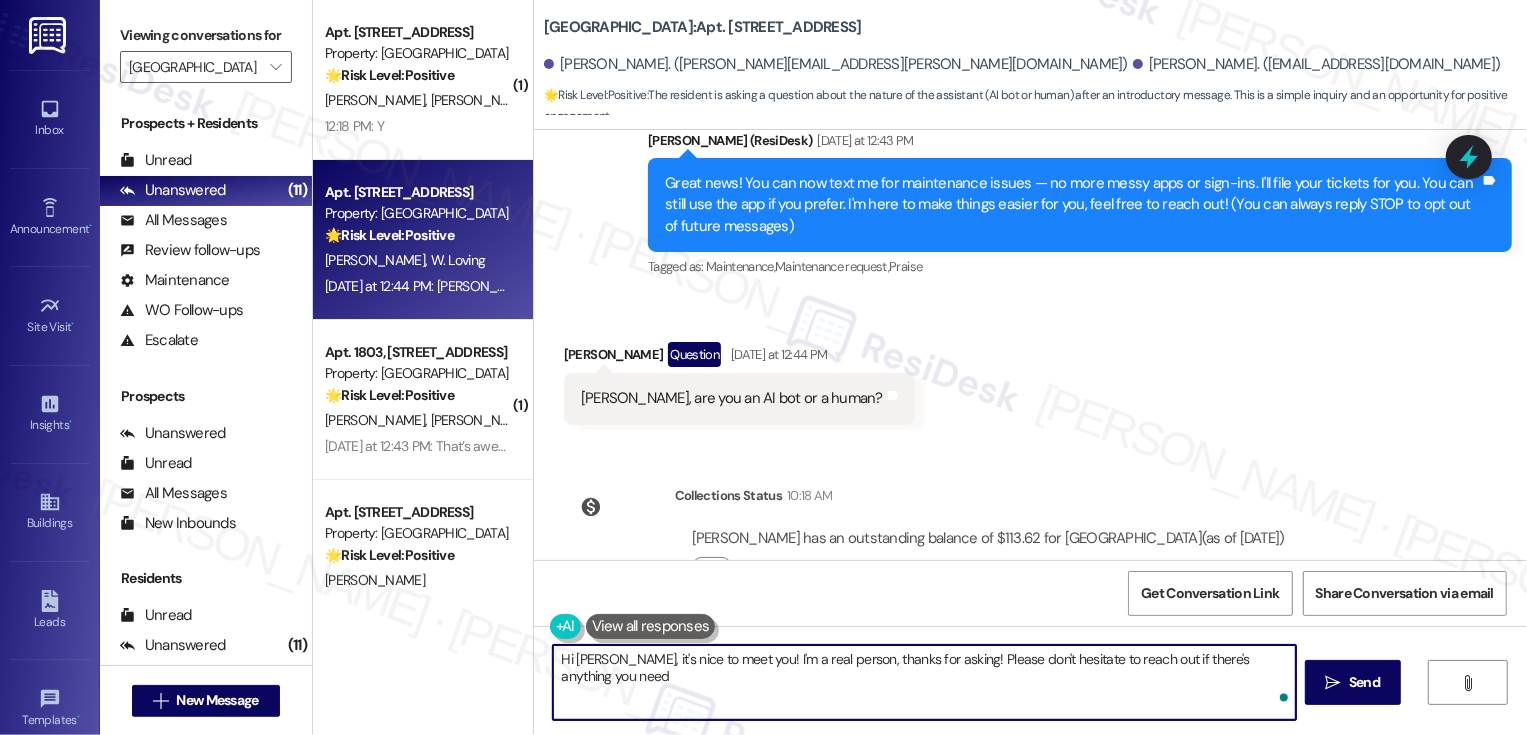 type on "Hi [PERSON_NAME], it's nice to meet you! I'm a real person, thanks for asking! Please don't hesitate to reach out if there's anything you need!" 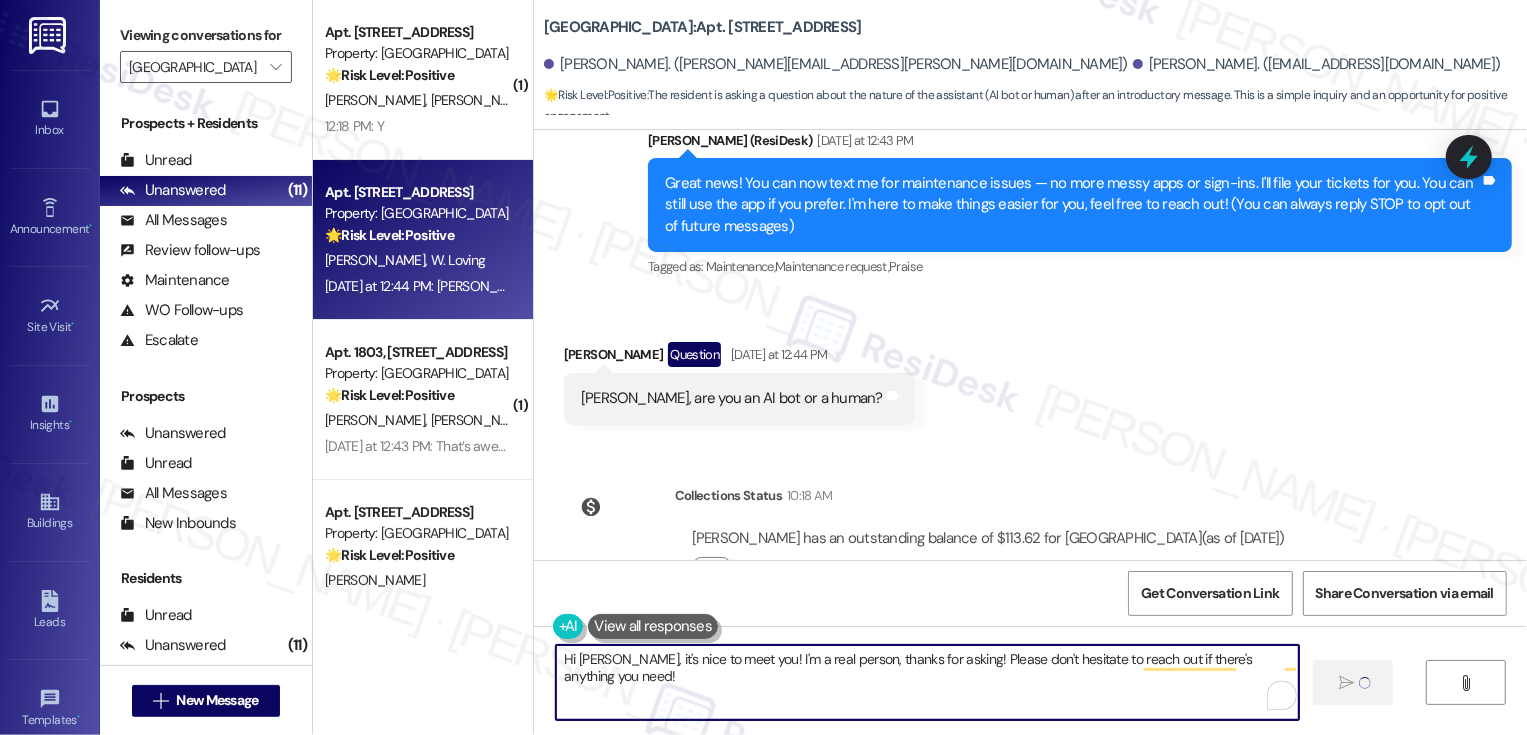 type 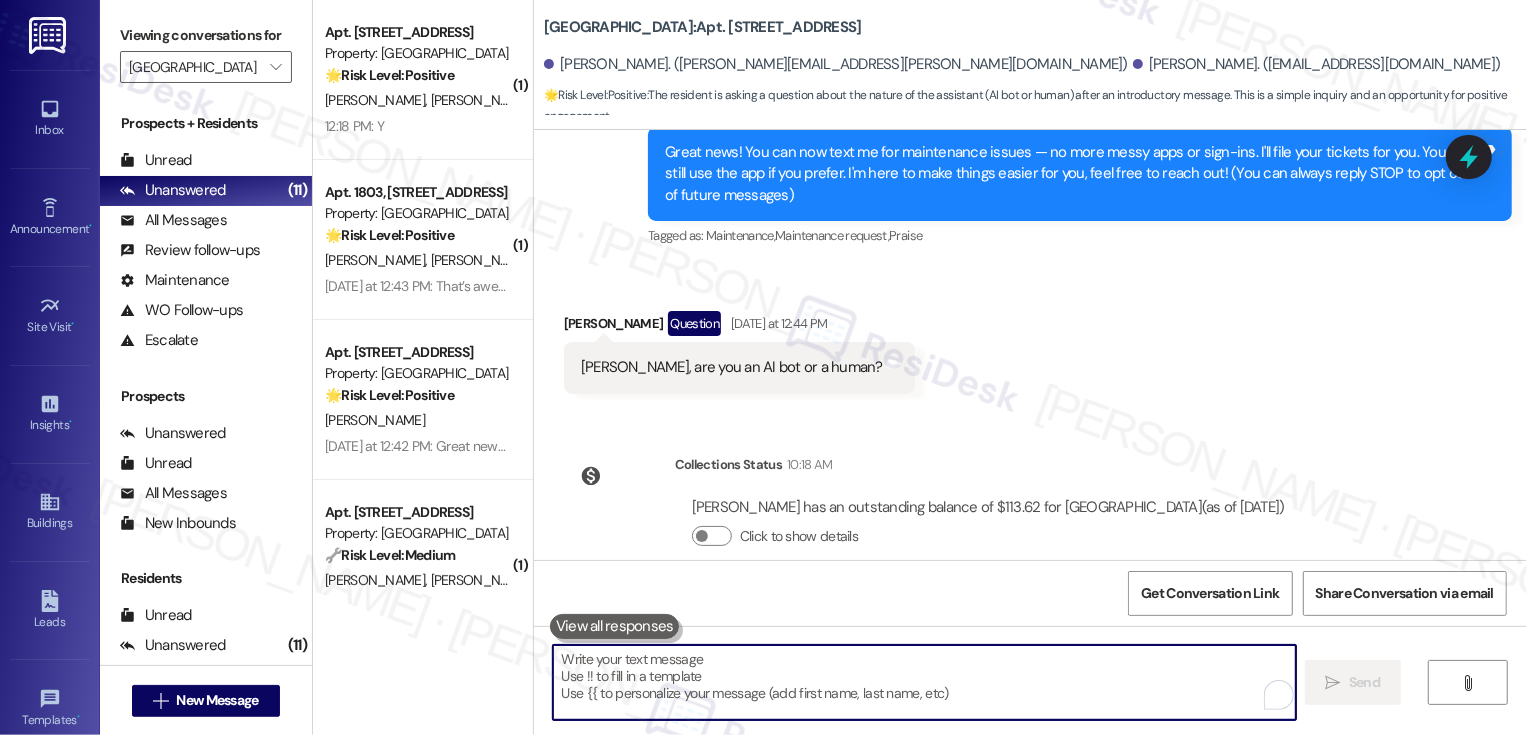 scroll, scrollTop: 382, scrollLeft: 0, axis: vertical 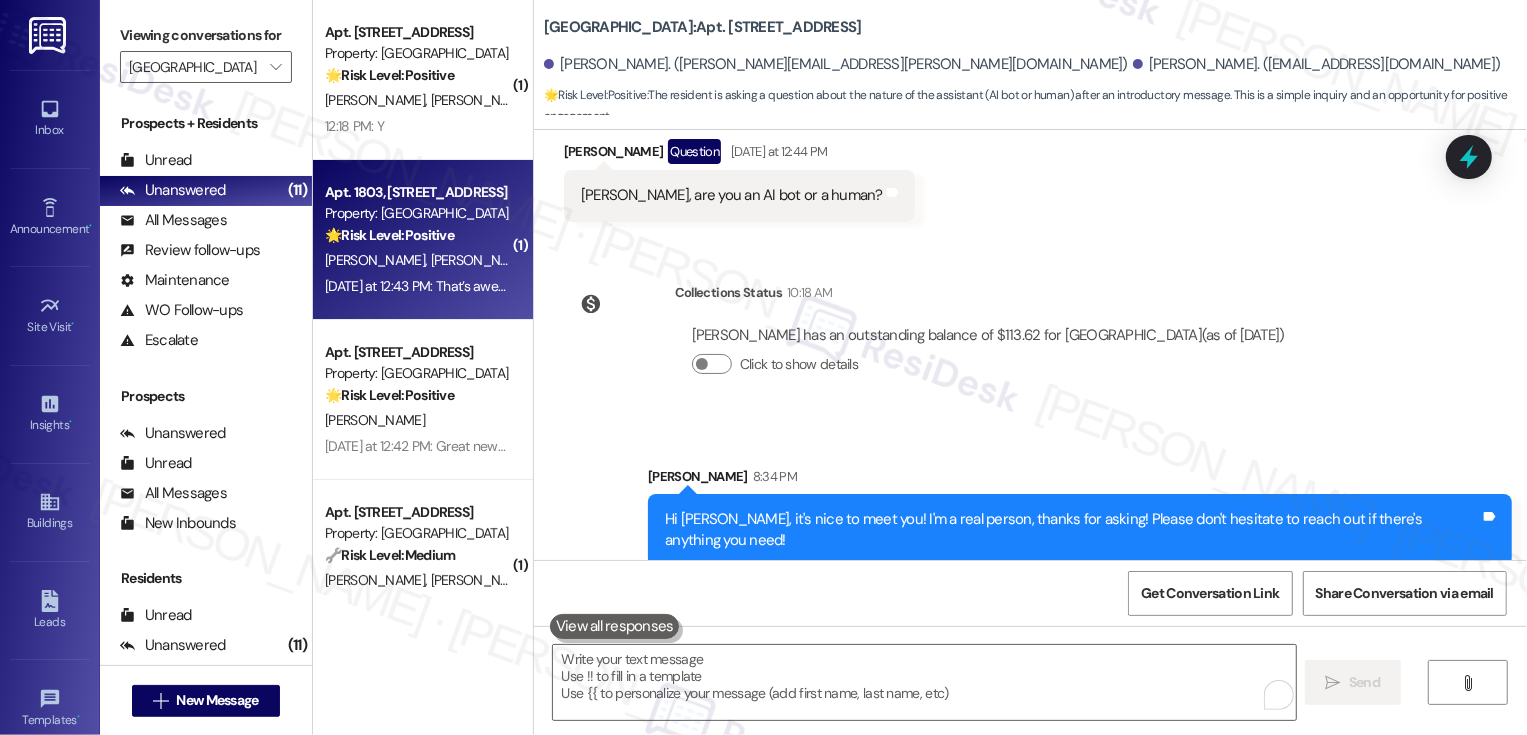 click on "[PERSON_NAME] [PERSON_NAME]" at bounding box center [417, 260] 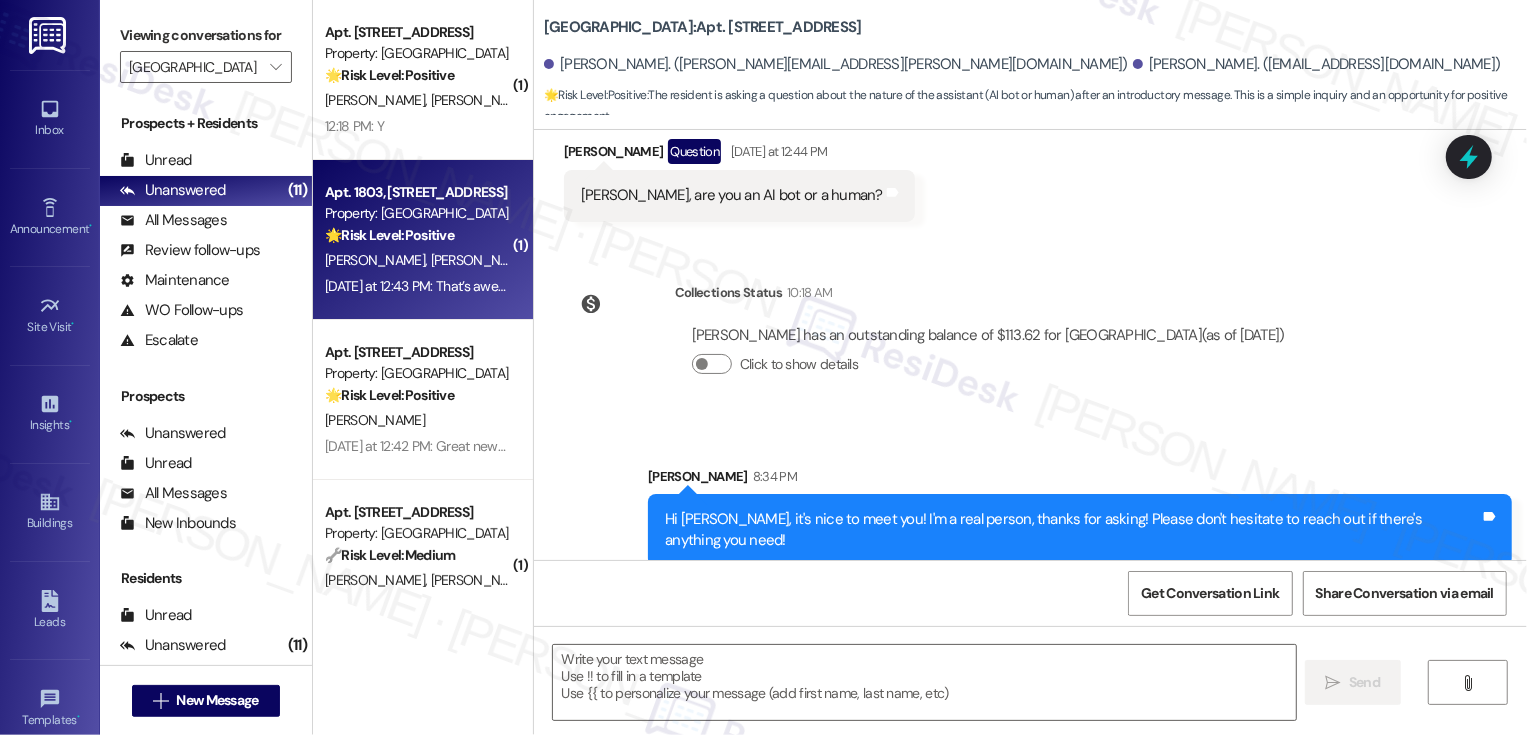 click on "[PERSON_NAME] [PERSON_NAME]" at bounding box center (417, 260) 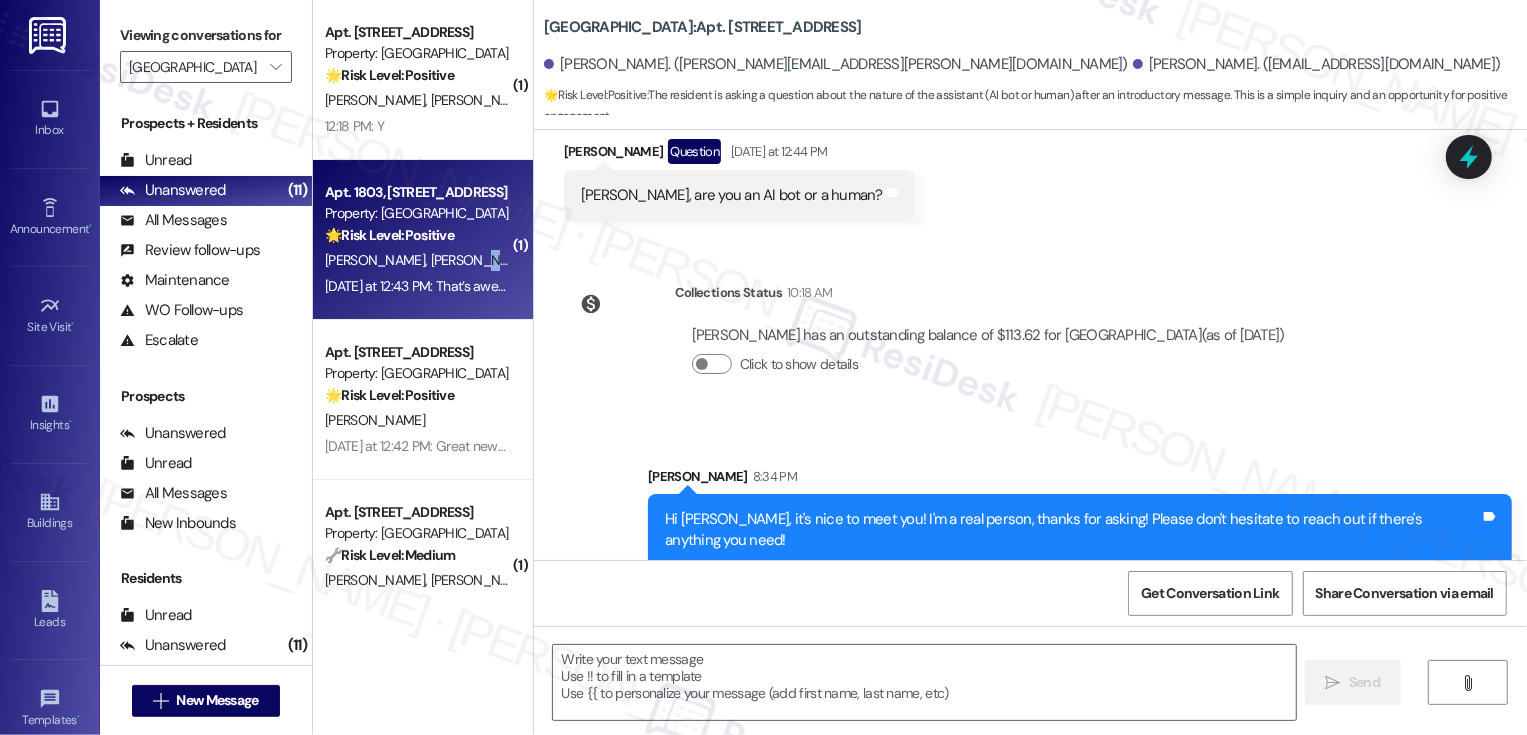 type on "Fetching suggested responses. Please feel free to read through the conversation in the meantime." 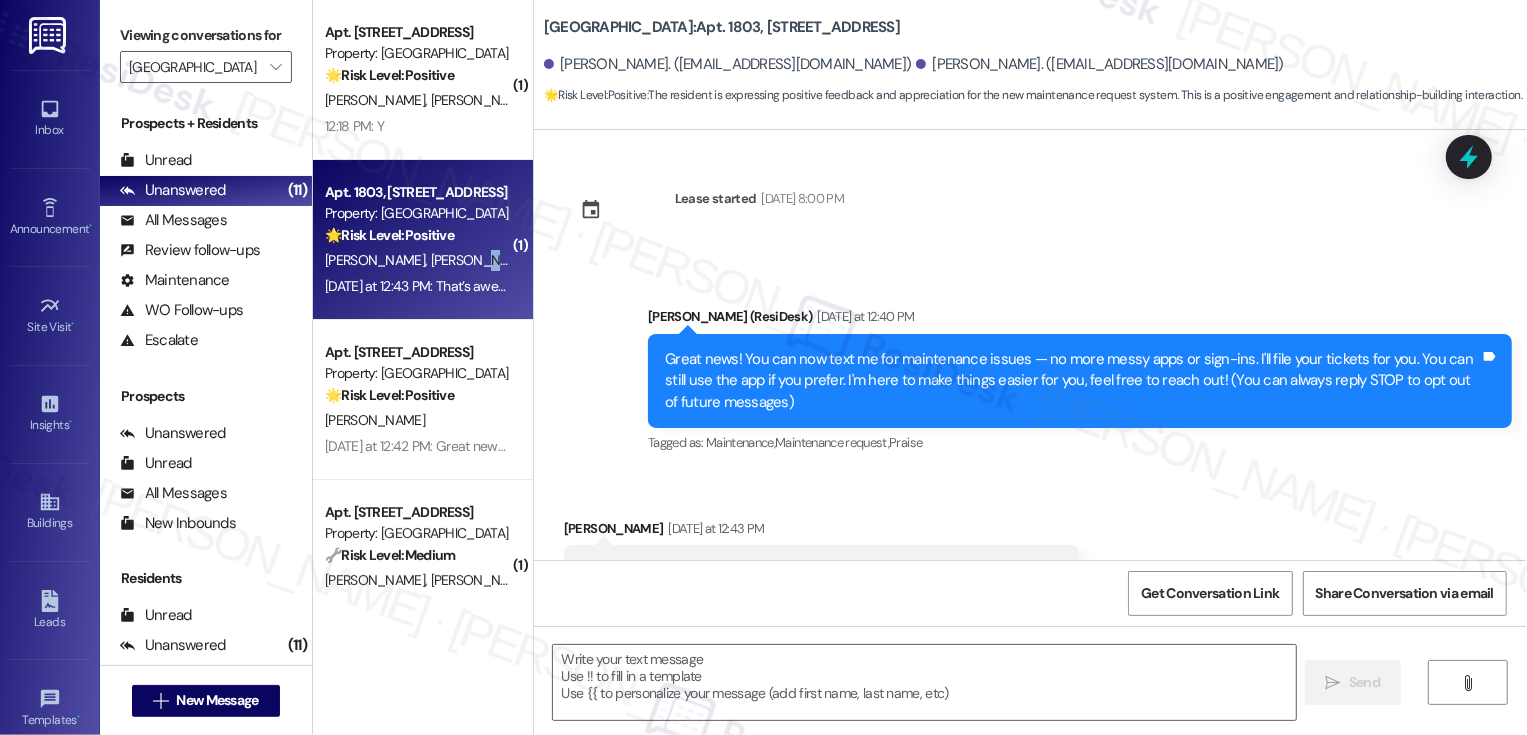scroll, scrollTop: 84, scrollLeft: 0, axis: vertical 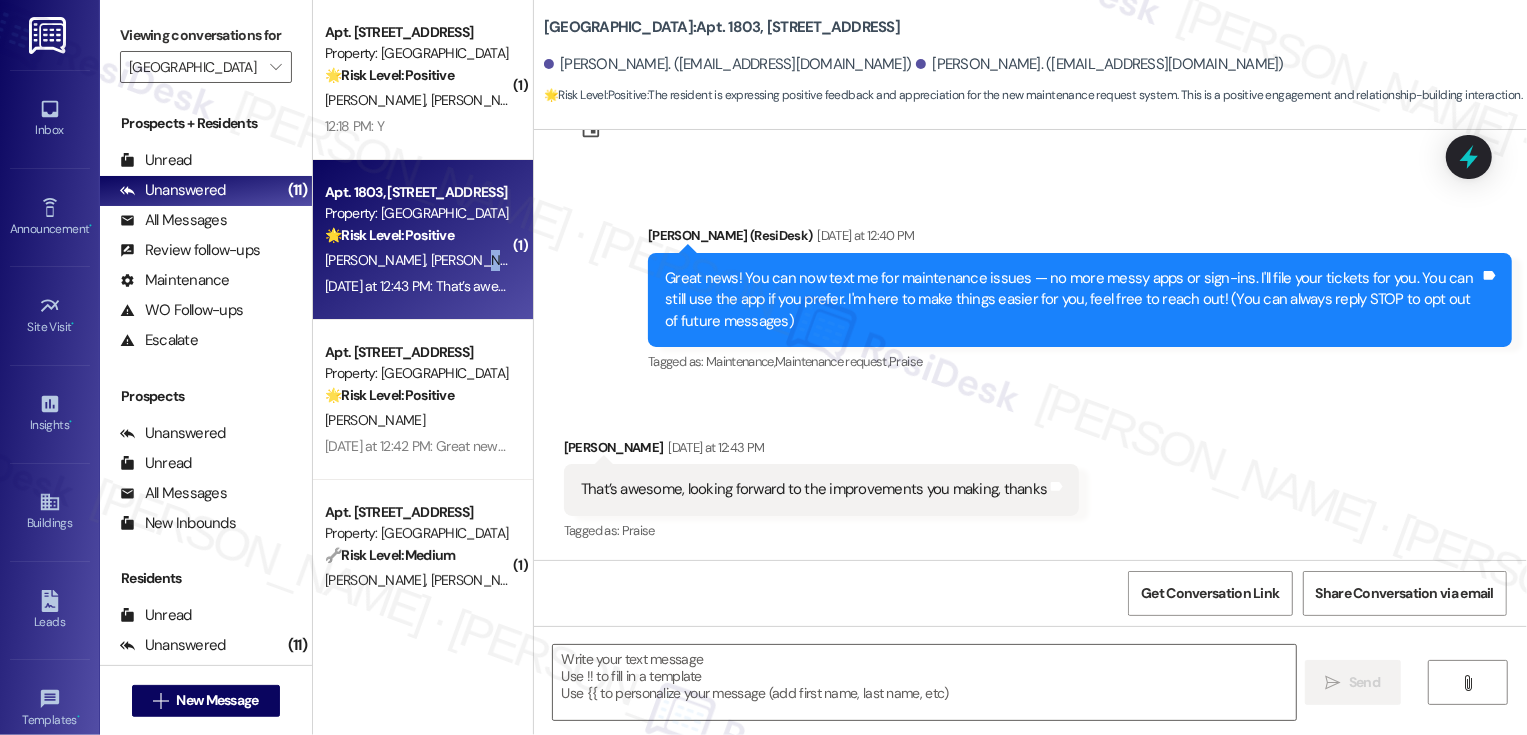 type on "Fetching suggested responses. Please feel free to read through the conversation in the meantime." 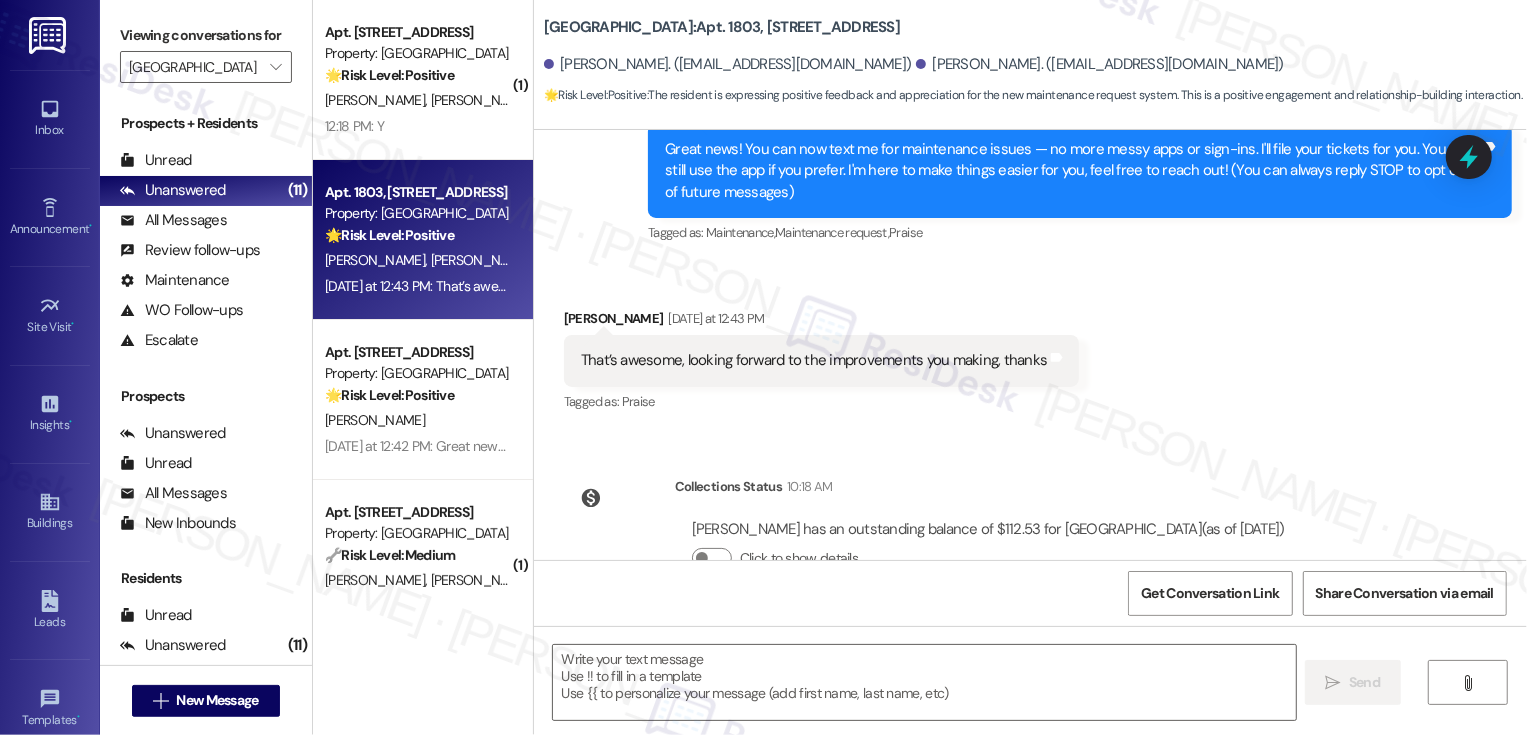 scroll, scrollTop: 158, scrollLeft: 0, axis: vertical 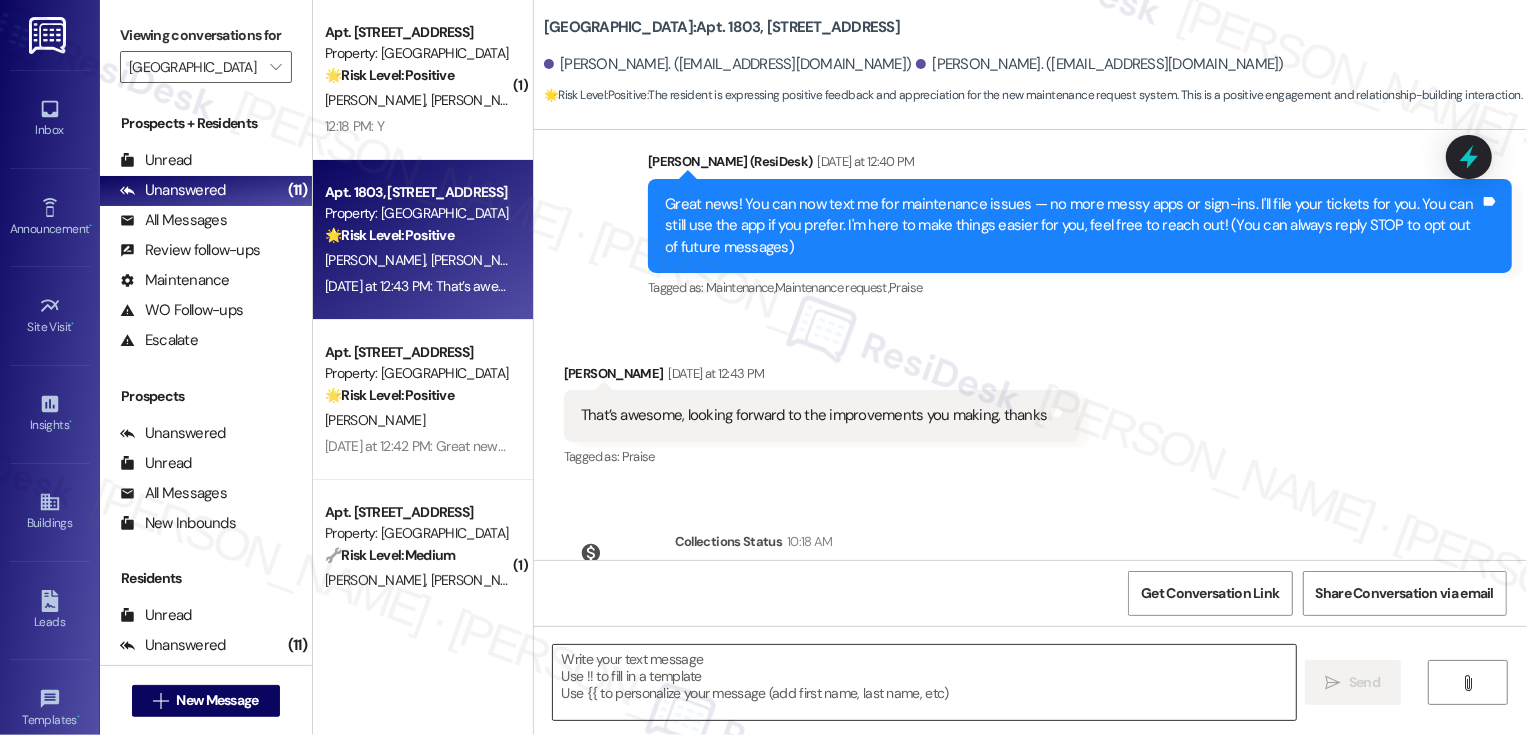 click at bounding box center (924, 682) 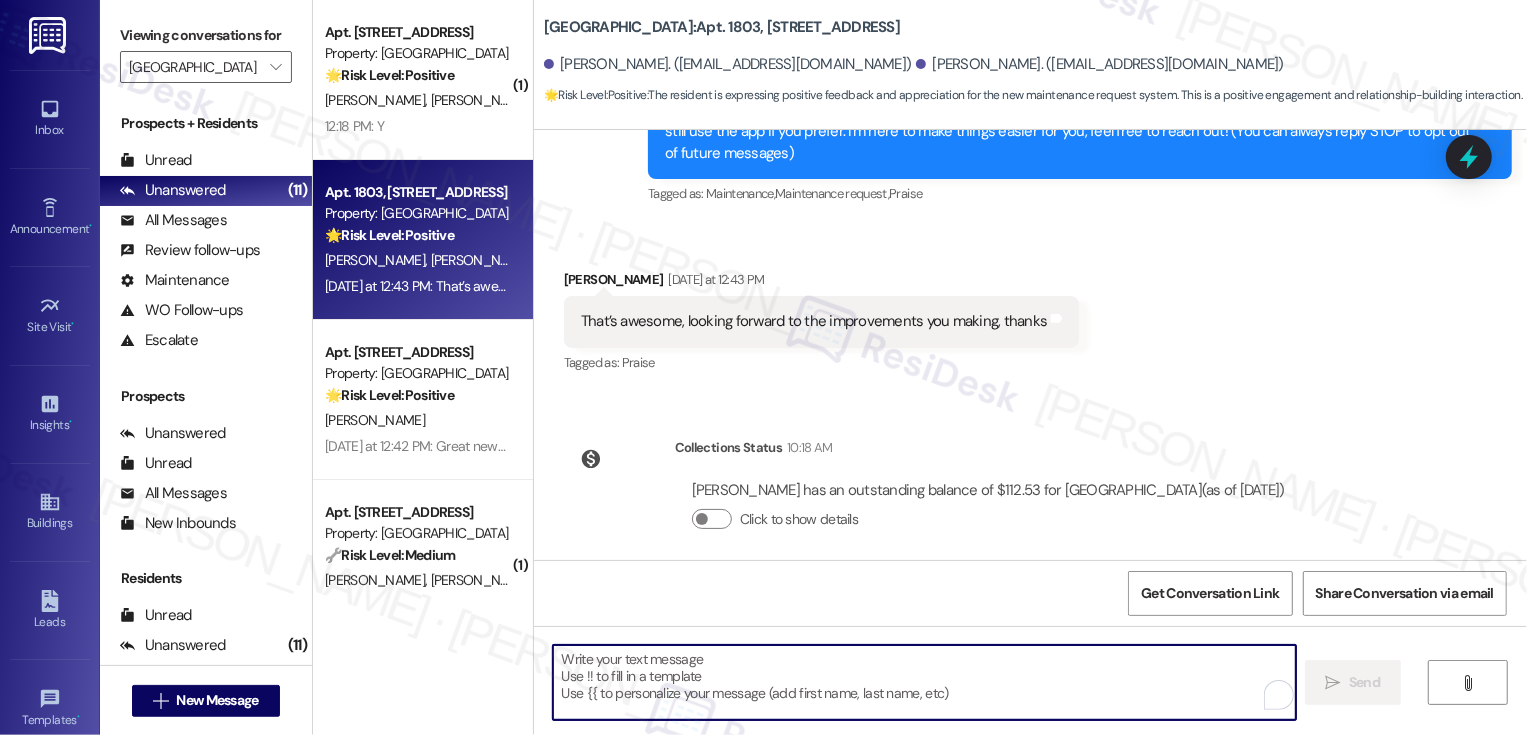 scroll, scrollTop: 268, scrollLeft: 0, axis: vertical 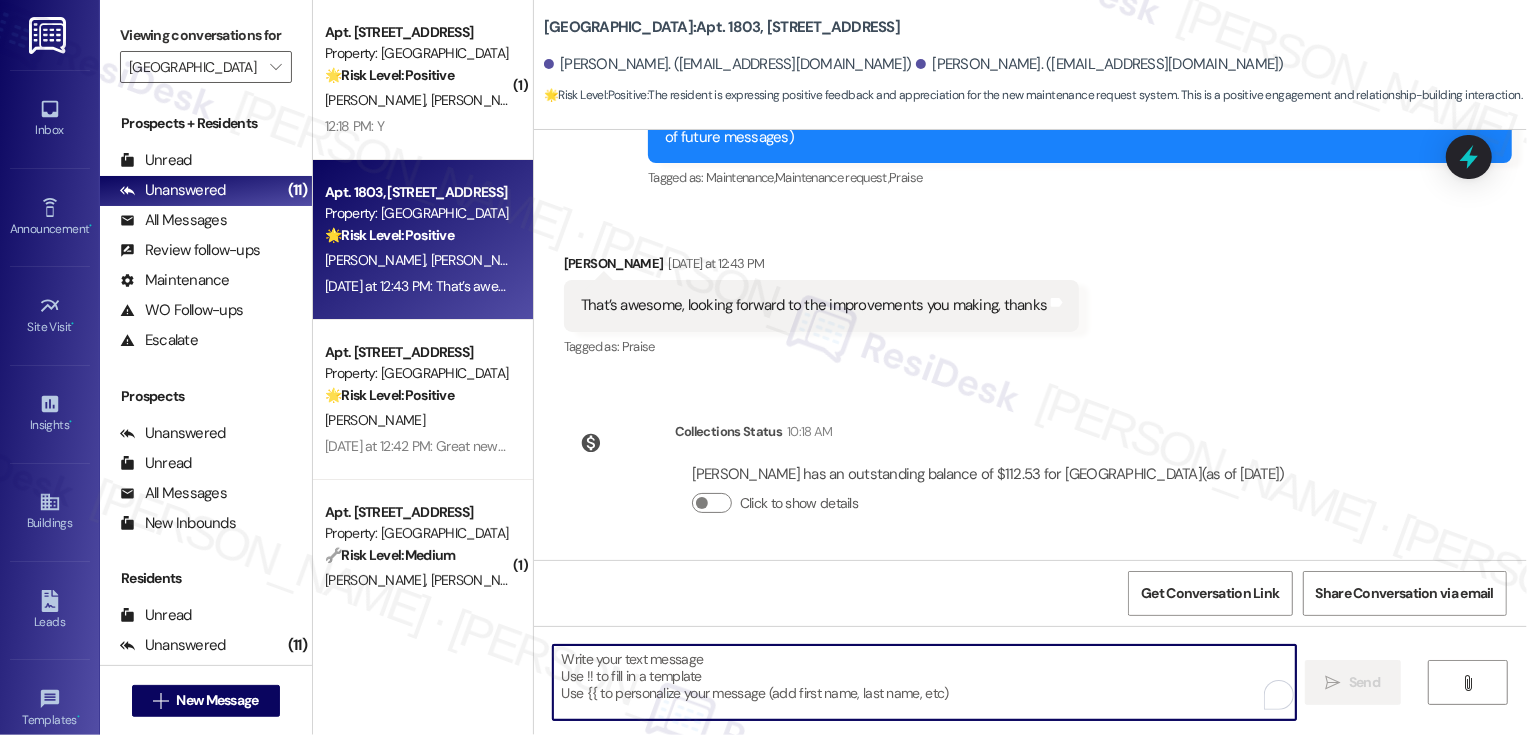 click at bounding box center [924, 682] 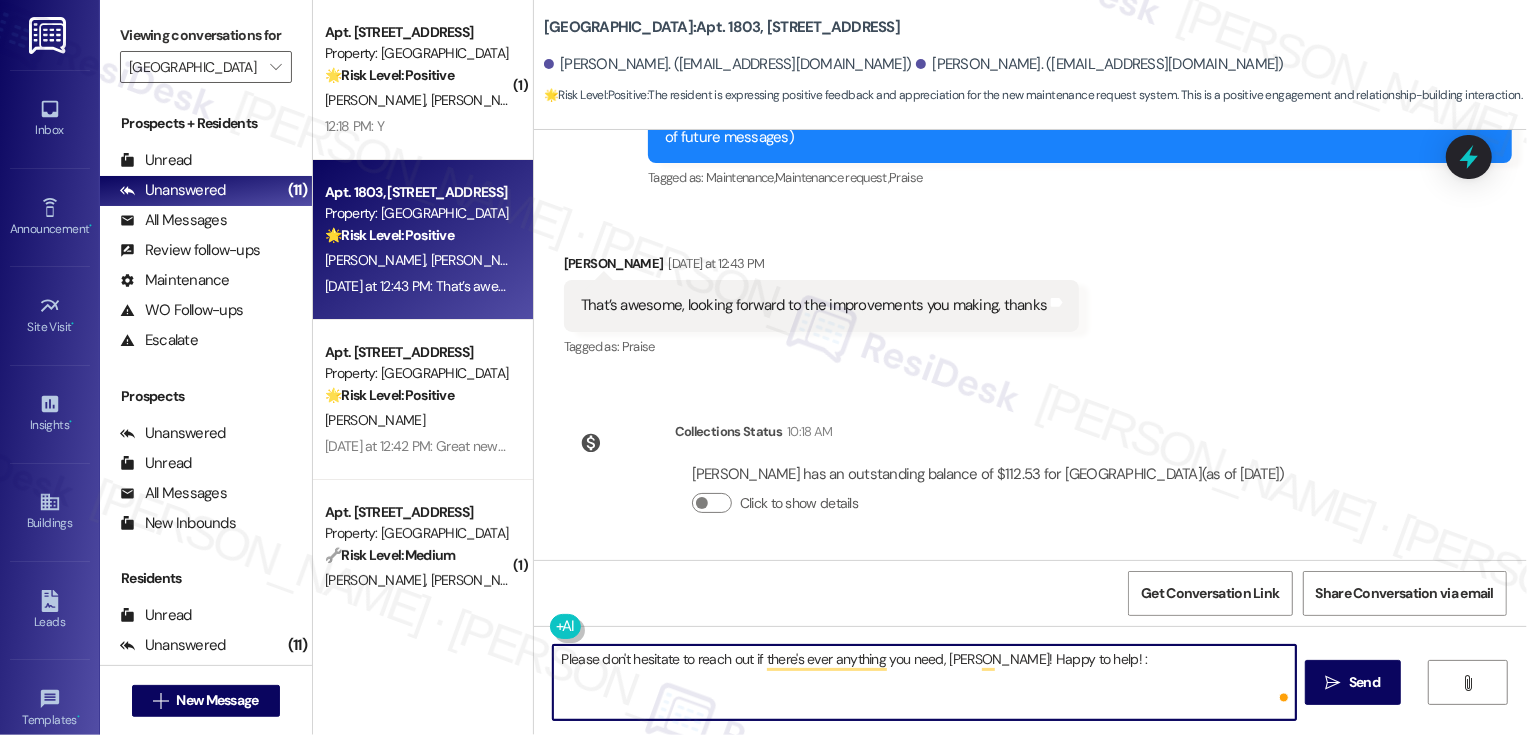 type on "Please don't hesitate to reach out if there's ever anything you need, [PERSON_NAME]! Happy to help! :)" 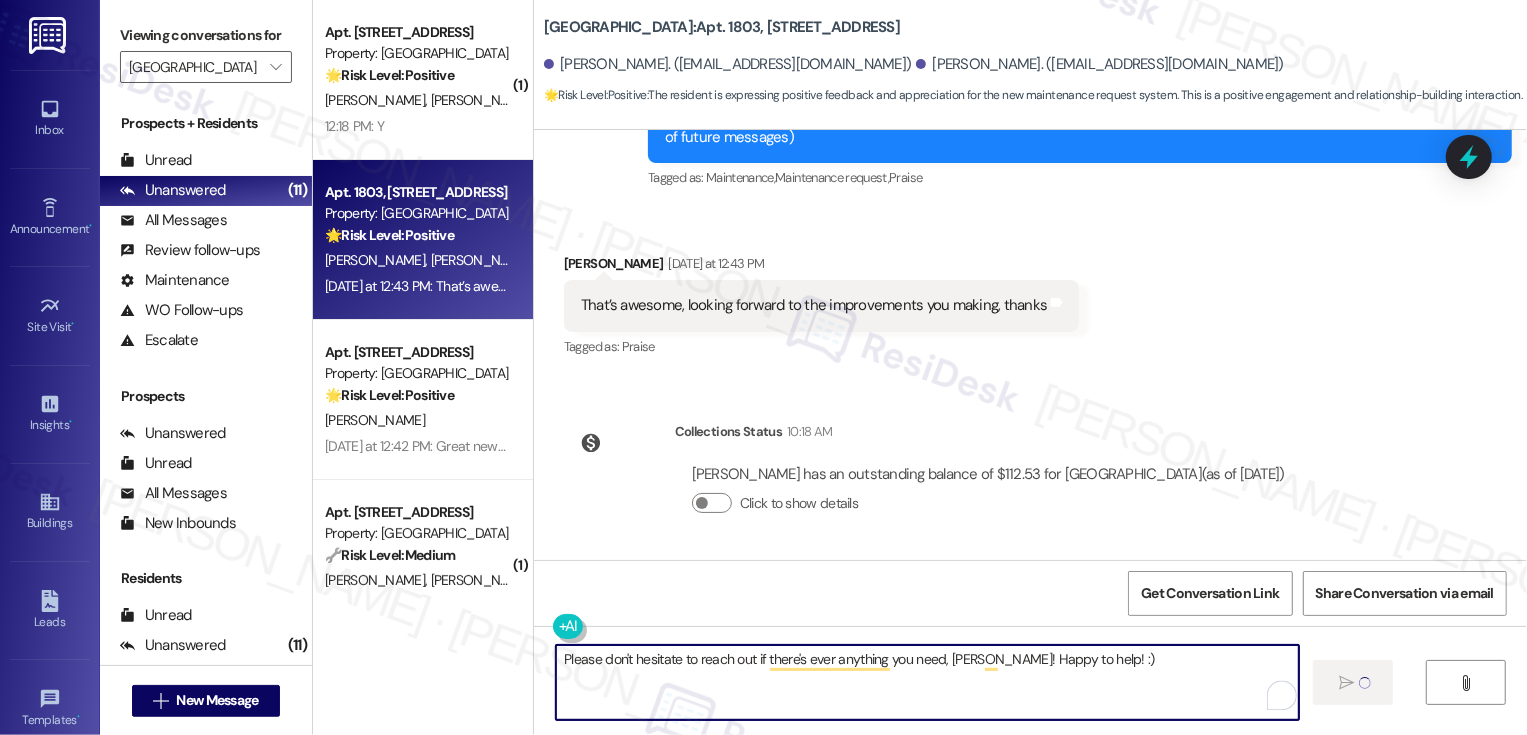 type 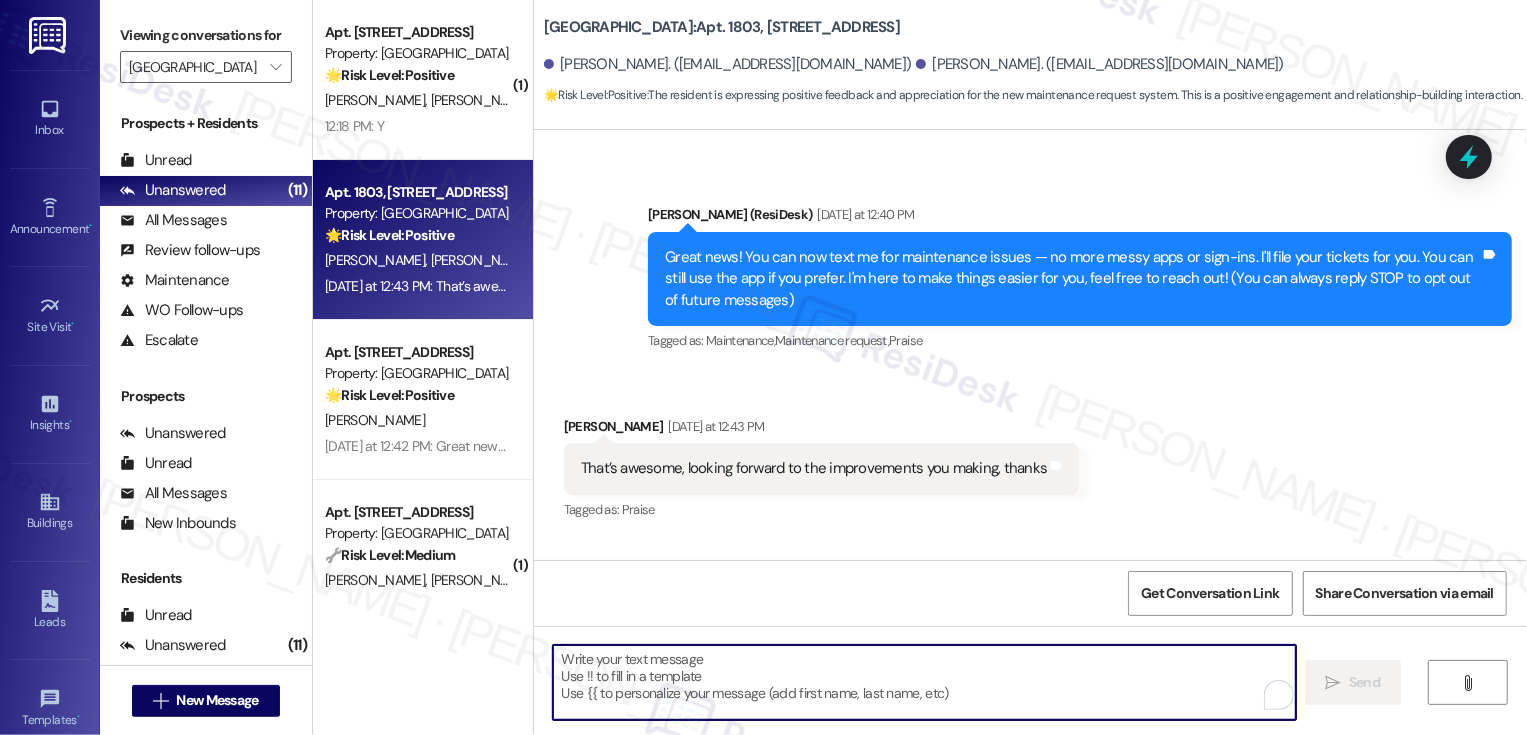 scroll, scrollTop: 408, scrollLeft: 0, axis: vertical 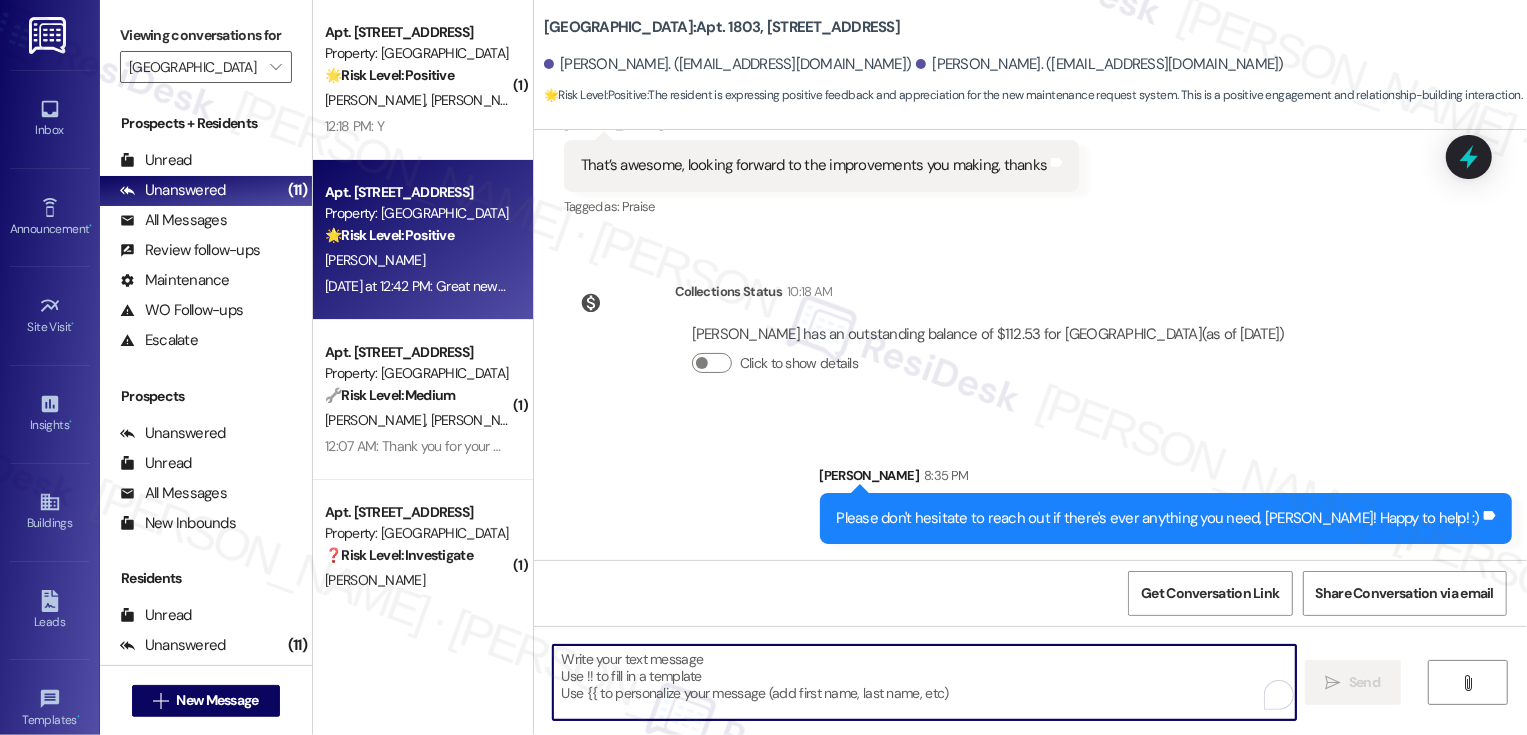 click on "[PERSON_NAME]" at bounding box center (417, 260) 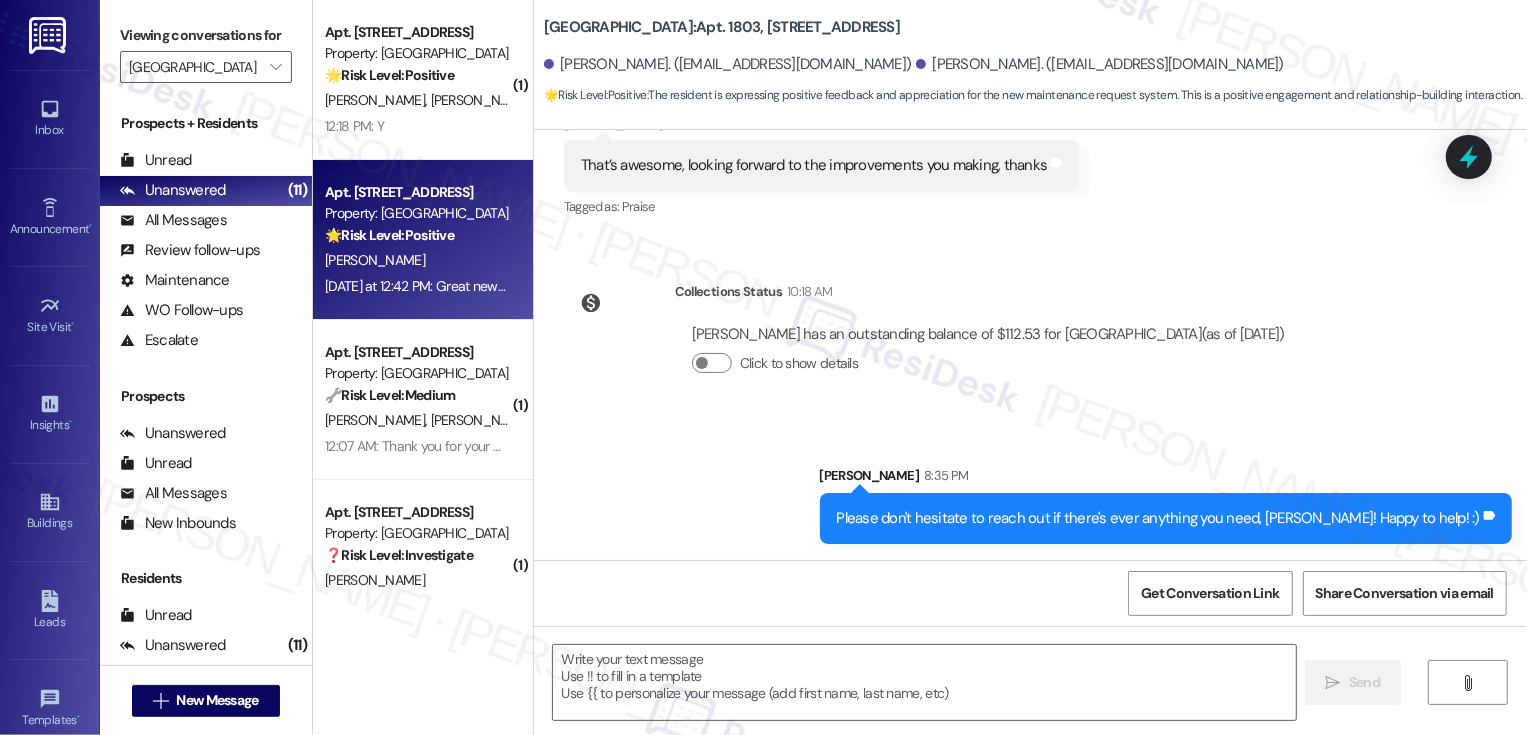 type on "Fetching suggested responses. Please feel free to read through the conversation in the meantime." 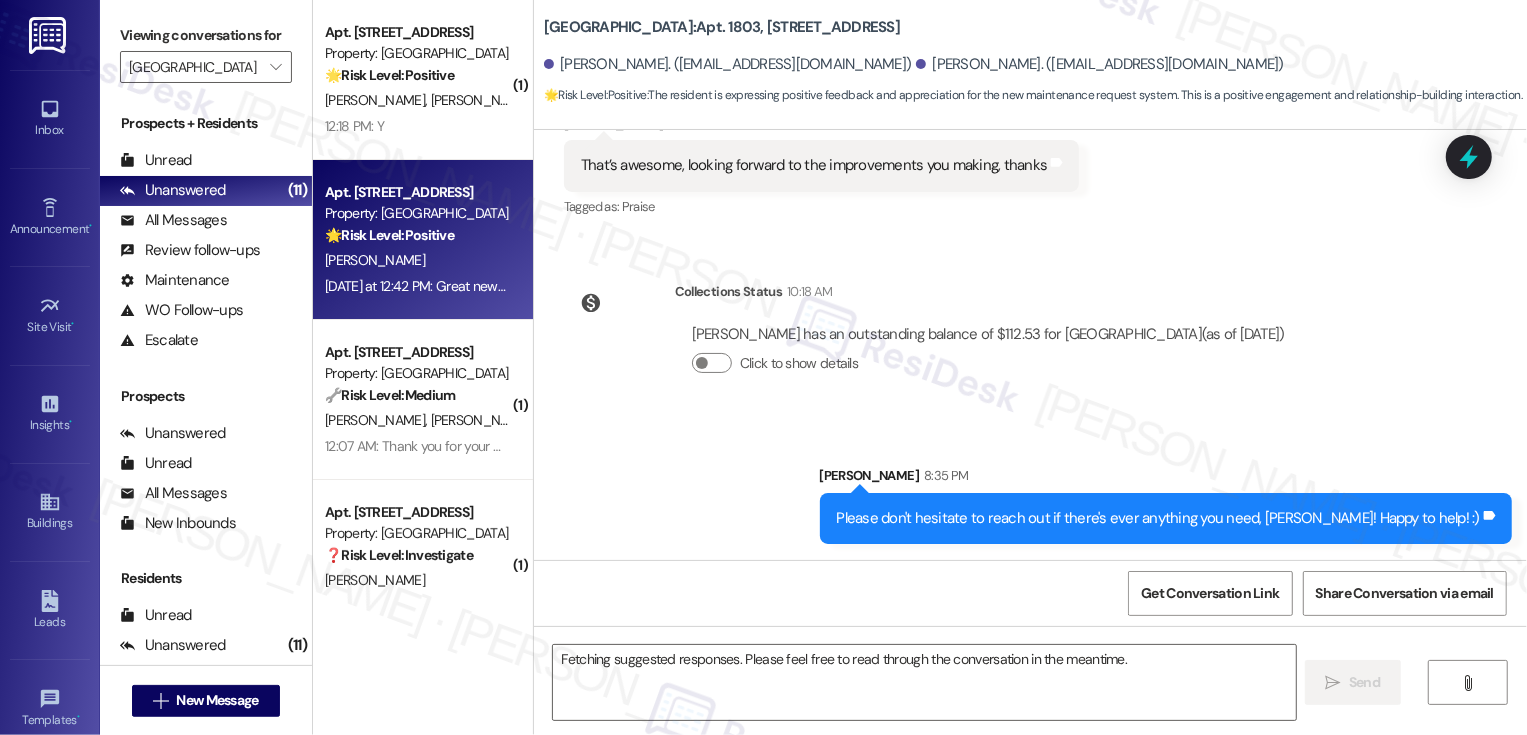 click on "[PERSON_NAME]" at bounding box center (417, 260) 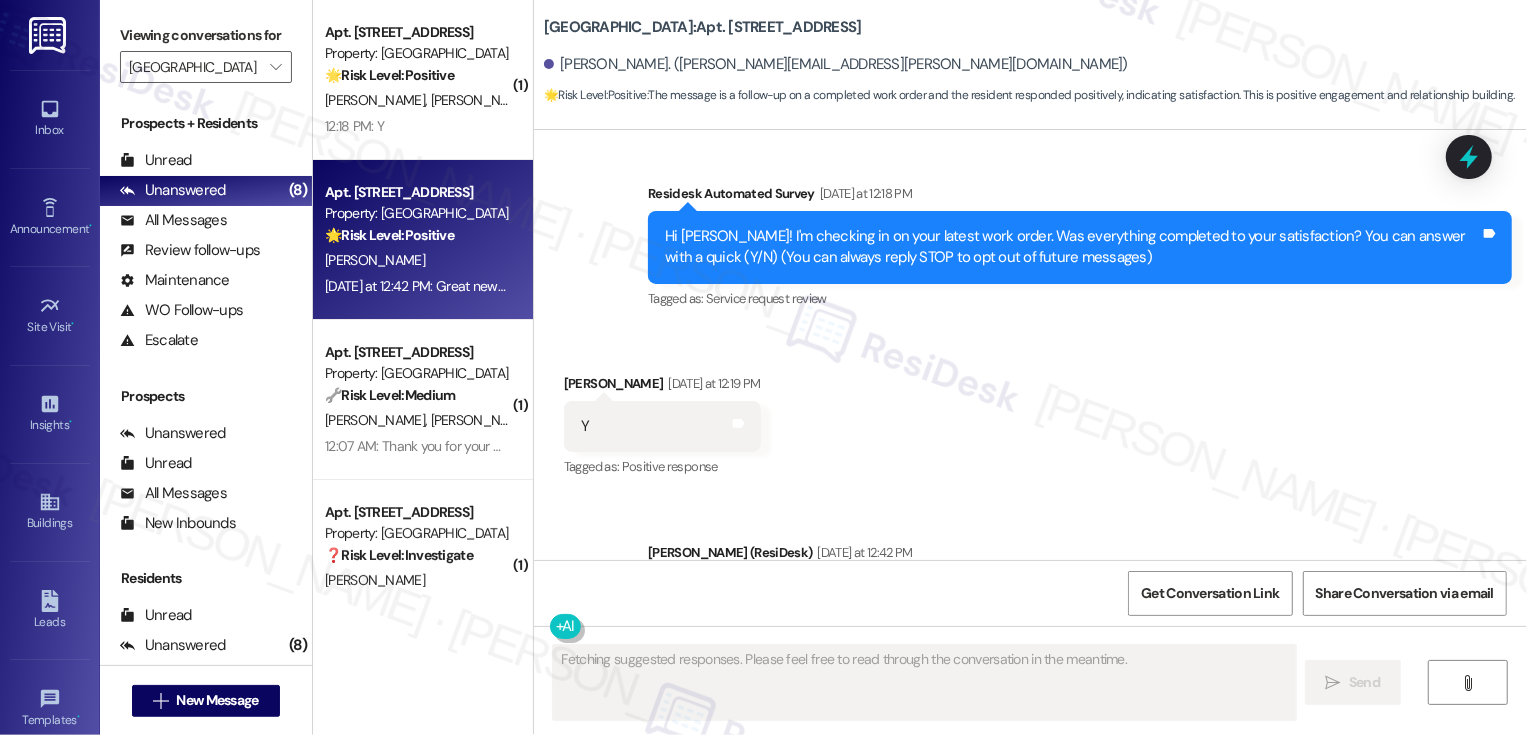 scroll, scrollTop: 83, scrollLeft: 0, axis: vertical 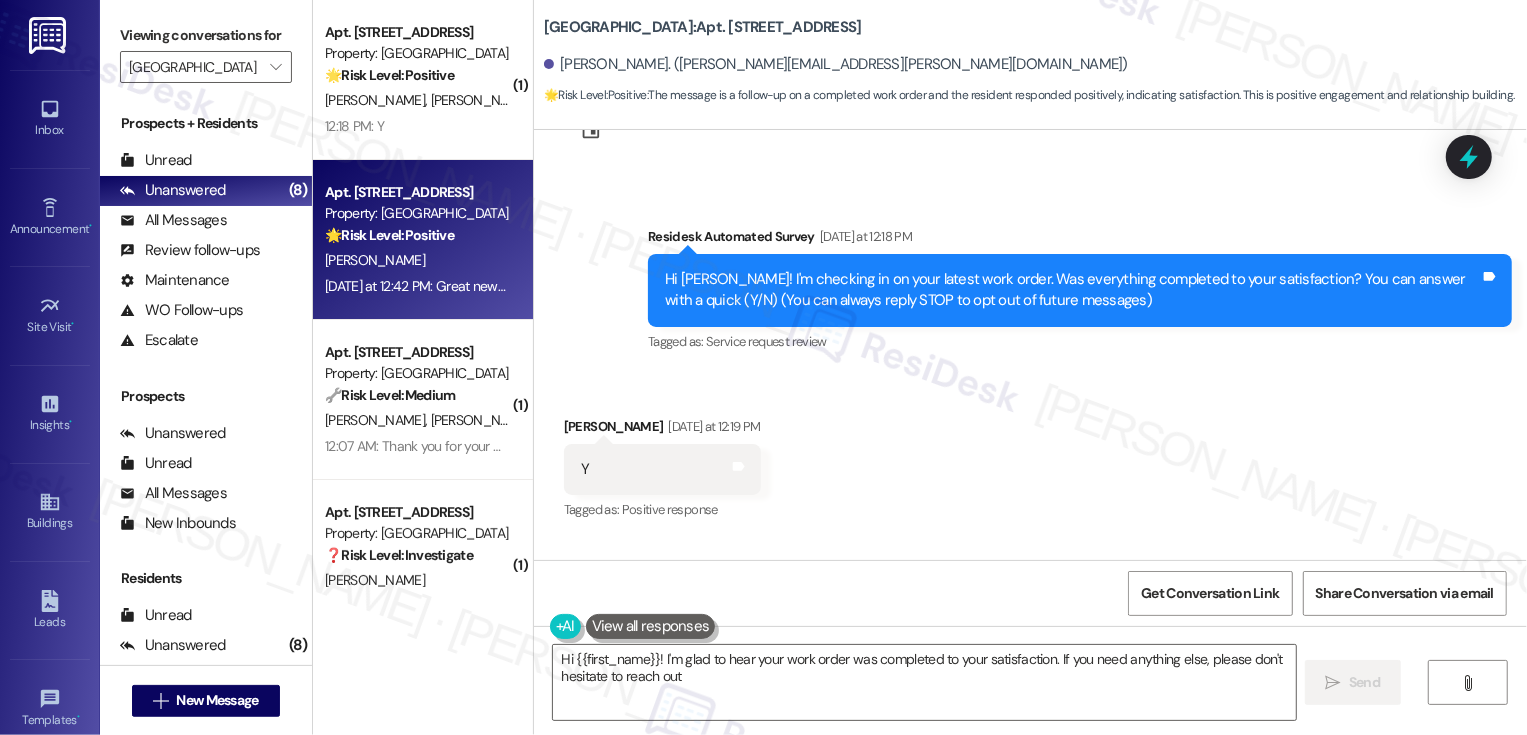 type on "Hi {{first_name}}! I'm glad to hear your work order was completed to your satisfaction. If you need anything else, please don't hesitate to reach out!" 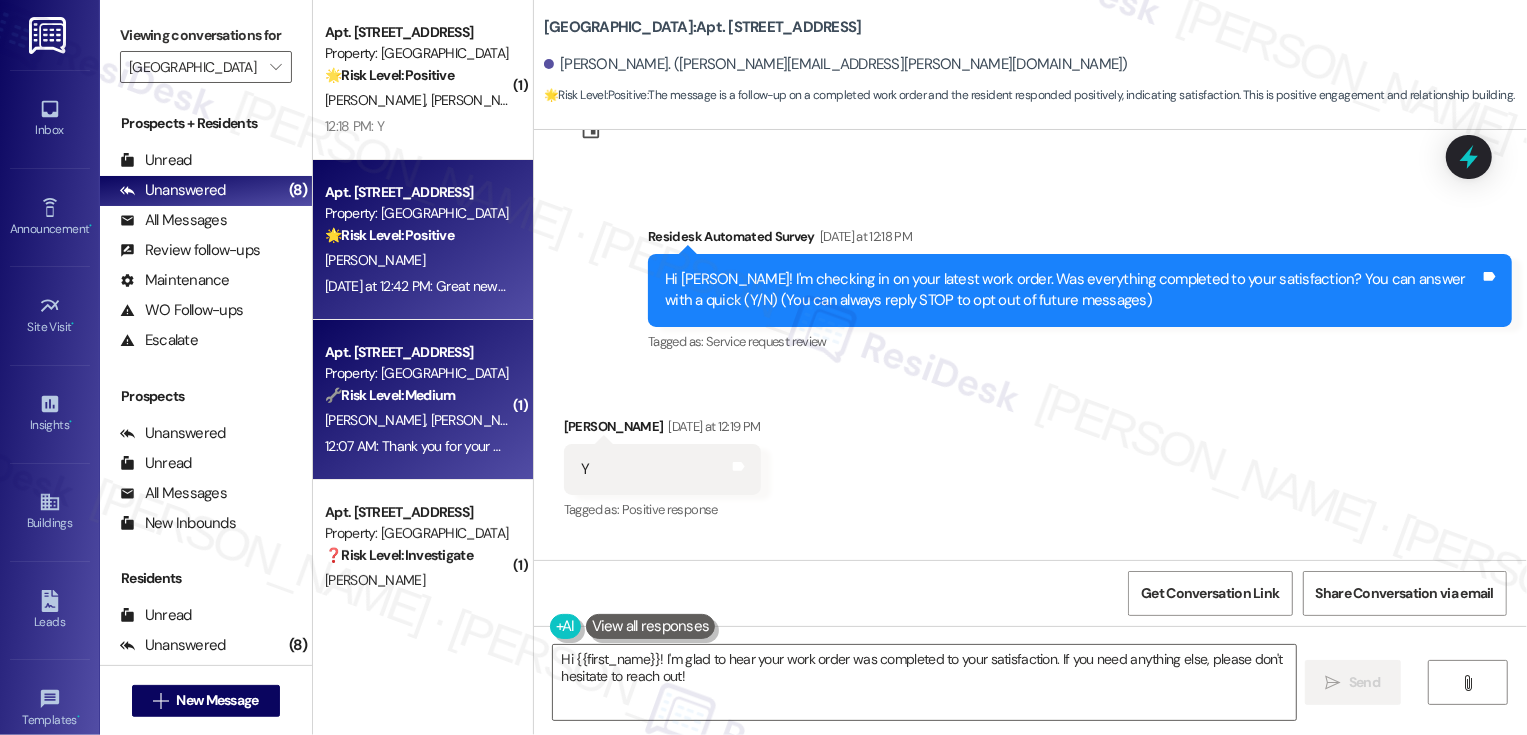 scroll, scrollTop: 50, scrollLeft: 0, axis: vertical 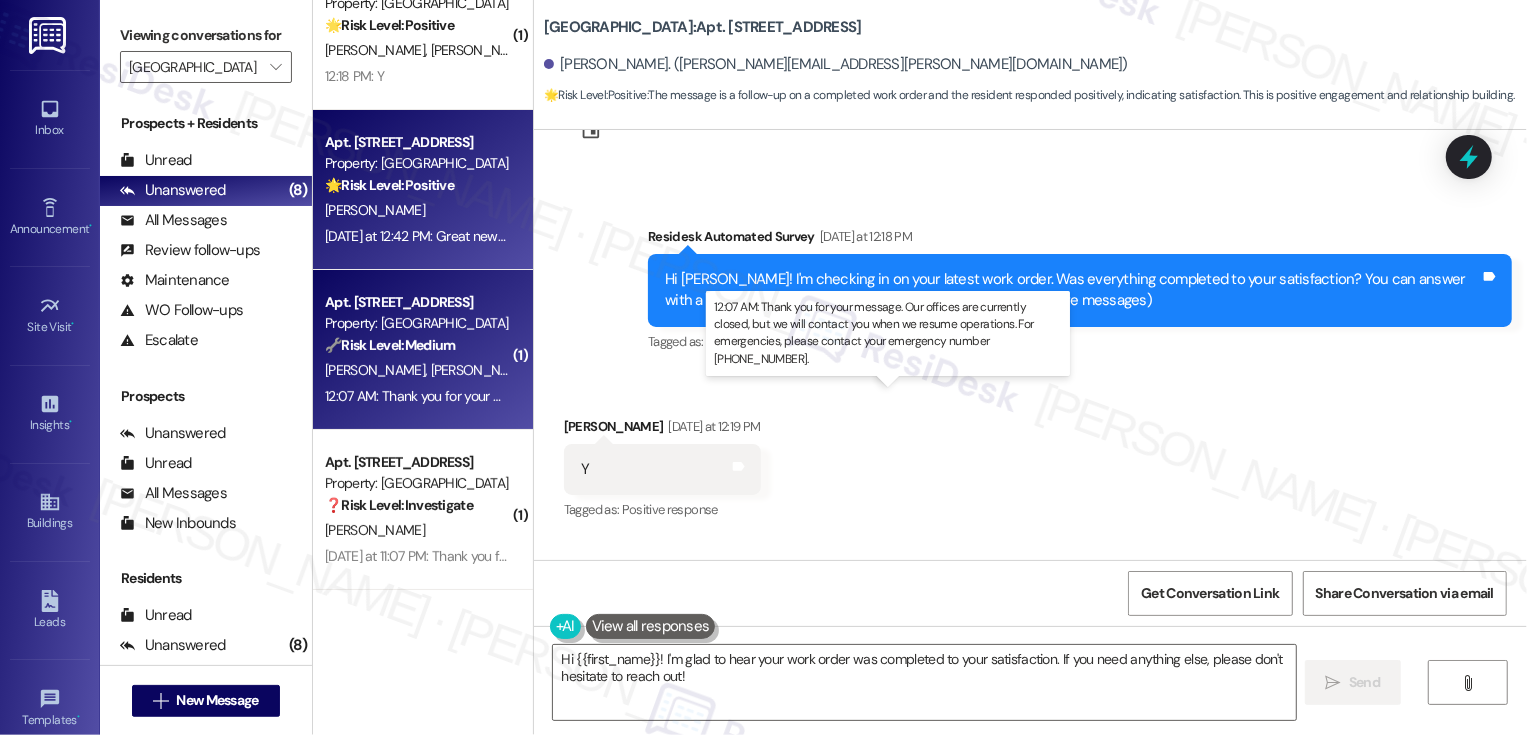 click on "12:07 AM: Thank you for your message. Our offices are currently closed, but we will contact you when we resume operations. For emergencies, please contact your emergency number [PHONE_NUMBER]. 12:07 AM: Thank you for your message. Our offices are currently closed, but we will contact you when we resume operations. For emergencies, please contact your emergency number [PHONE_NUMBER]." at bounding box center (913, 396) 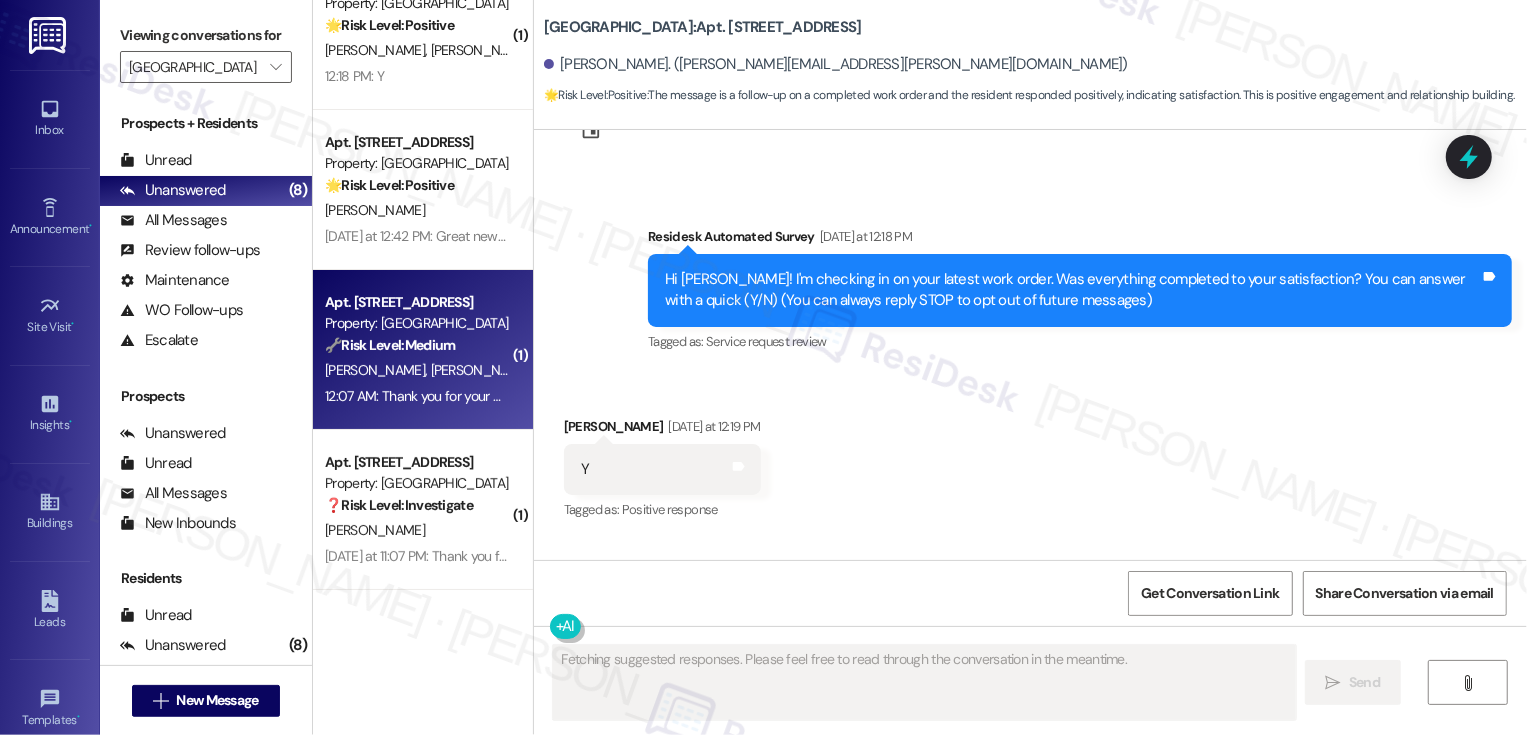 click on "12:07 AM: Thank you for your message. Our offices are currently closed, but we will contact you when we resume operations. For emergencies, please contact your emergency number [PHONE_NUMBER]. 12:07 AM: Thank you for your message. Our offices are currently closed, but we will contact you when we resume operations. For emergencies, please contact your emergency number [PHONE_NUMBER]." at bounding box center [913, 396] 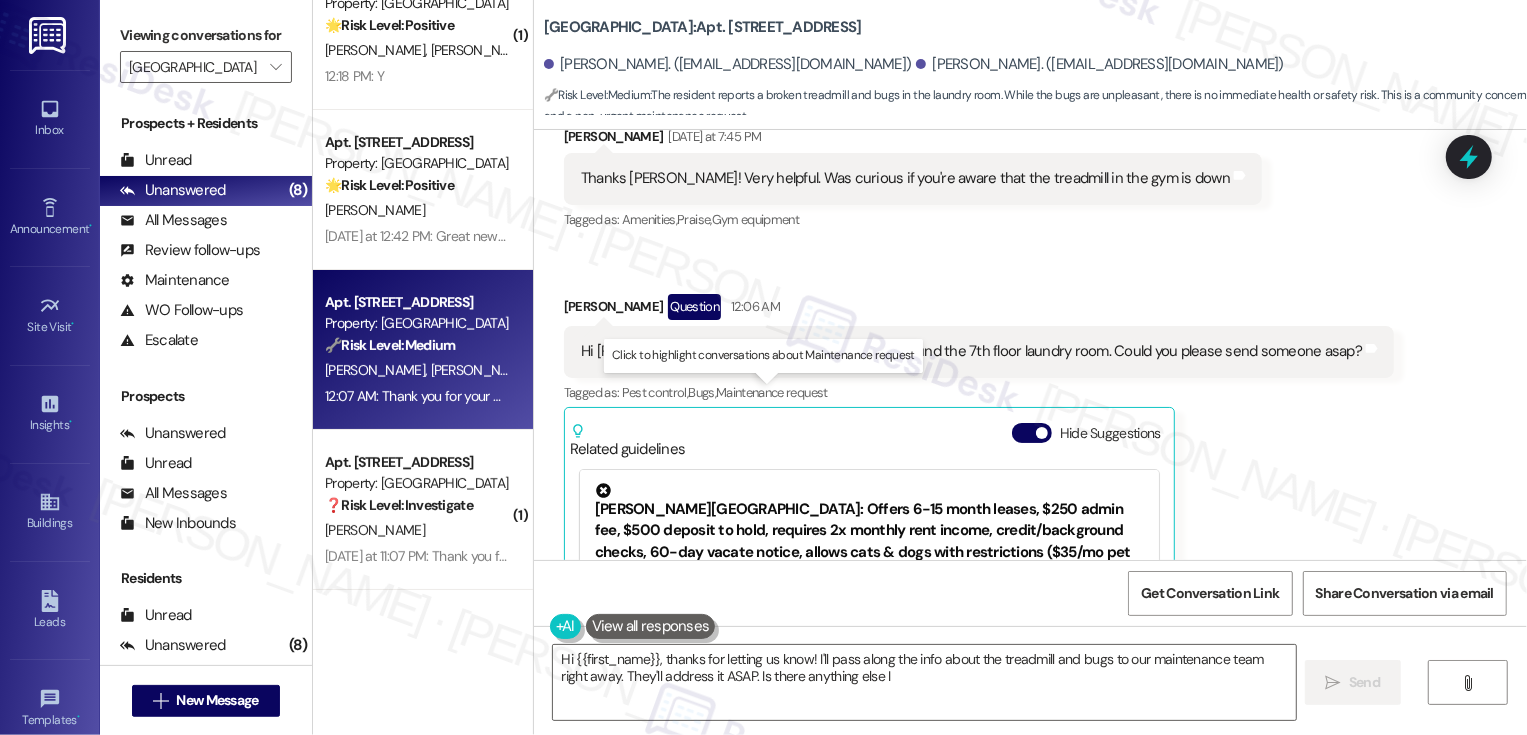 scroll, scrollTop: 351, scrollLeft: 0, axis: vertical 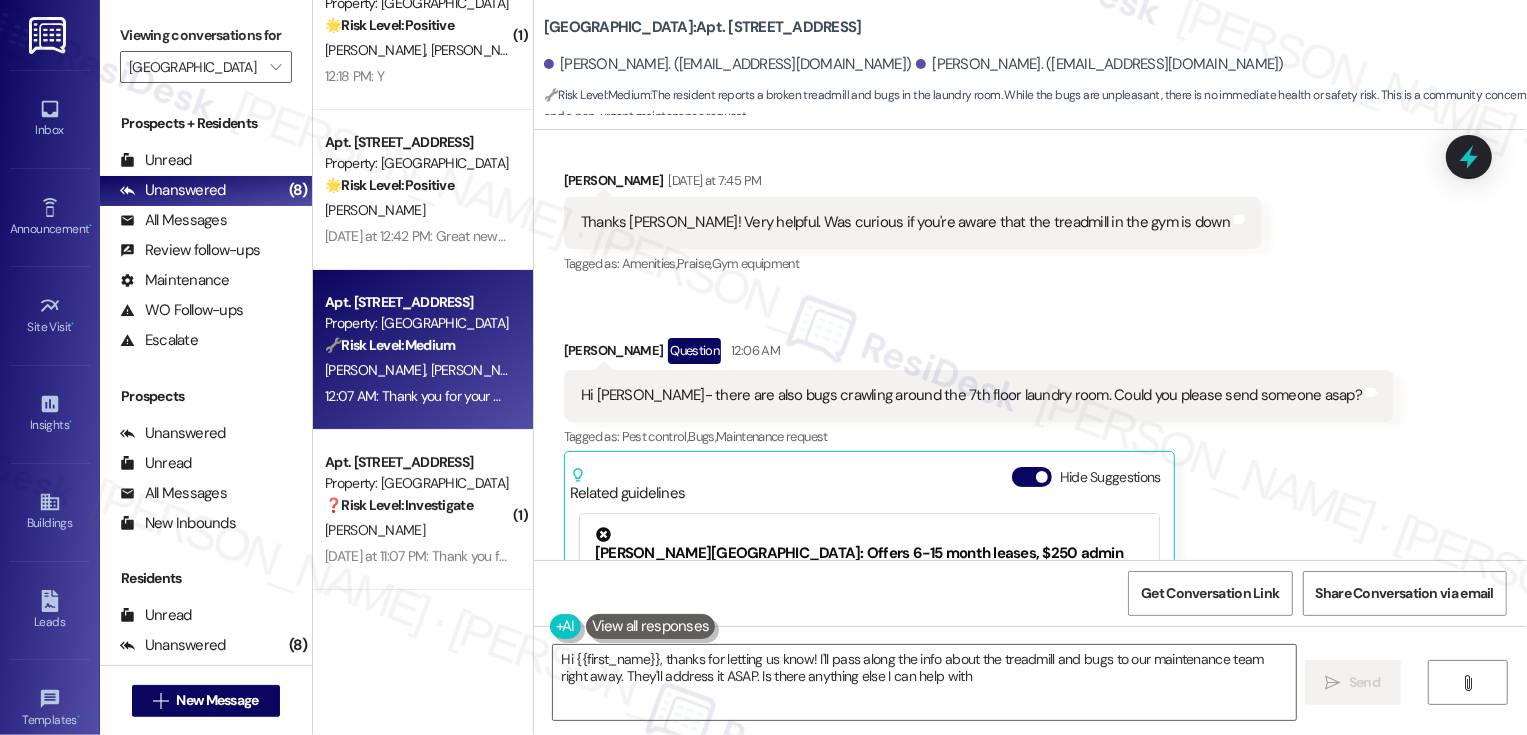 type on "Hi {{first_name}}, thanks for letting us know! I'll pass along the info about the treadmill and bugs to our maintenance team right away. They'll address it ASAP. Is there anything else I can help with?" 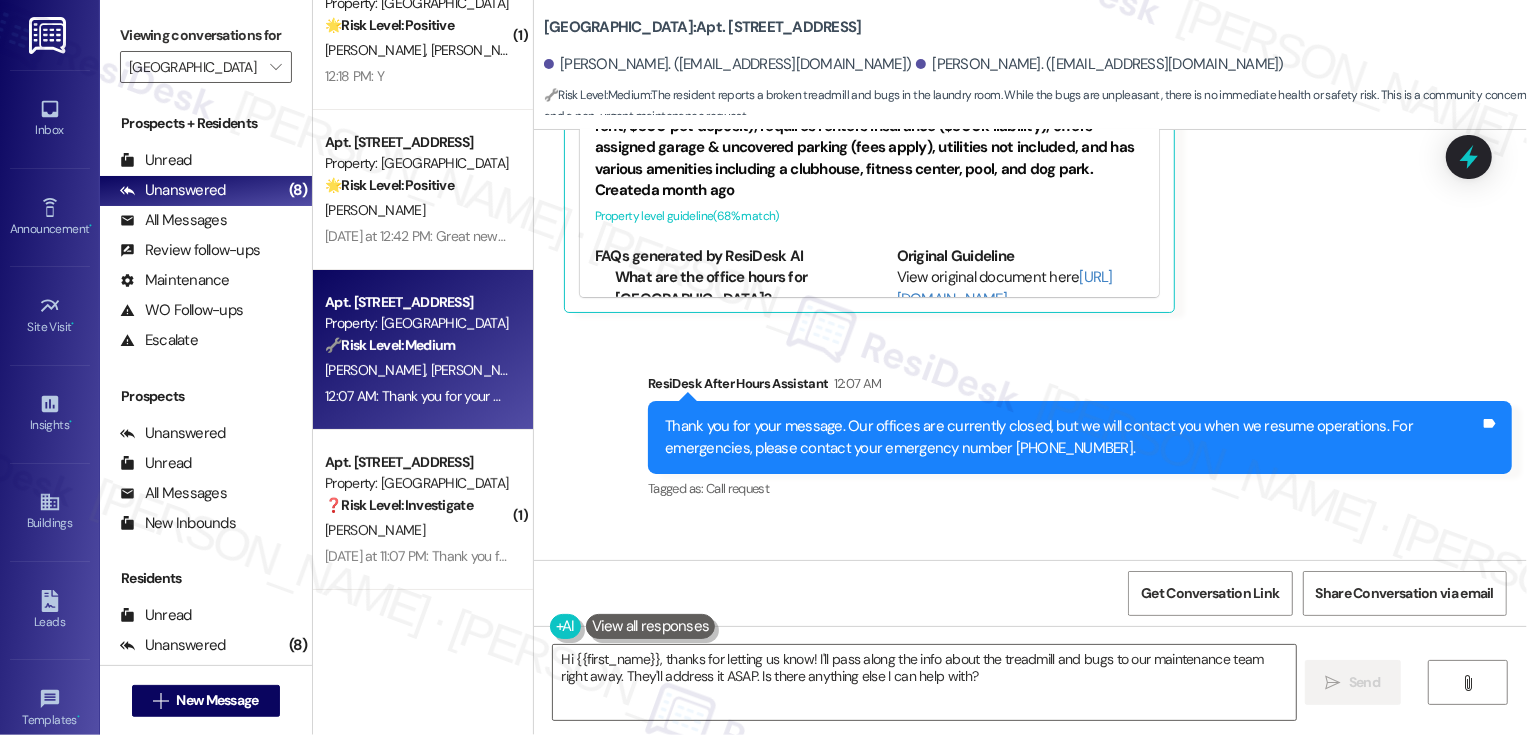 scroll, scrollTop: 985, scrollLeft: 0, axis: vertical 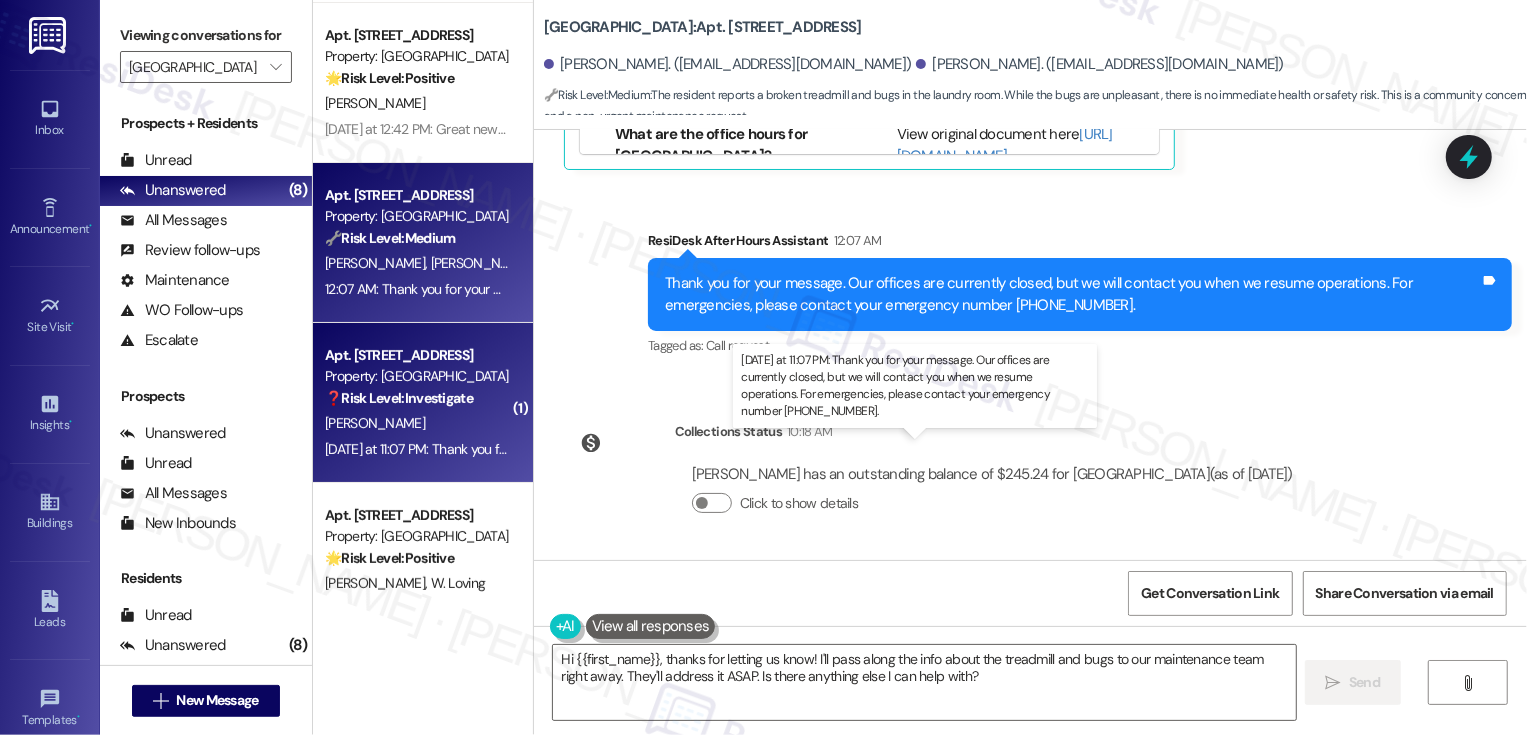 click on "[DATE] at 11:07 PM: Thank you for your message. Our offices are currently closed, but we will contact you when we resume operations. For emergencies, please contact your emergency number [PHONE_NUMBER]. [DATE] at 11:07 PM: Thank you for your message. Our offices are currently closed, but we will contact you when we resume operations. For emergencies, please contact your emergency number [PHONE_NUMBER]." at bounding box center (938, 449) 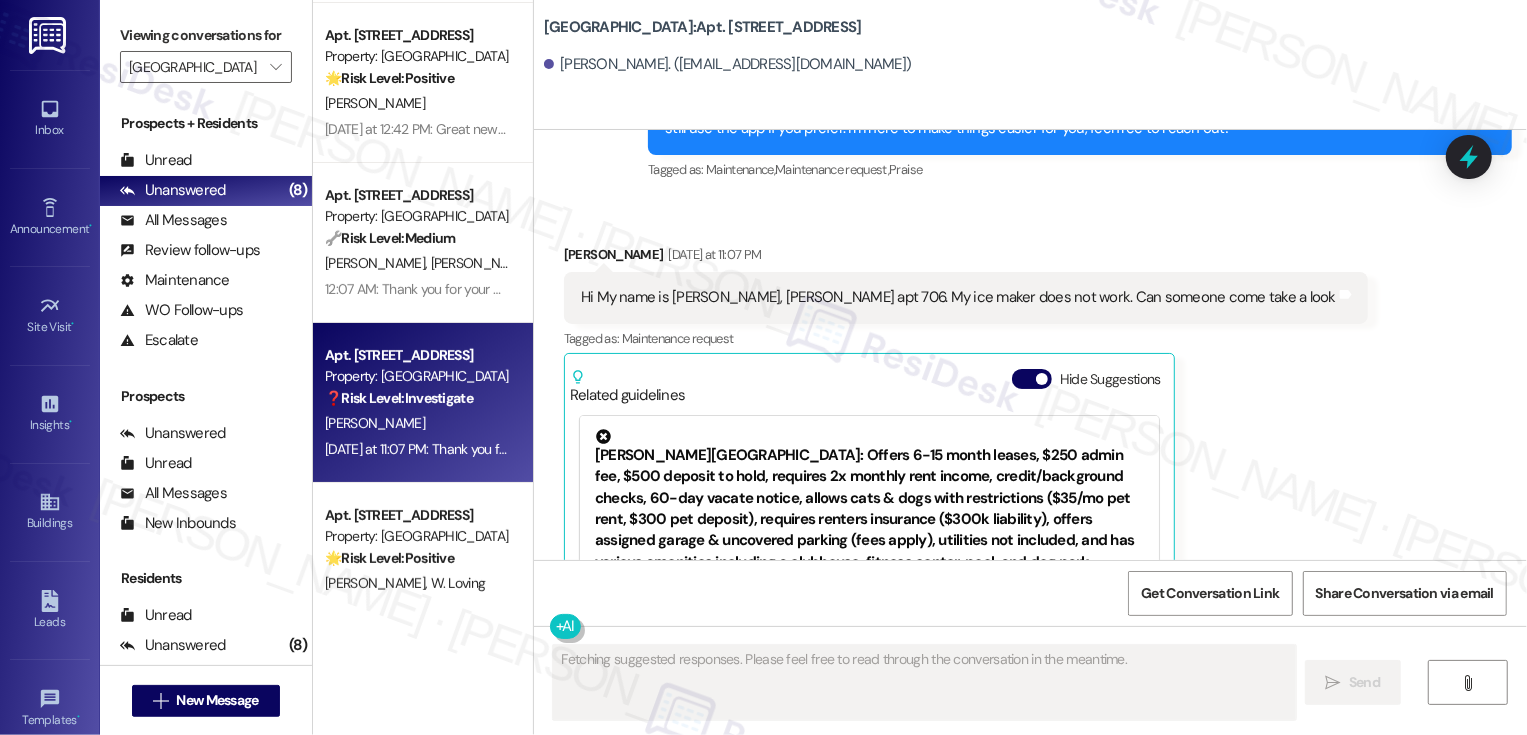 scroll, scrollTop: 415, scrollLeft: 0, axis: vertical 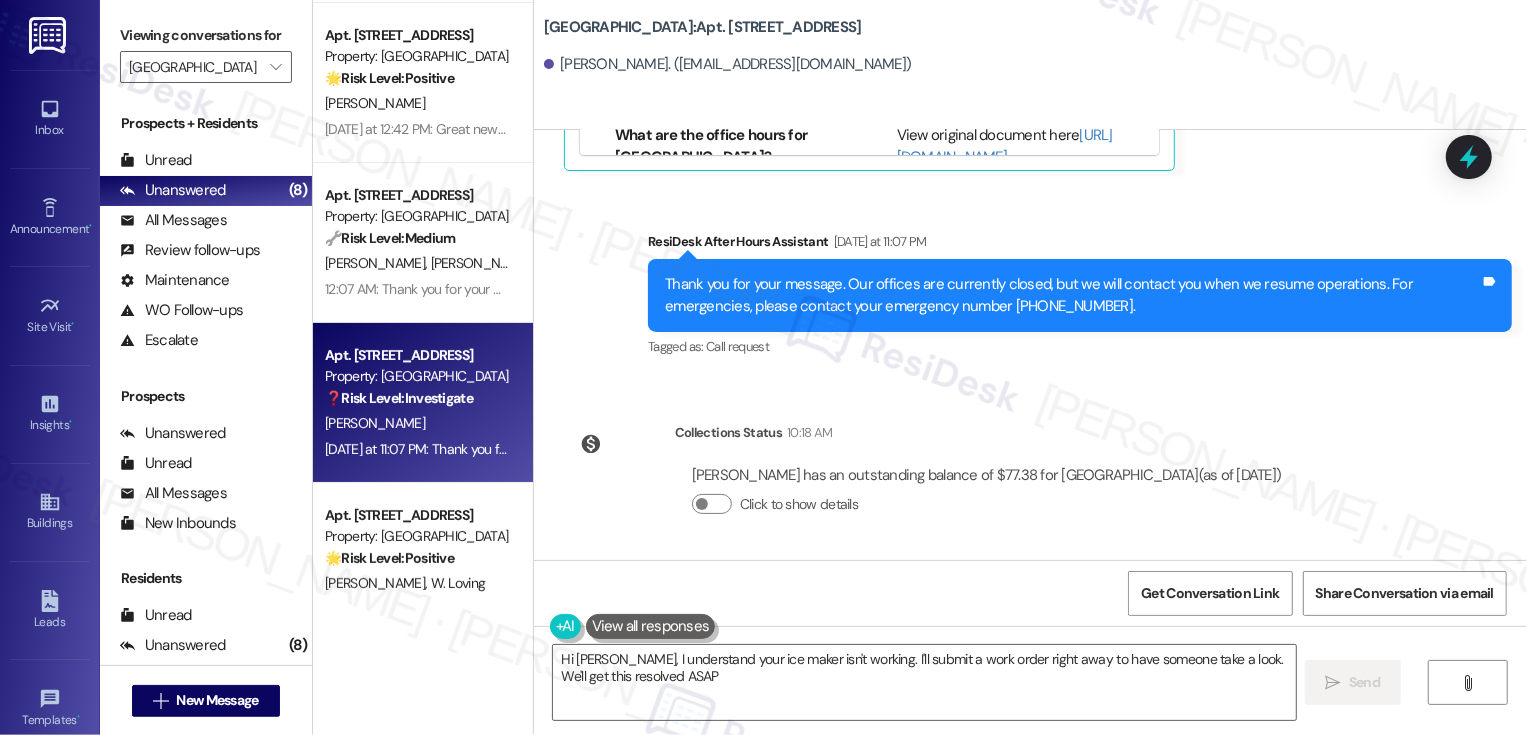 type on "Hi [PERSON_NAME], I understand your ice maker isn't working. I'll submit a work order right away to have someone take a look. We'll get this resolved ASAP!" 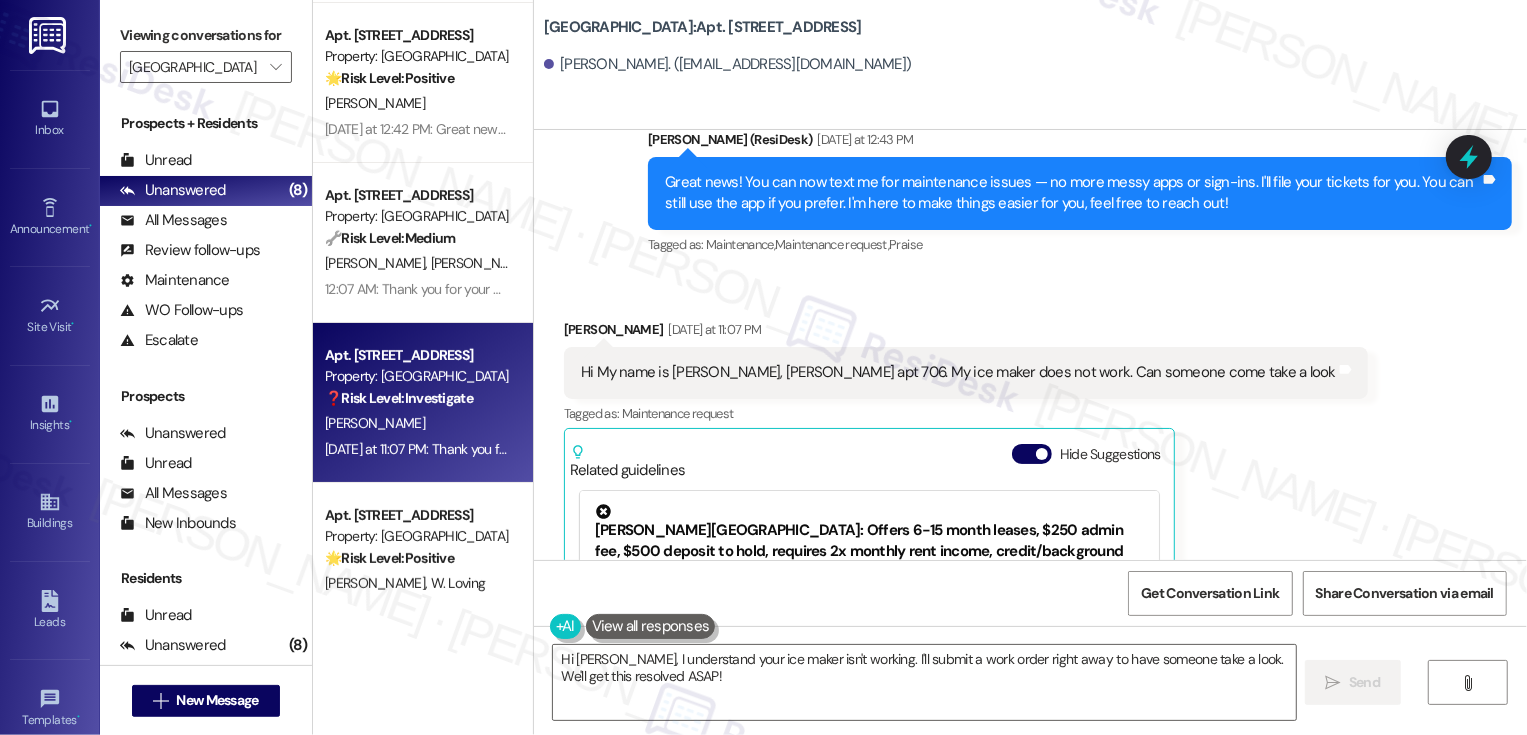 scroll, scrollTop: 282, scrollLeft: 0, axis: vertical 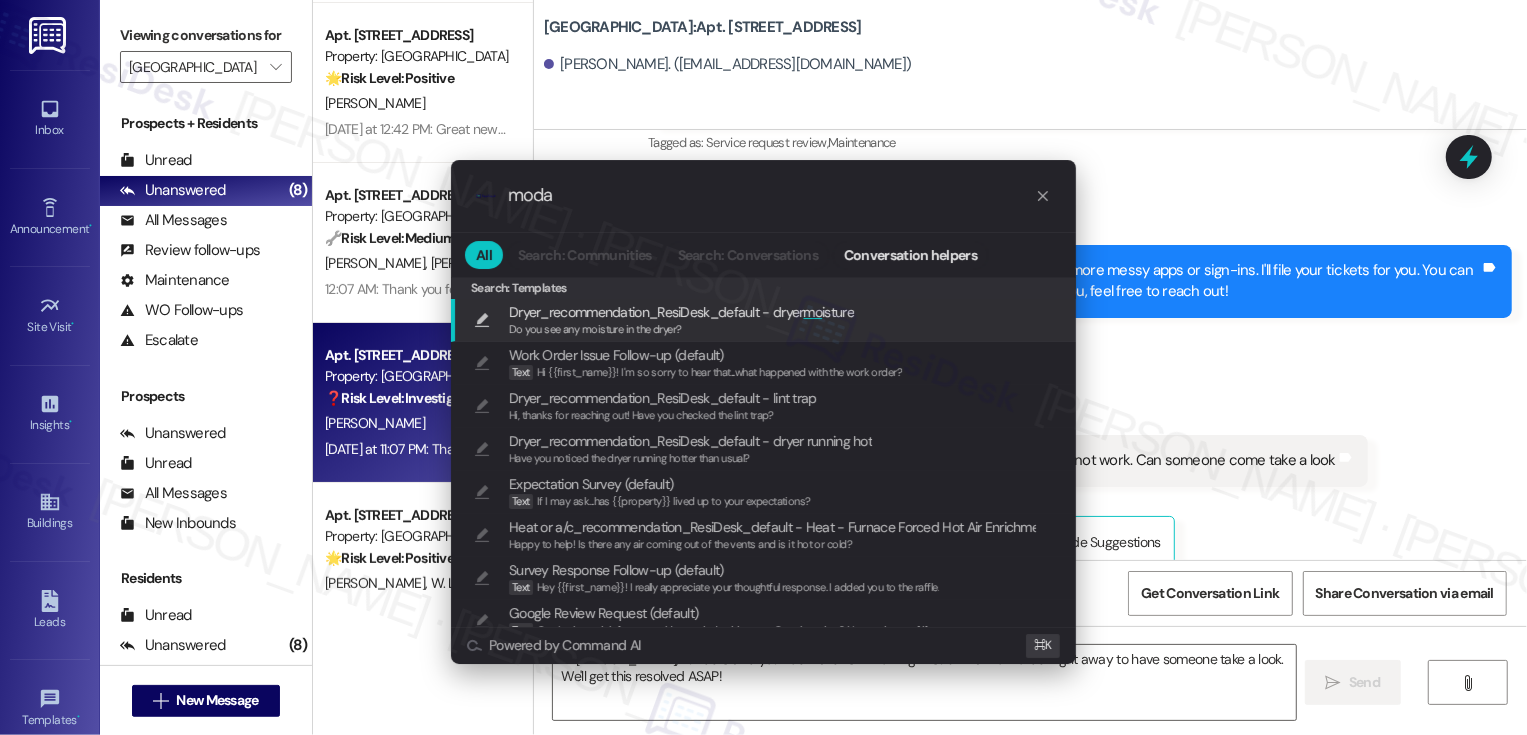 type on "modal" 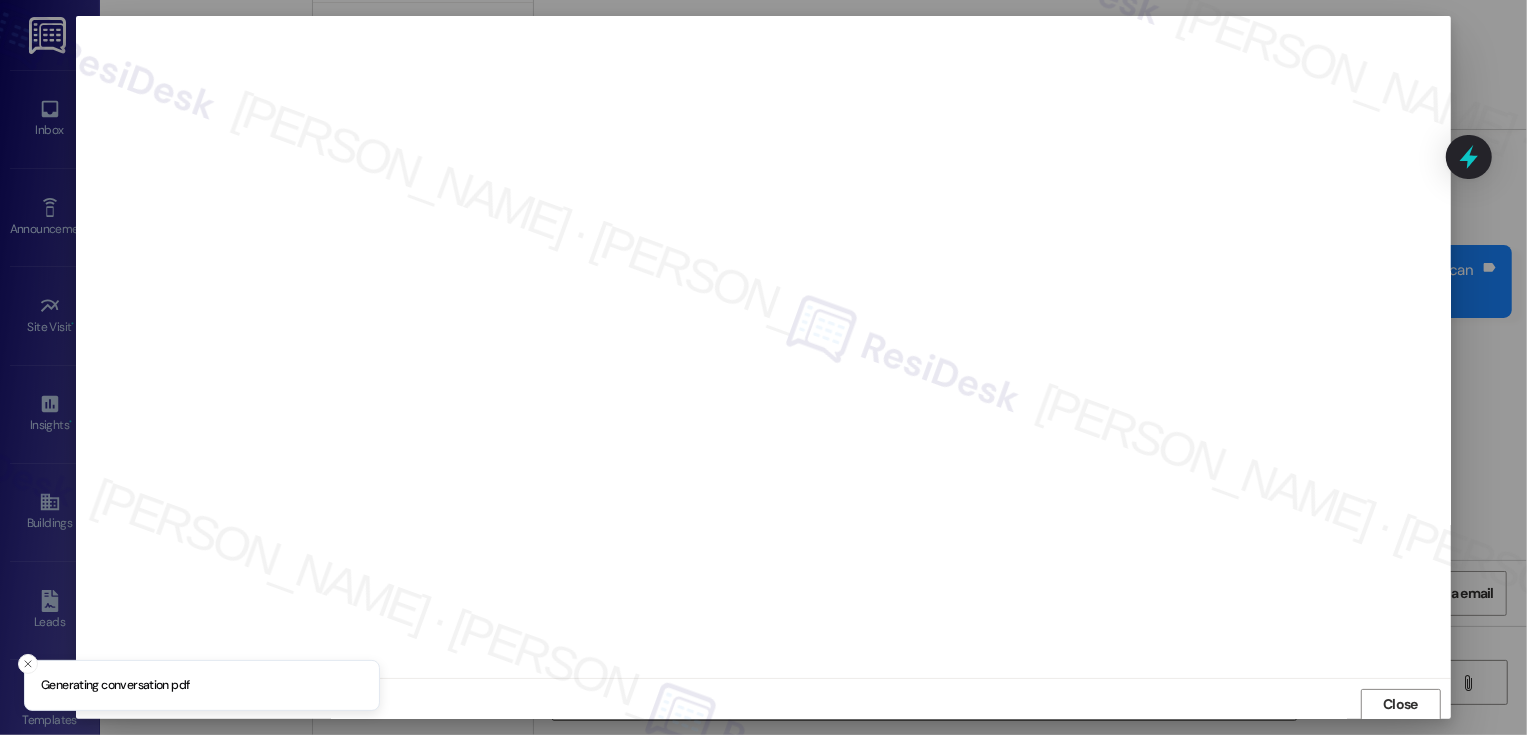 scroll, scrollTop: 1, scrollLeft: 0, axis: vertical 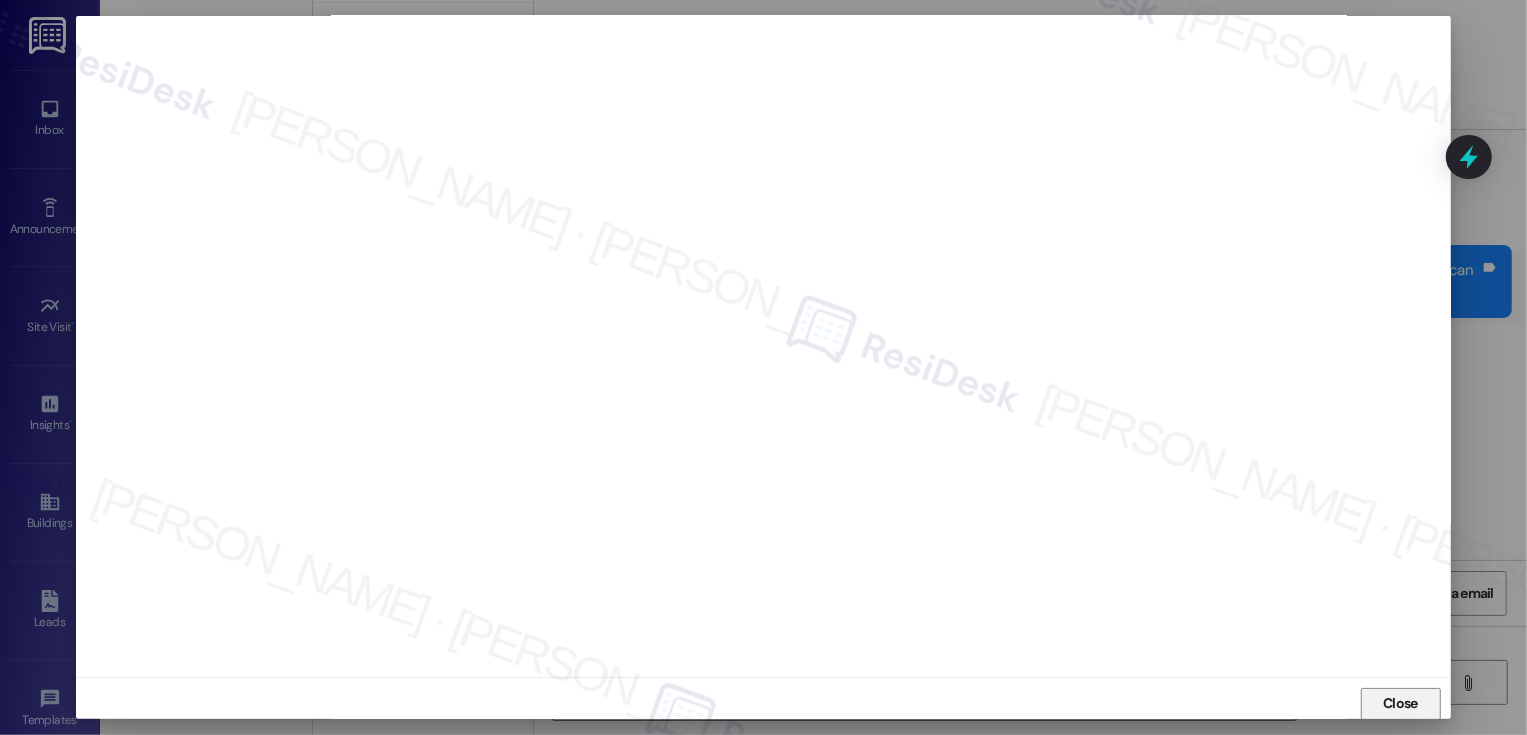 click on "Close" at bounding box center [1400, 703] 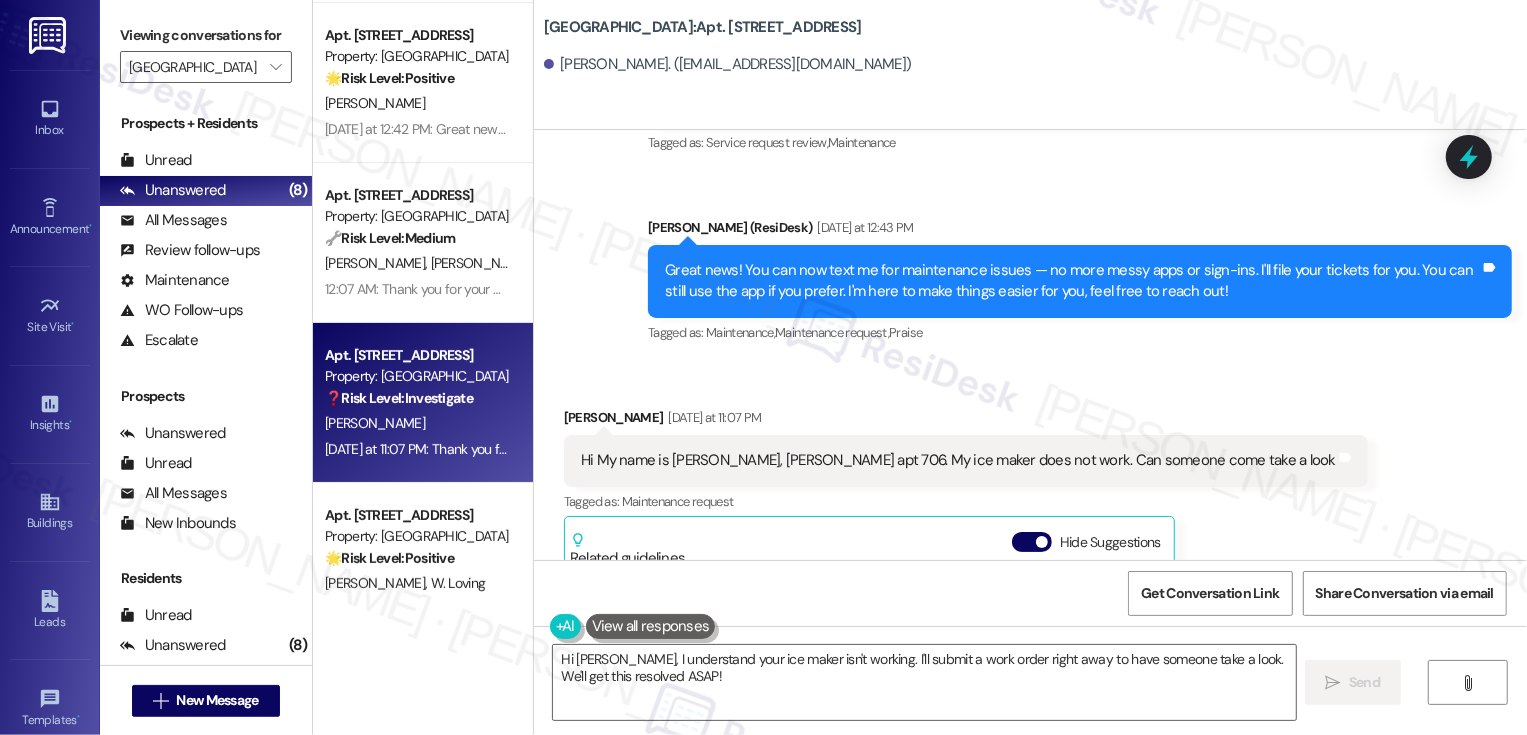 scroll, scrollTop: 350, scrollLeft: 0, axis: vertical 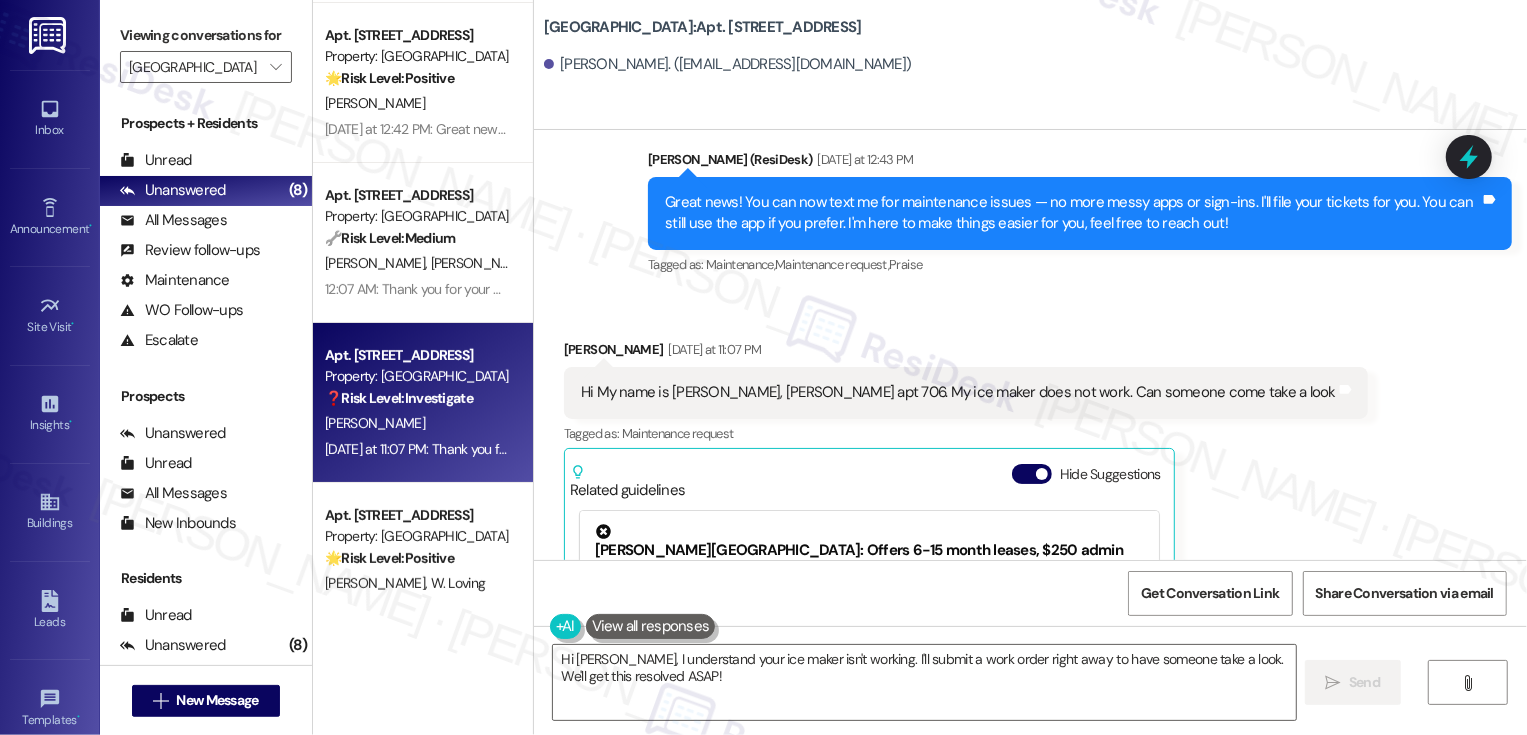 click on "Hi My name is [PERSON_NAME], [PERSON_NAME] apt 706. My ice maker does not work. Can someone come take a look" at bounding box center [958, 392] 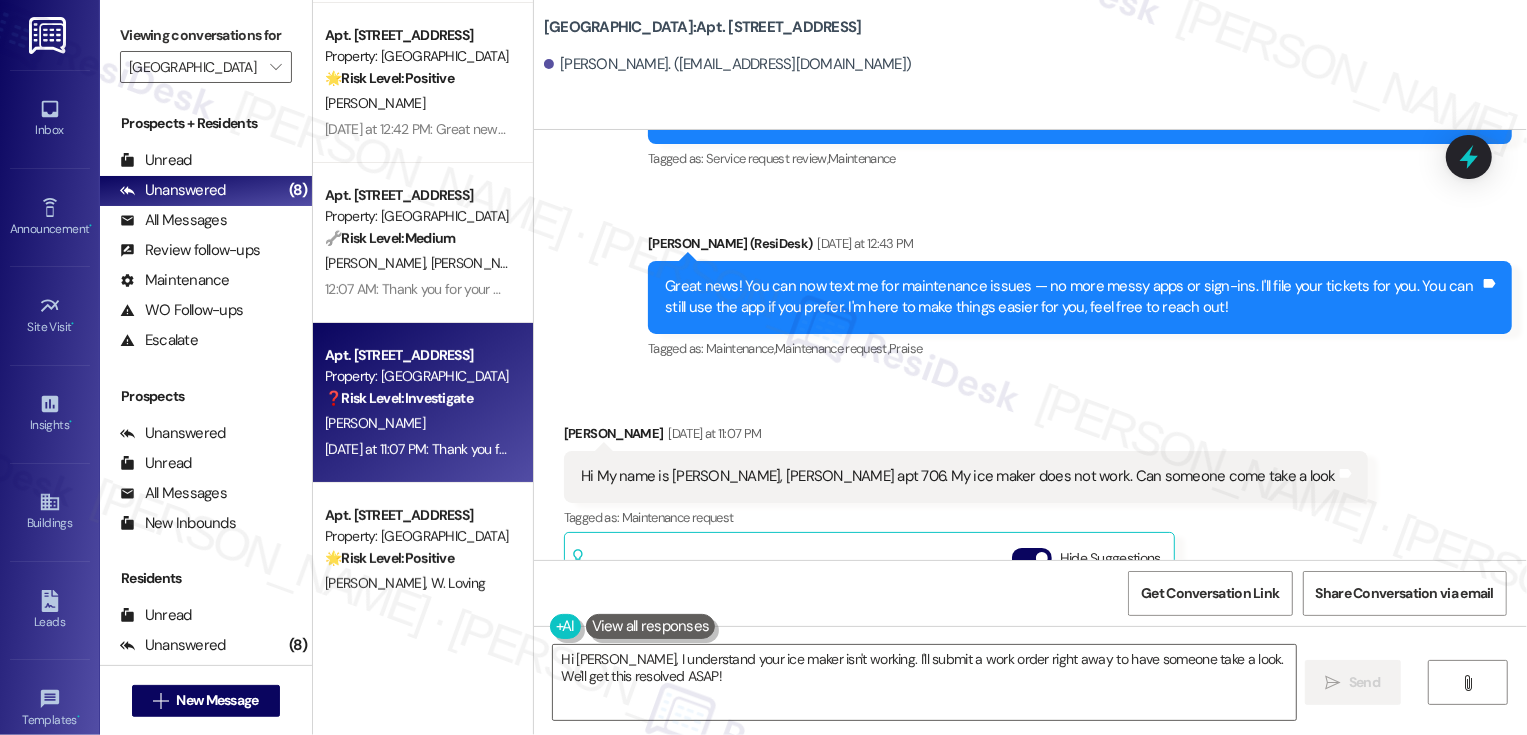 scroll, scrollTop: 610, scrollLeft: 0, axis: vertical 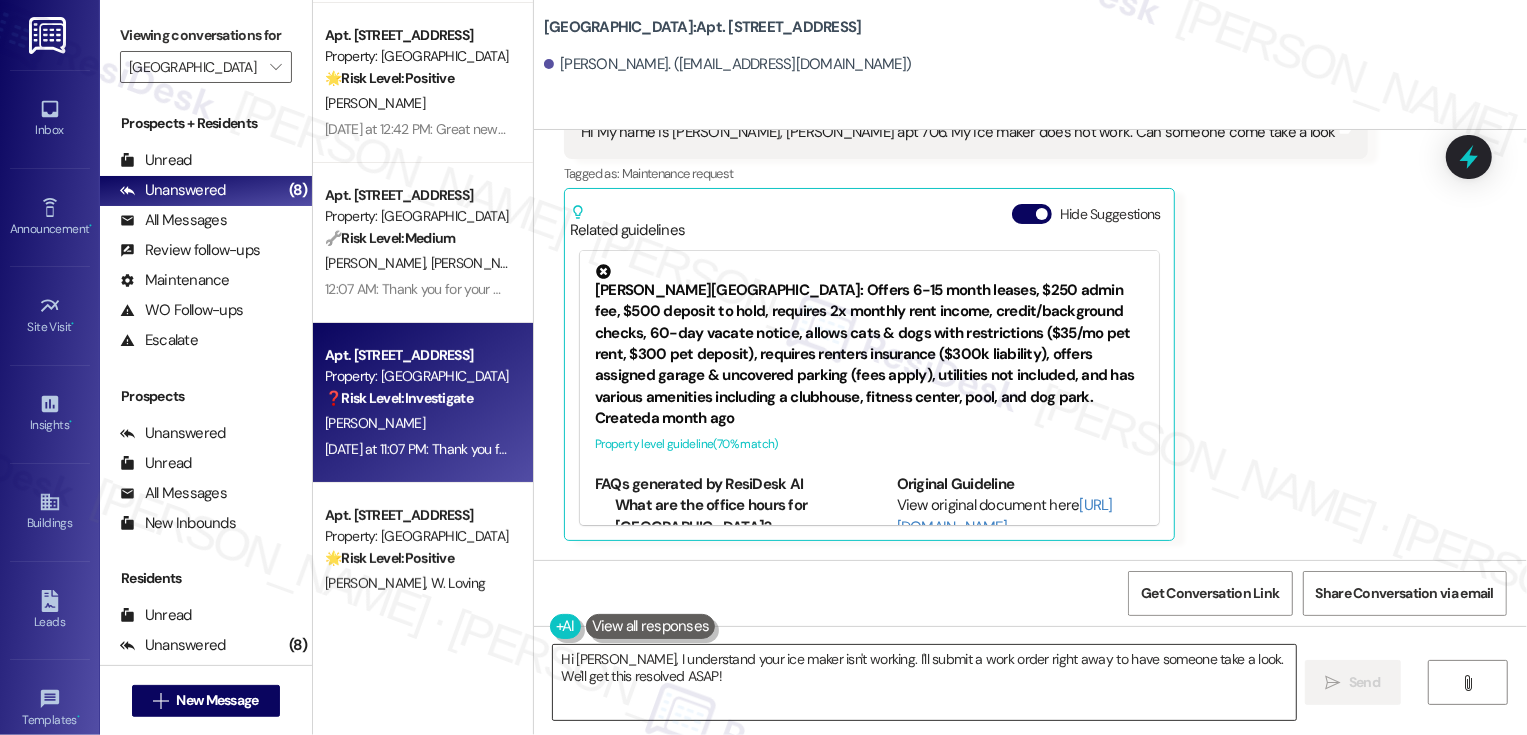 click on "Hi [PERSON_NAME], I understand your ice maker isn't working. I'll submit a work order right away to have someone take a look. We'll get this resolved ASAP!" at bounding box center [924, 682] 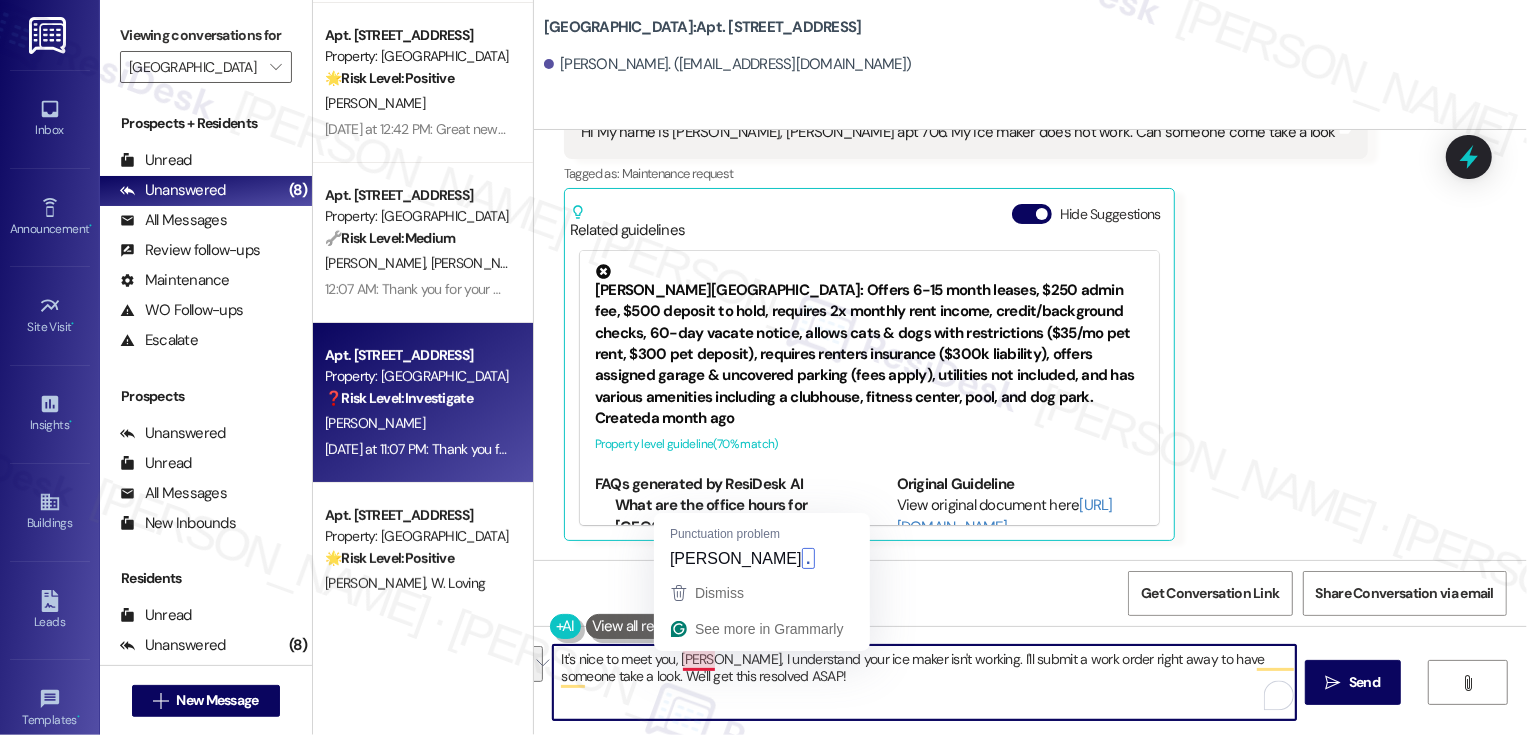 drag, startPoint x: 700, startPoint y: 660, endPoint x: 830, endPoint y: 716, distance: 141.54858 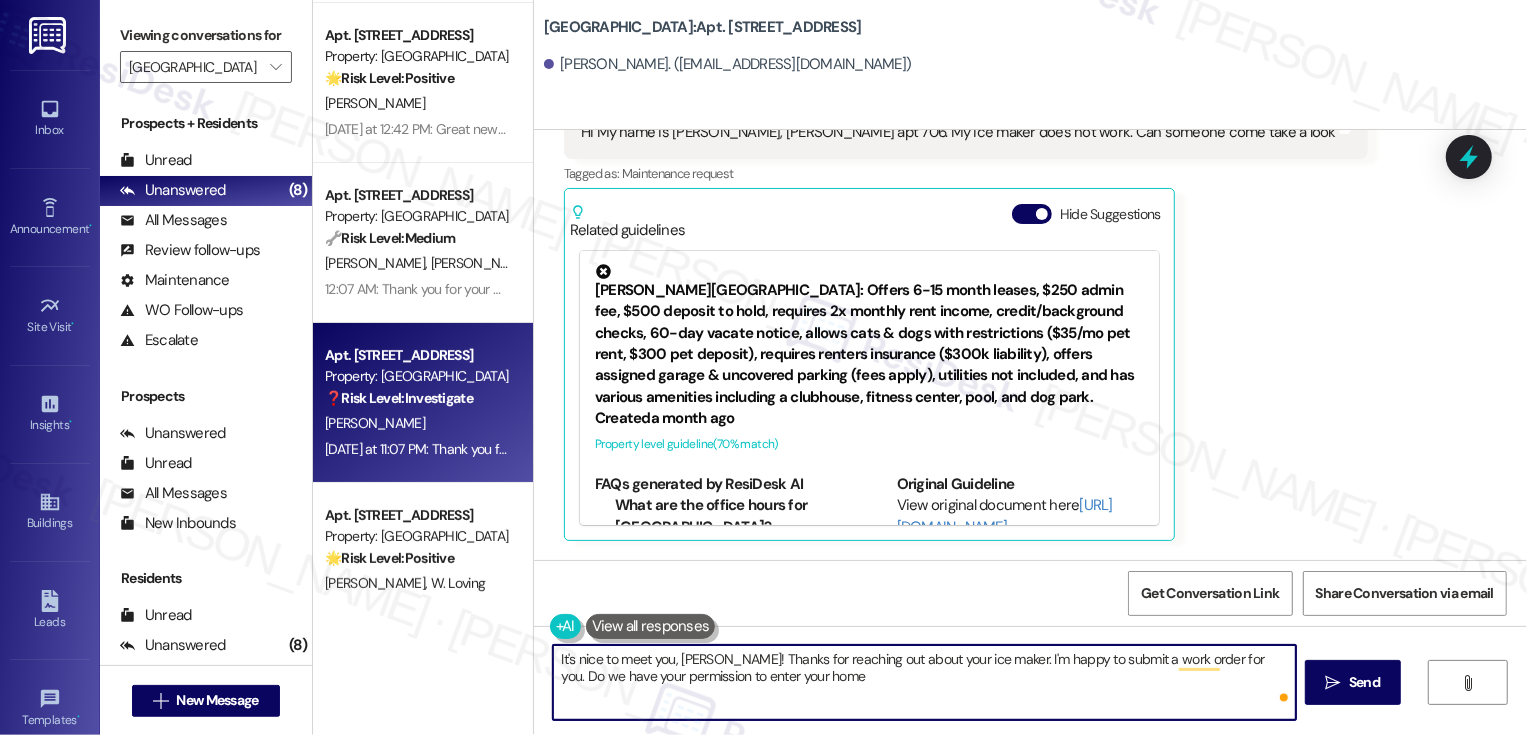 type on "It's nice to meet you, [PERSON_NAME]! Thanks for reaching out about your ice maker. I'm happy to submit a work order for you. Do we have your permission to enter your home?" 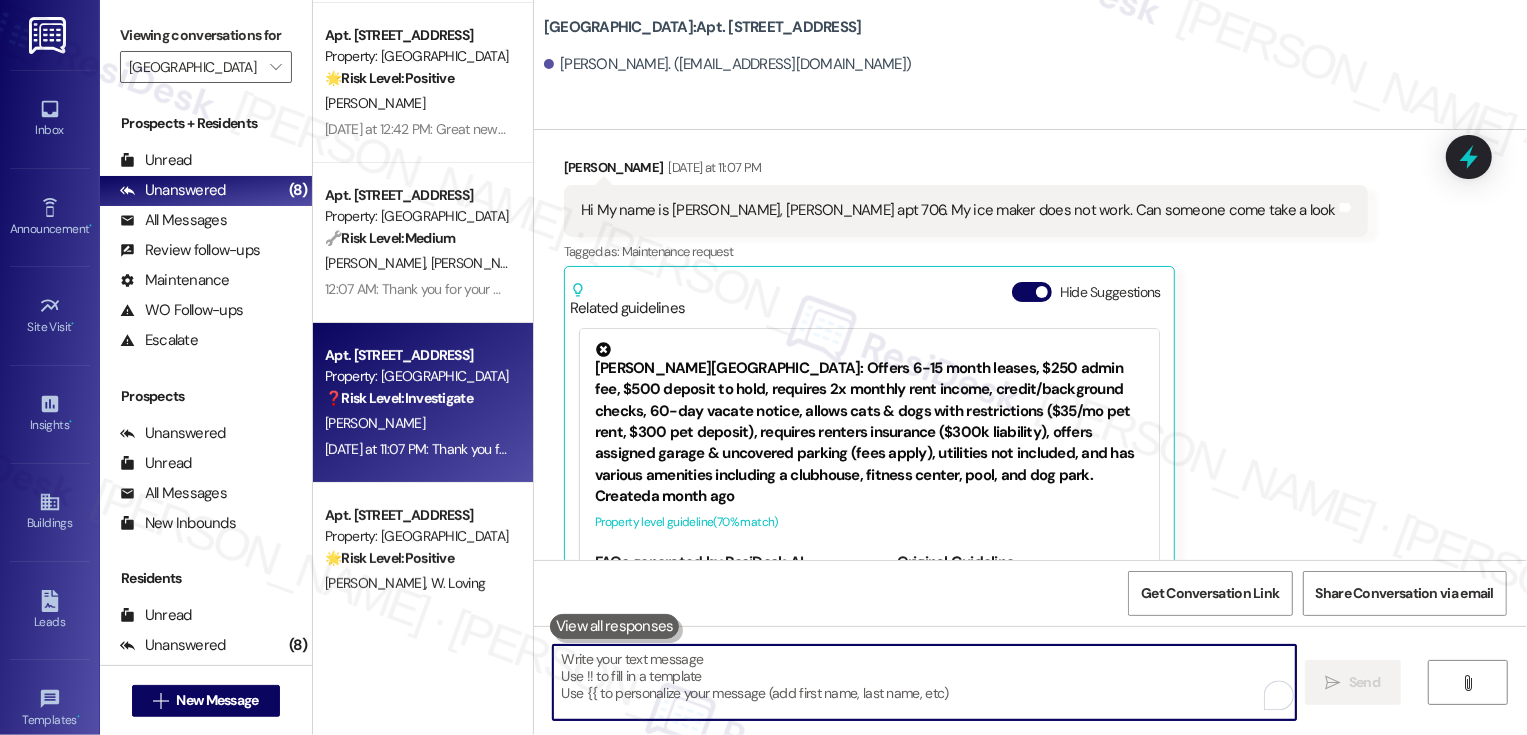 scroll, scrollTop: 605, scrollLeft: 0, axis: vertical 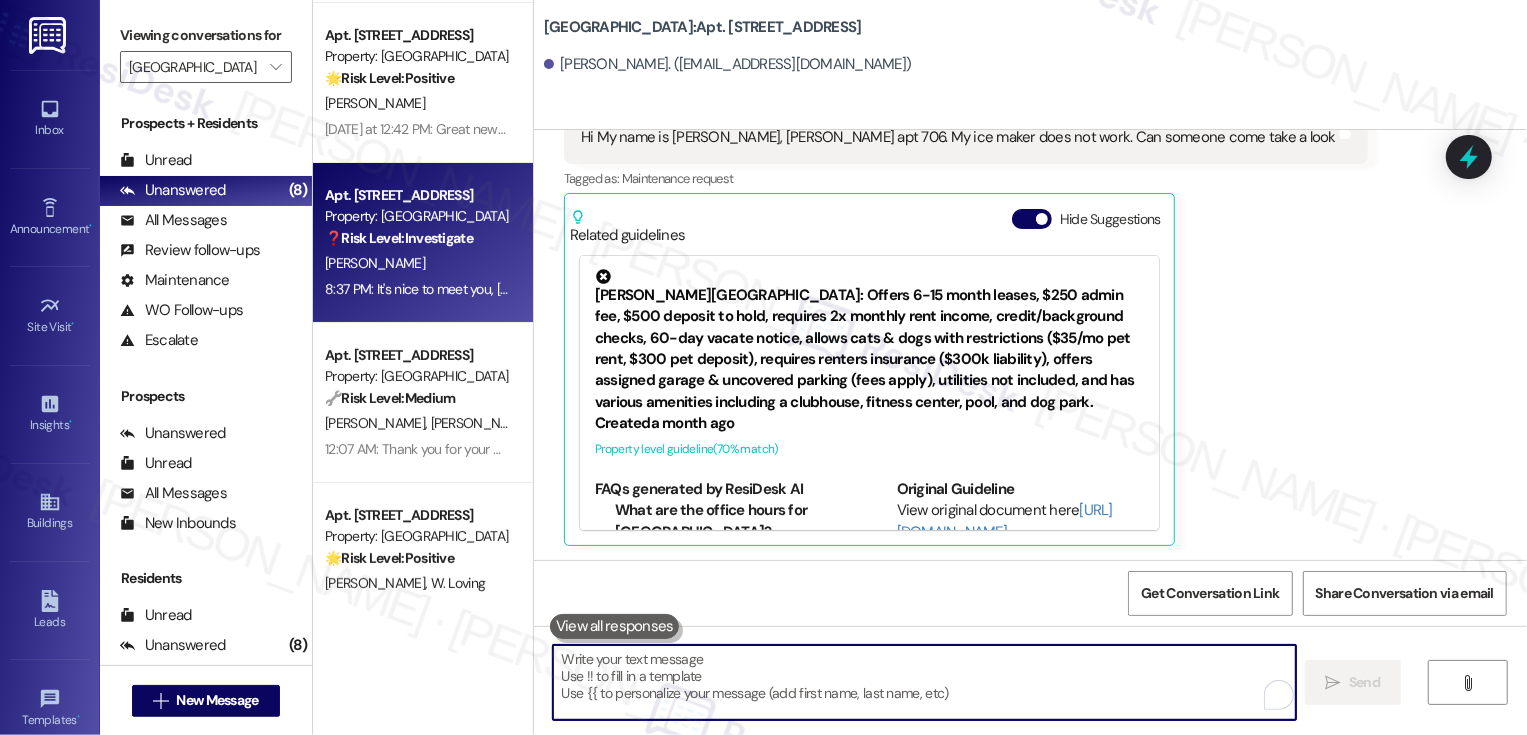 type 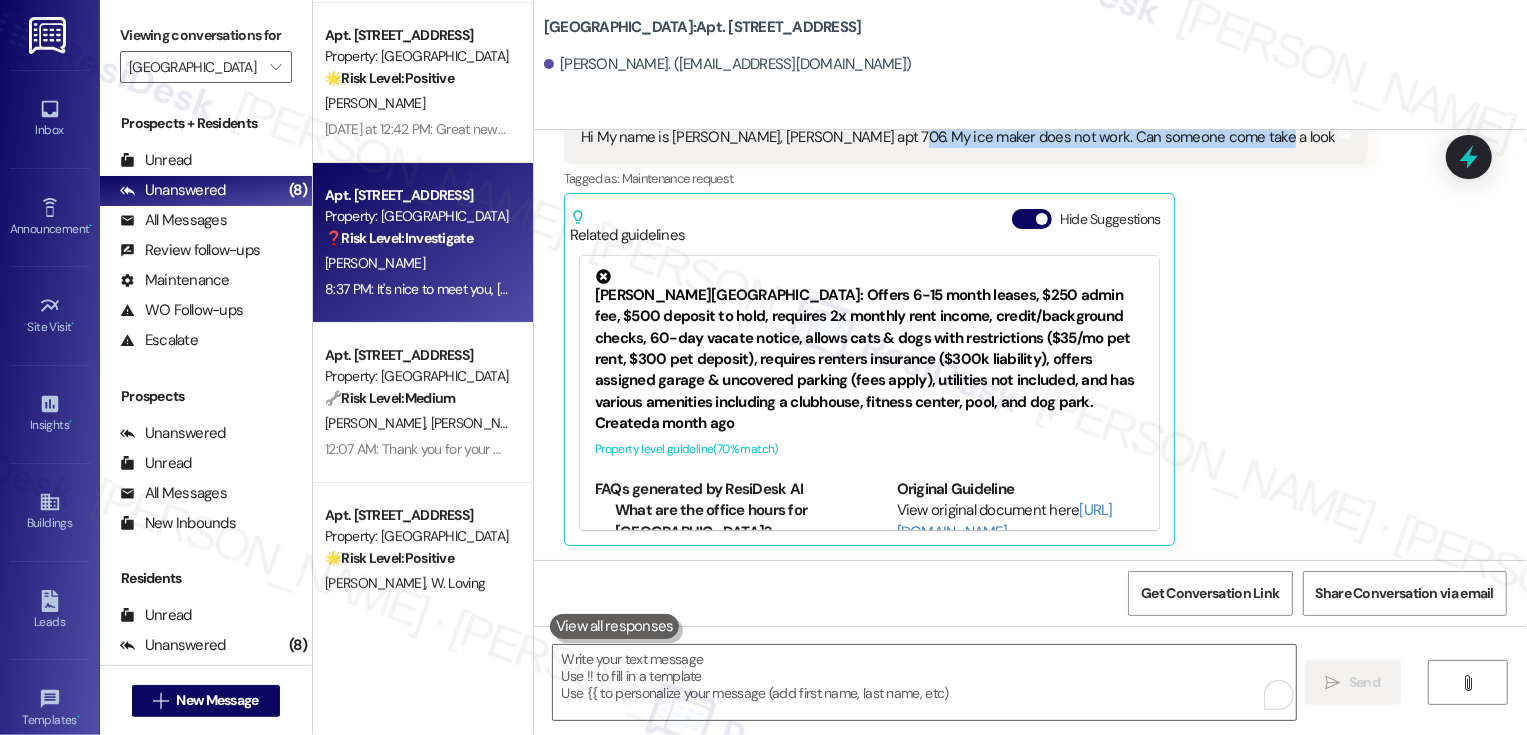 drag, startPoint x: 870, startPoint y: 139, endPoint x: 1025, endPoint y: 148, distance: 155.26108 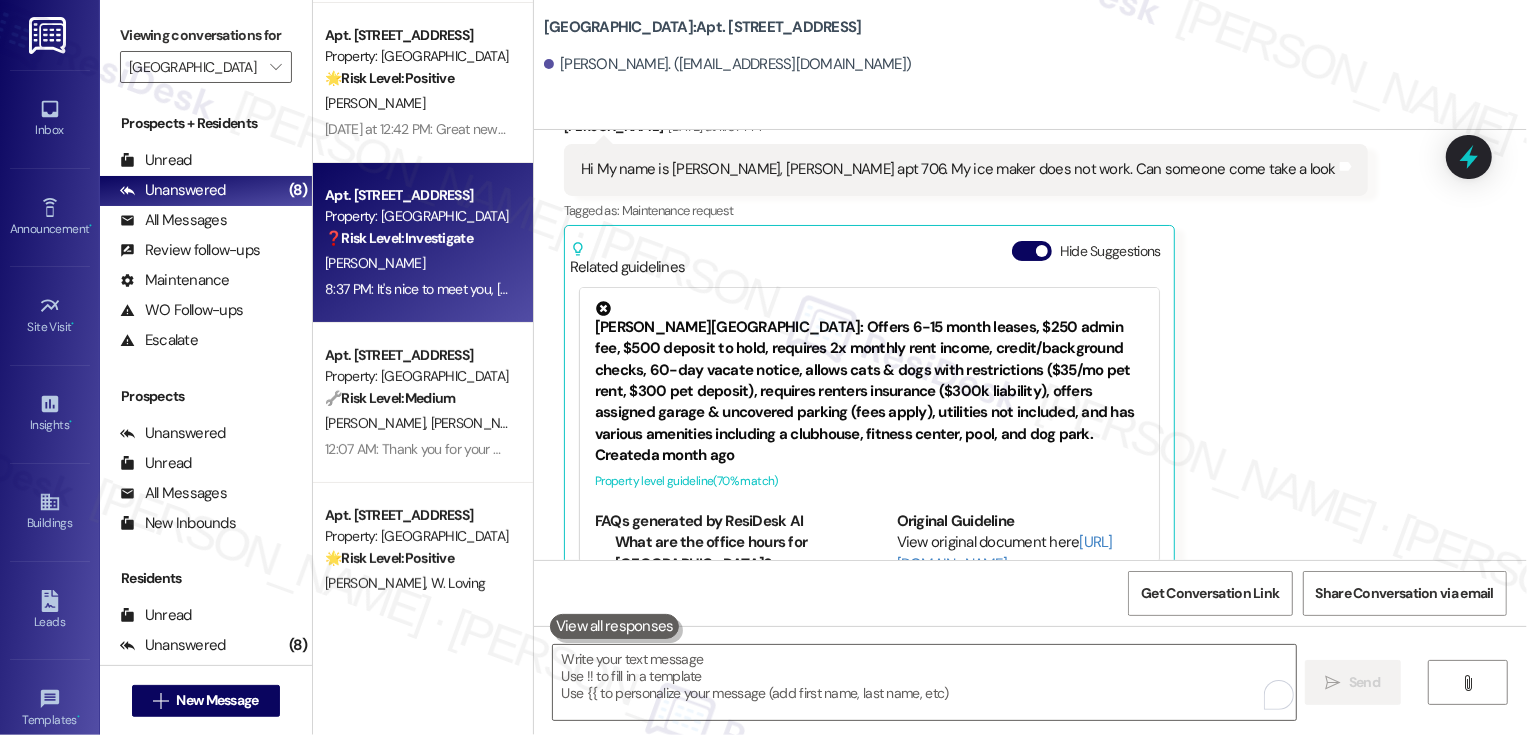scroll, scrollTop: 572, scrollLeft: 0, axis: vertical 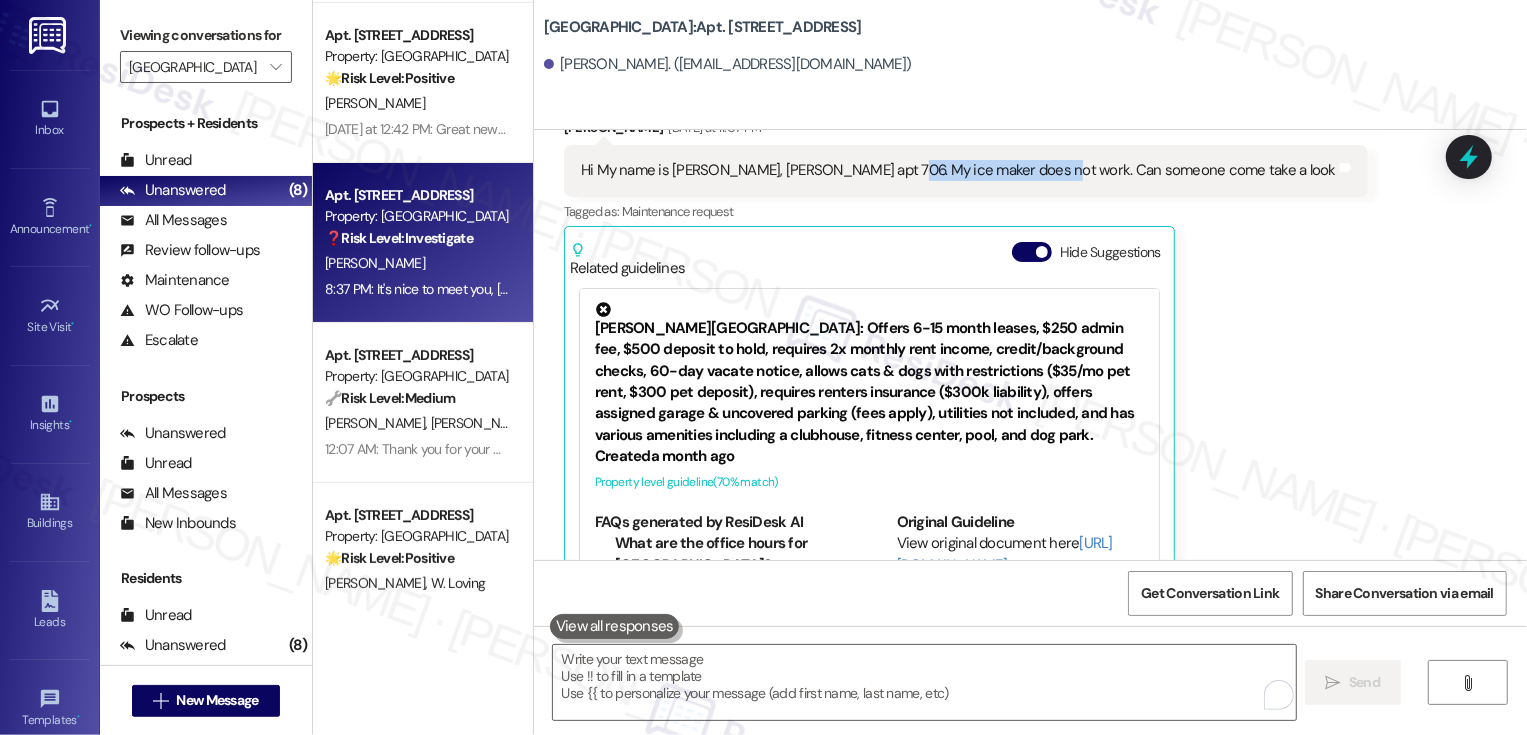 drag, startPoint x: 1022, startPoint y: 138, endPoint x: 870, endPoint y: 174, distance: 156.20499 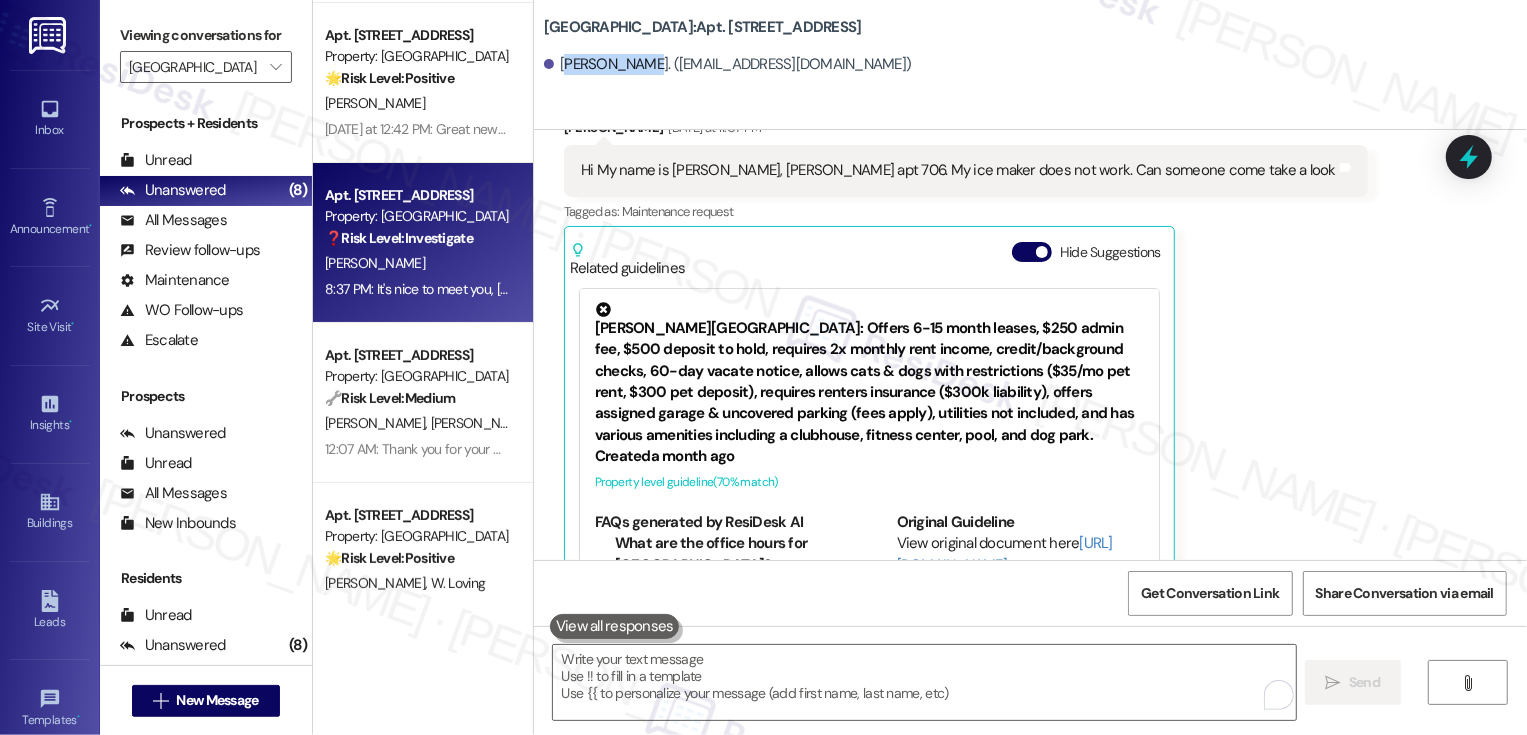 drag, startPoint x: 551, startPoint y: 62, endPoint x: 626, endPoint y: 67, distance: 75.16648 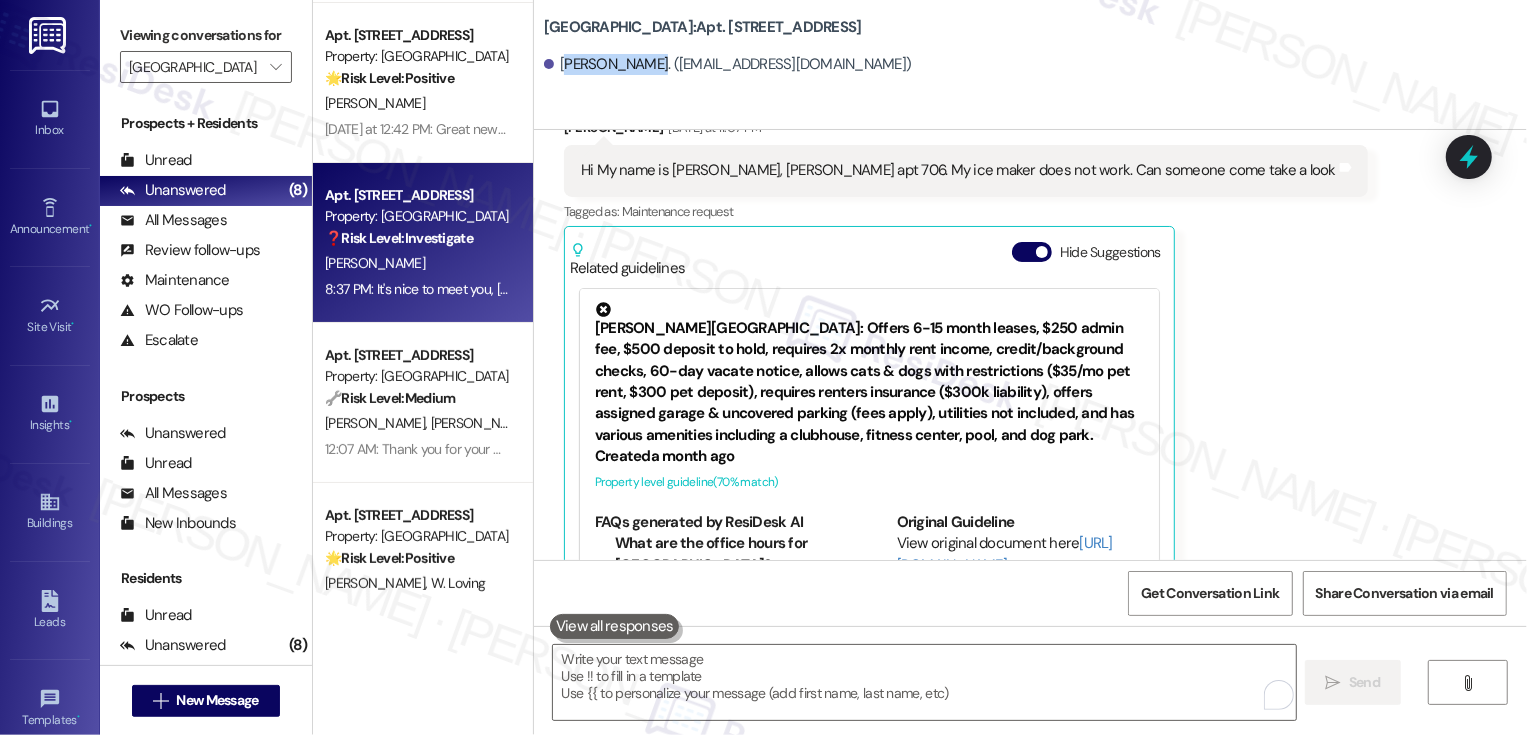 click on "[PERSON_NAME]. ([EMAIL_ADDRESS][DOMAIN_NAME])" at bounding box center [728, 64] 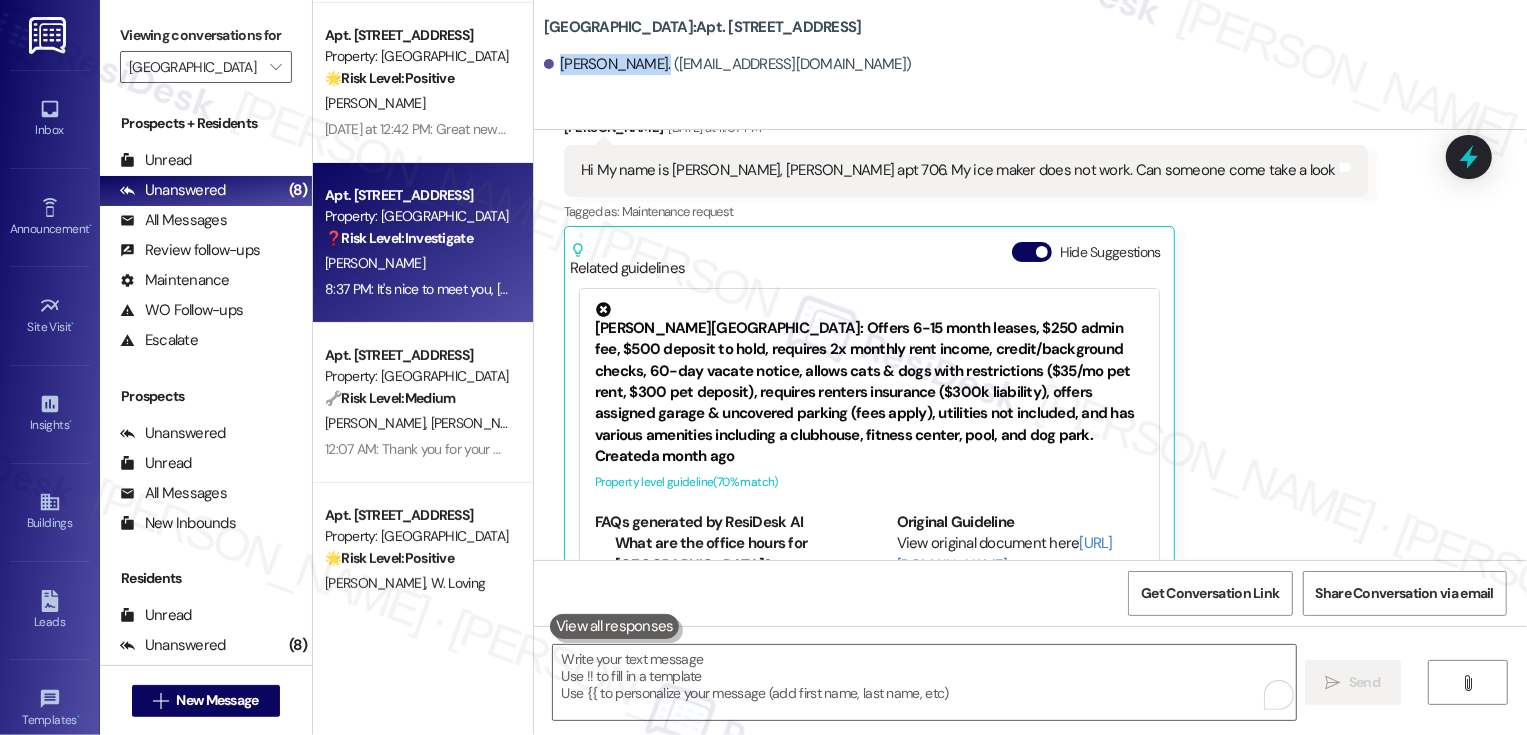 drag, startPoint x: 548, startPoint y: 65, endPoint x: 630, endPoint y: 65, distance: 82 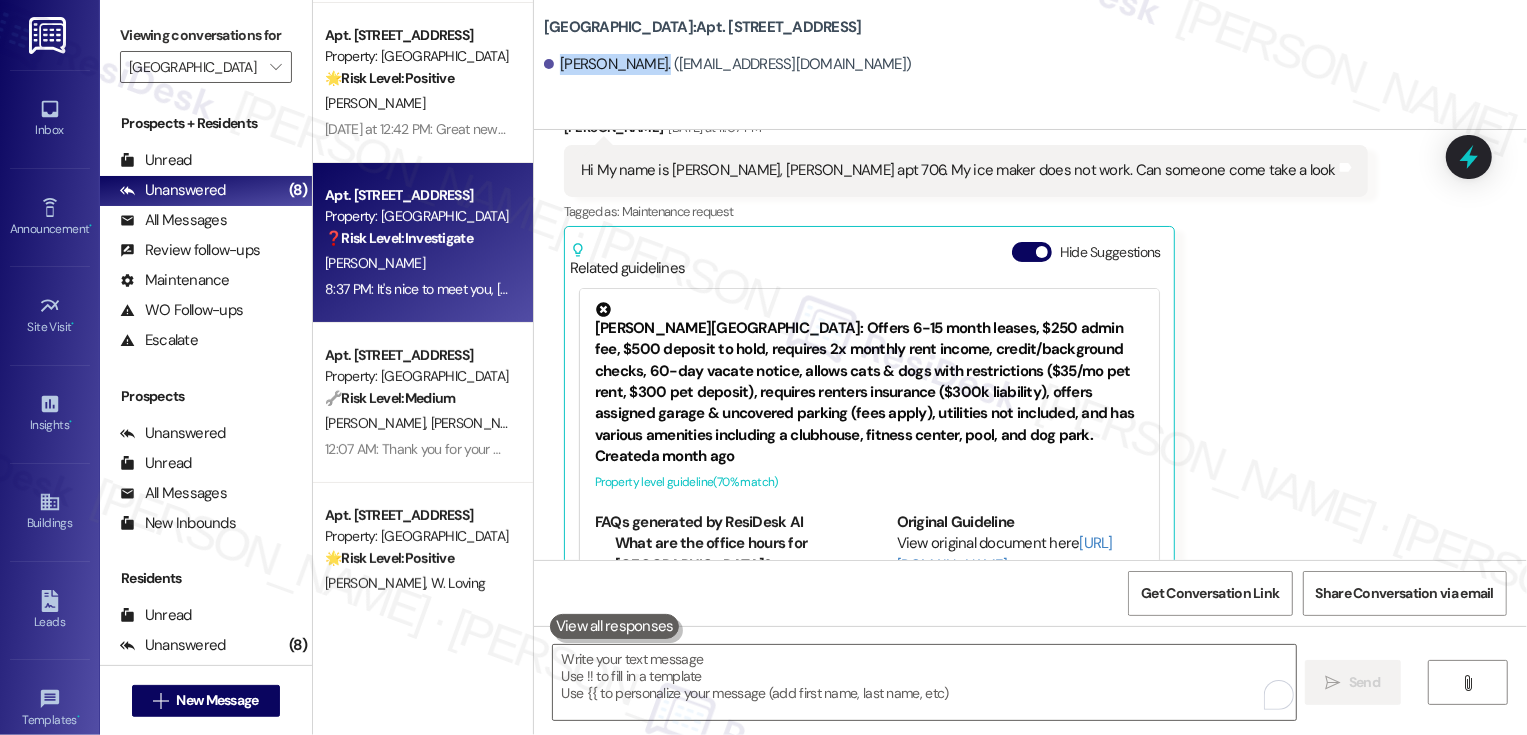click on "[PERSON_NAME] [DATE] at 11:07 PM Hi My name is [PERSON_NAME], [PERSON_NAME] apt 706. My ice maker does not work. Can someone come take a look  Tags and notes Tagged as:   Maintenance request Click to highlight conversations about Maintenance request  Related guidelines Hide Suggestions [PERSON_NAME] - Bayaud Tower:  Offers 6-15 month leases, $250 admin fee, $500 deposit to hold, requires 2x monthly rent income, credit/background checks, 60-day vacate notice, allows cats & dogs with restrictions ($35/mo pet rent, $300 pet deposit), requires renters insurance ($300k liability), offers assigned garage & uncovered parking (fees apply), utilities not included, and has various amenities including a clubhouse, fitness center, pool, and dog park.
Created  a month ago Property level guideline  ( 70 % match) FAQs generated by ResiDesk AI What are the office hours for [GEOGRAPHIC_DATA]? The office hours are 9am-6pm [DATE] to [DATE], and 9am-5pm [DATE] and [DATE]. How much is the application fee for [GEOGRAPHIC_DATA]? Original Guideline" at bounding box center [966, 348] 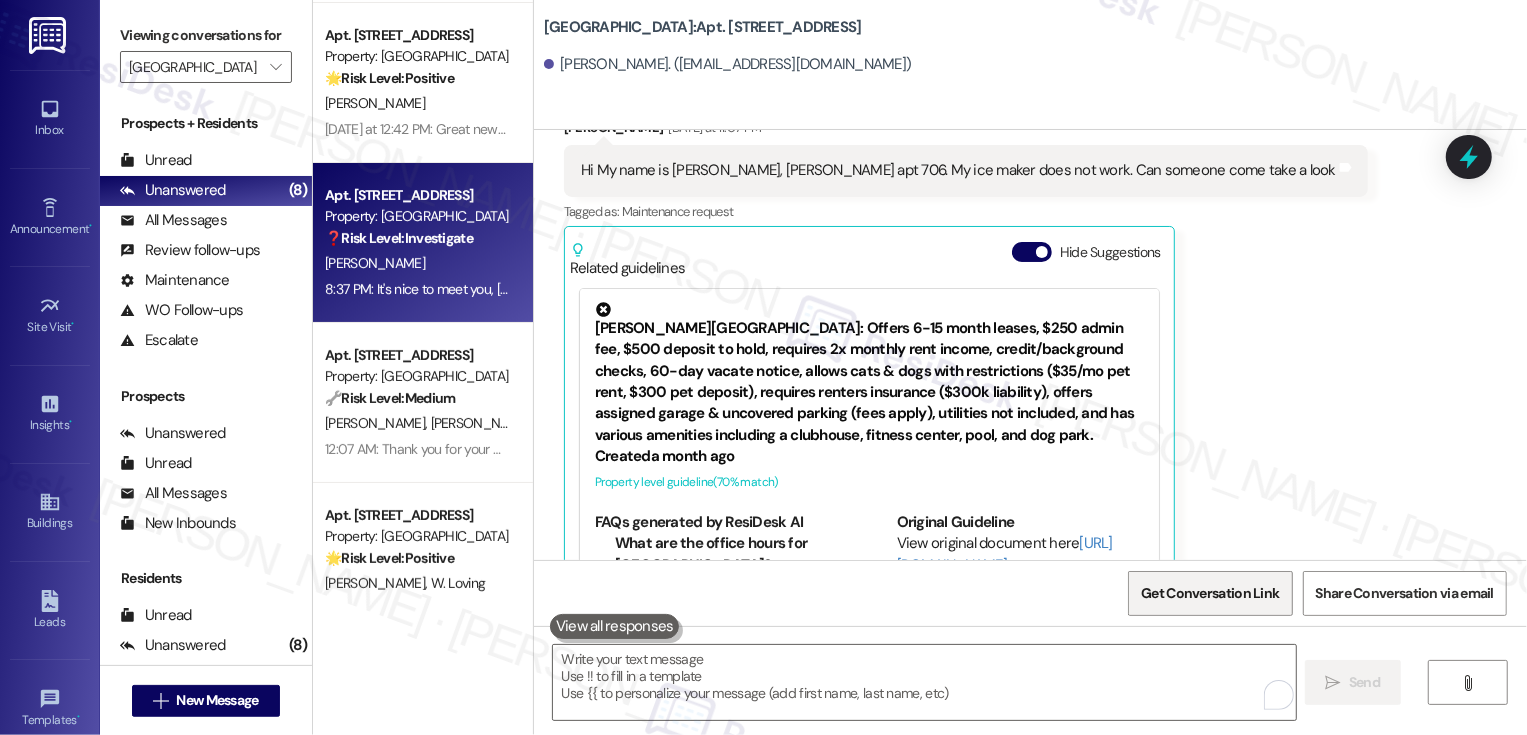 click on "Get Conversation Link" at bounding box center (1210, 593) 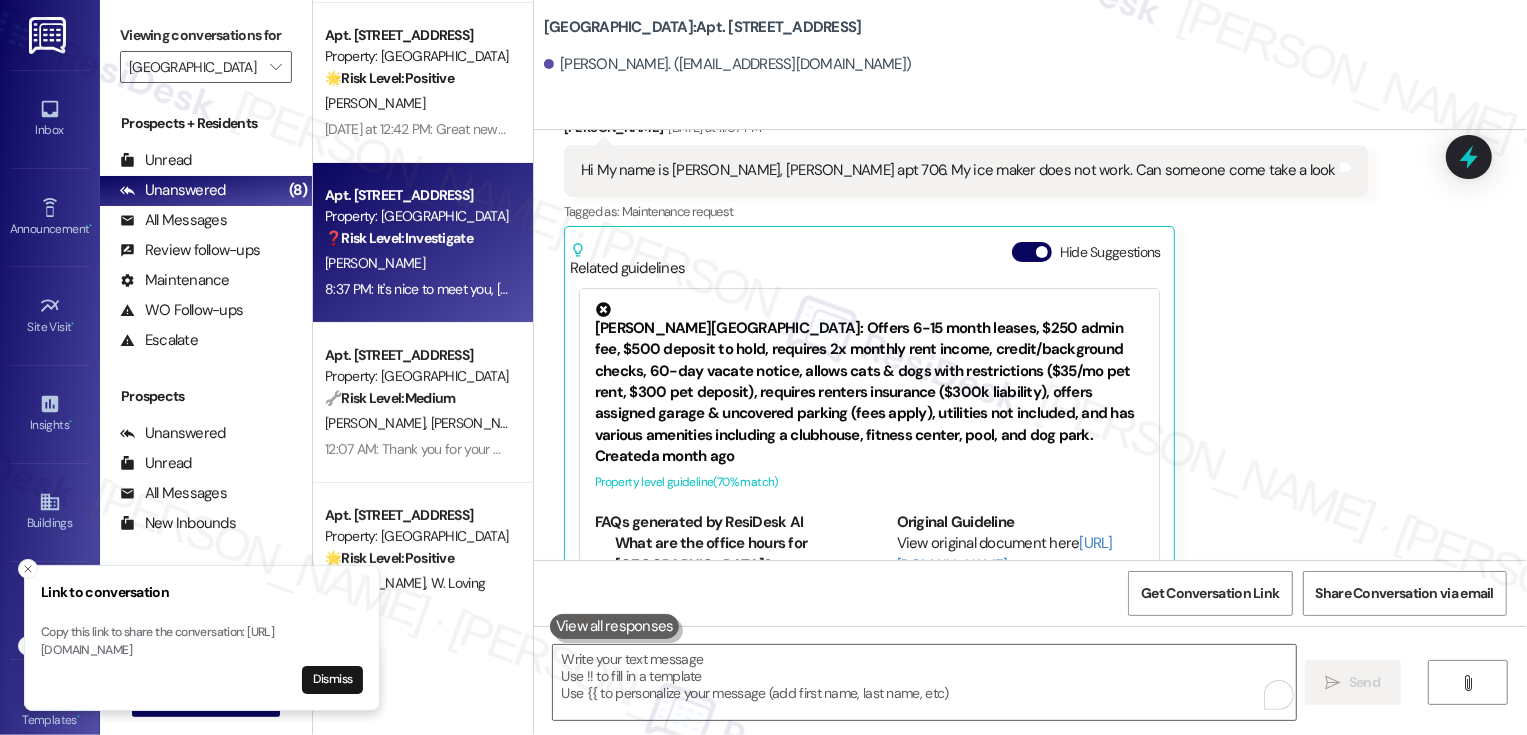click on "Received via SMS [PERSON_NAME] [DATE] at 11:07 PM Hi My name is [PERSON_NAME], [PERSON_NAME] apt 706. My ice maker does not work. Can someone come take a look  Tags and notes Tagged as:   Maintenance request Click to highlight conversations about Maintenance request  Related guidelines Hide Suggestions [PERSON_NAME] - Bayaud Tower:  Offers 6-15 month leases, $250 admin fee, $500 deposit to hold, requires 2x monthly rent income, credit/background checks, 60-day vacate notice, allows cats & dogs with restrictions ($35/mo pet rent, $300 pet deposit), requires renters insurance ($300k liability), offers assigned garage & uncovered parking (fees apply), utilities not included, and has various amenities including a clubhouse, fitness center, pool, and dog park.
Created  a month ago Property level guideline  ( 70 % match) FAQs generated by ResiDesk AI What are the office hours for [GEOGRAPHIC_DATA]? The office hours are 9am-6pm [DATE] to [DATE], and 9am-5pm [DATE] and [DATE]. How much is the application fee for [GEOGRAPHIC_DATA]?" at bounding box center [1030, 333] 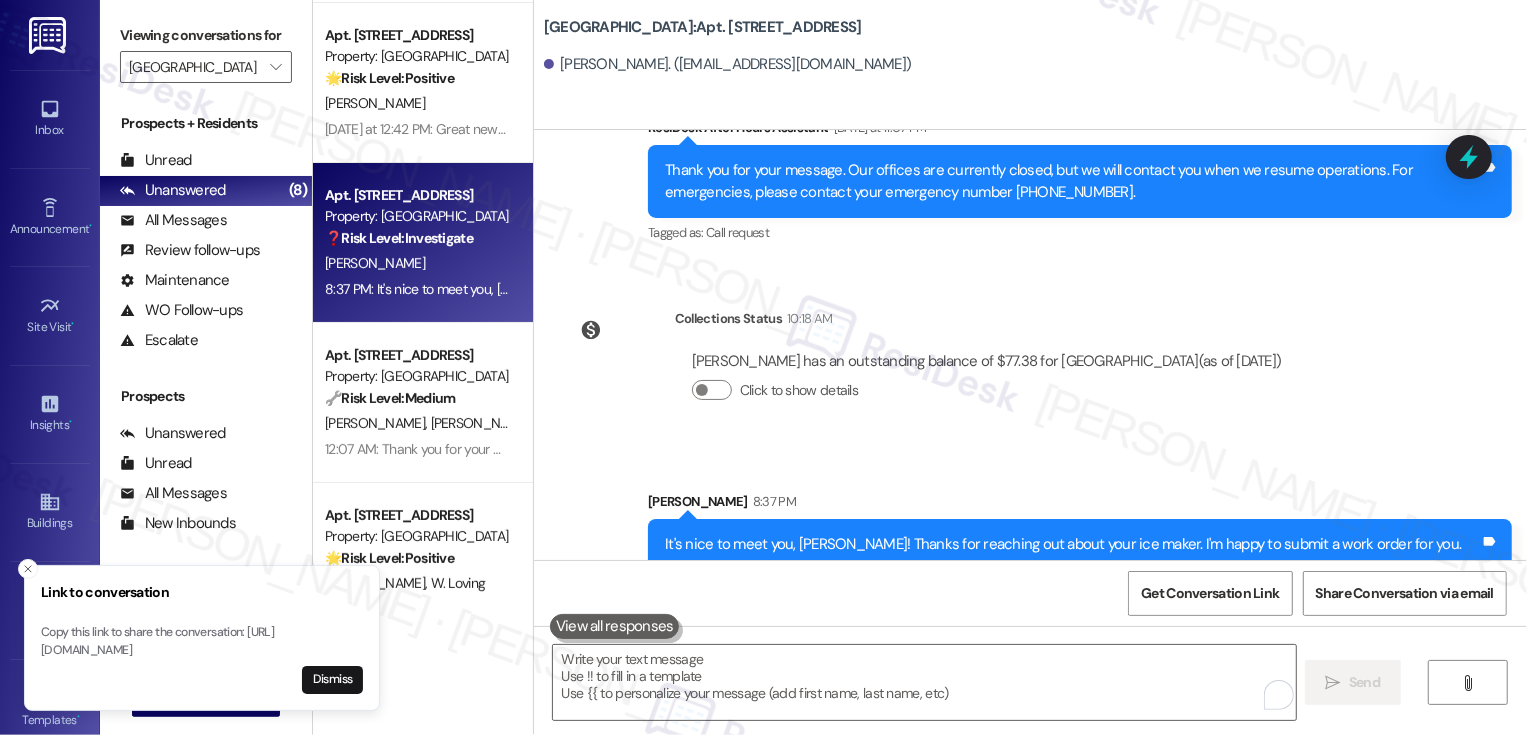 scroll, scrollTop: 1059, scrollLeft: 0, axis: vertical 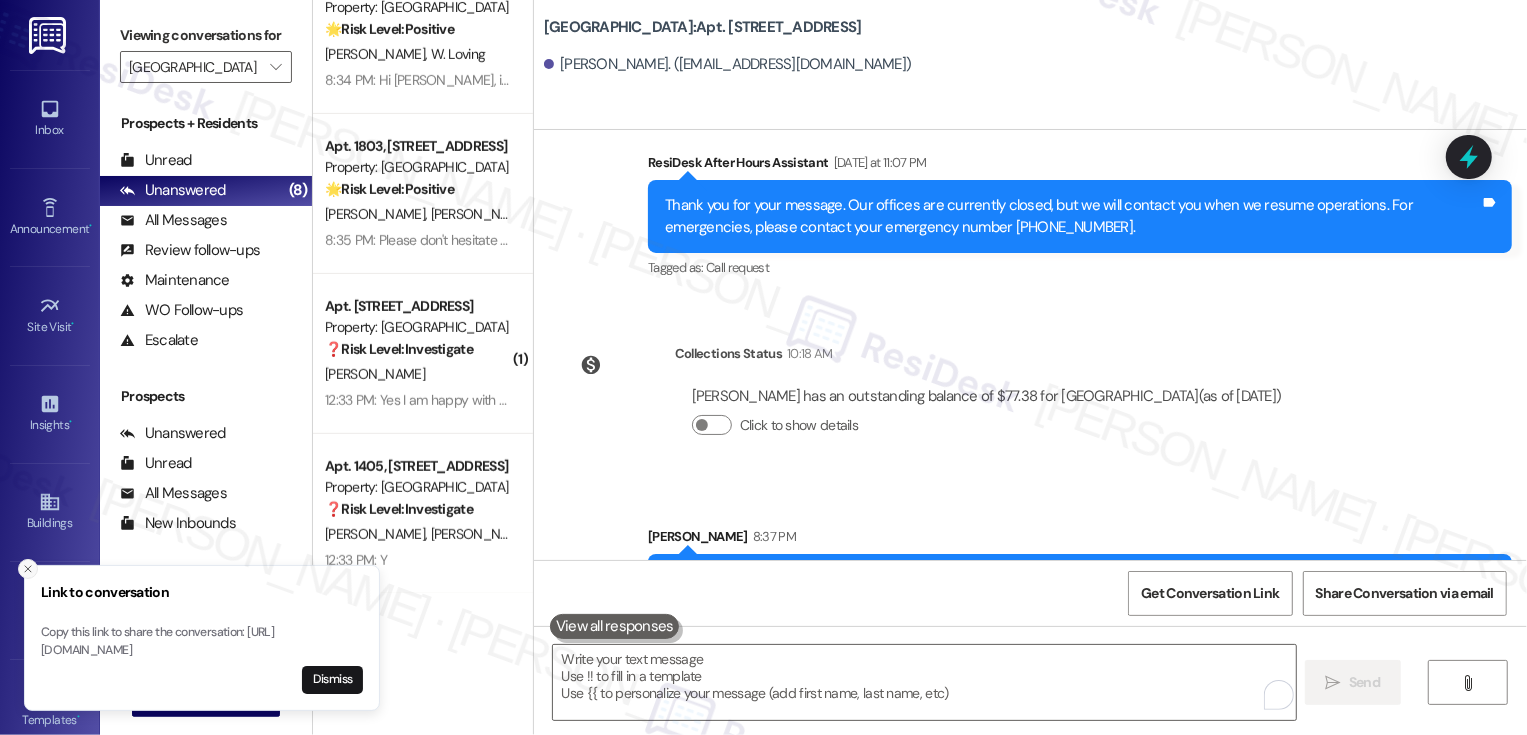 click at bounding box center [28, 569] 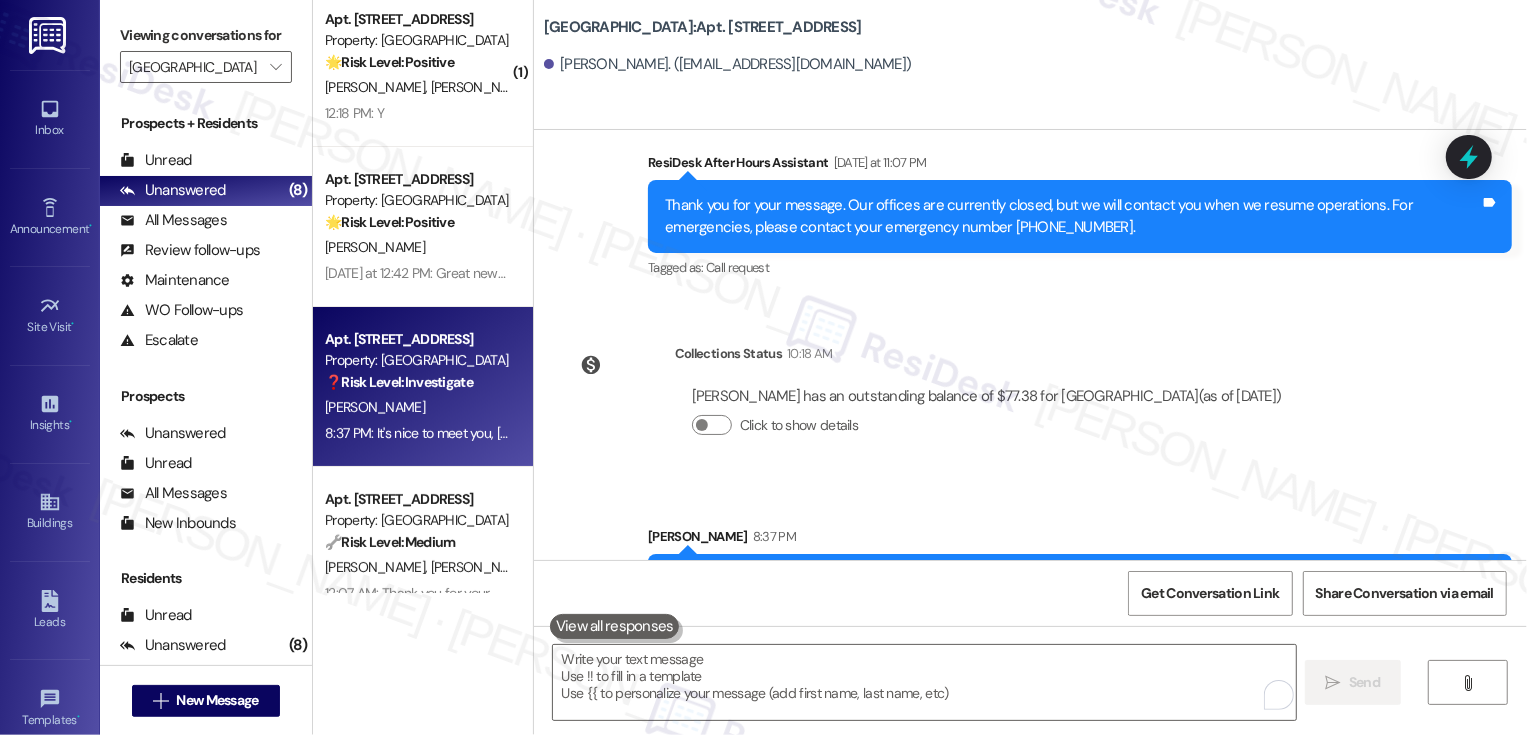 scroll, scrollTop: 0, scrollLeft: 0, axis: both 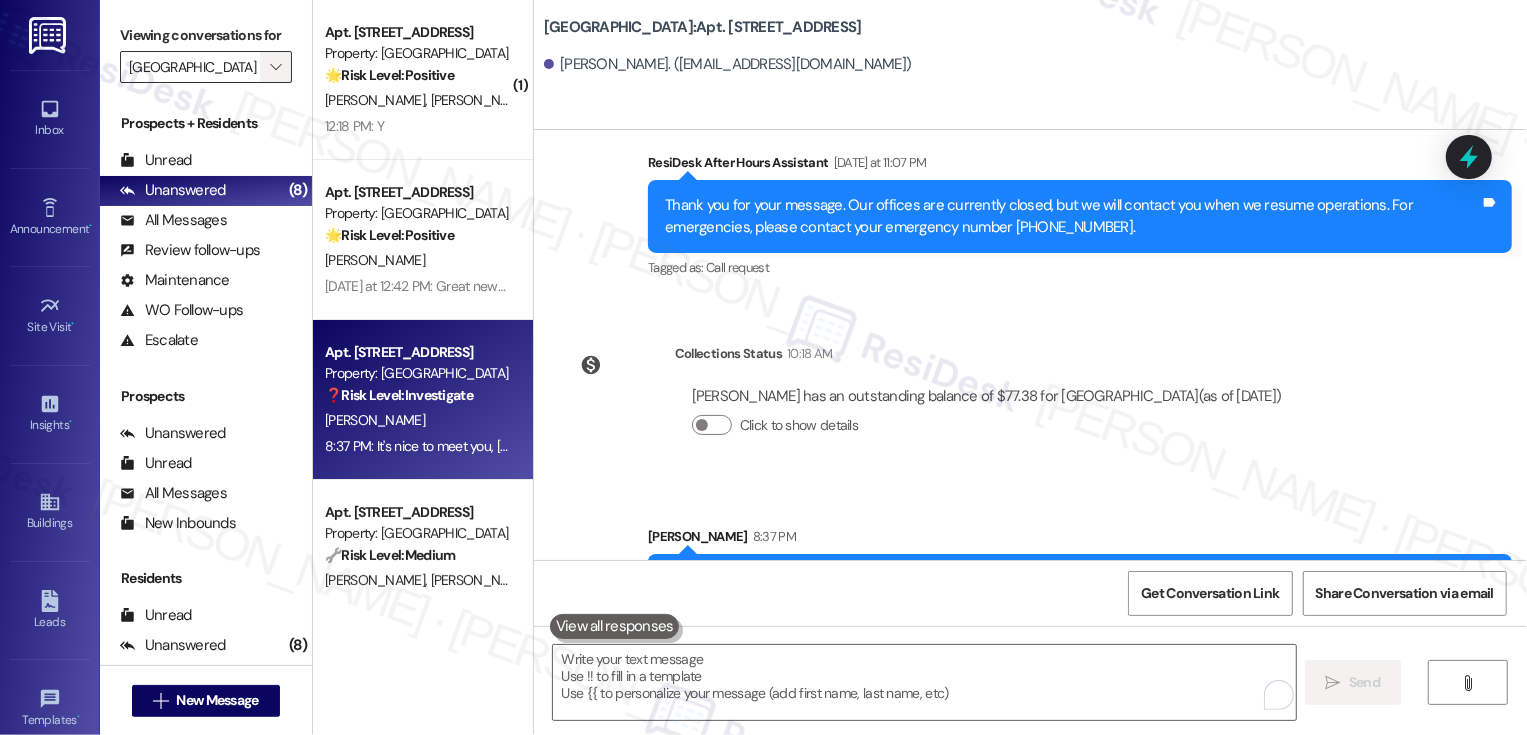 click on "" at bounding box center [275, 67] 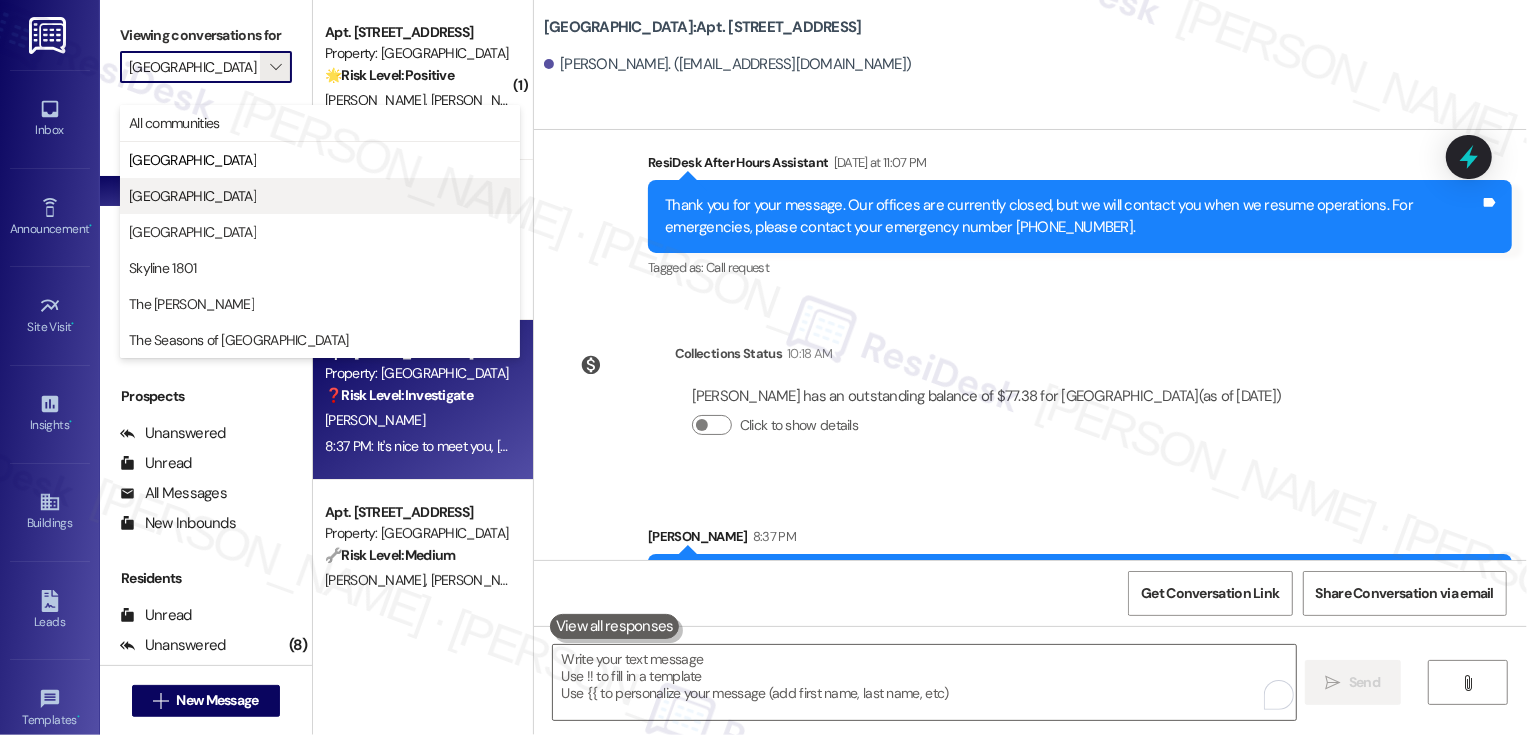 click on "[GEOGRAPHIC_DATA]" at bounding box center (192, 196) 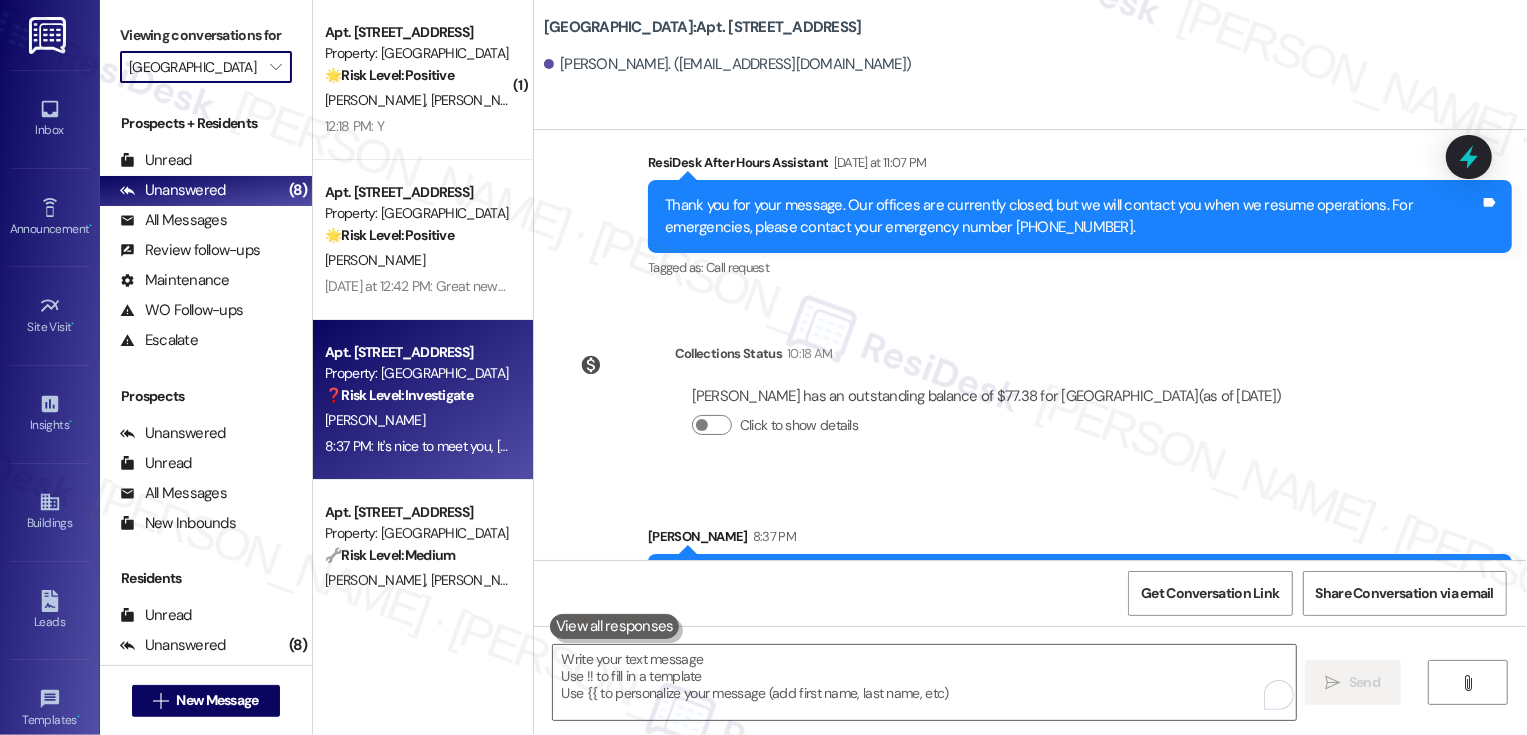 type on "[GEOGRAPHIC_DATA]" 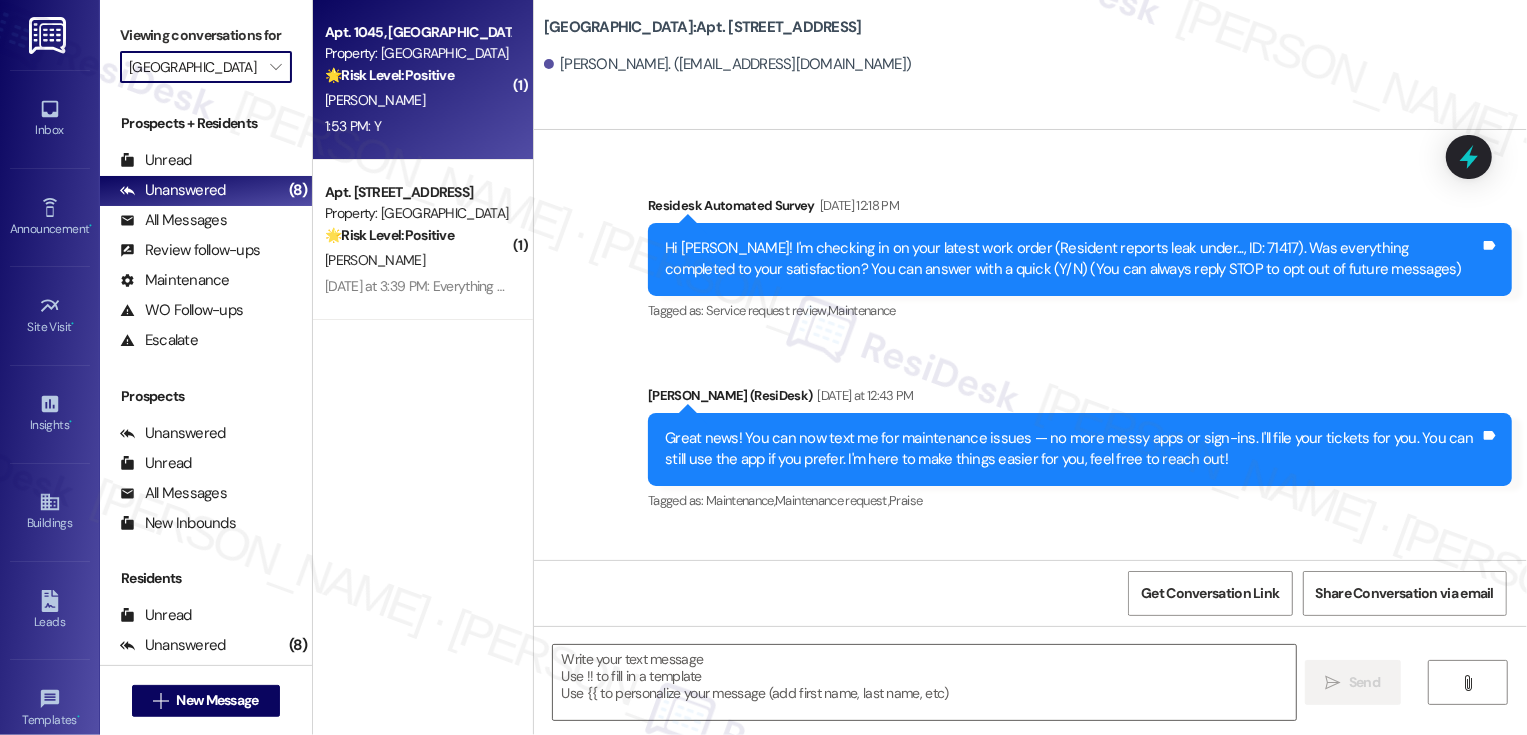 type on "Fetching suggested responses. Please feel free to read through the conversation in the meantime." 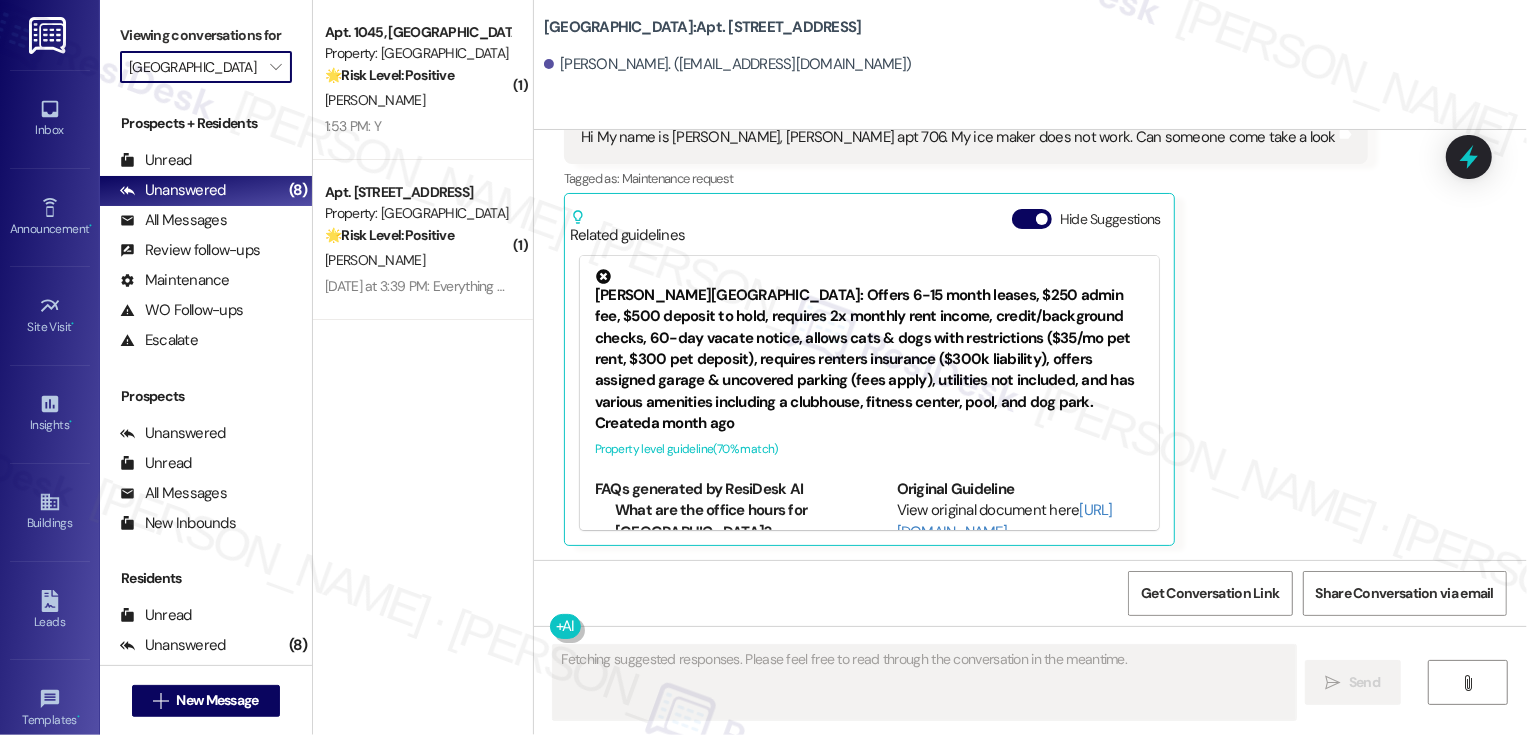 click on "🌟  Risk Level:  Positive" at bounding box center [389, 235] 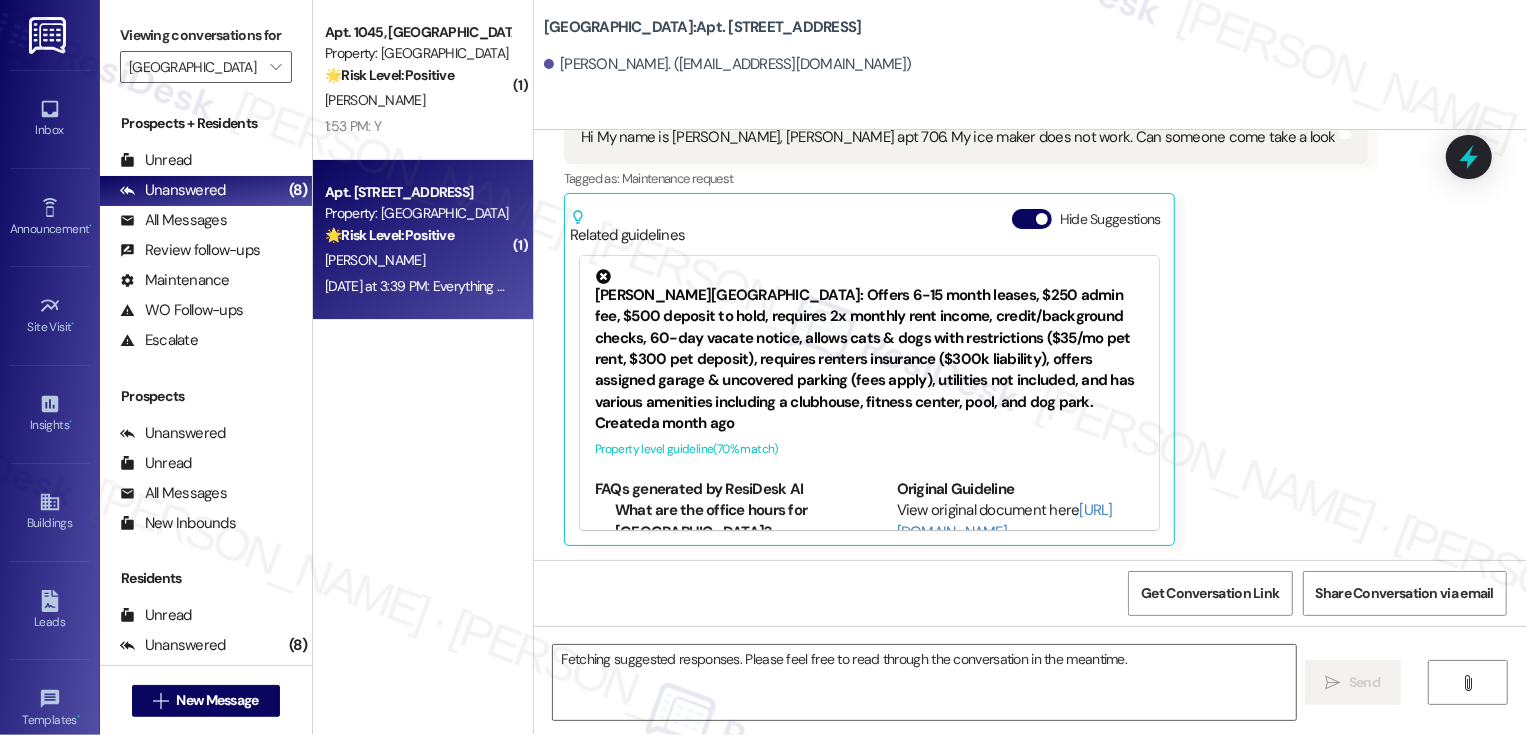 click on "🌟  Risk Level:  Positive" at bounding box center (389, 235) 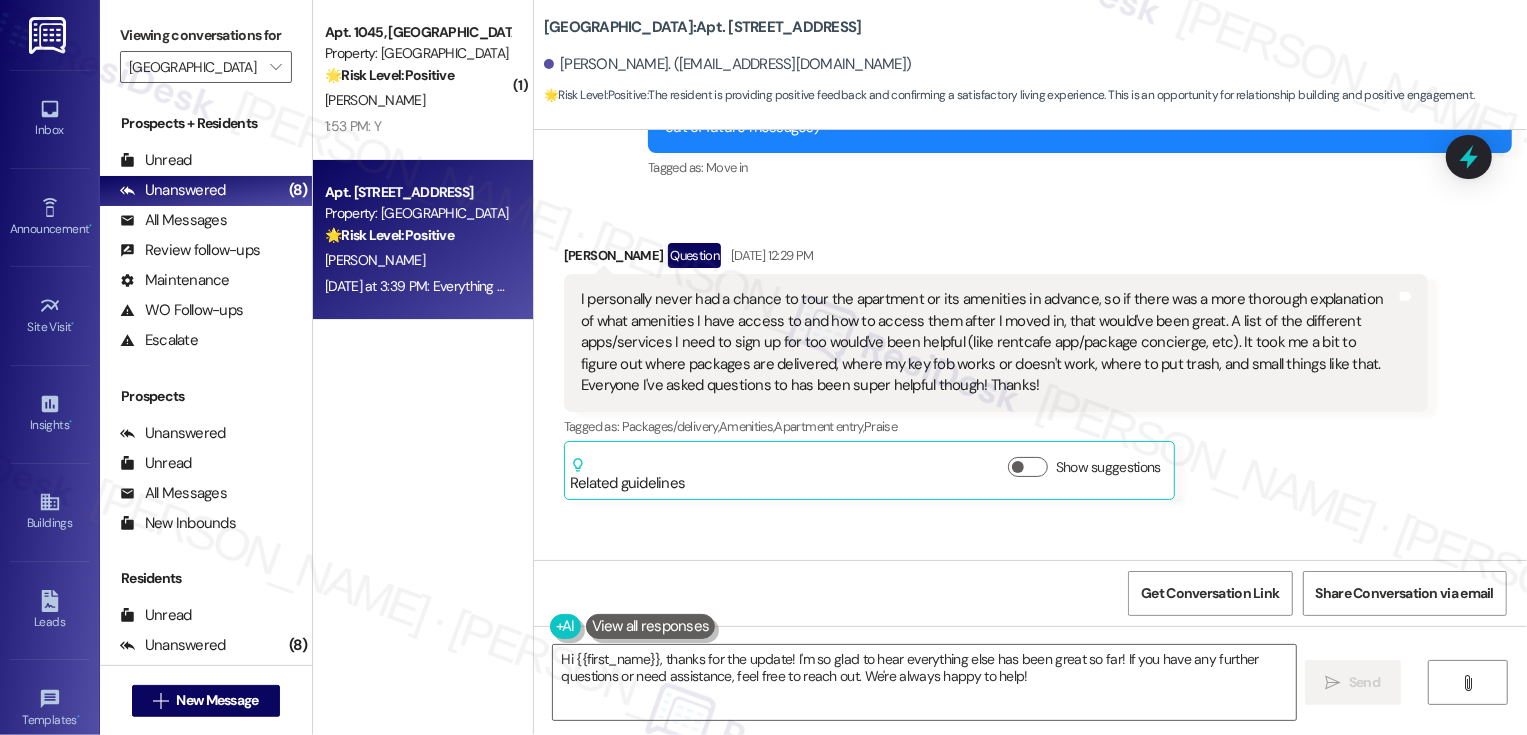 scroll, scrollTop: 797, scrollLeft: 0, axis: vertical 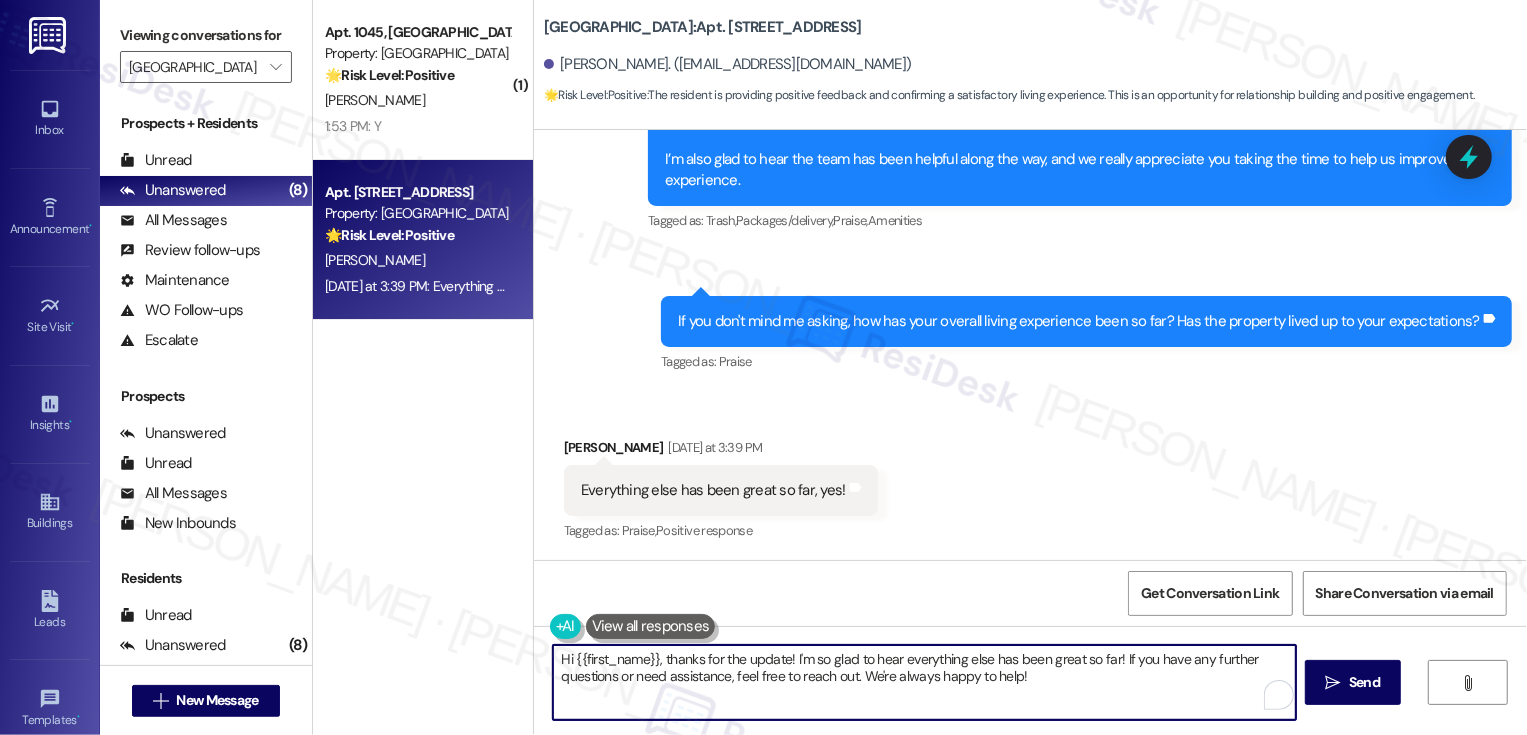 click on "Hi {{first_name}}, thanks for the update! I'm so glad to hear everything else has been great so far! If you have any further questions or need assistance, feel free to reach out. We're always happy to help!" at bounding box center [924, 682] 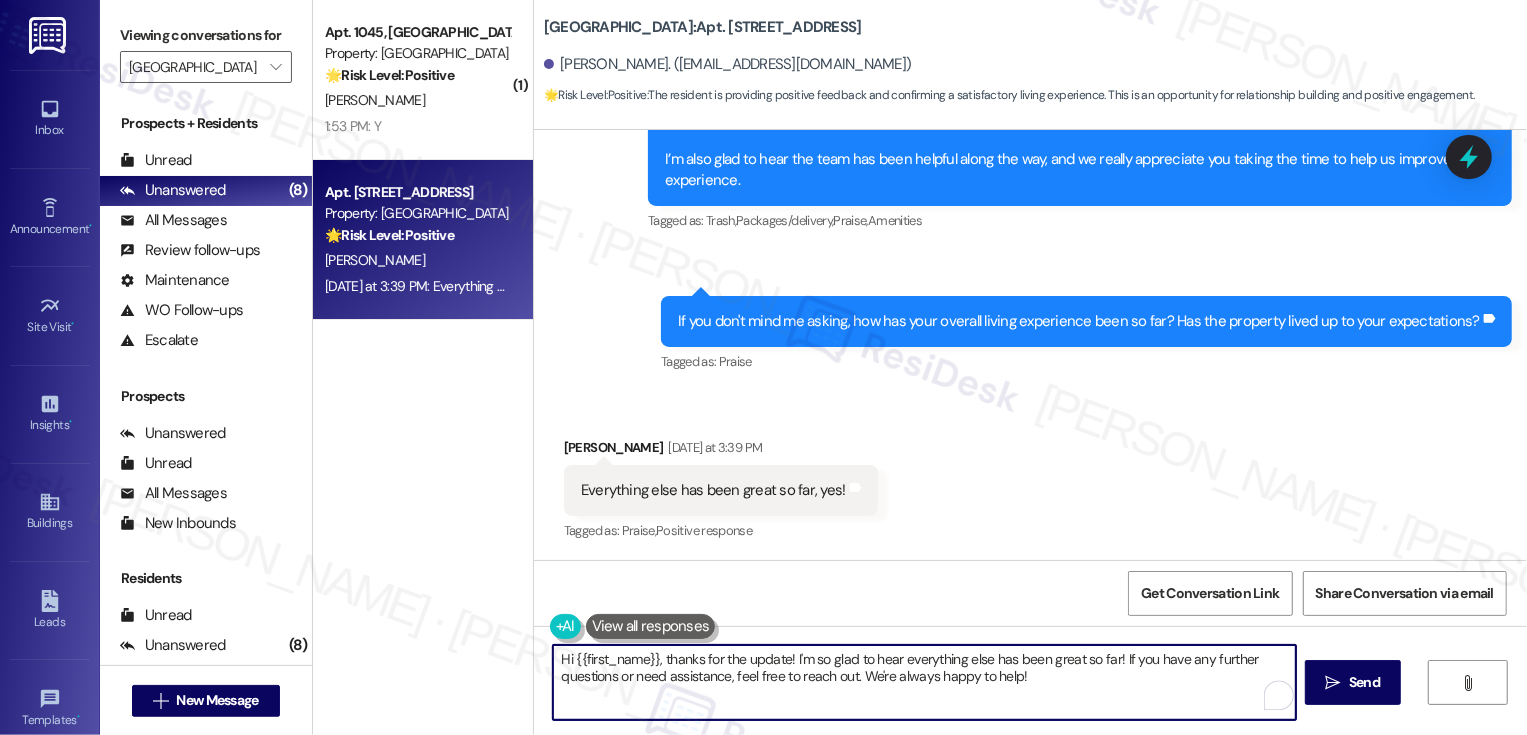 drag, startPoint x: 786, startPoint y: 661, endPoint x: 487, endPoint y: 658, distance: 299.01505 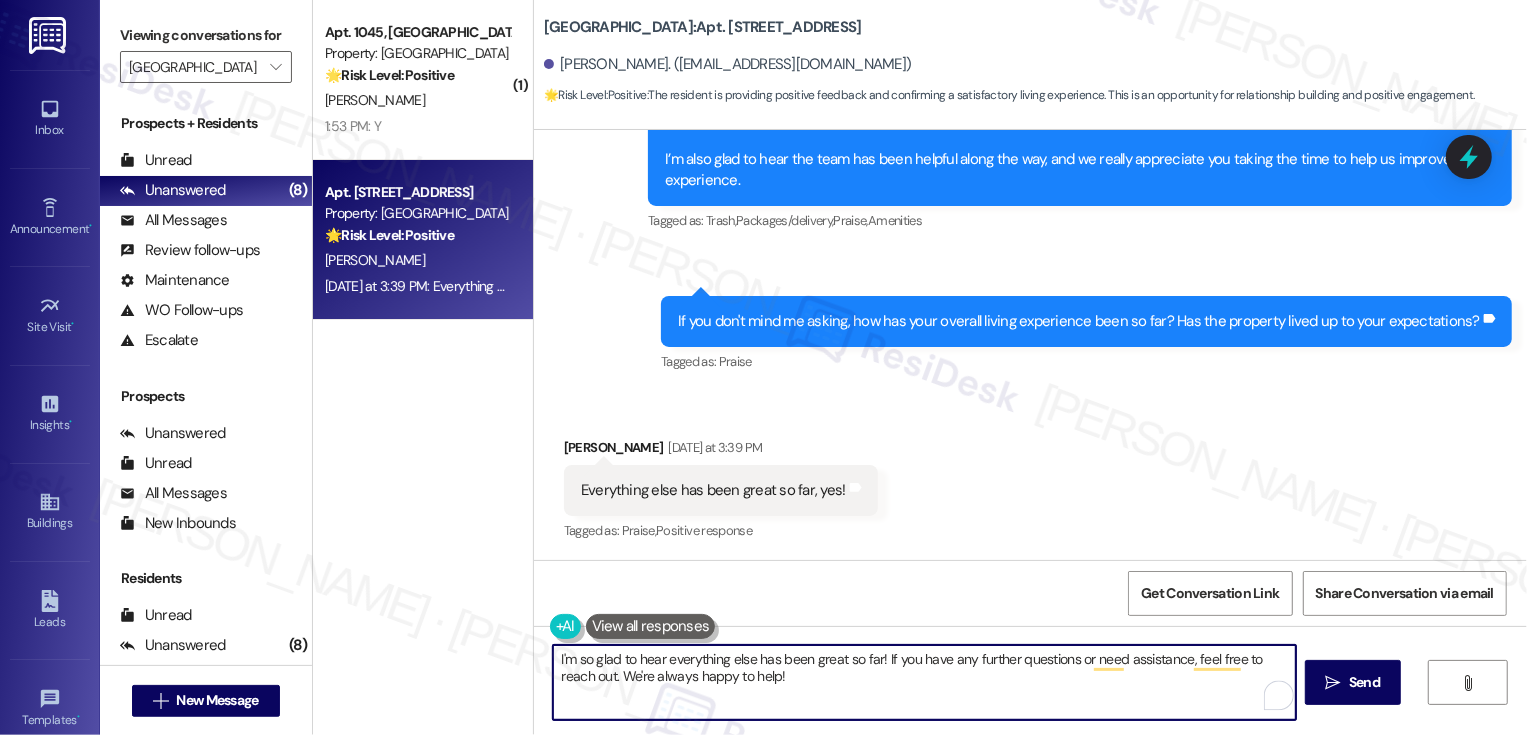 click on "I'm so glad to hear everything else has been great so far! If you have any further questions or need assistance, feel free to reach out. We're always happy to help!" at bounding box center (924, 682) 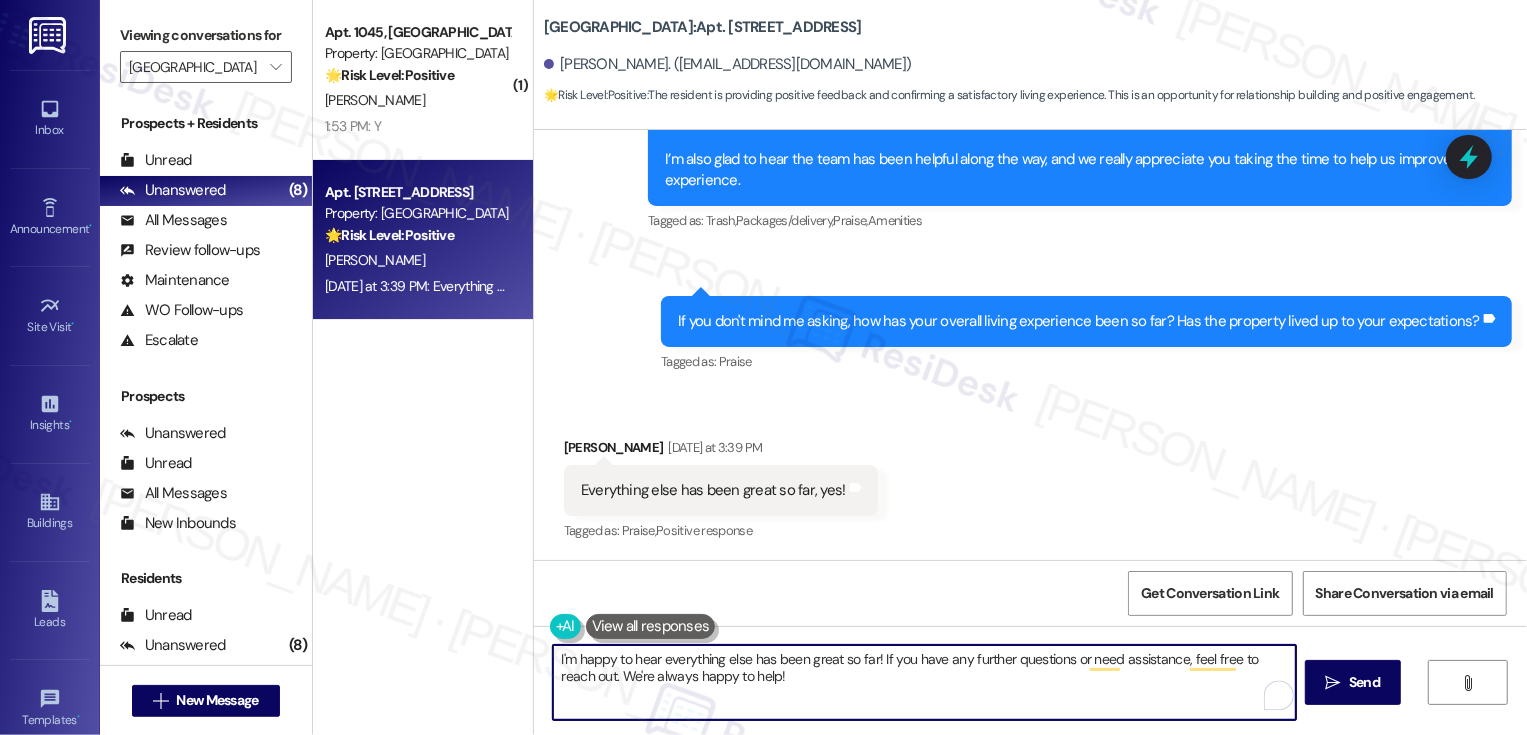 drag, startPoint x: 652, startPoint y: 661, endPoint x: 594, endPoint y: 656, distance: 58.21512 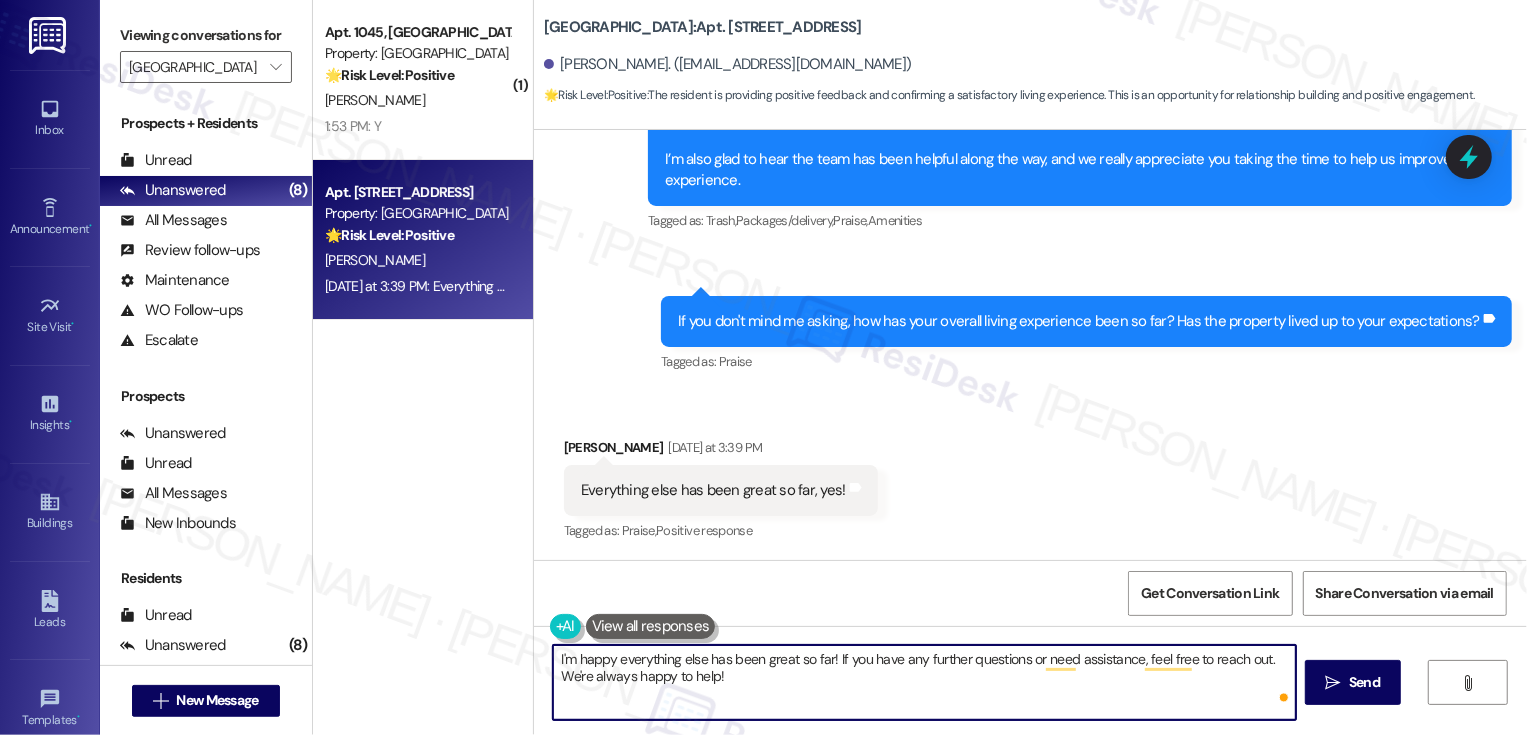 click on "I'm happy everything else has been great so far! If you have any further questions or need assistance, feel free to reach out. We're always happy to help!" at bounding box center (924, 682) 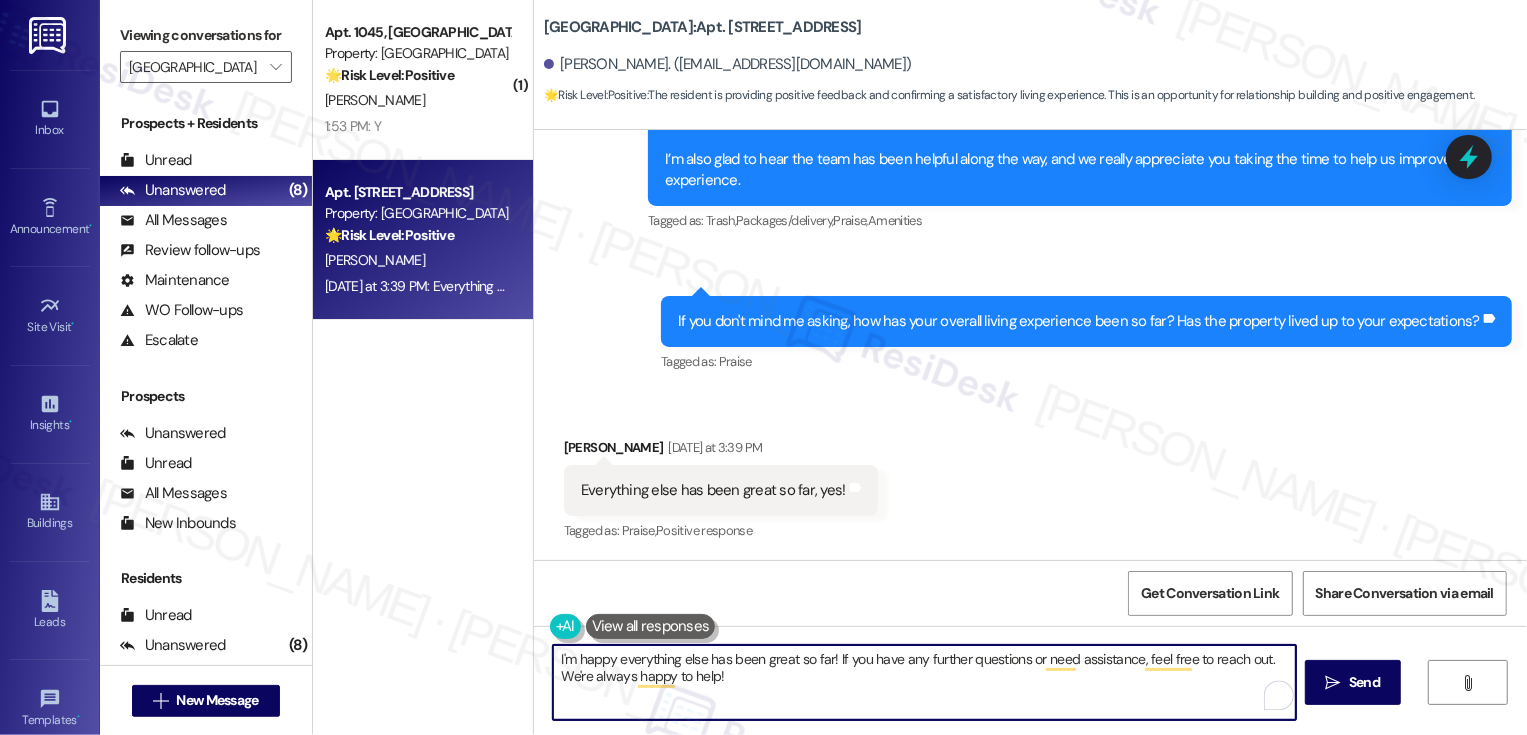 click on "I'm happy everything else has been great so far! If you have any further questions or need assistance, feel free to reach out. We're always happy to help!" at bounding box center (924, 682) 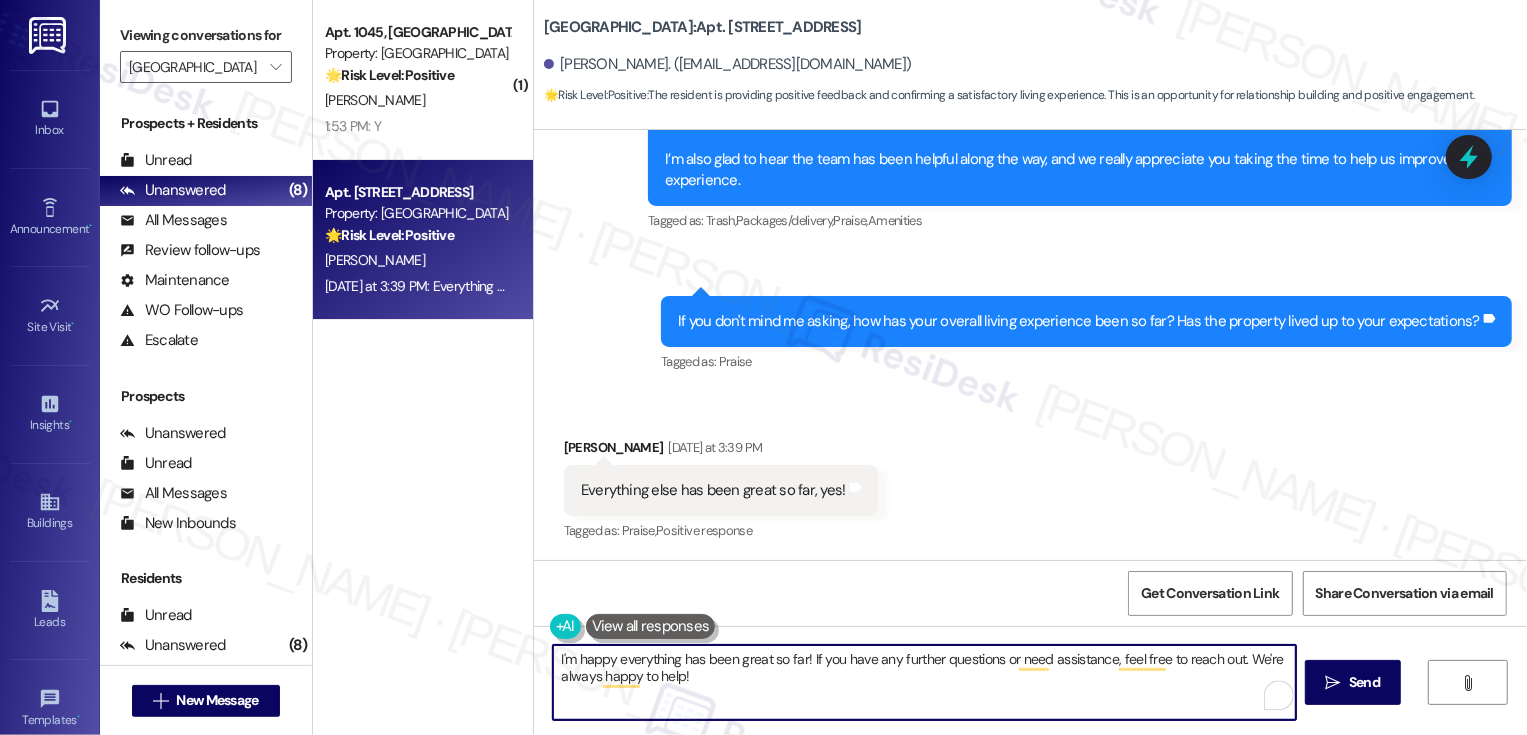click on "I'm happy everything has been great so far! If you have any further questions or need assistance, feel free to reach out. We're always happy to help!" at bounding box center (924, 682) 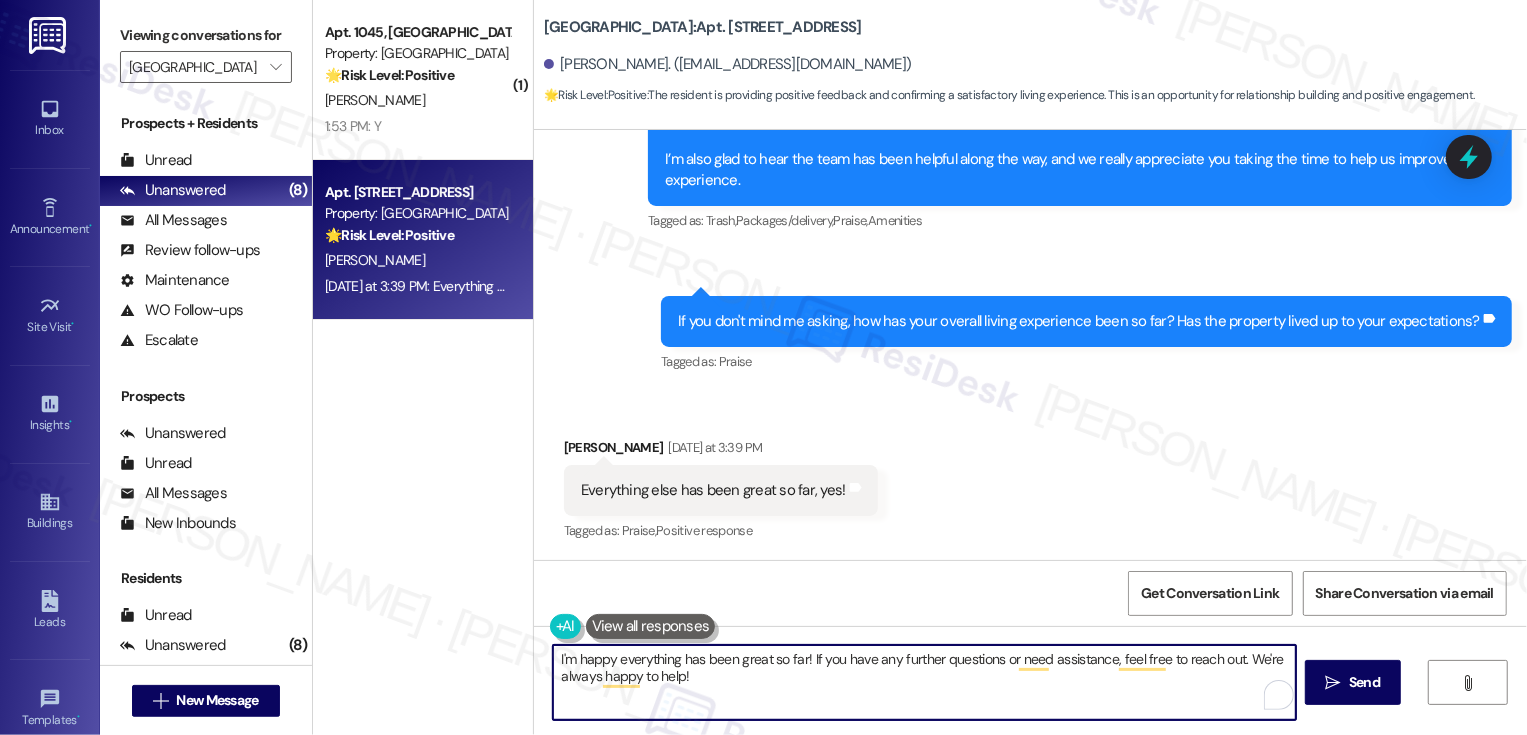 drag, startPoint x: 1229, startPoint y: 658, endPoint x: 1253, endPoint y: 699, distance: 47.507893 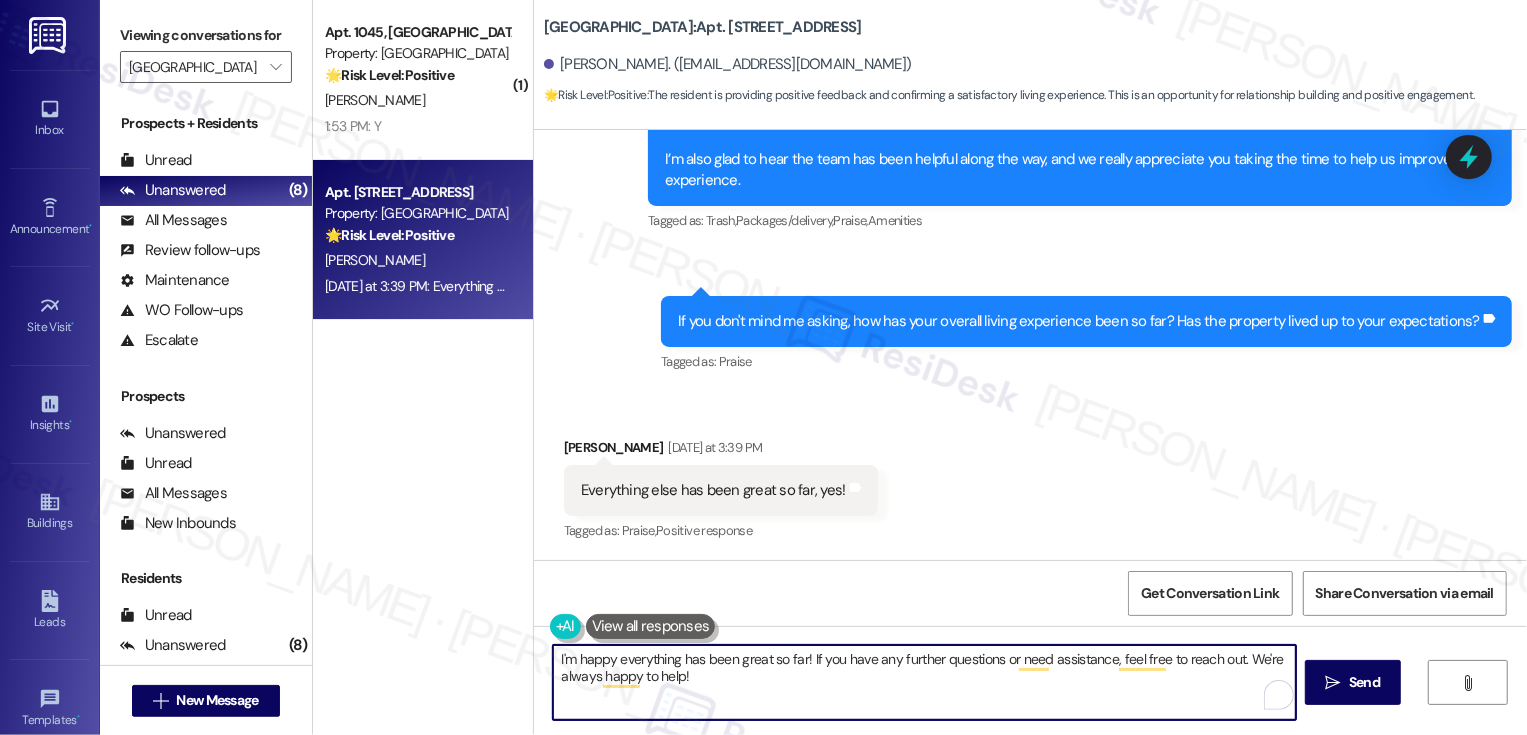 click on "I'm happy everything has been great so far! If you have any further questions or need assistance, feel free to reach out. We're always happy to help!" at bounding box center [924, 682] 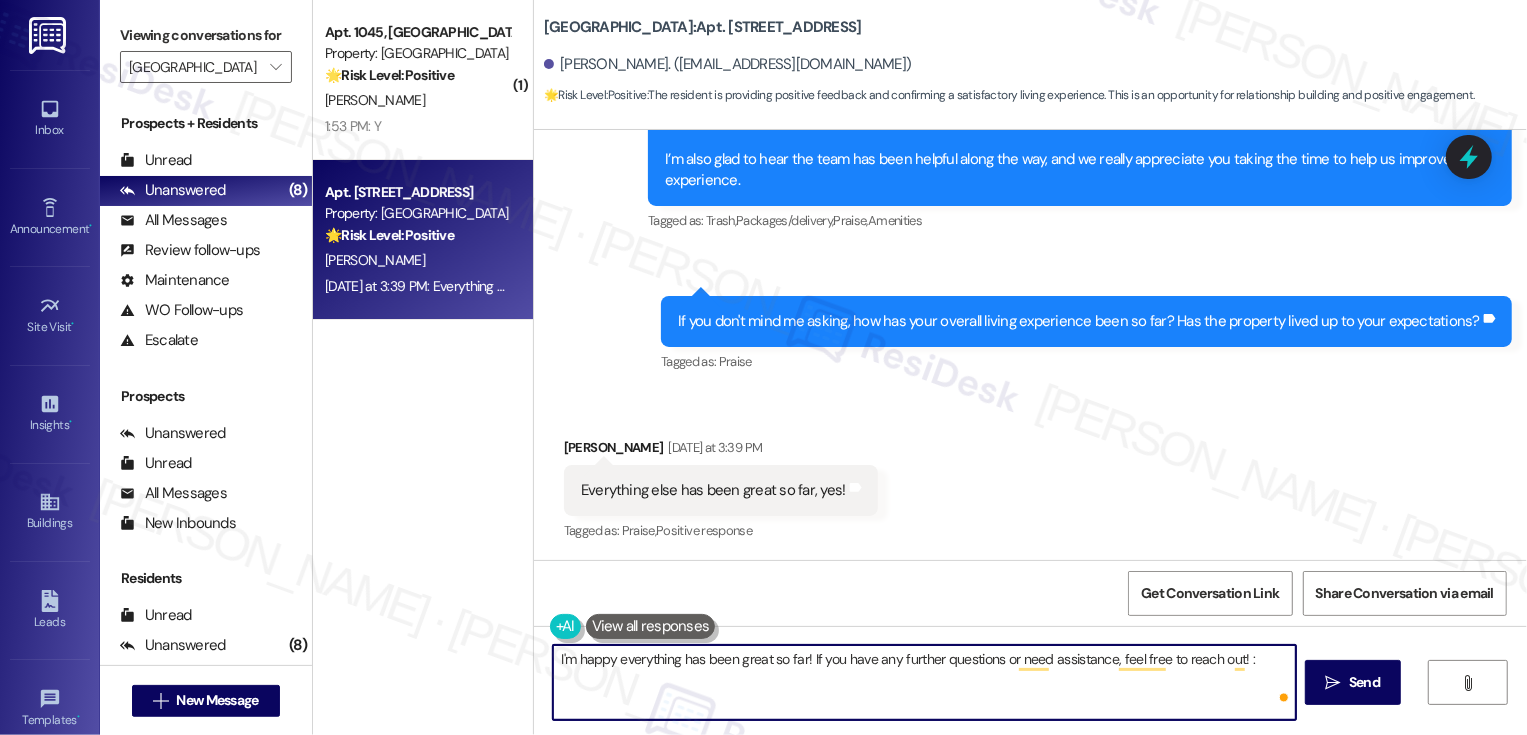 type on "I'm happy everything has been great so far! If you have any further questions or need assistance, feel free to reach out! :)" 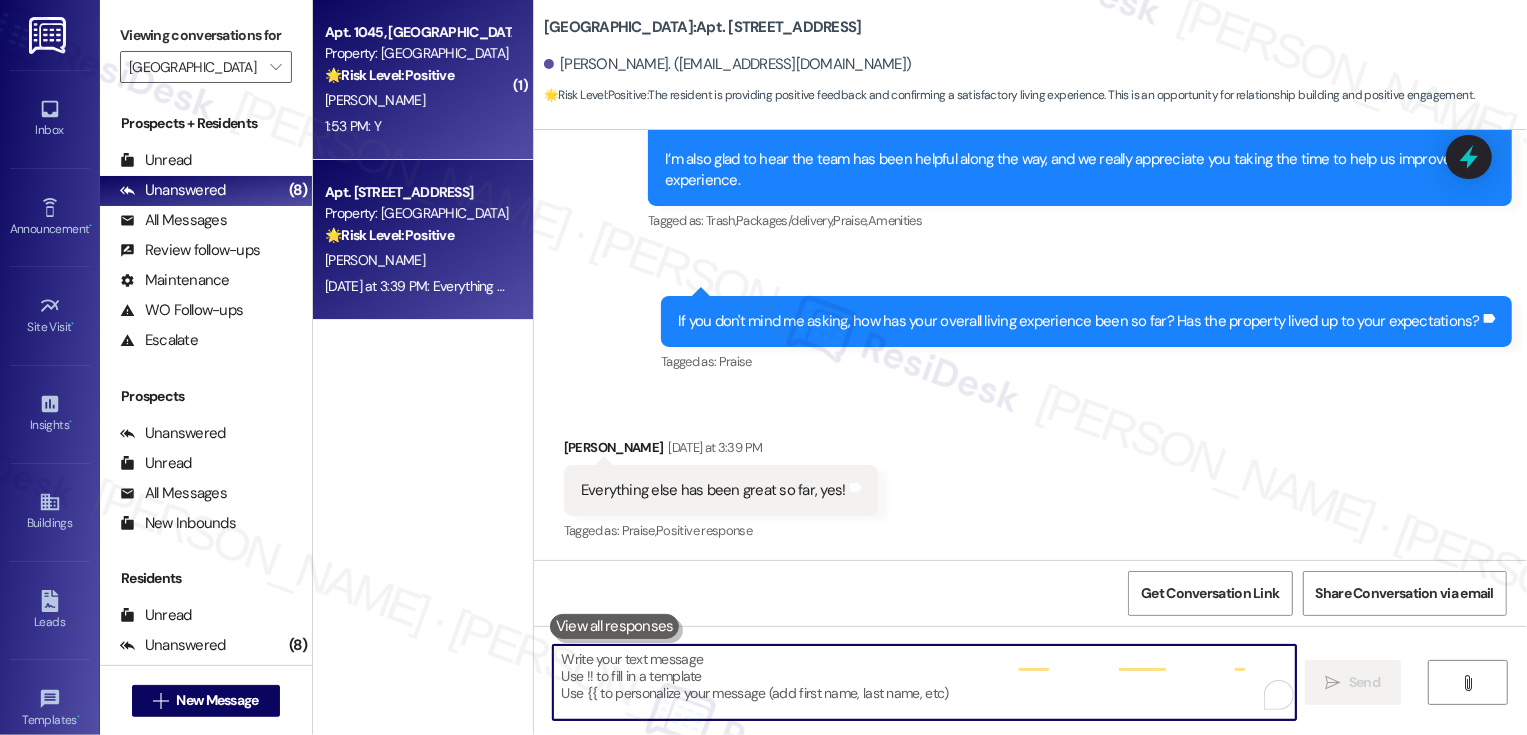 scroll, scrollTop: 796, scrollLeft: 0, axis: vertical 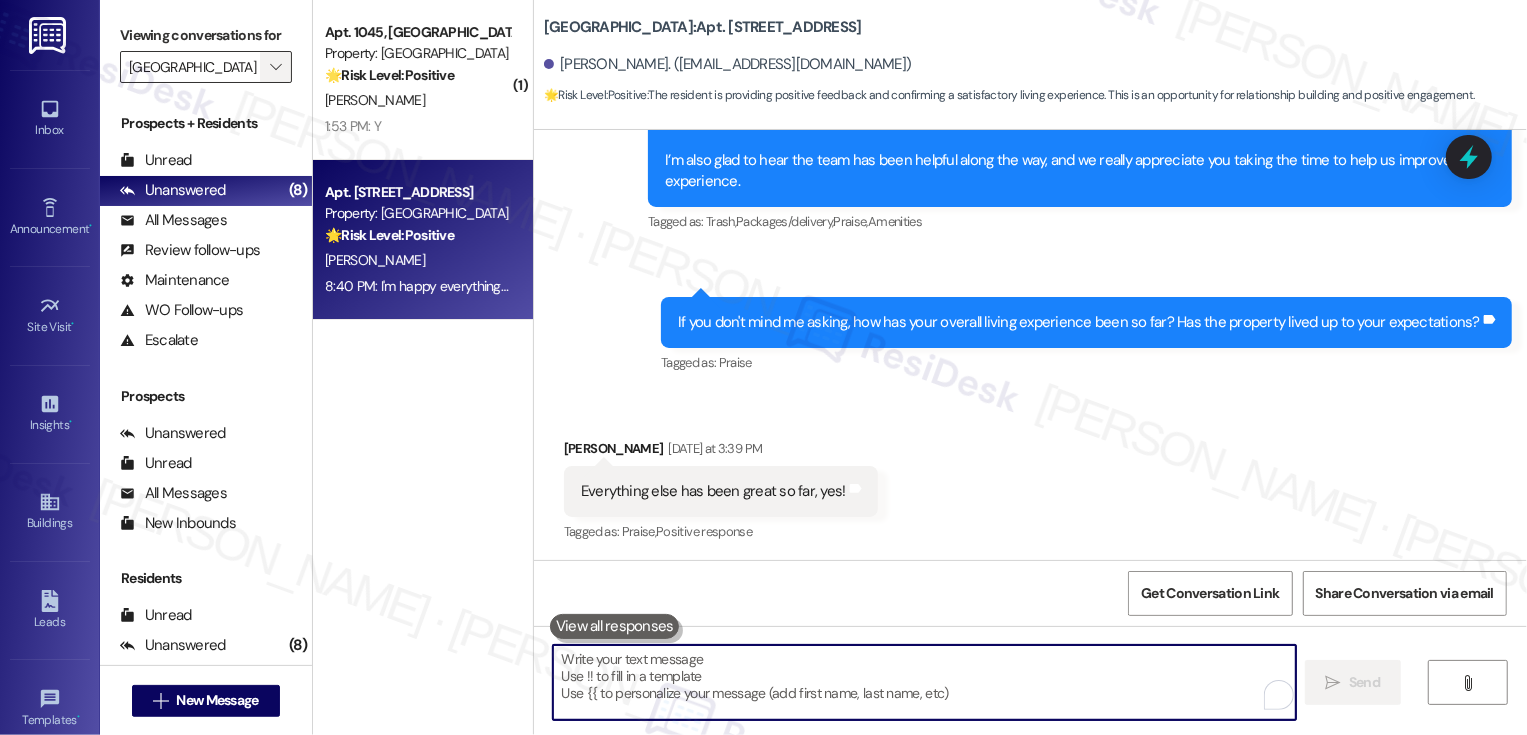 type 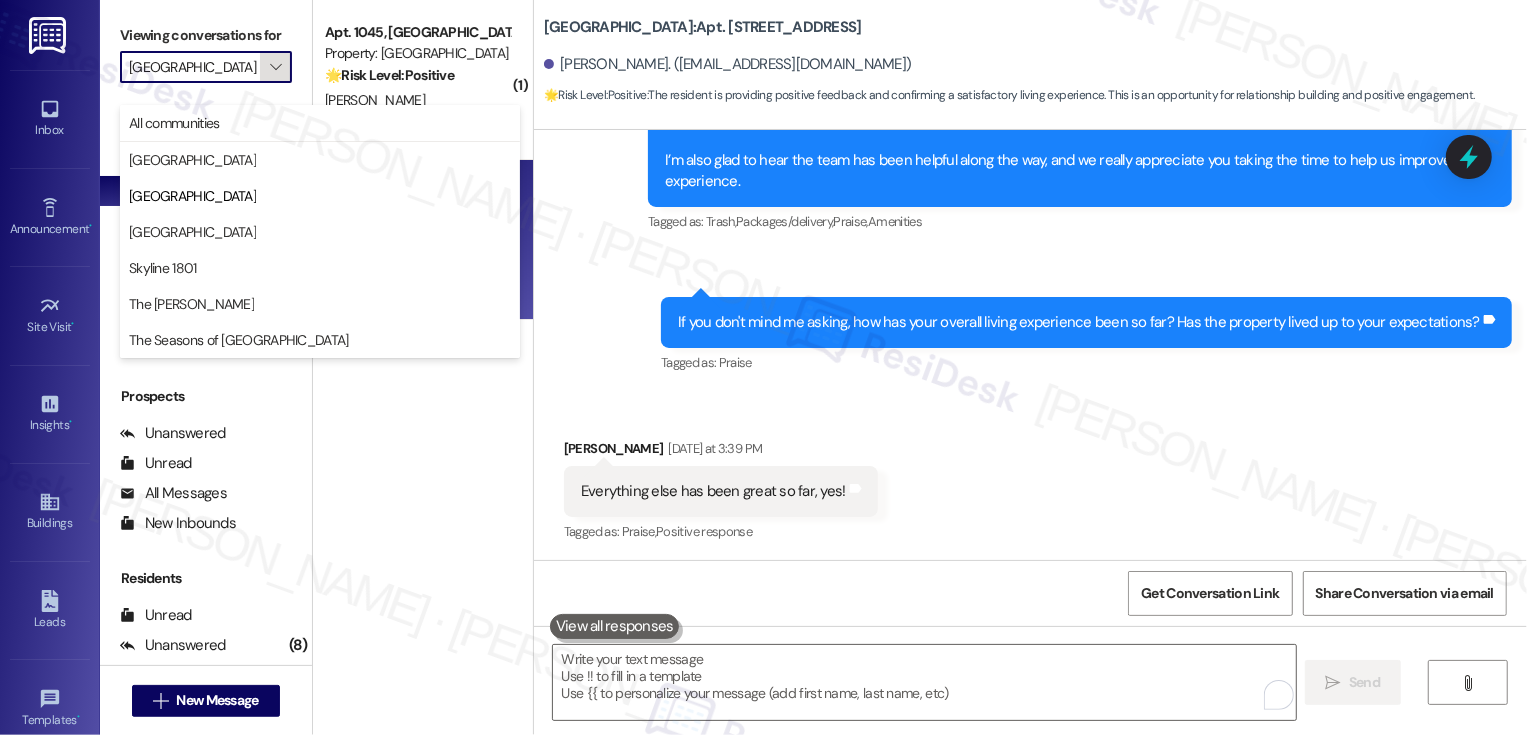 scroll, scrollTop: 0, scrollLeft: 13, axis: horizontal 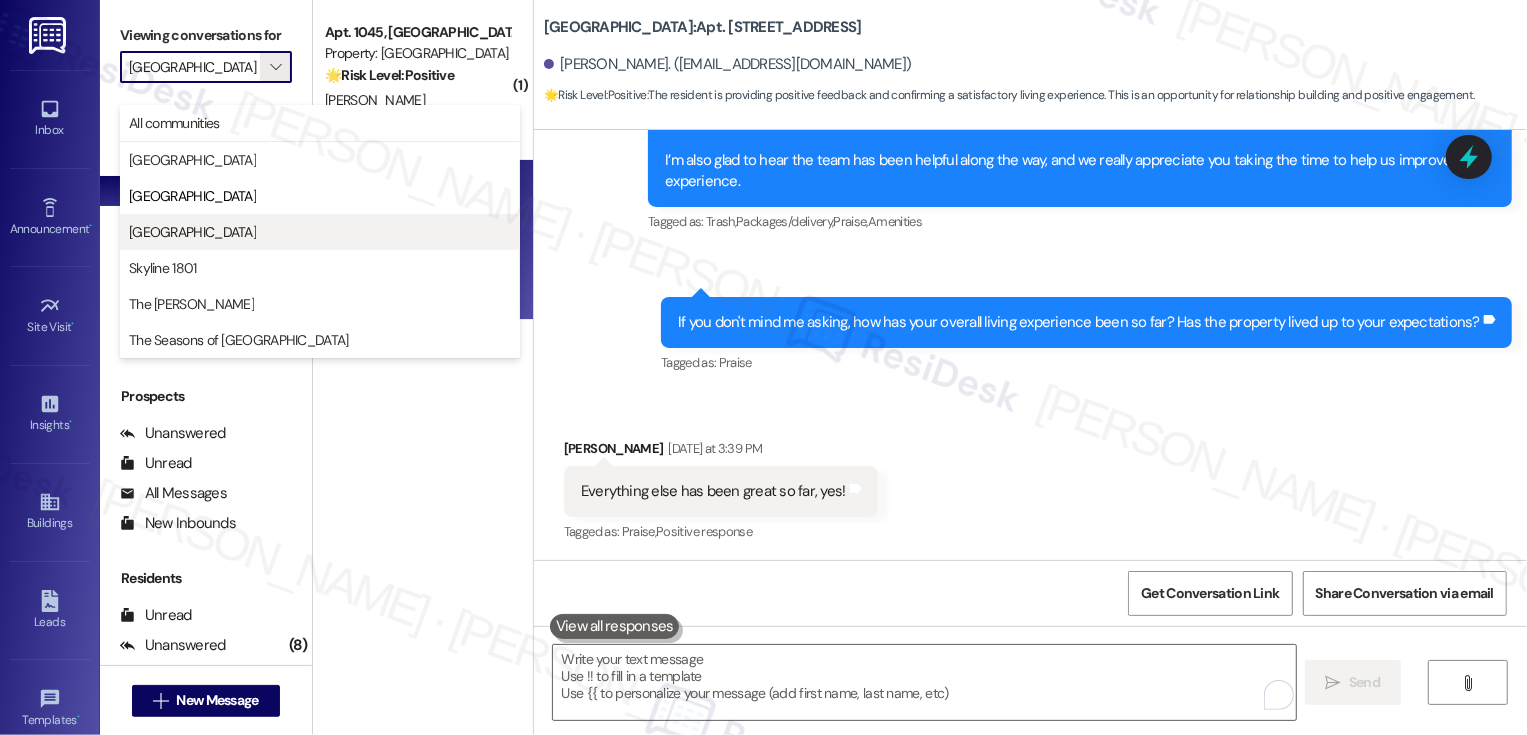 click on "[GEOGRAPHIC_DATA]" at bounding box center (192, 232) 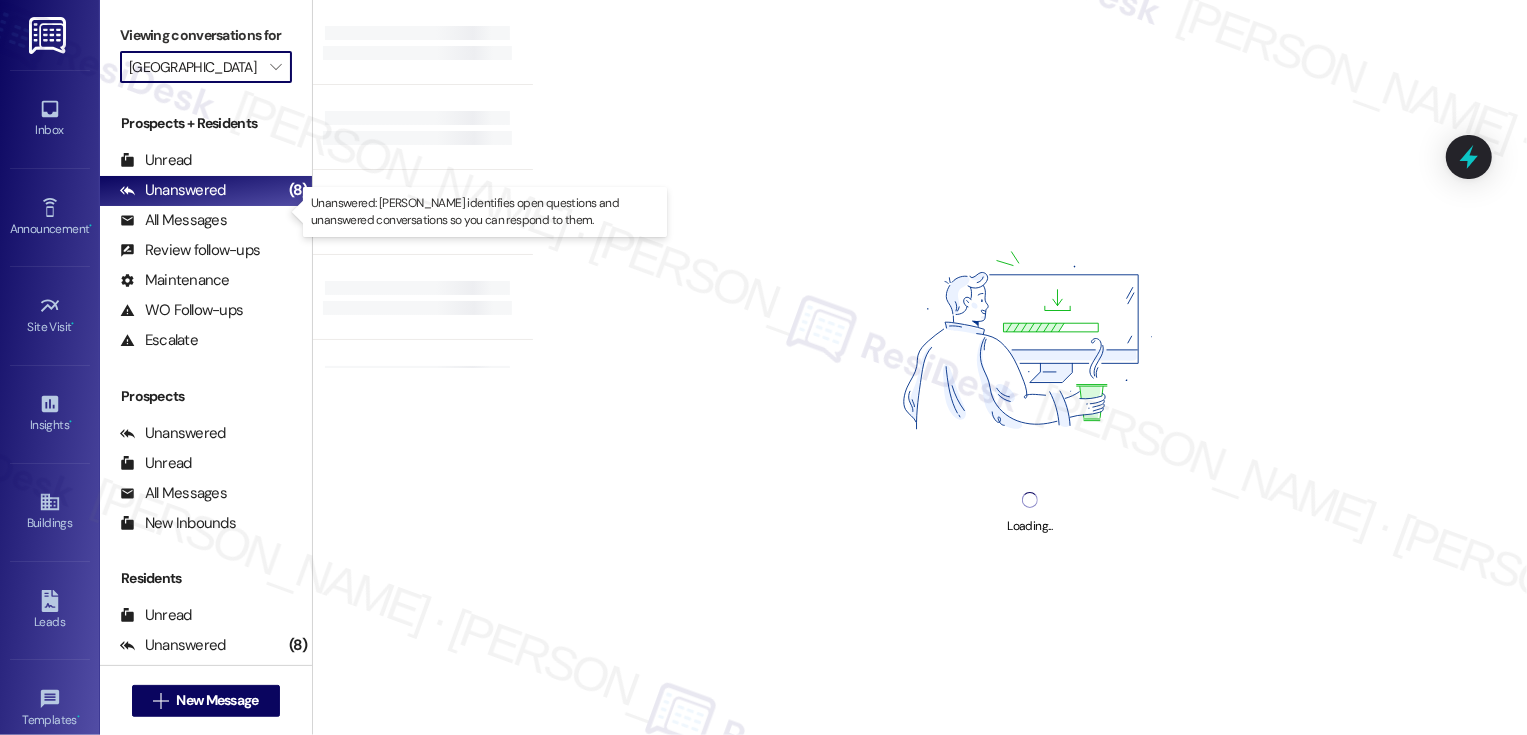 type on "[GEOGRAPHIC_DATA]" 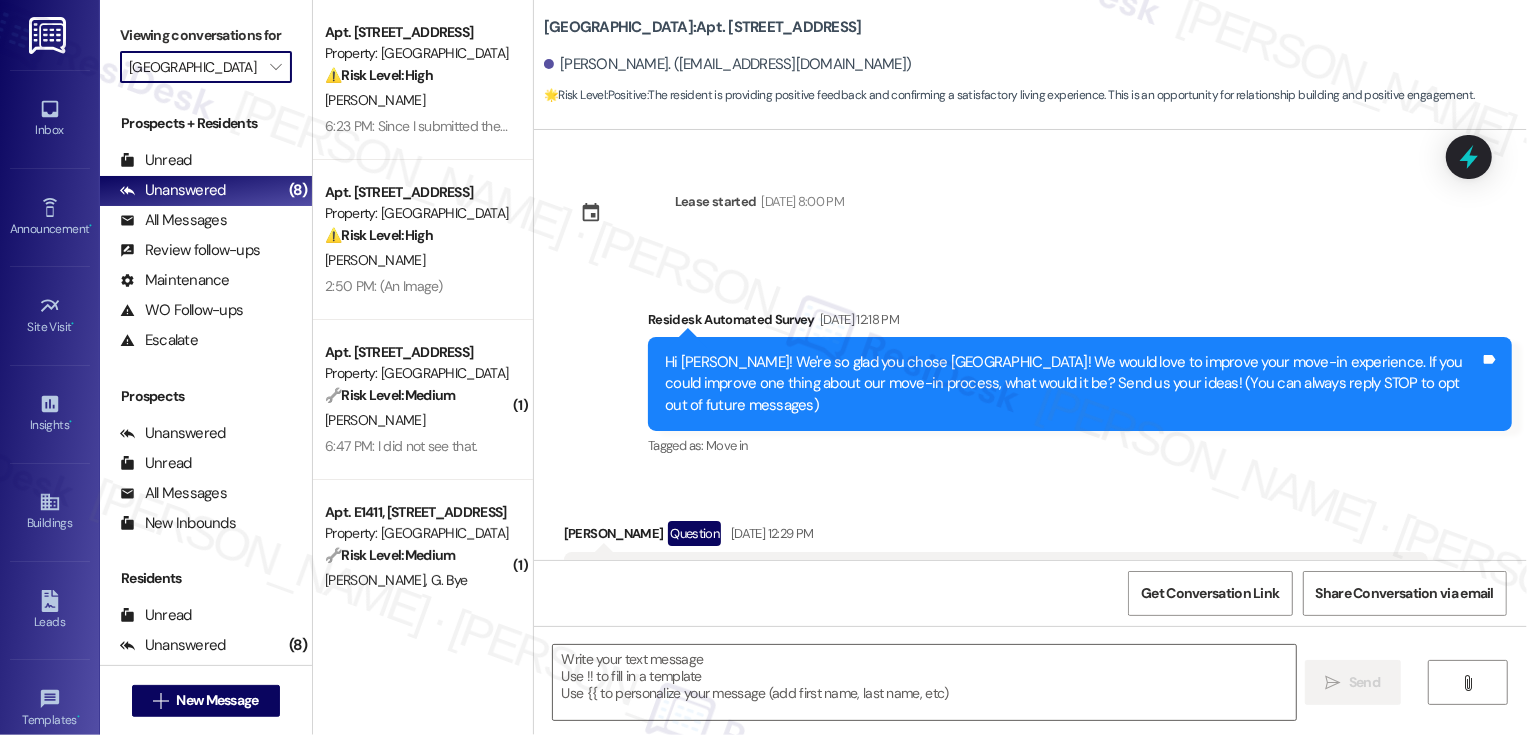 scroll, scrollTop: 796, scrollLeft: 0, axis: vertical 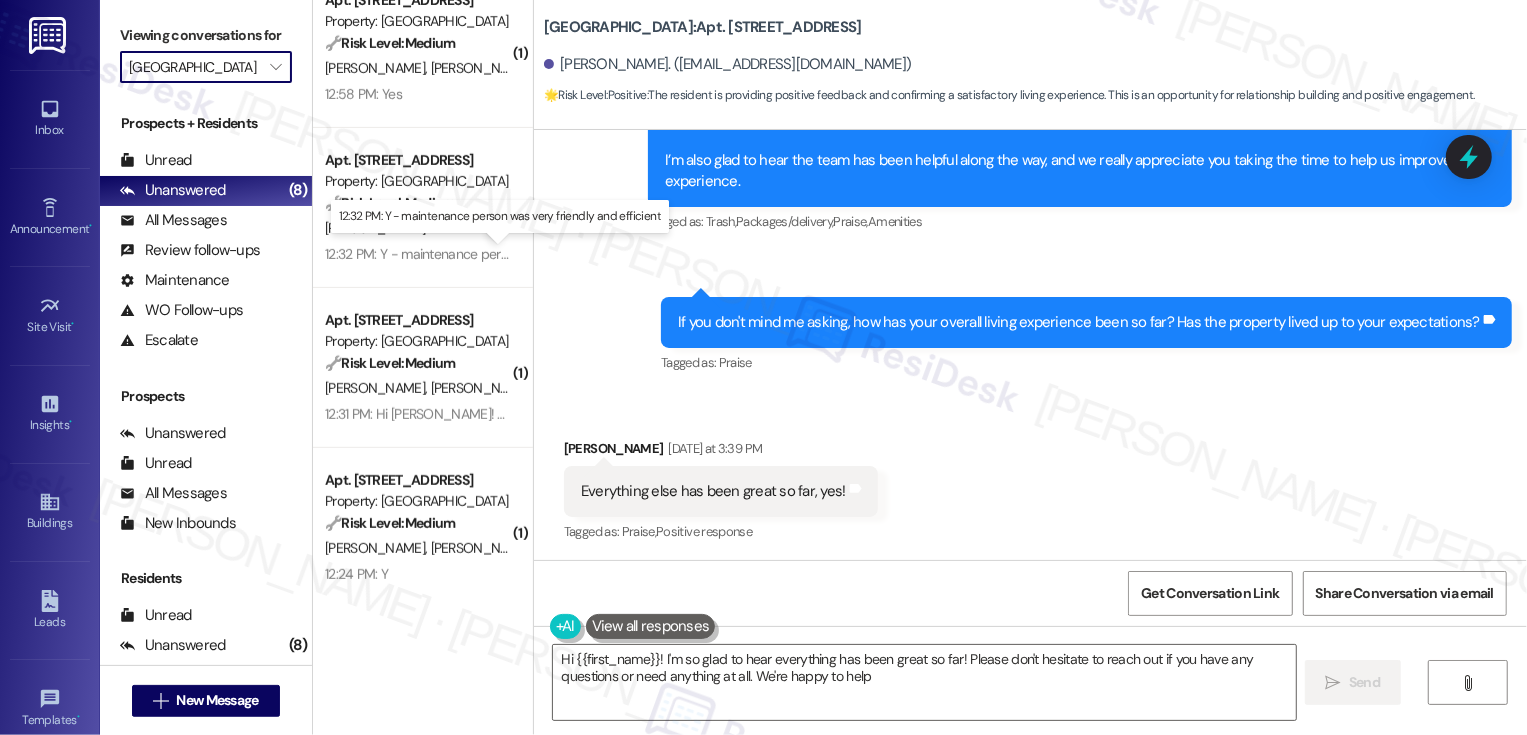 type on "Hi {{first_name}}! I'm so glad to hear everything has been great so far! Please don't hesitate to reach out if you have any questions or need anything at all. We're happy to help!" 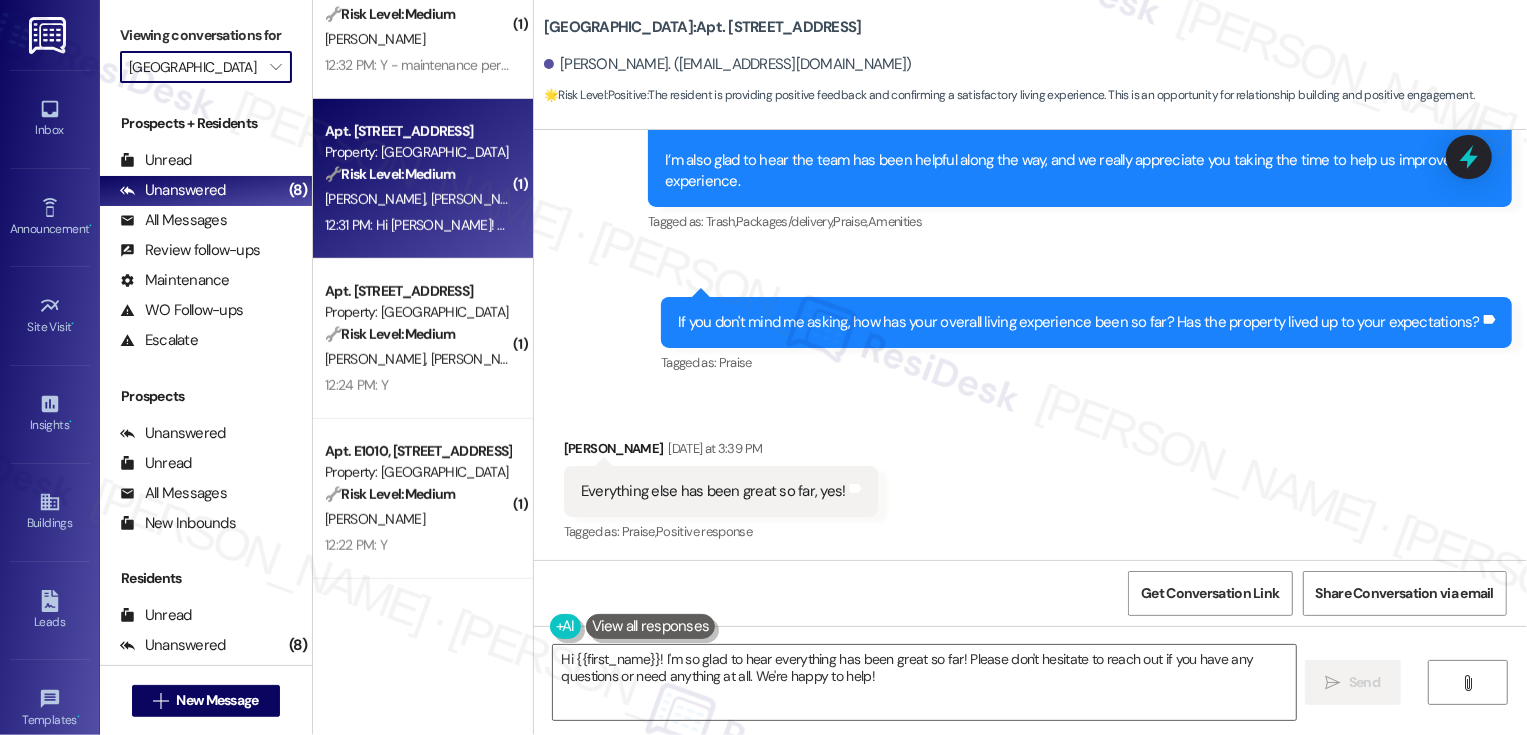 scroll, scrollTop: 970, scrollLeft: 0, axis: vertical 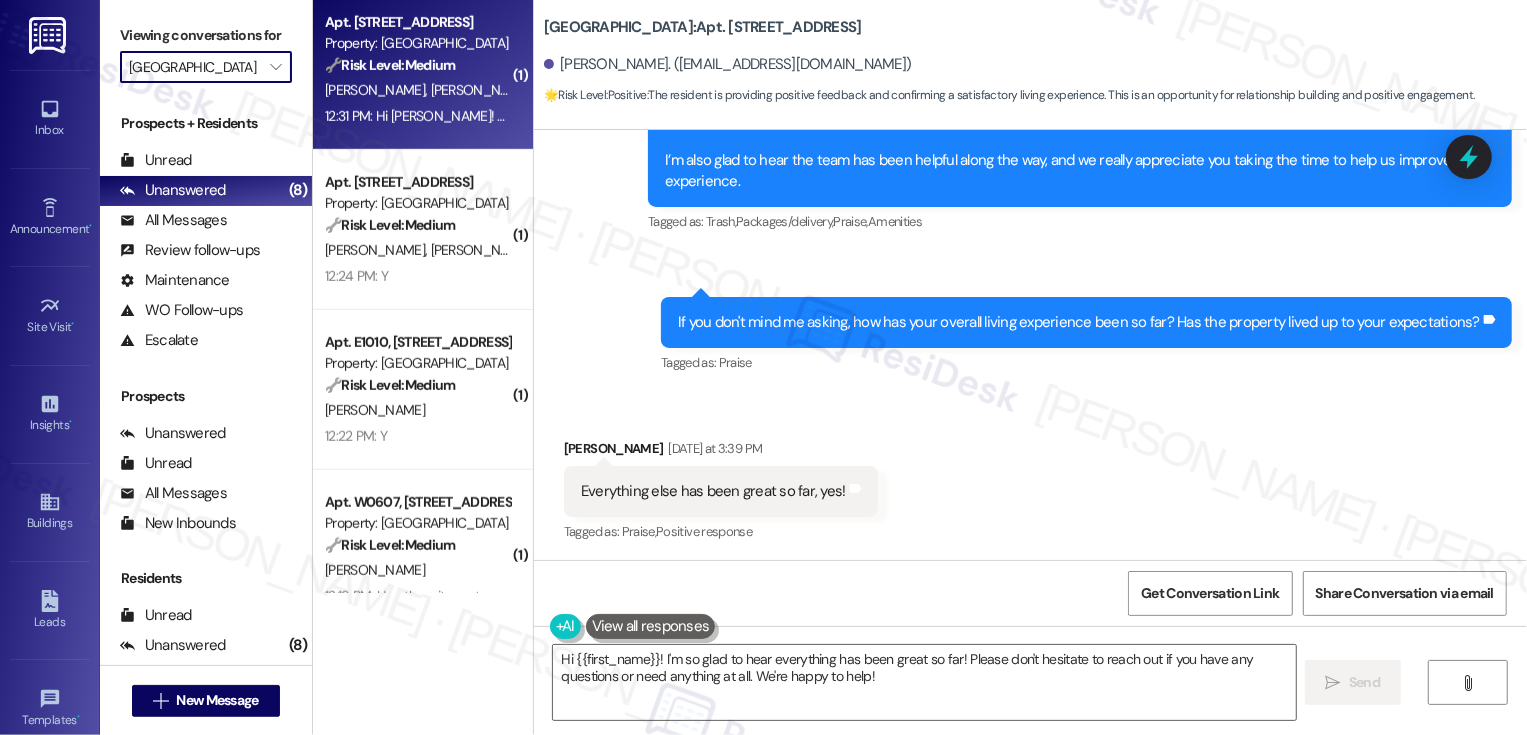 click on "12:31 PM: Hi [PERSON_NAME]! The issue resolved itself so we ended up not needing maintenance 12:31 PM: Hi [PERSON_NAME]! The issue resolved itself so we ended up not needing maintenance" at bounding box center (605, 116) 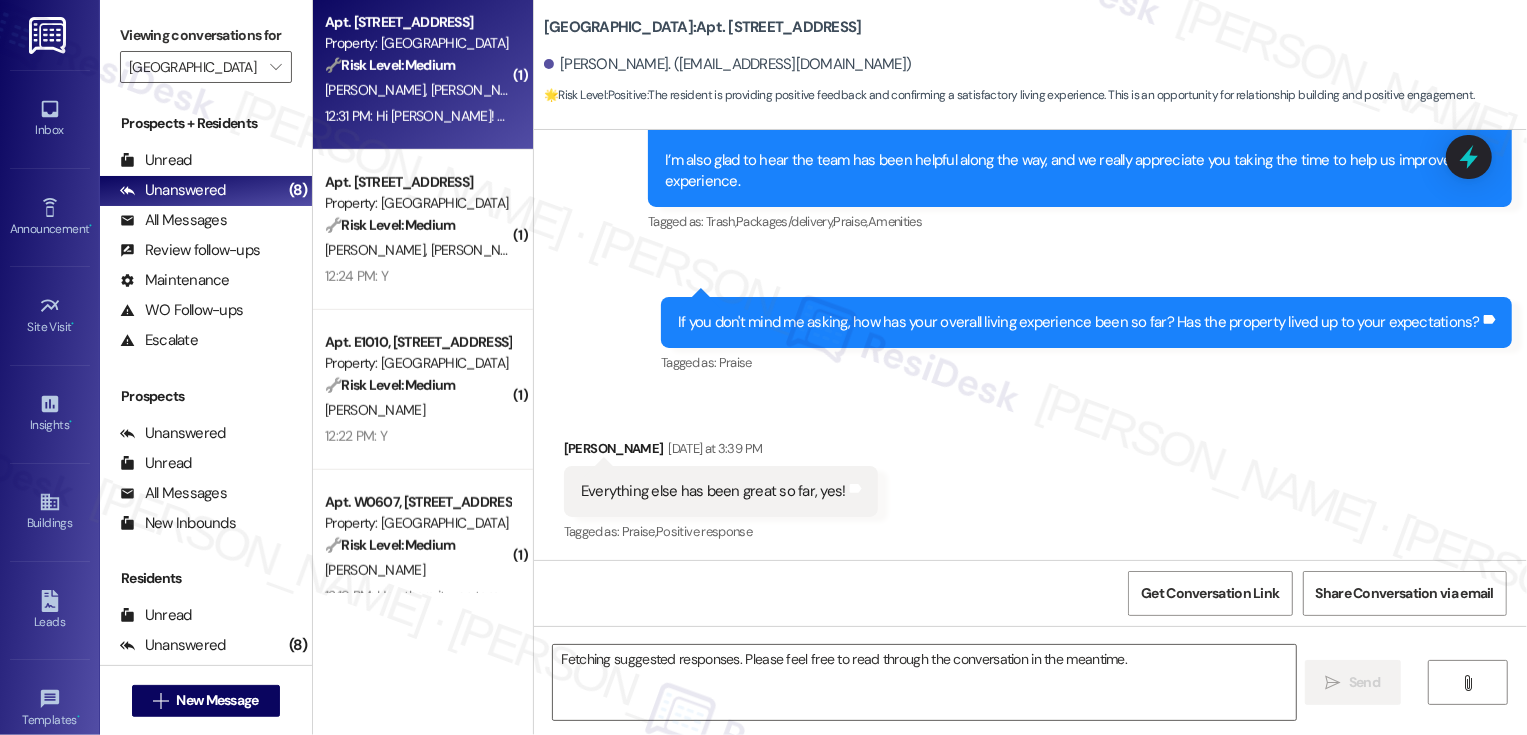 click on "12:31 PM: Hi [PERSON_NAME]! The issue resolved itself so we ended up not needing maintenance 12:31 PM: Hi [PERSON_NAME]! The issue resolved itself so we ended up not needing maintenance" at bounding box center (605, 116) 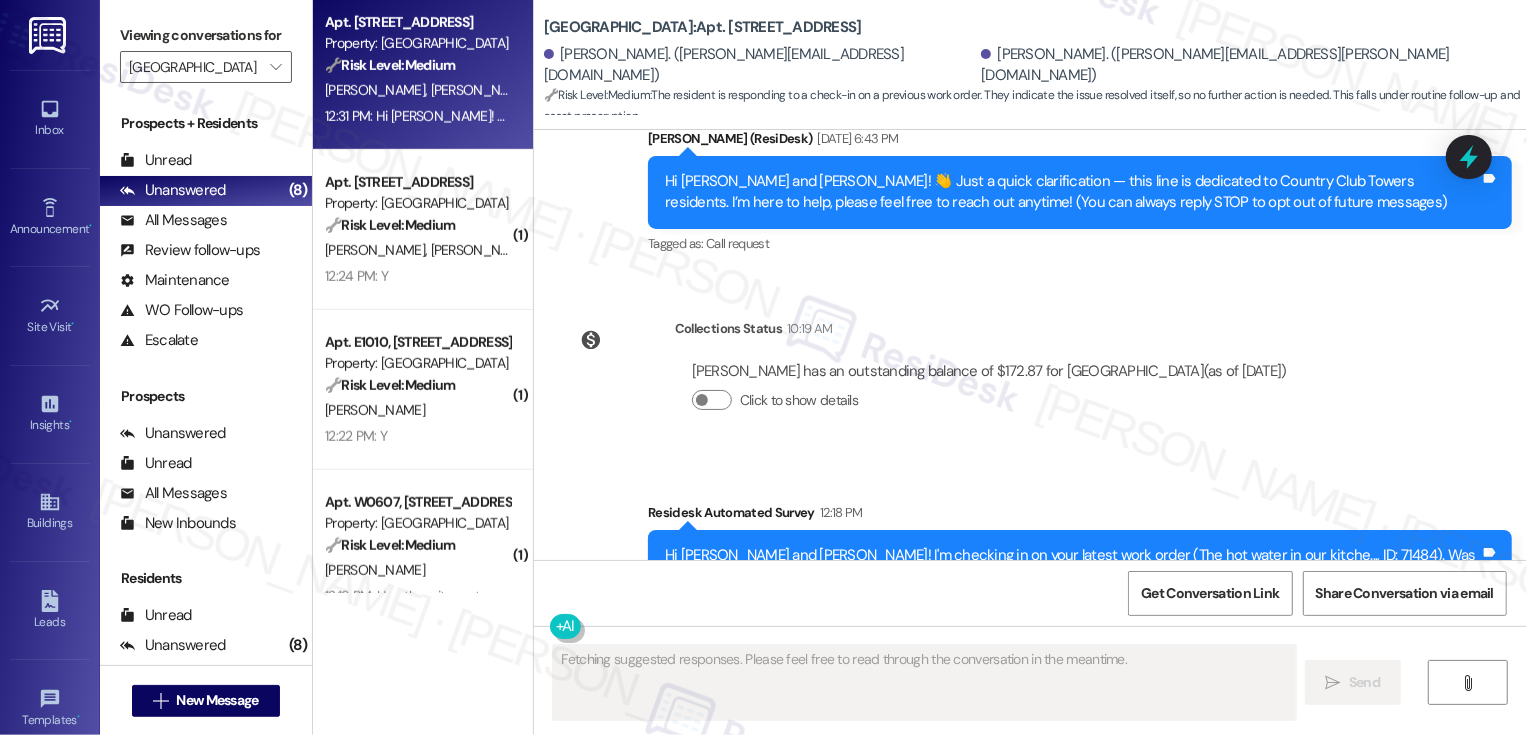 scroll, scrollTop: 418, scrollLeft: 0, axis: vertical 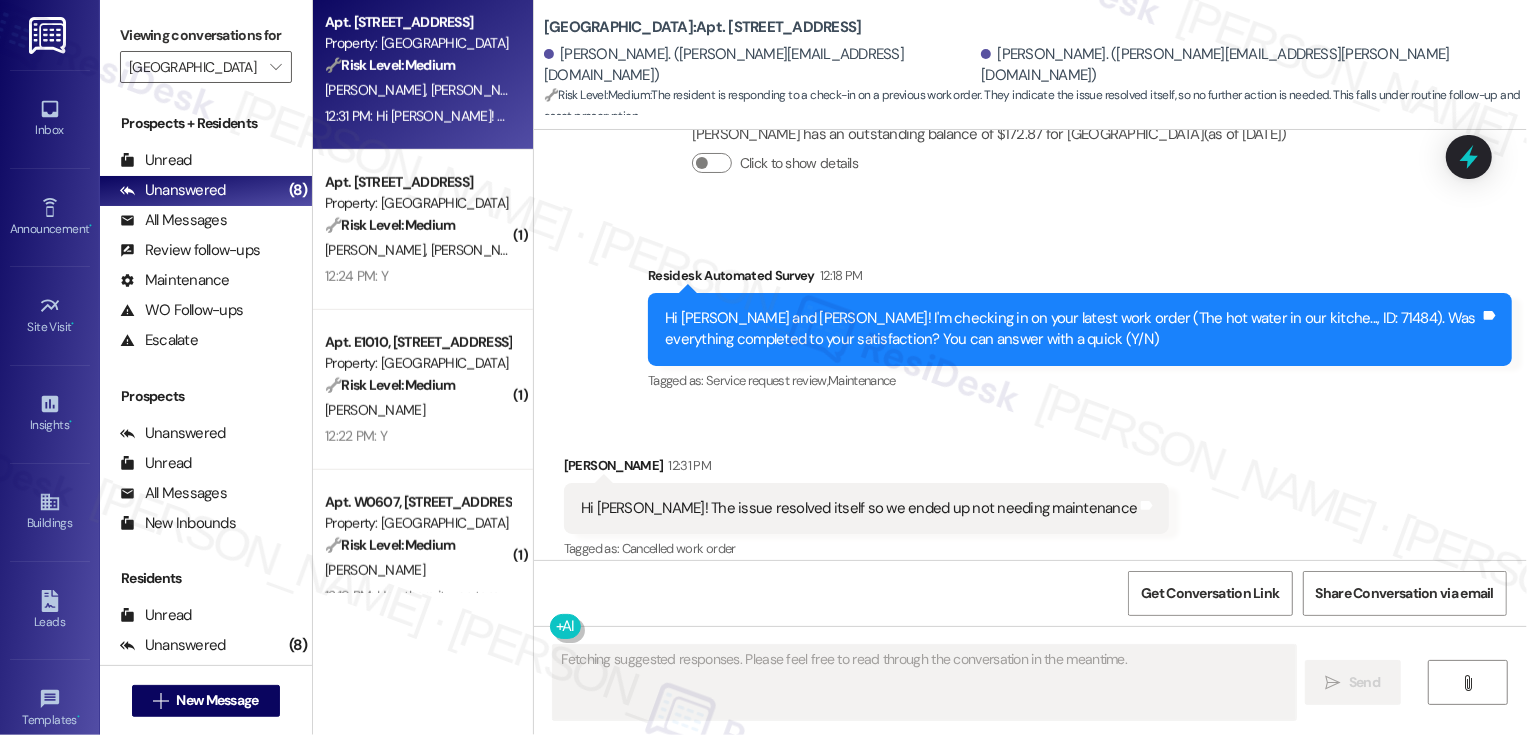 click on "[PERSON_NAME] 12:31 PM" at bounding box center [867, 469] 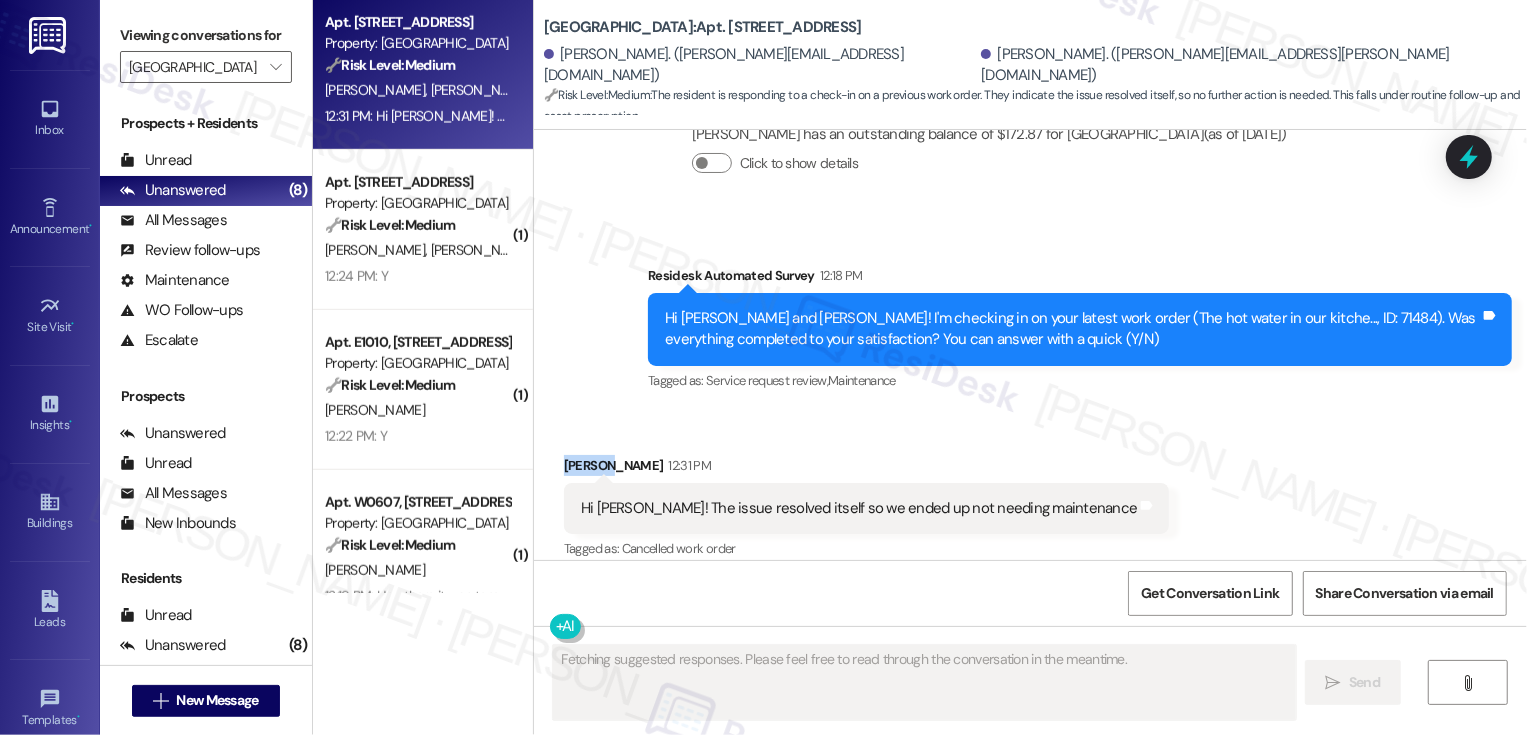 copy on "Kendrew" 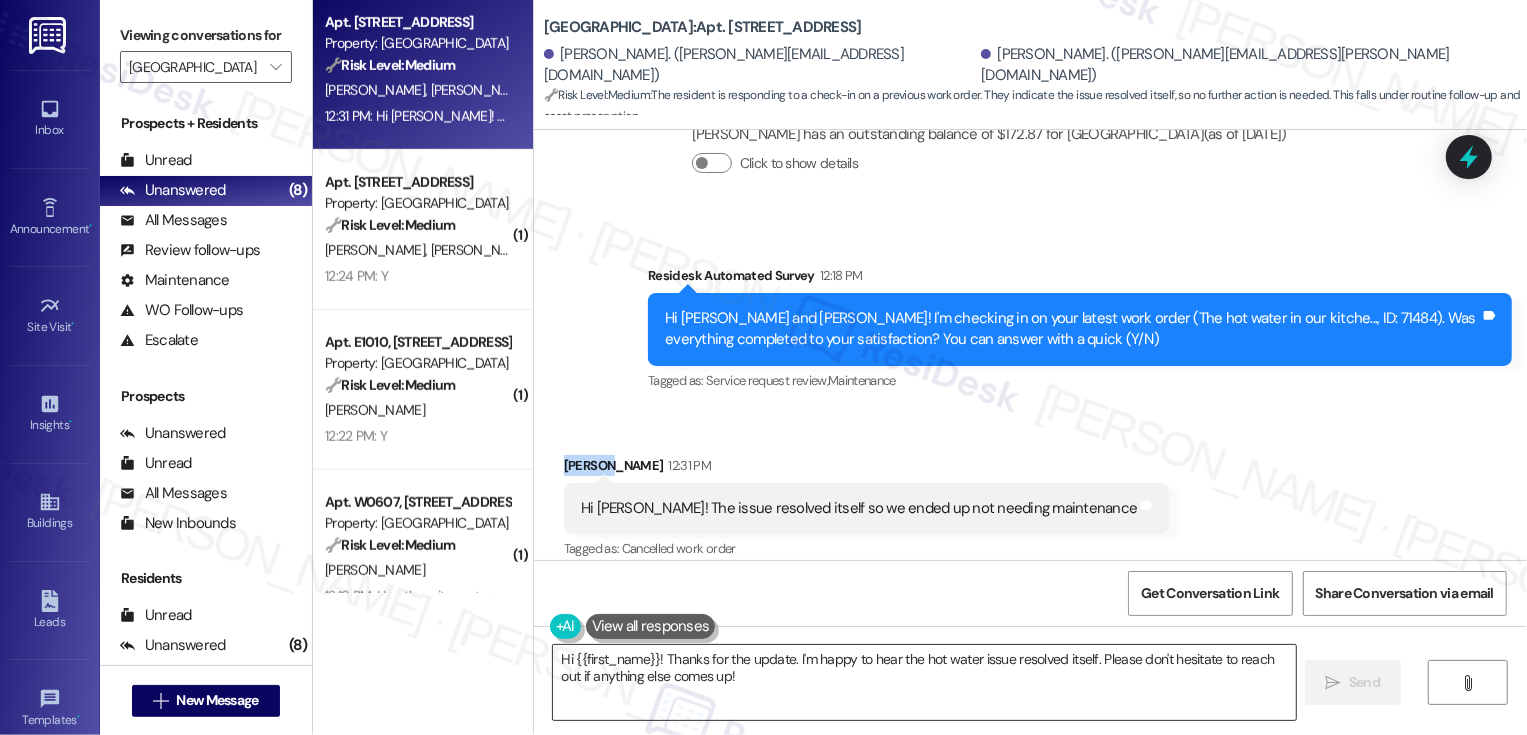 click on "Hi {{first_name}}! Thanks for the update. I'm happy to hear the hot water issue resolved itself. Please don't hesitate to reach out if anything else comes up!" at bounding box center [924, 682] 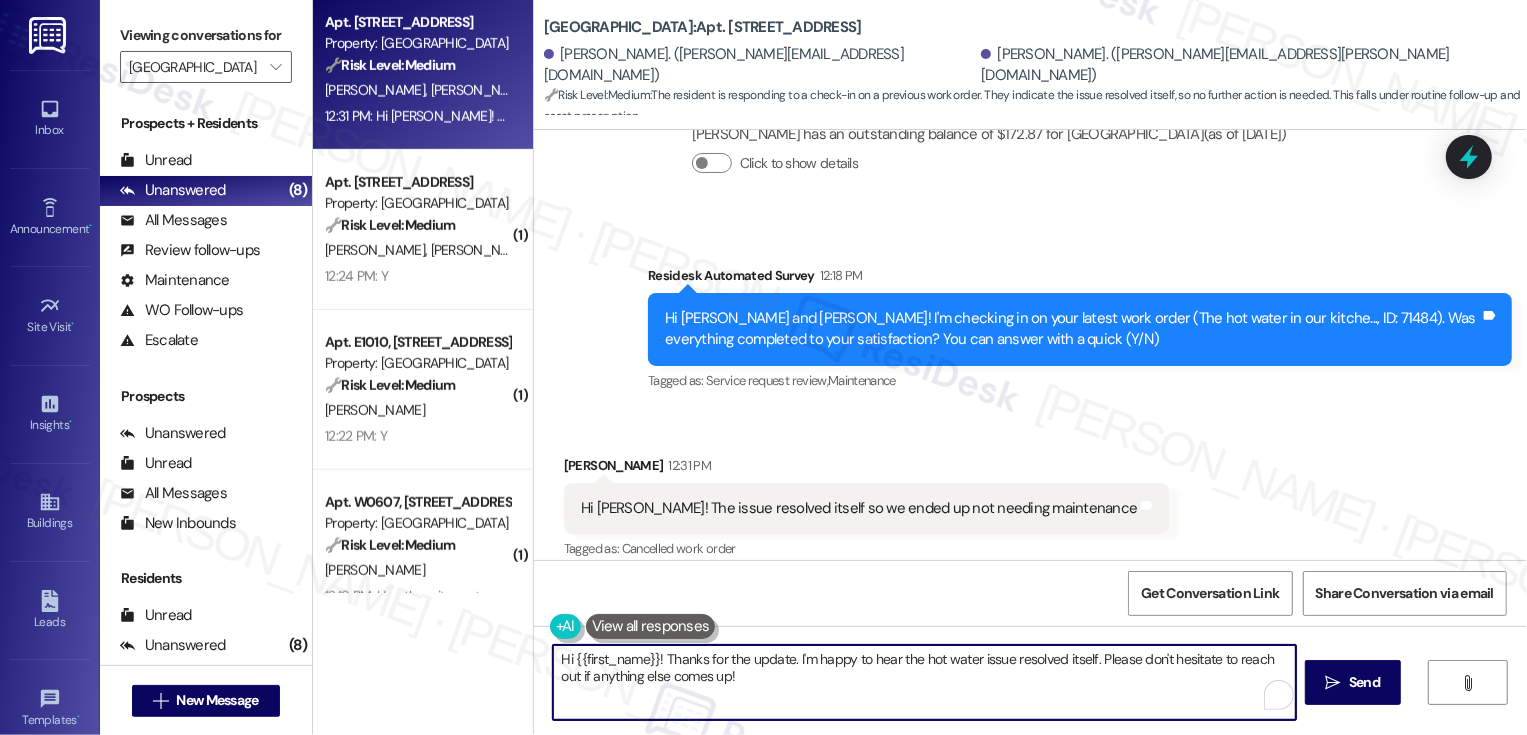 click on "Hi {{first_name}}! Thanks for the update. I'm happy to hear the hot water issue resolved itself. Please don't hesitate to reach out if anything else comes up!" at bounding box center [924, 682] 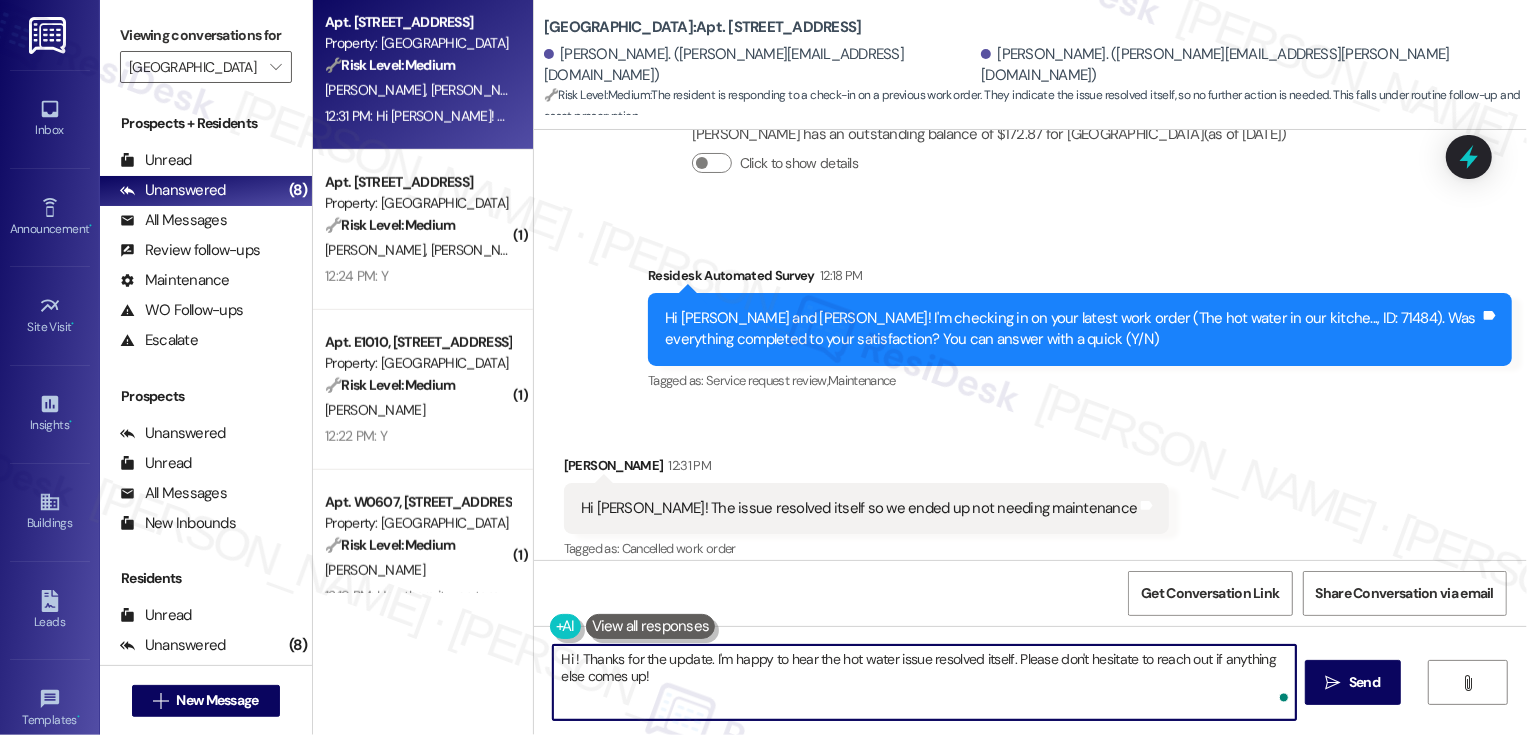 paste on "Kendrew" 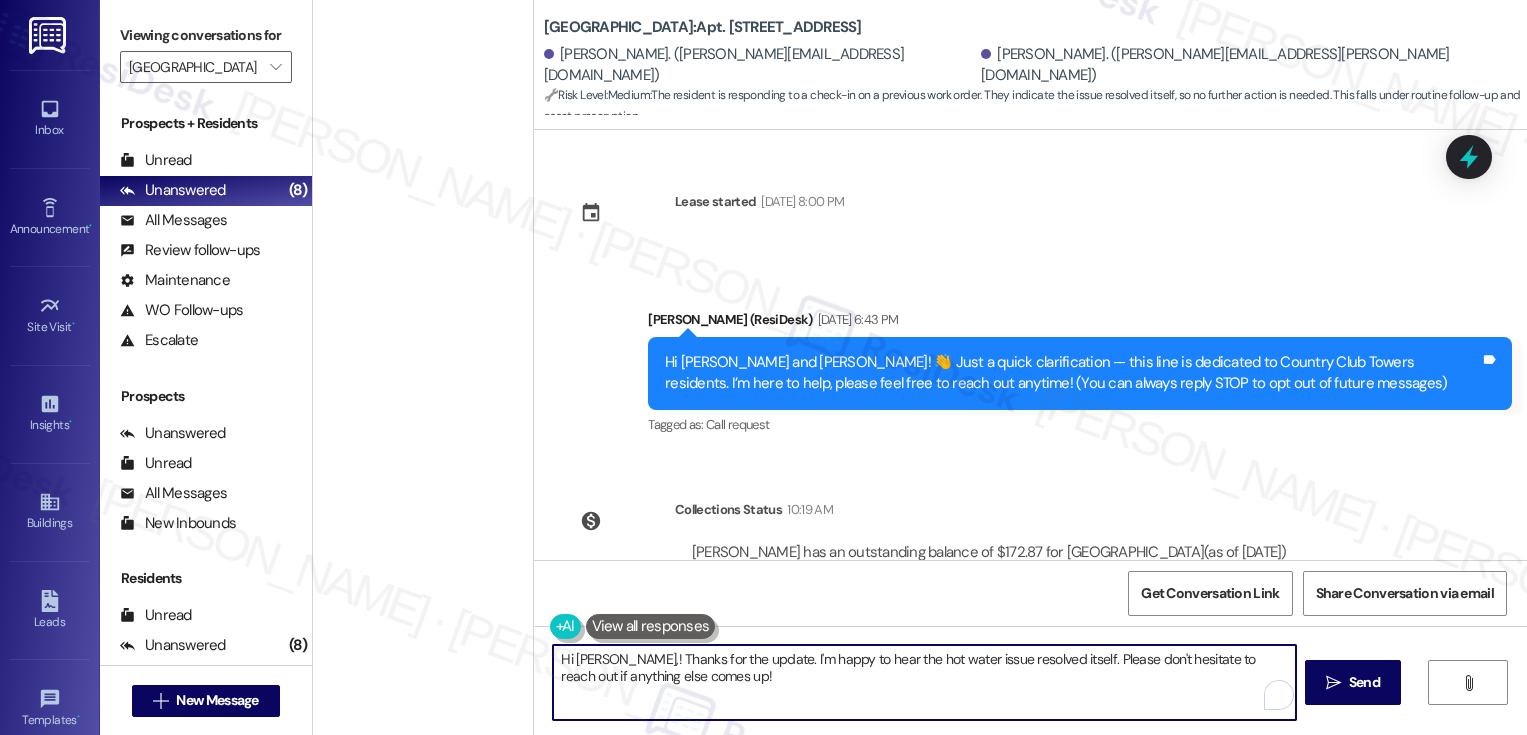 scroll, scrollTop: 0, scrollLeft: 0, axis: both 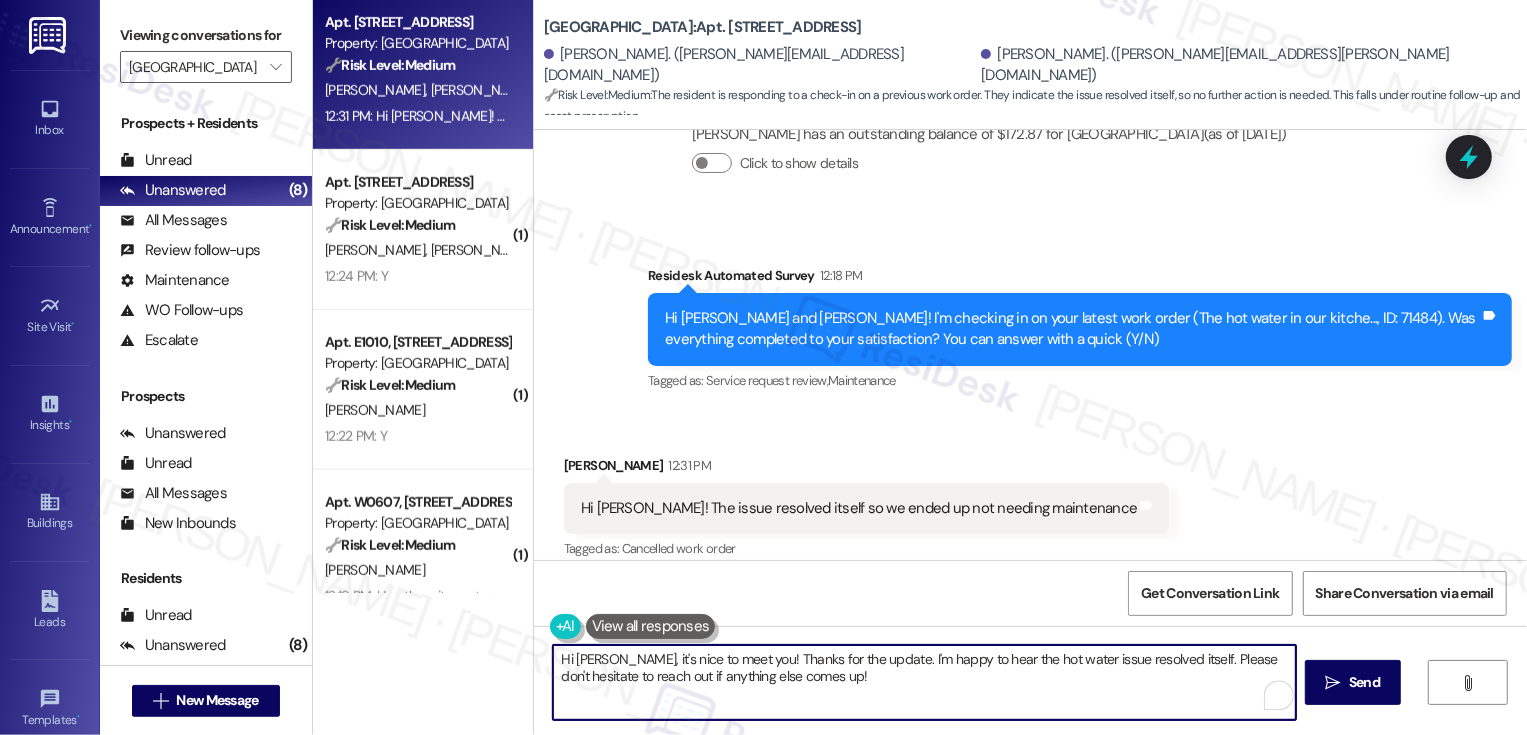 click on "Hi Kendrew, it's nice to meet you! Thanks for the update. I'm happy to hear the hot water issue resolved itself. Please don't hesitate to reach out if anything else comes up!" at bounding box center (924, 682) 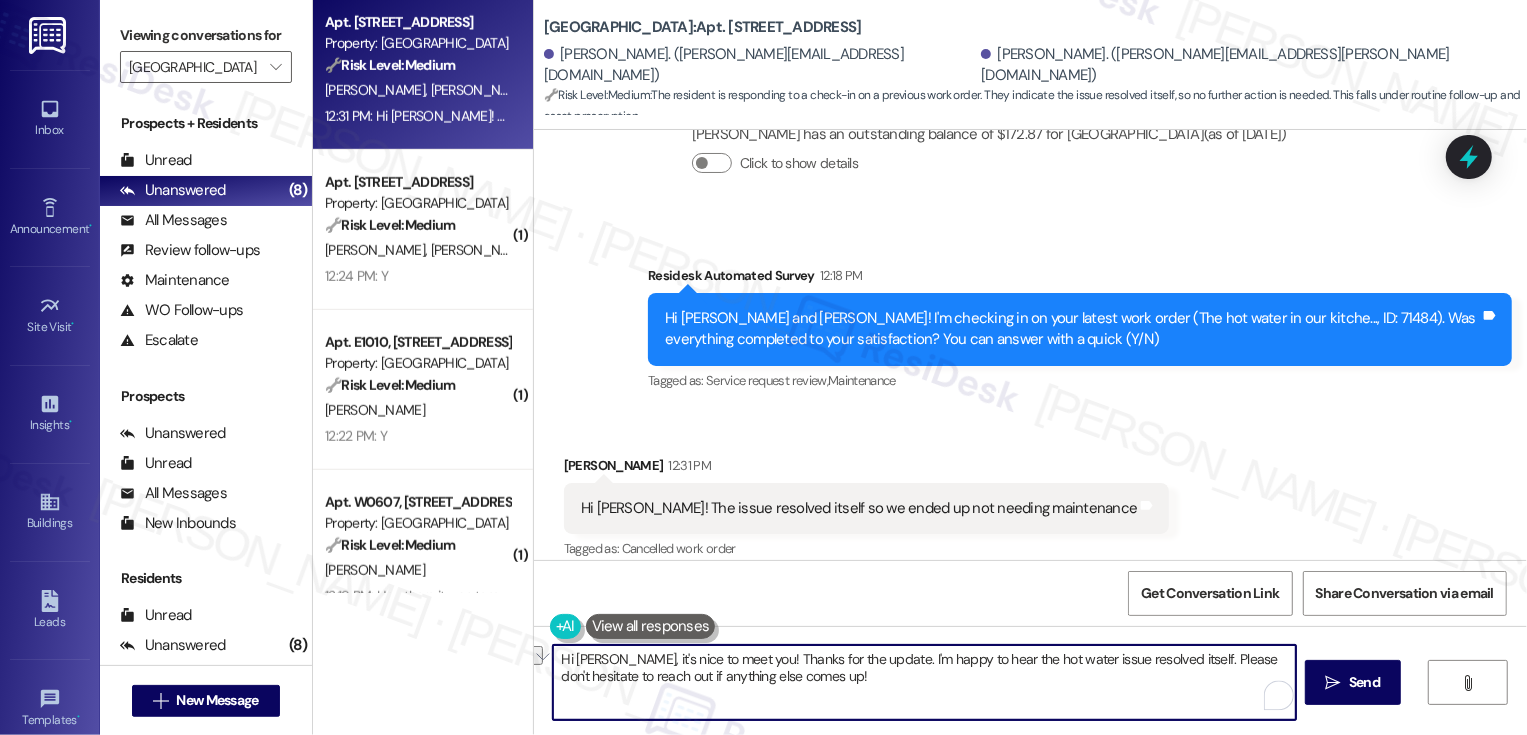 drag, startPoint x: 870, startPoint y: 658, endPoint x: 1172, endPoint y: 670, distance: 302.2383 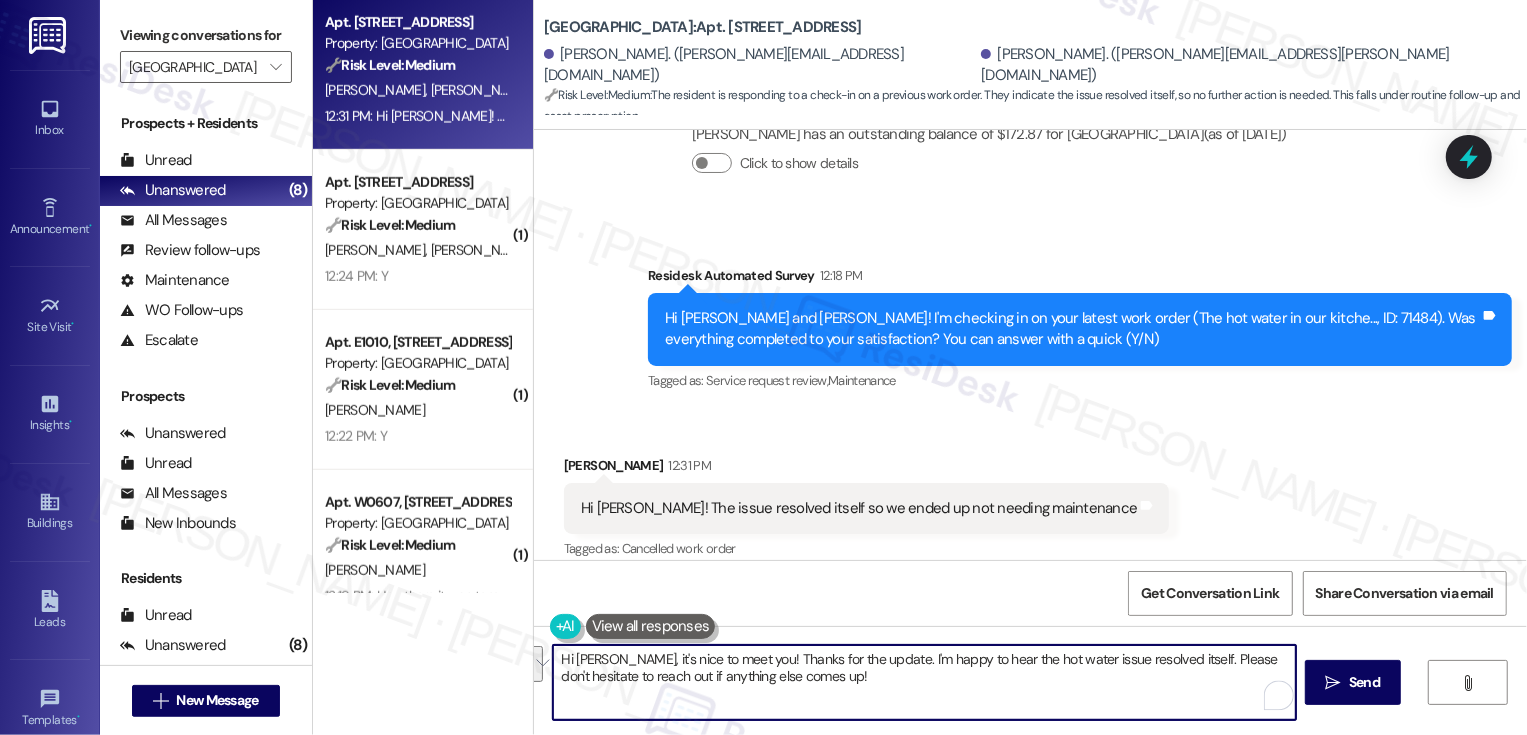 click on "Hi Kendrew, it's nice to meet you! Thanks for the update. I'm happy to hear the hot water issue resolved itself. Please don't hesitate to reach out if anything else comes up!" at bounding box center (924, 682) 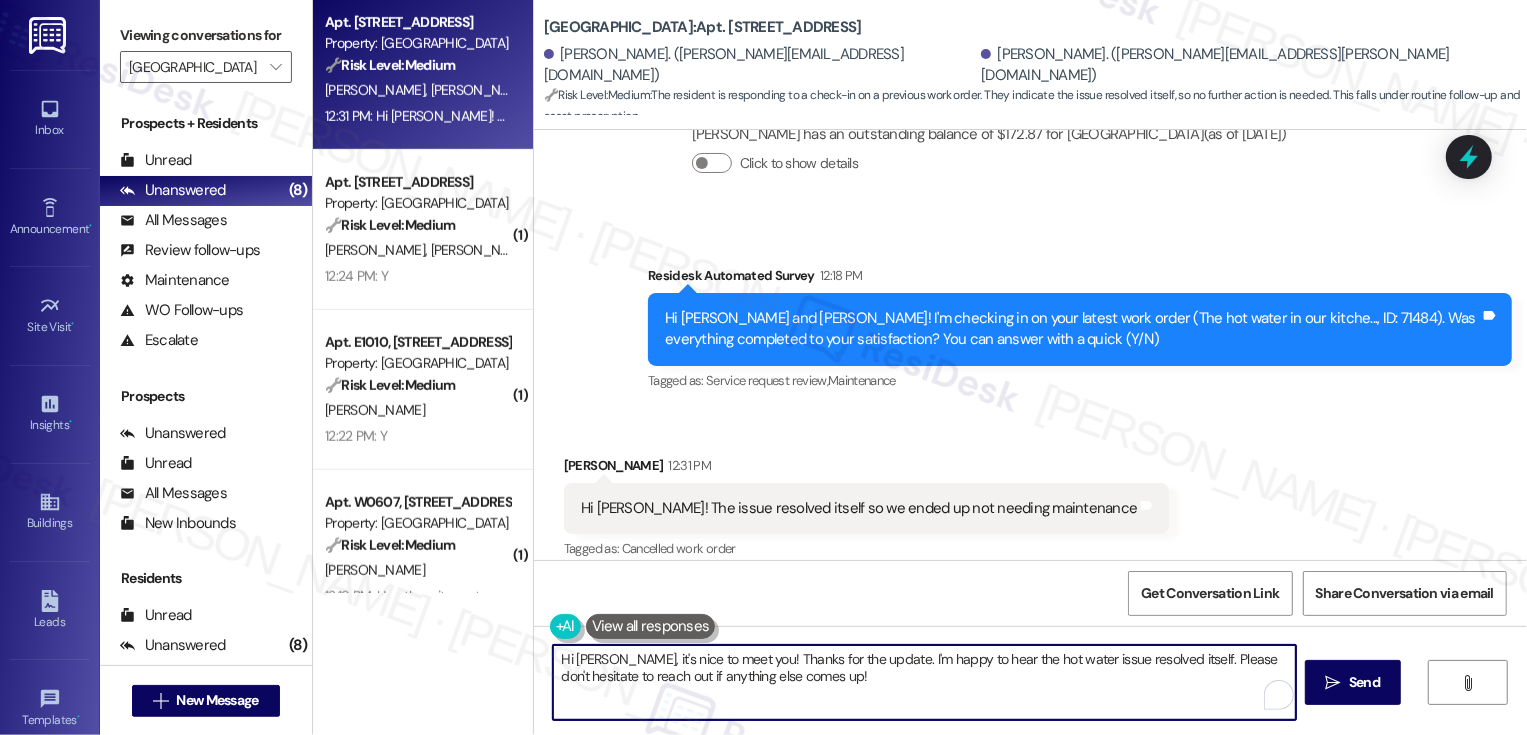 drag, startPoint x: 1172, startPoint y: 657, endPoint x: 891, endPoint y: 658, distance: 281.00177 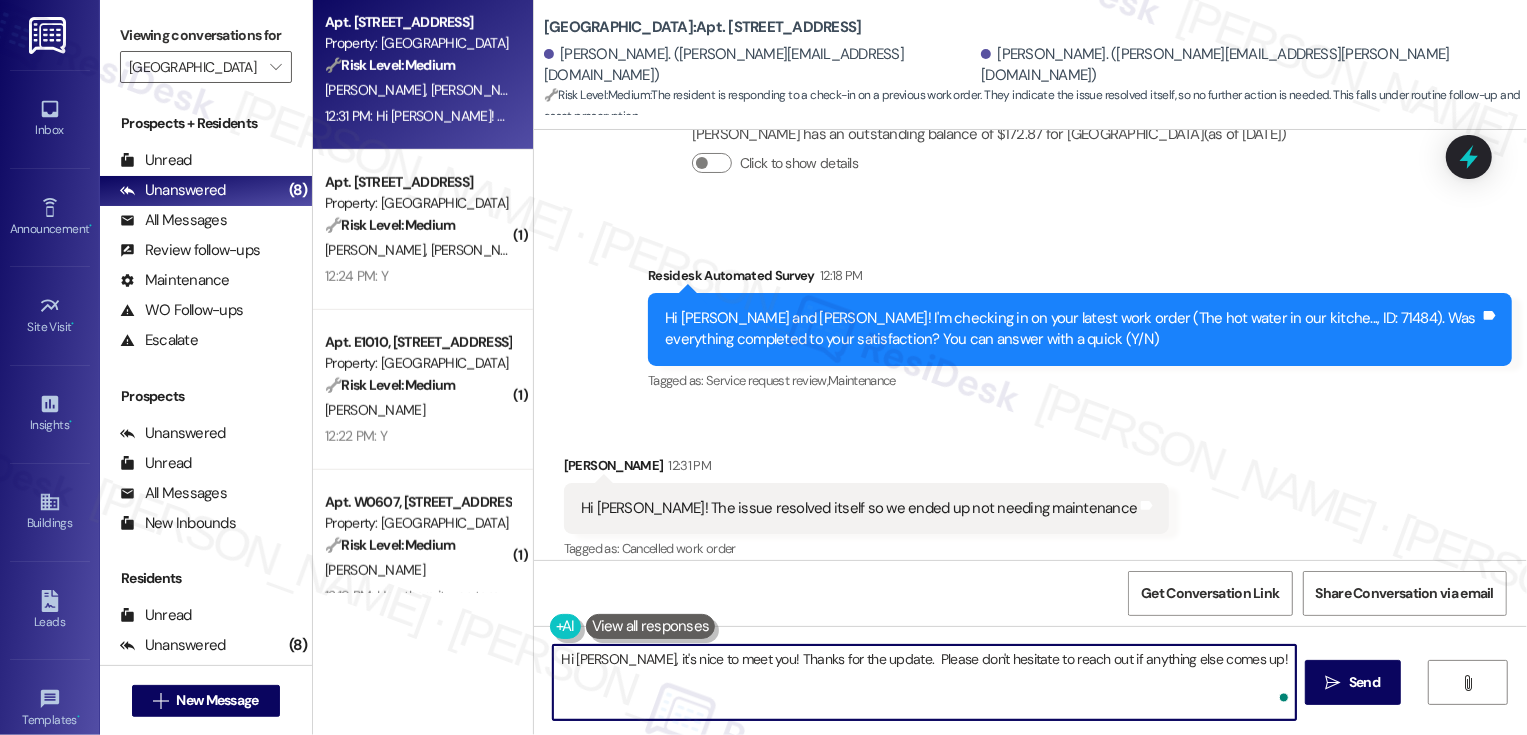 type on "Hi Kendrew, it's nice to meet you! Thanks for the update. Please don't hesitate to reach out if anything else comes up!" 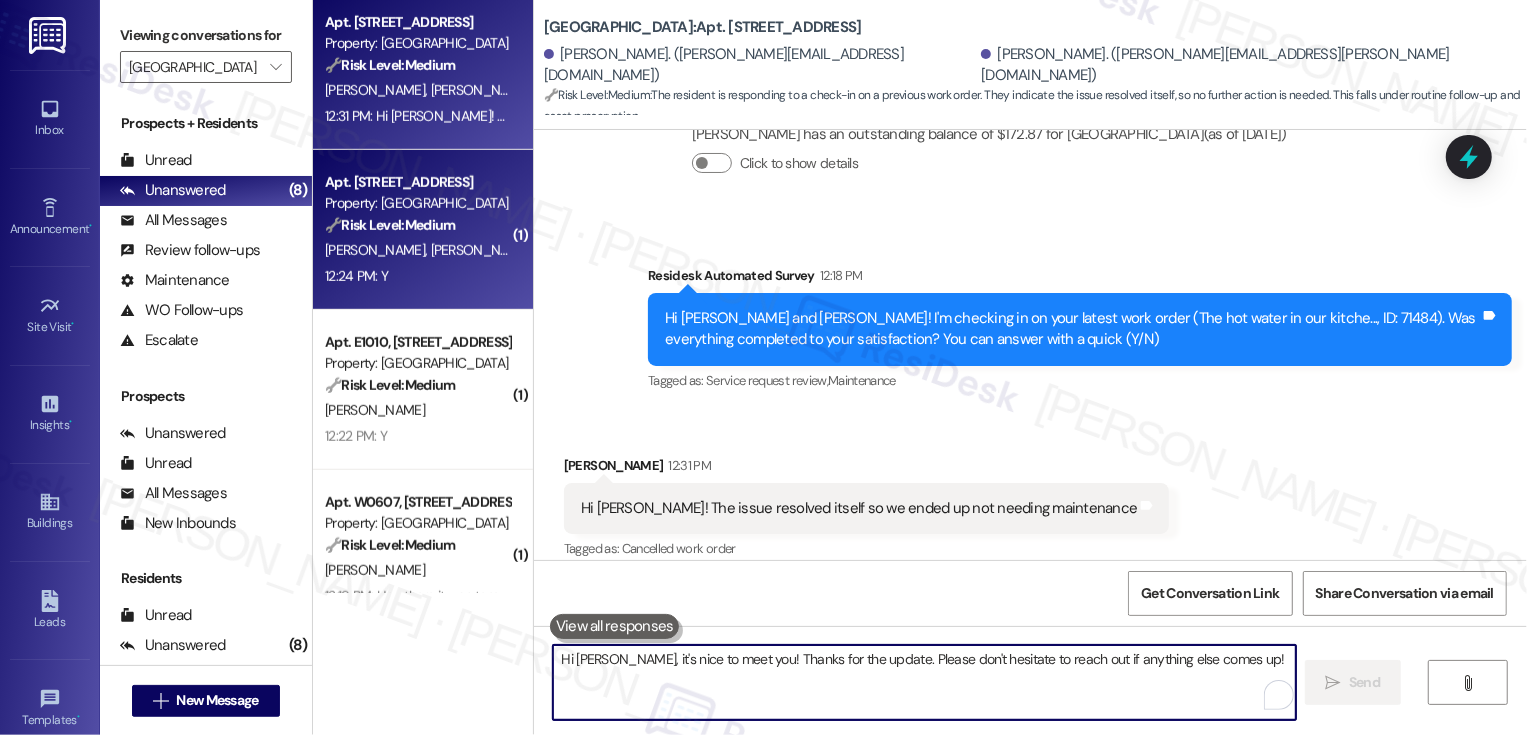 scroll, scrollTop: 436, scrollLeft: 0, axis: vertical 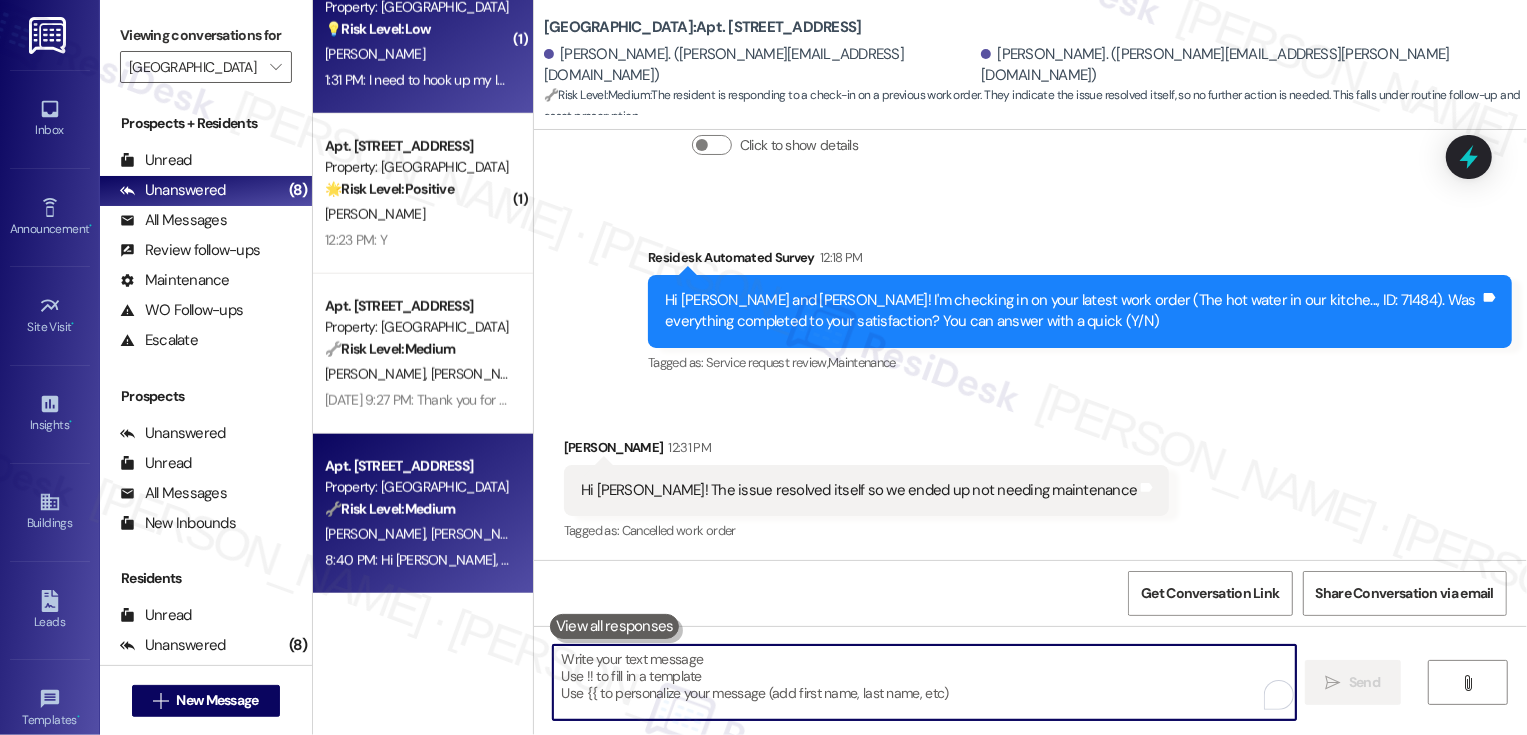 click on "Apt. W2003, 1101 East Bayaud Avenue Property: Country Club Towers 💡  Risk Level:  Low The resident is requesting information about internet service providers. This is a non-essential request and does not indicate any urgent issue or risk. P. Peluso 1:31 PM: I need to hook up my Internet. Can you send me the details/company info so I can get this activated  1:31 PM: I need to hook up my Internet. Can you send me the details/company info so I can get this activated" at bounding box center [423, 34] 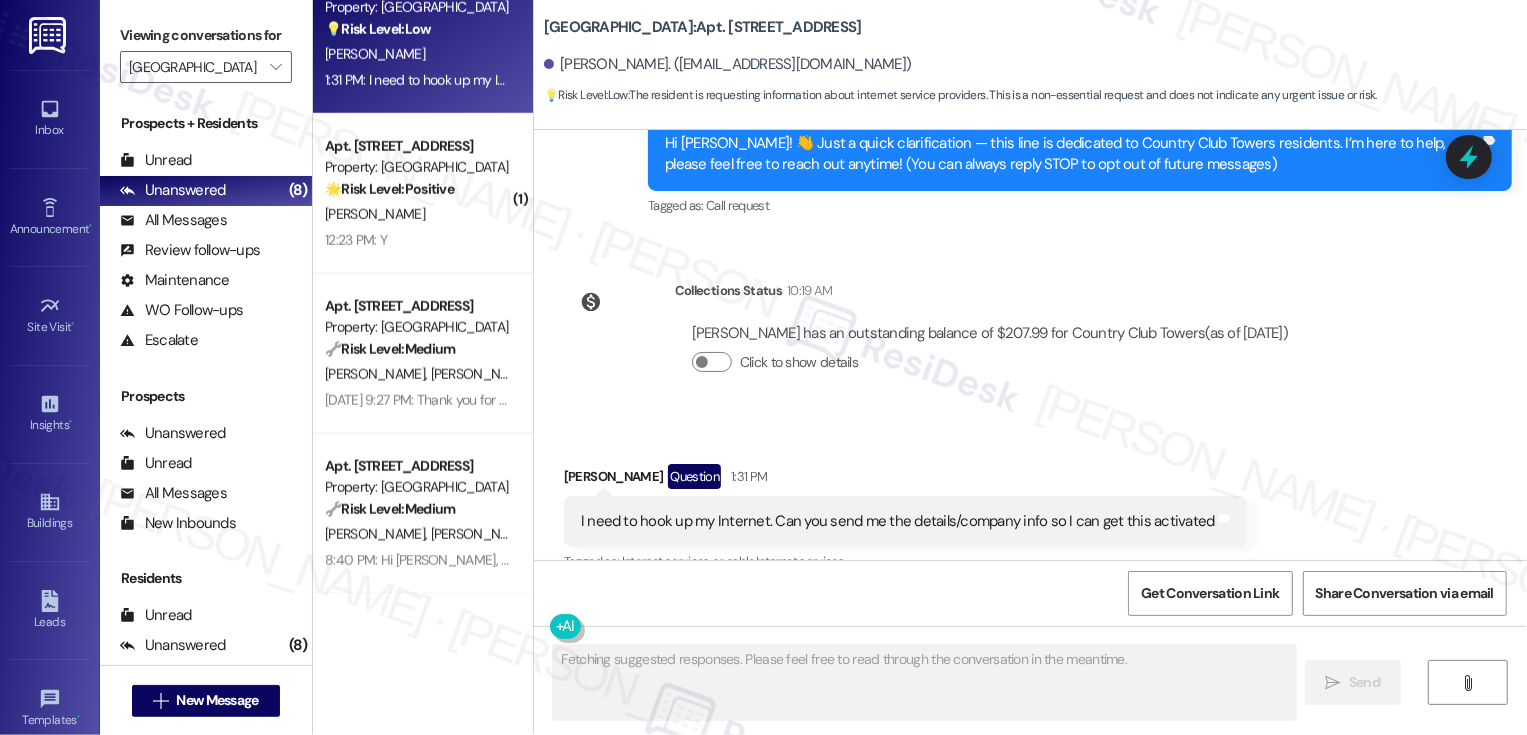 scroll, scrollTop: 251, scrollLeft: 0, axis: vertical 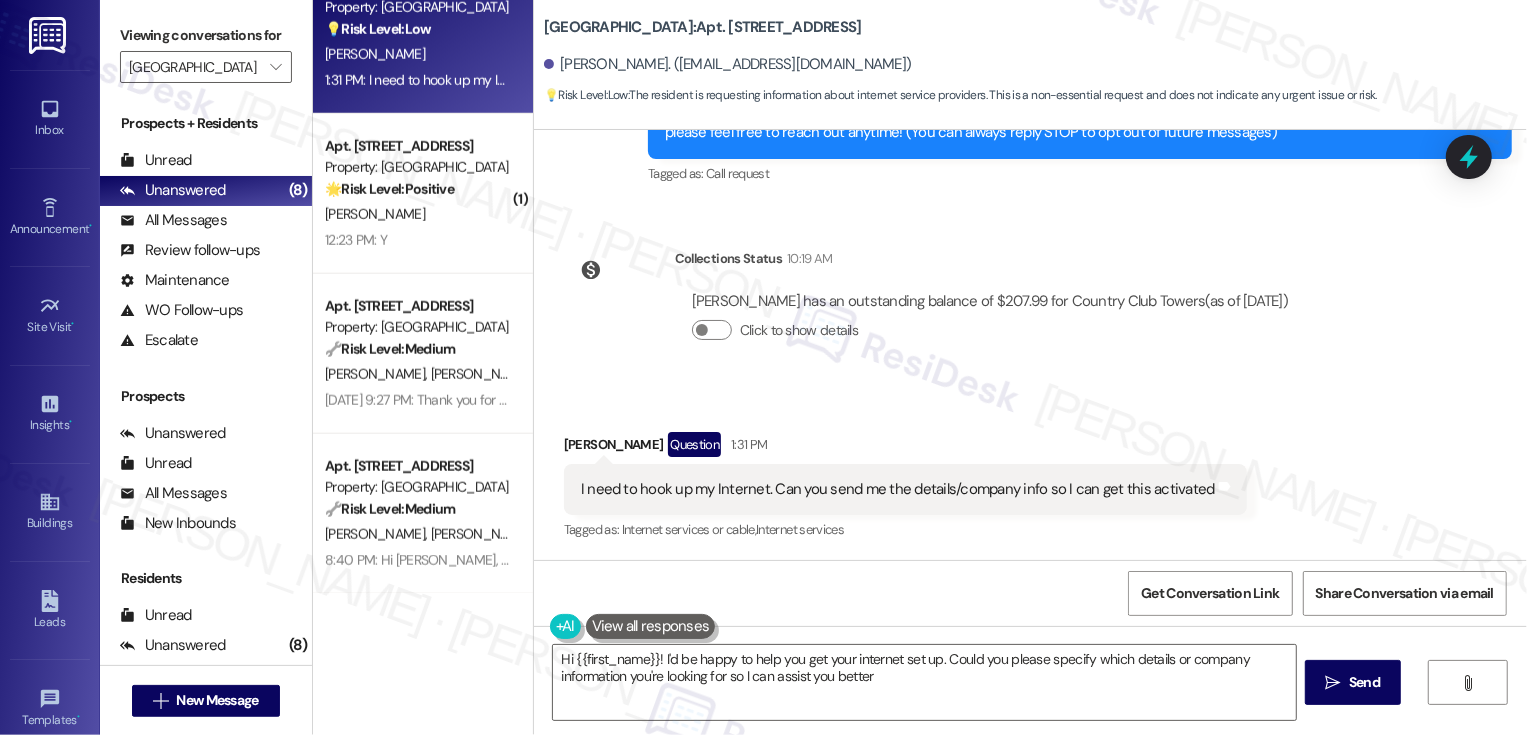 type on "Hi {{first_name}}! I'd be happy to help you get your internet set up. Could you please specify which details or company information you're looking for so I can assist you better?" 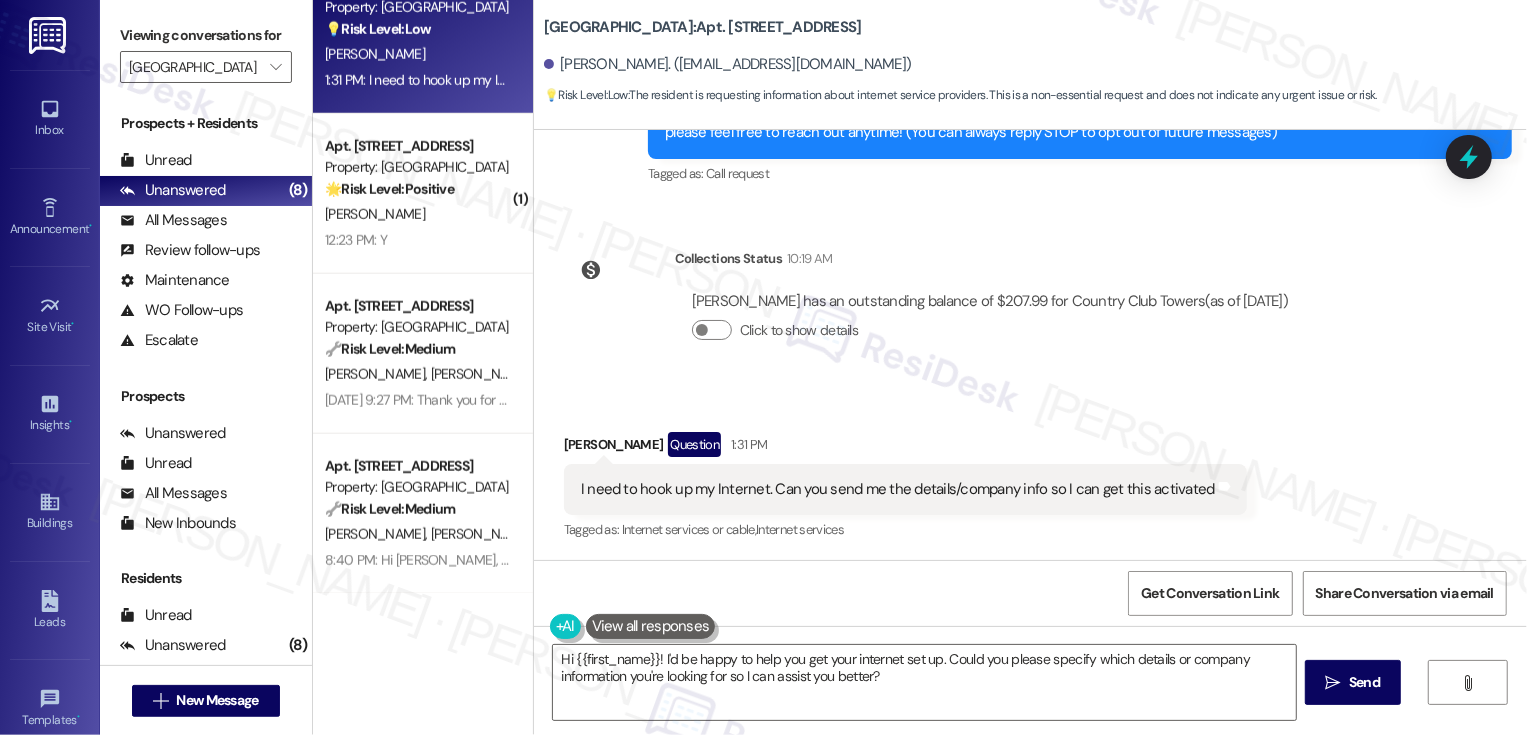 click on "Peter Peluso has an outstanding balance of $207.99 for Country Club Towers  (as of Jul 29, 2025) Click to show details" at bounding box center [990, 324] 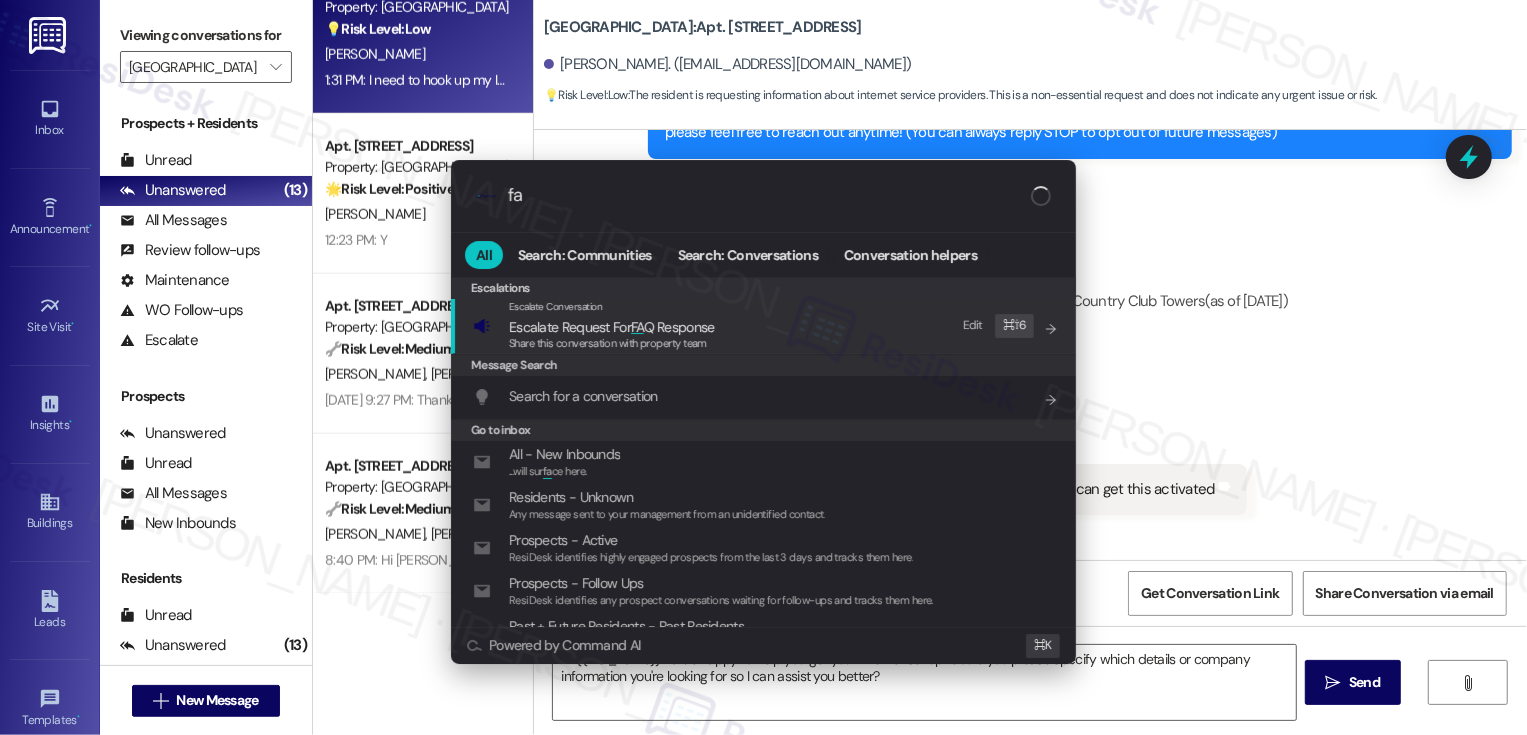 type on "faq" 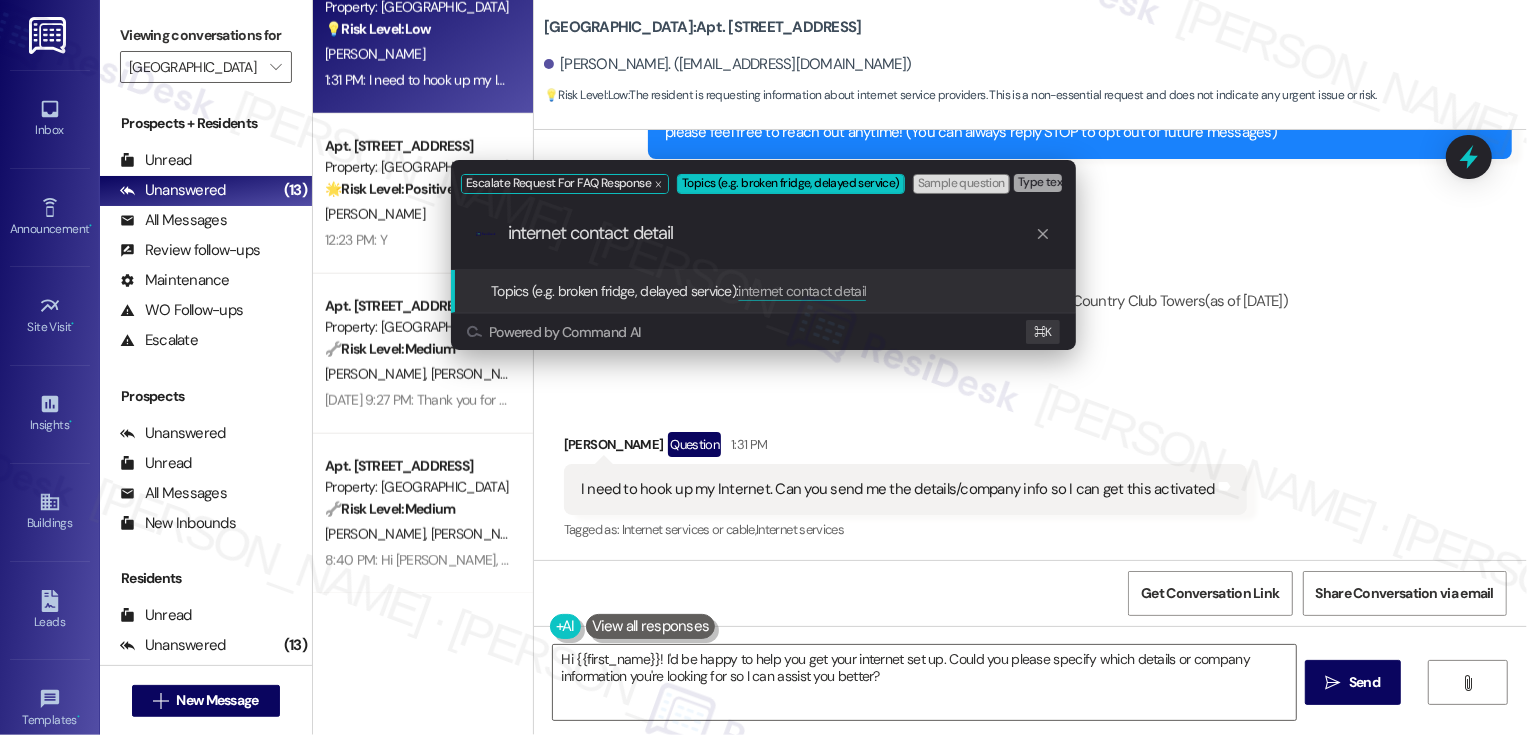 type on "internet contact details" 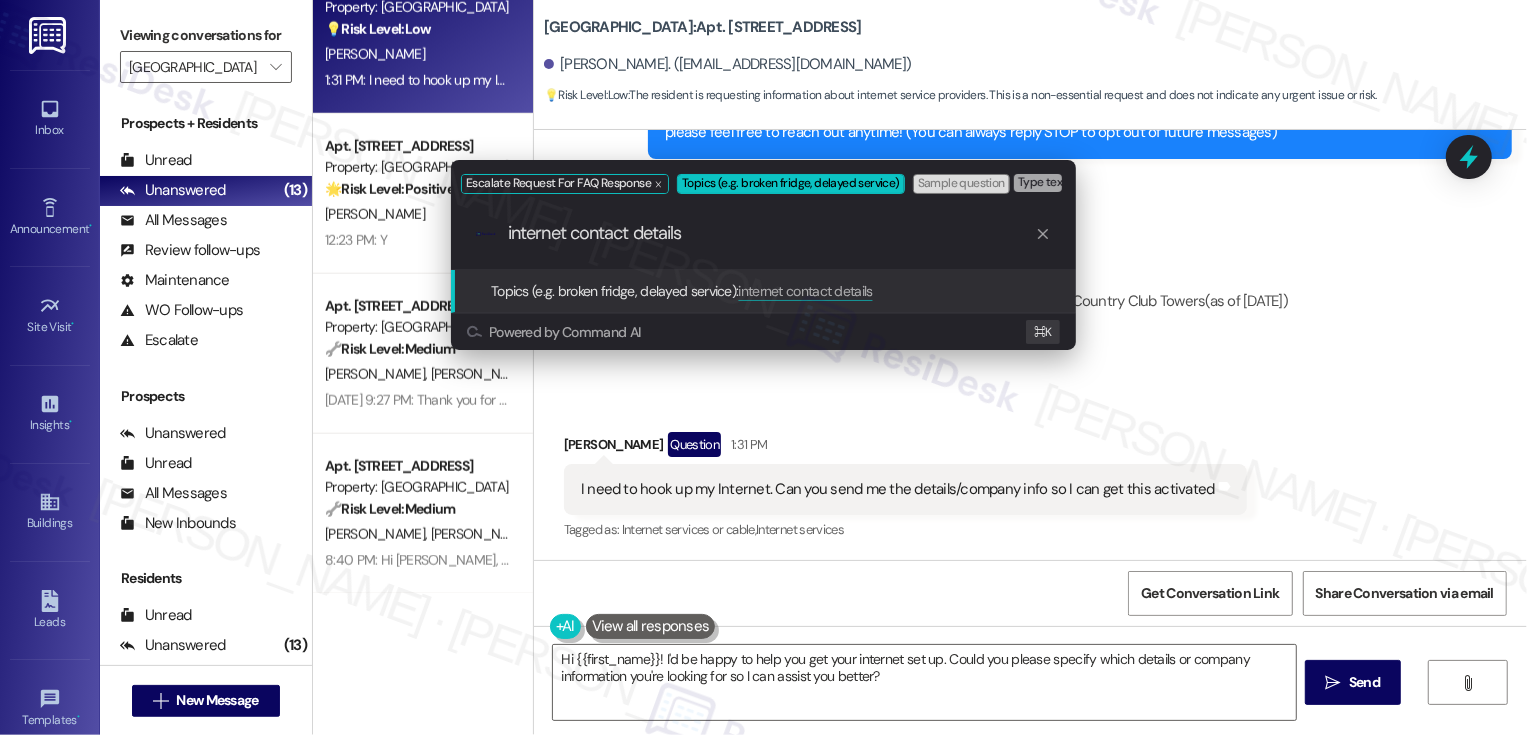 type 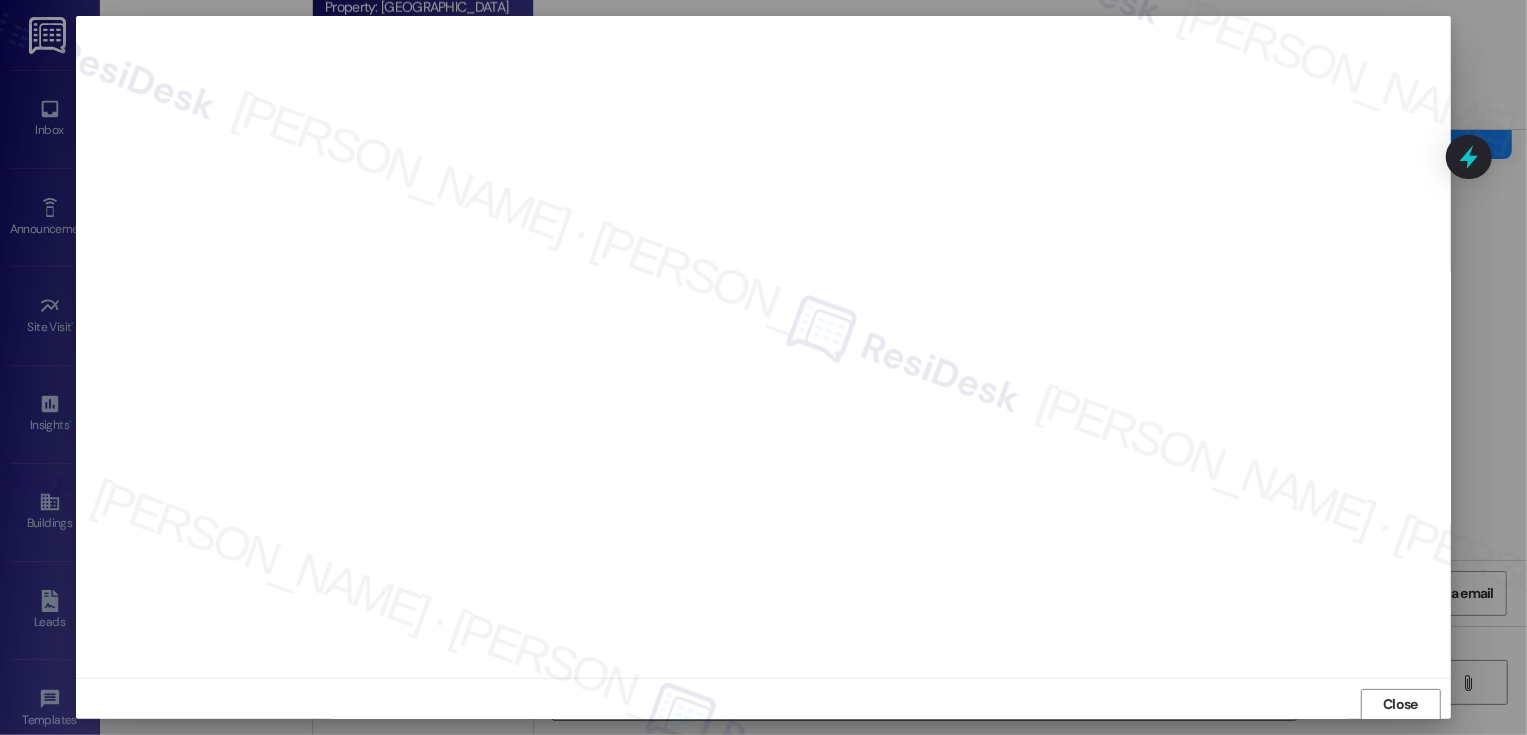 scroll, scrollTop: 1, scrollLeft: 0, axis: vertical 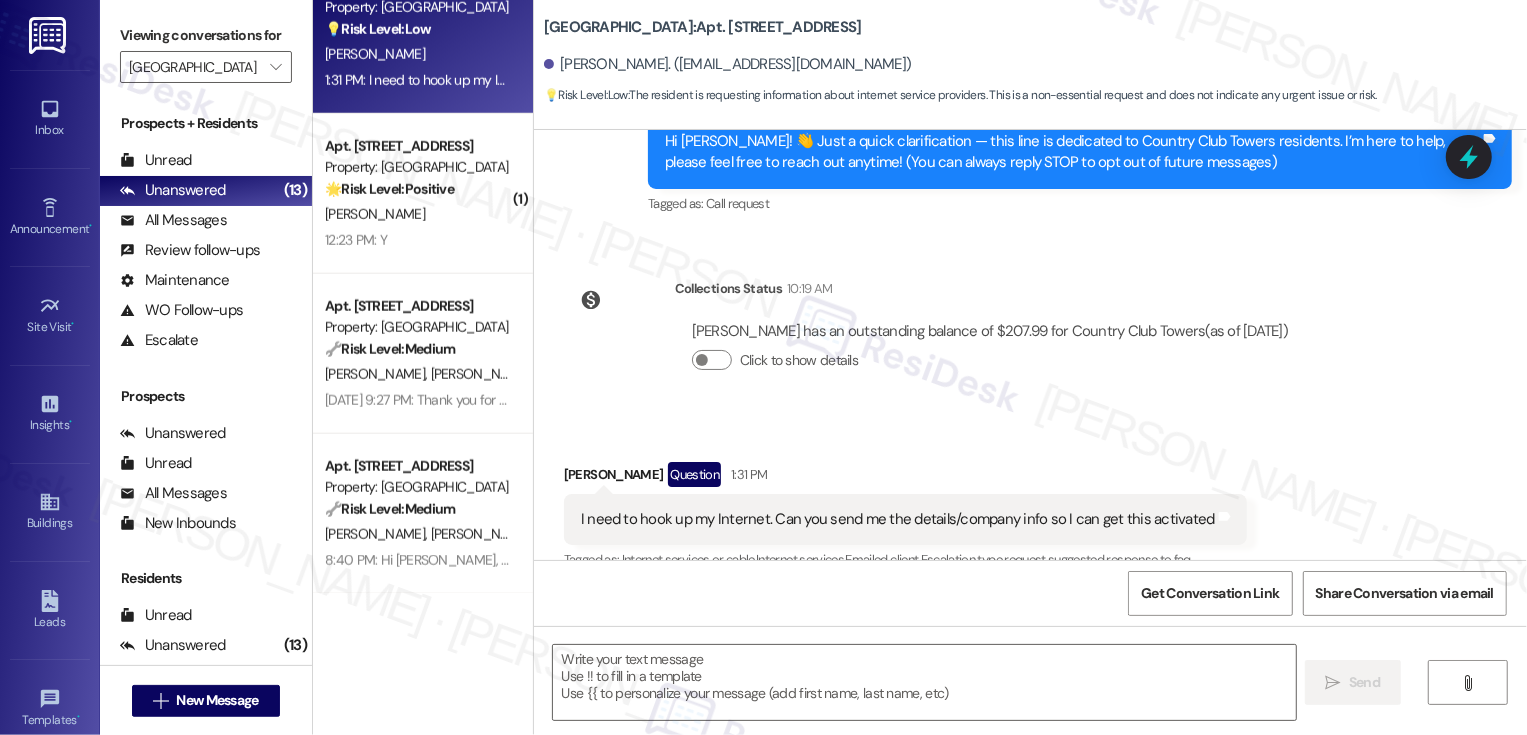 type on "Fetching suggested responses. Please feel free to read through the conversation in the meantime." 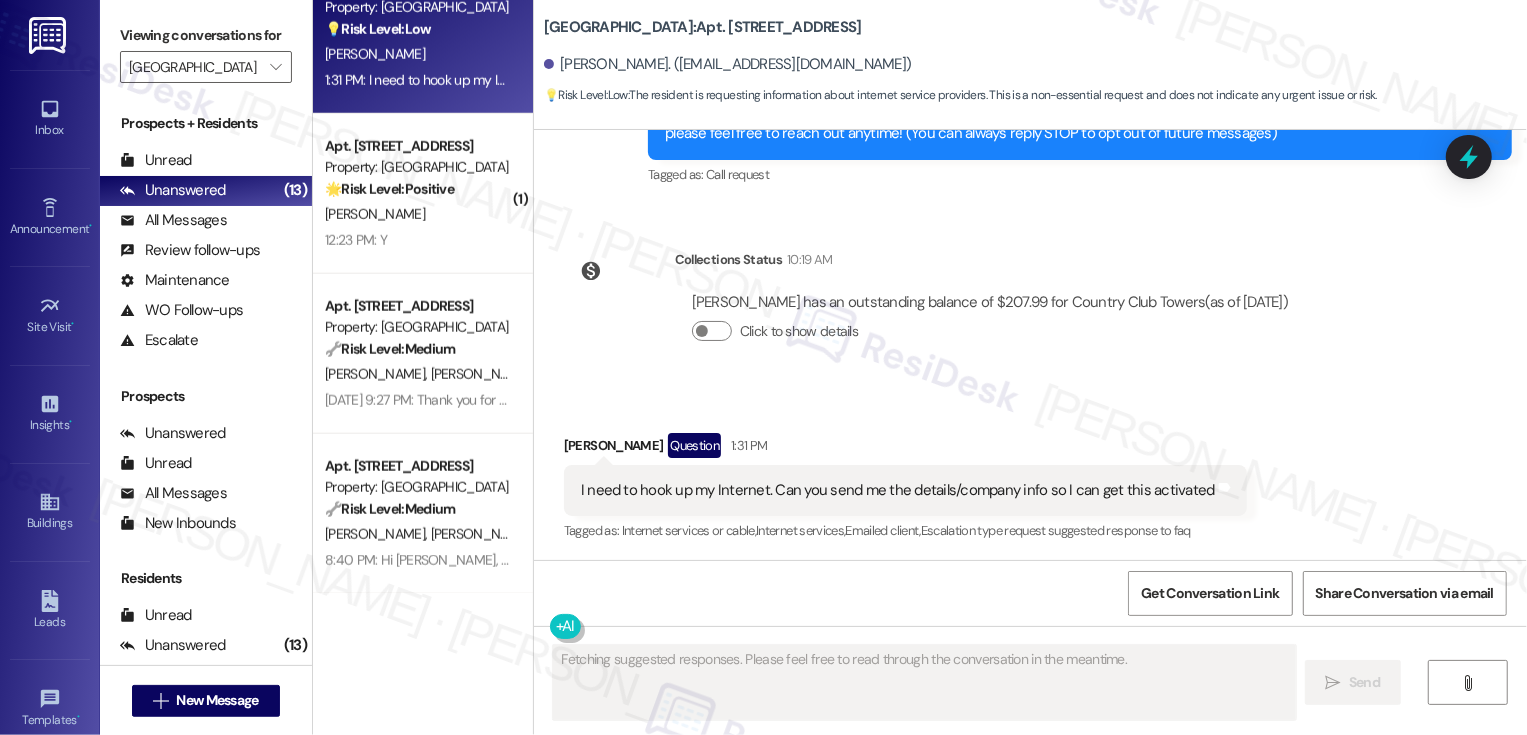 scroll, scrollTop: 251, scrollLeft: 0, axis: vertical 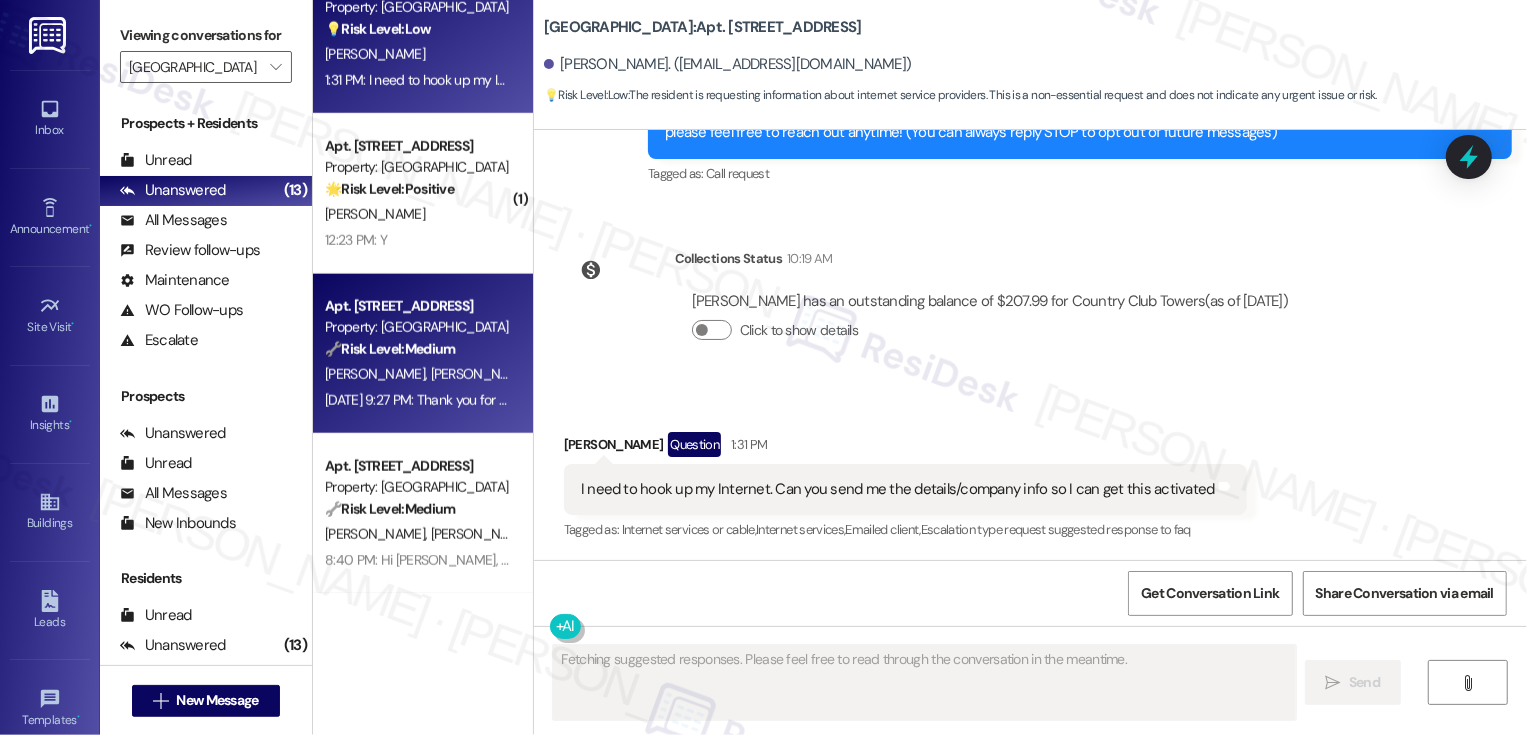 click on "🔧  Risk Level:  Medium The resident provided photos of the garage and is hoping something can be done. This suggests a maintenance or community concern, but there's no indication of immediate danger or urgent need. The initial messages describe locations, likely of the issue. The outbound message confirms receipt and appreciation, indicating the issue is being addressed. The final inbound message expresses hope for resolution, but does not escalate the urgency." at bounding box center [417, 349] 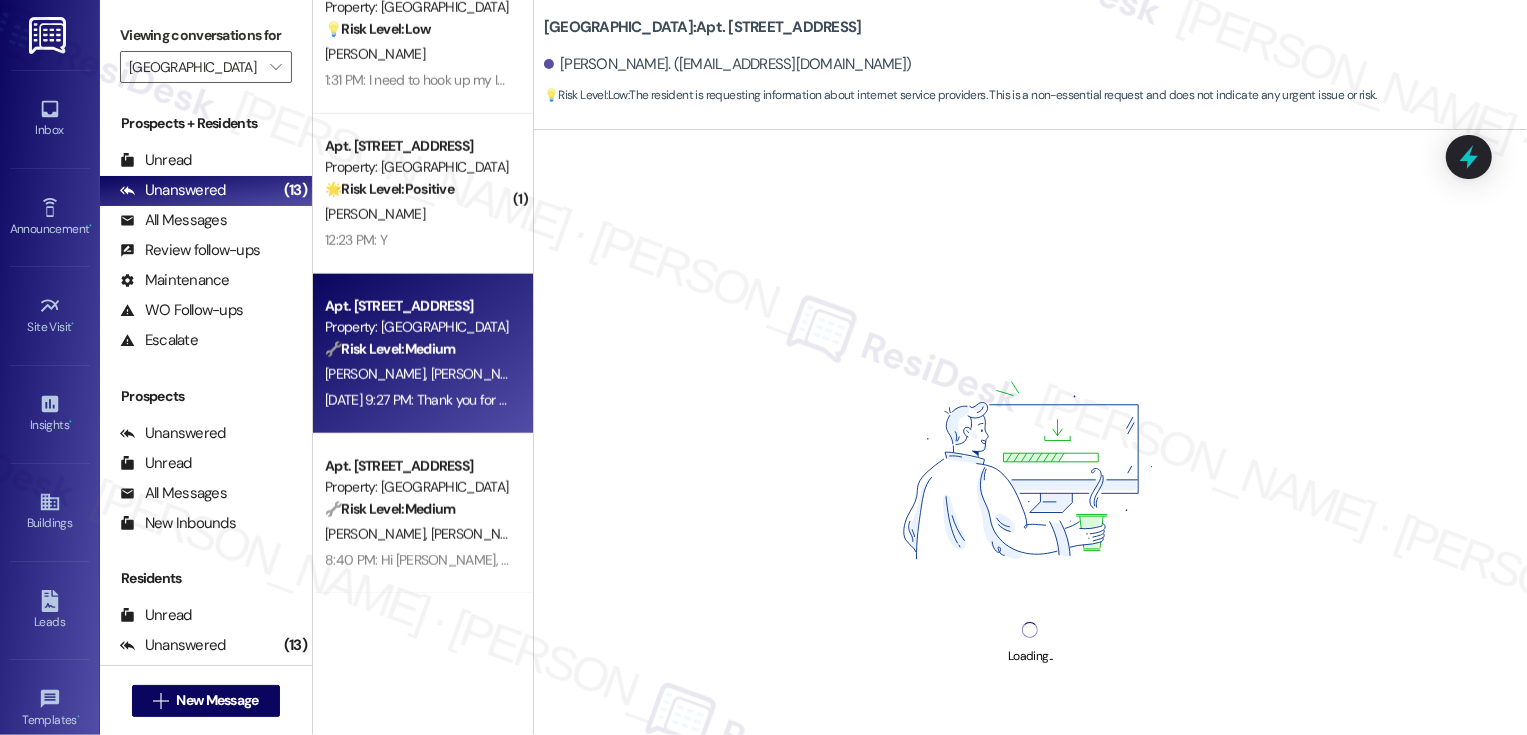 click on "🔧  Risk Level:  Medium The resident provided photos of the garage and is hoping something can be done. This suggests a maintenance or community concern, but there's no indication of immediate danger or urgent need. The initial messages describe locations, likely of the issue. The outbound message confirms receipt and appreciation, indicating the issue is being addressed. The final inbound message expresses hope for resolution, but does not escalate the urgency." at bounding box center [417, 349] 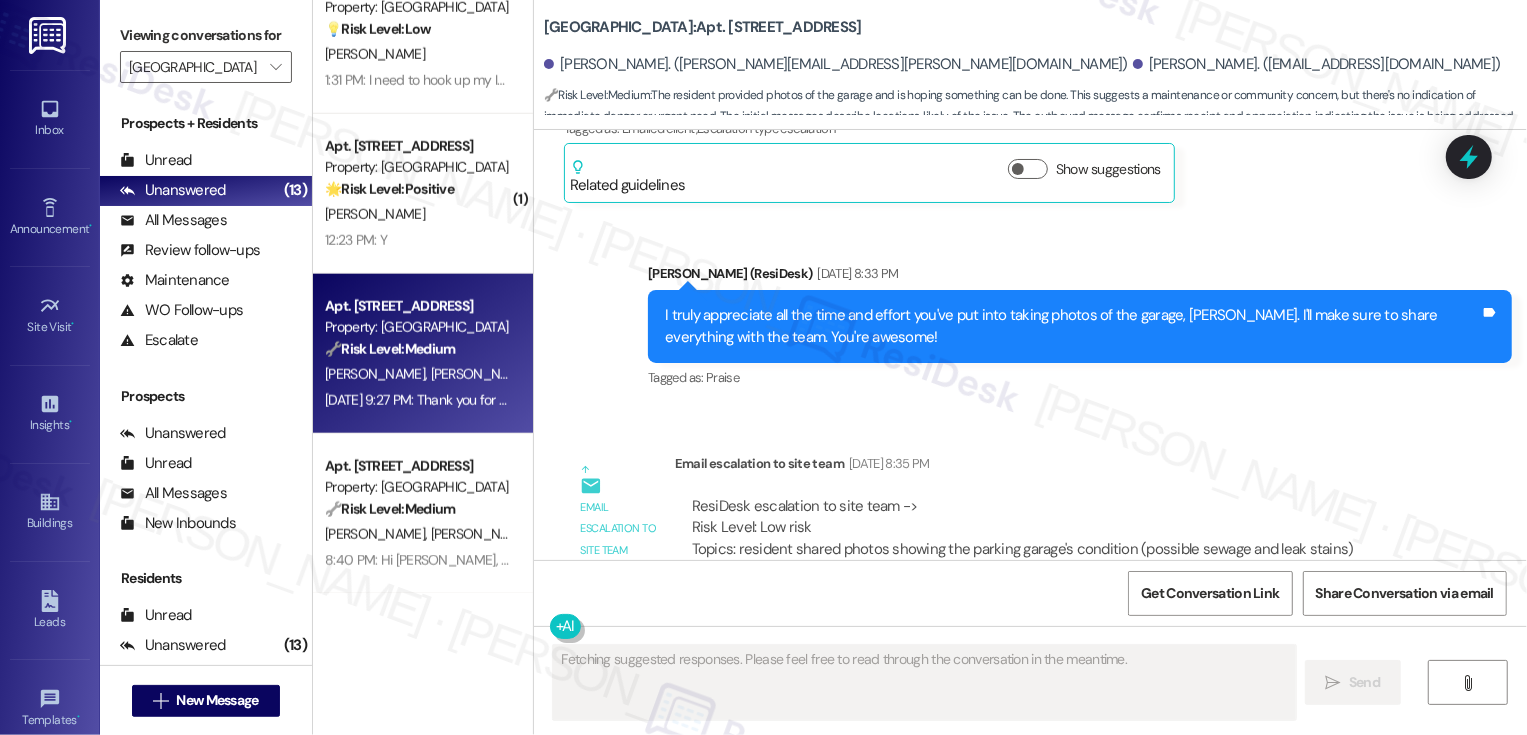 scroll, scrollTop: 7615, scrollLeft: 0, axis: vertical 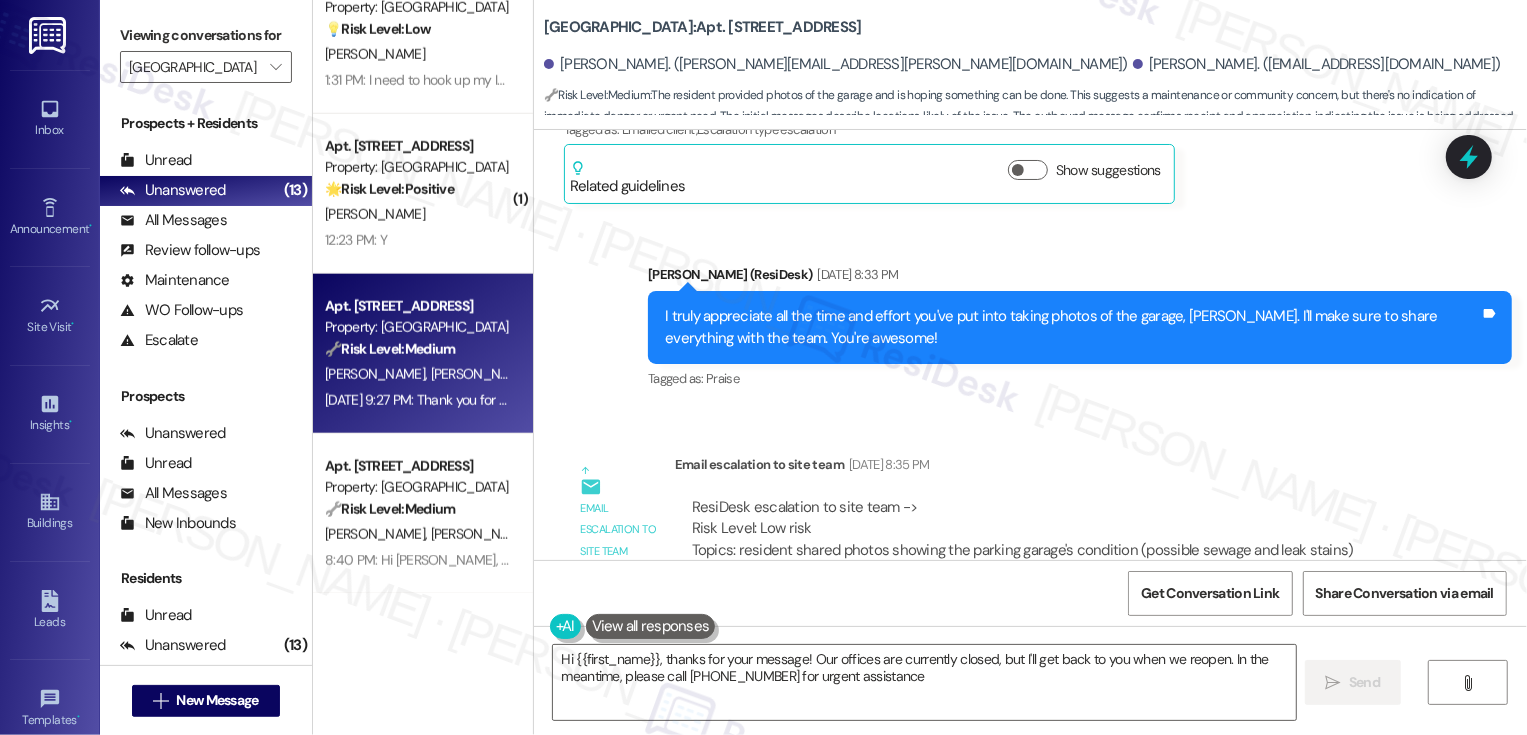type on "Hi {{first_name}}, thanks for your message! Our offices are currently closed, but I'll get back to you when we reopen. In the meantime, please call 720-625-8462 for urgent assistance." 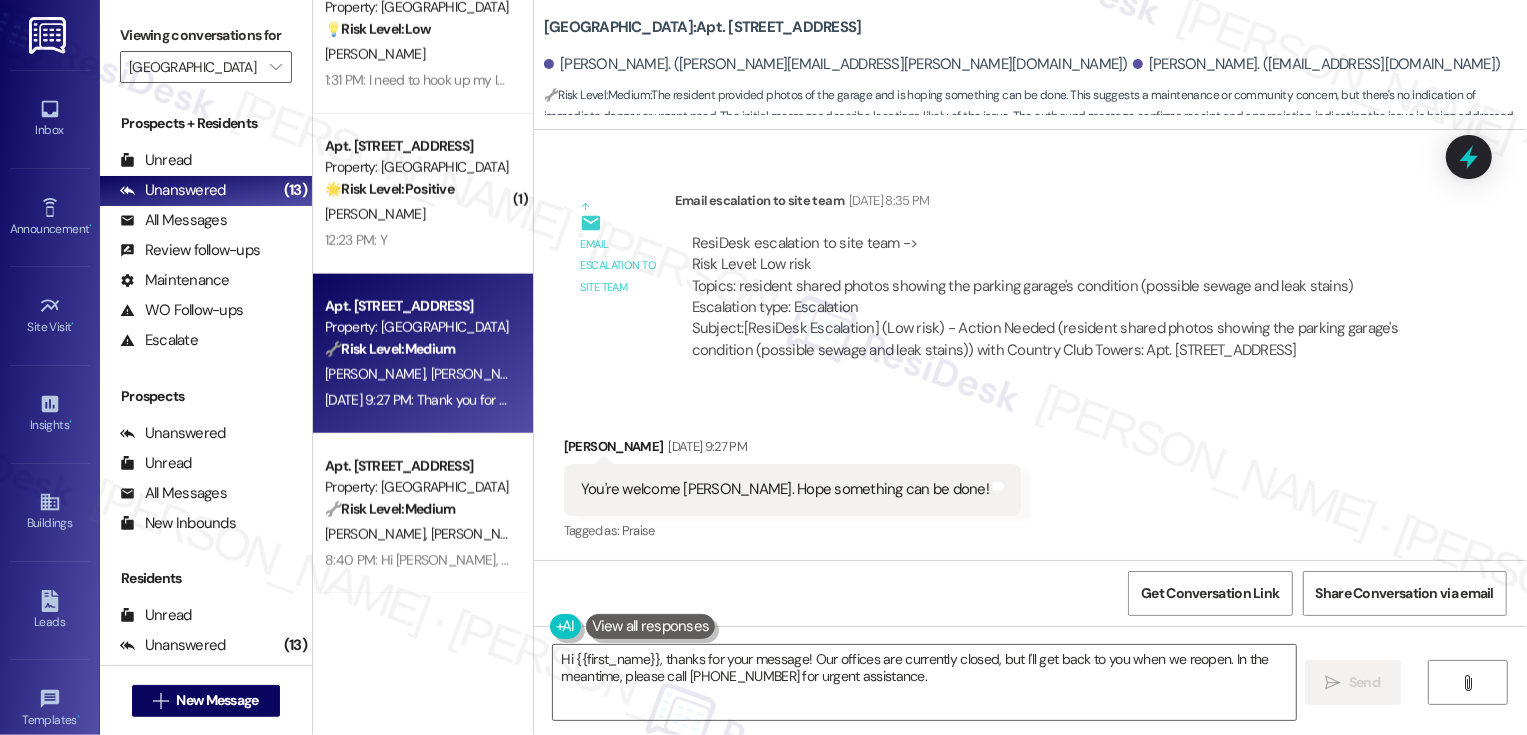 scroll, scrollTop: 8223, scrollLeft: 0, axis: vertical 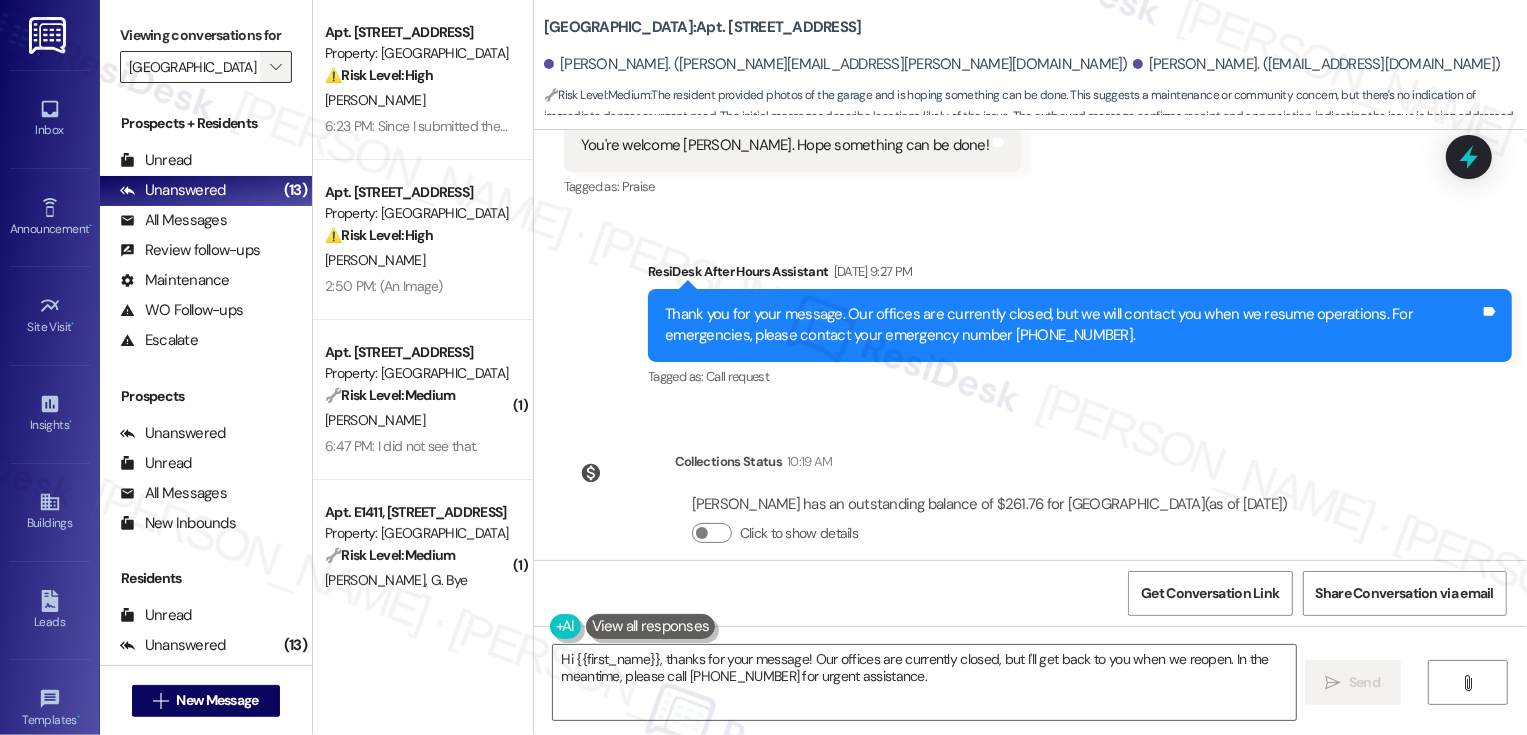 click on "" at bounding box center (275, 67) 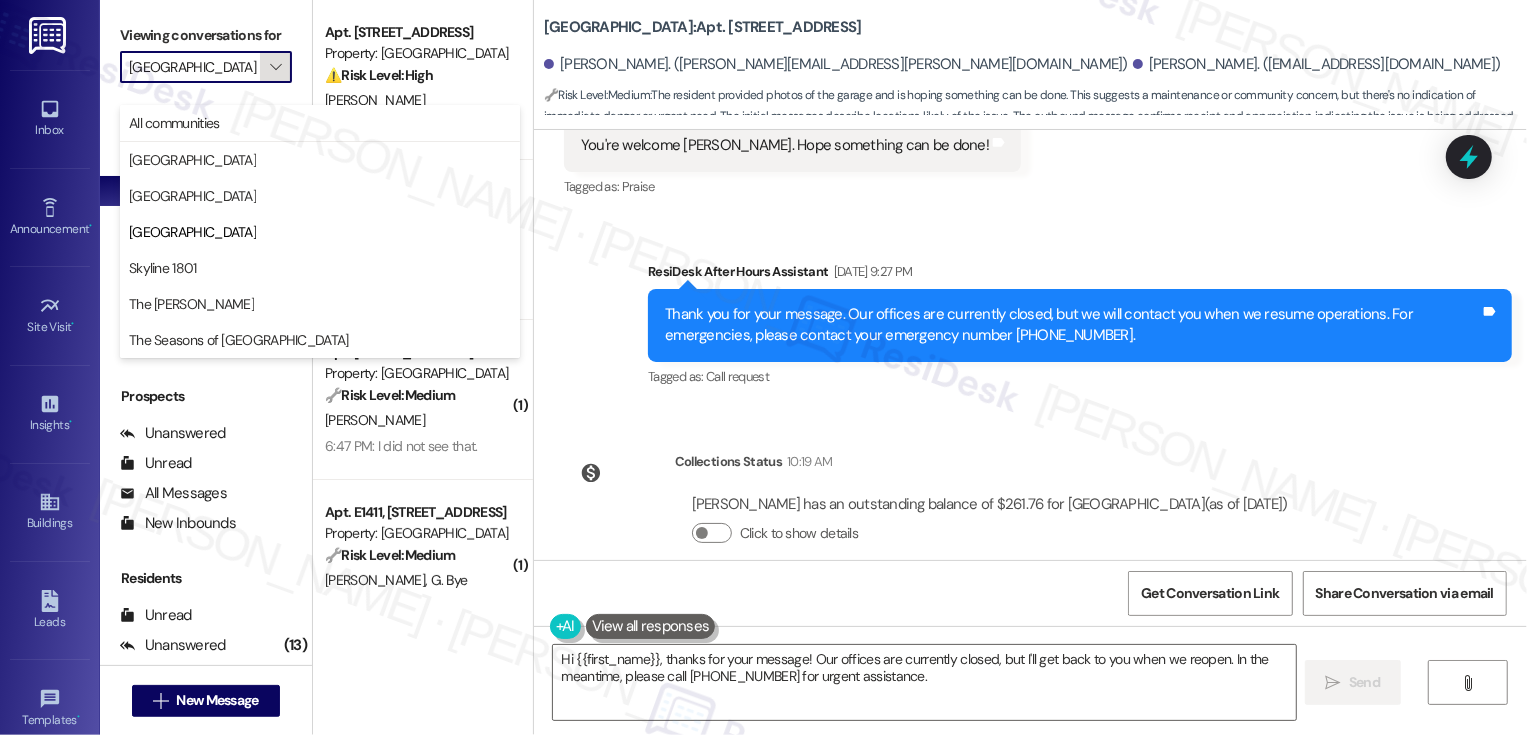 scroll, scrollTop: 0, scrollLeft: 4, axis: horizontal 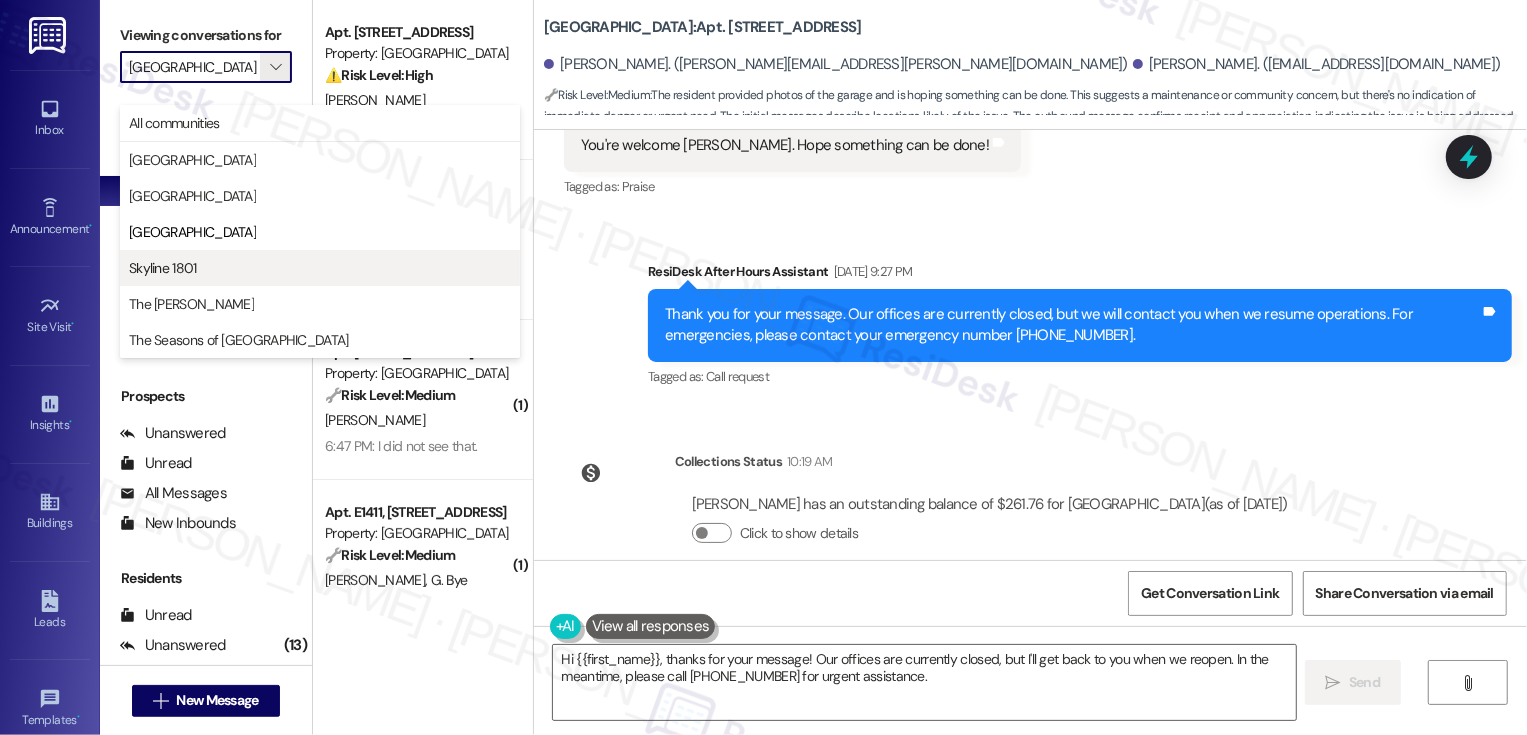 click on "Skyline 1801" at bounding box center [320, 268] 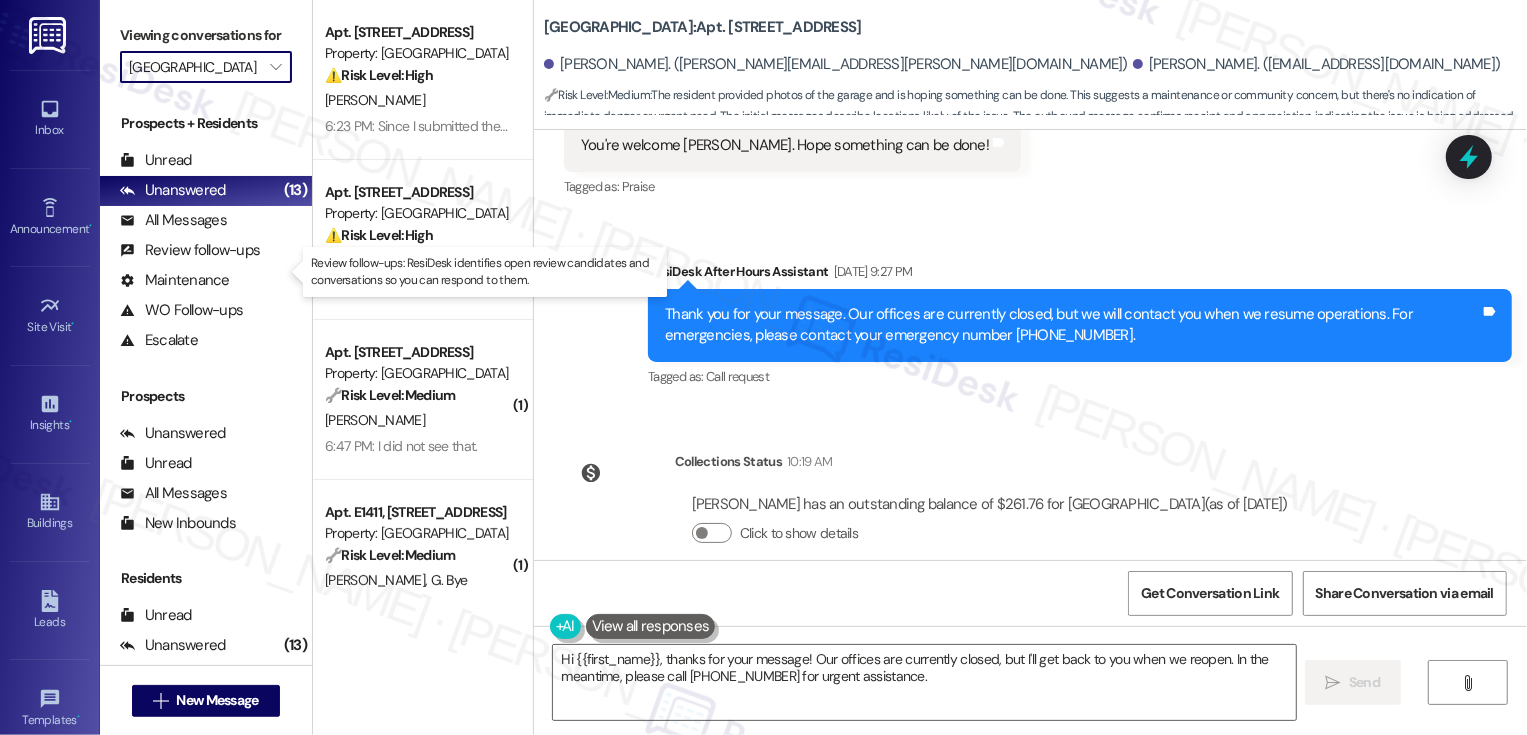 type on "Skyline 1801" 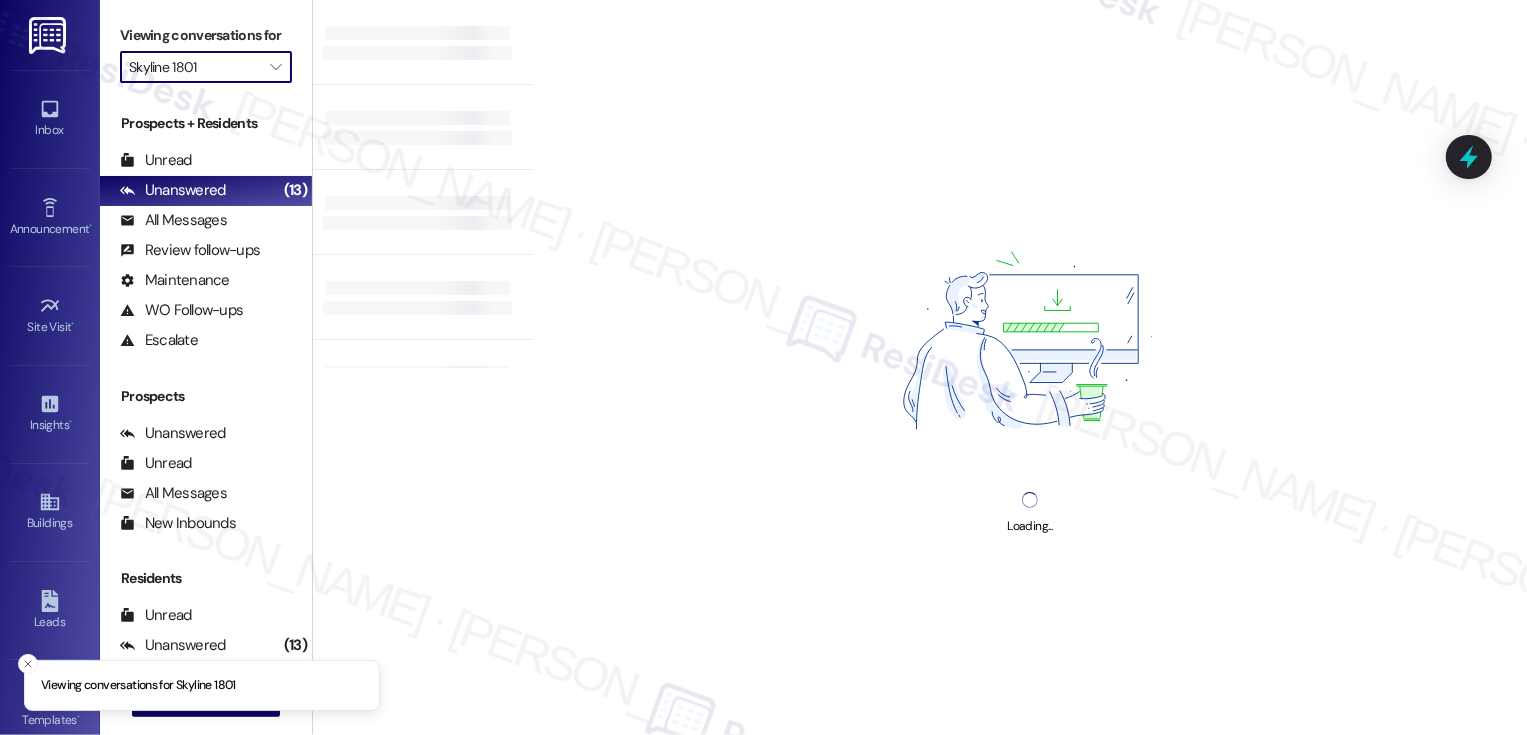 scroll, scrollTop: 0, scrollLeft: 0, axis: both 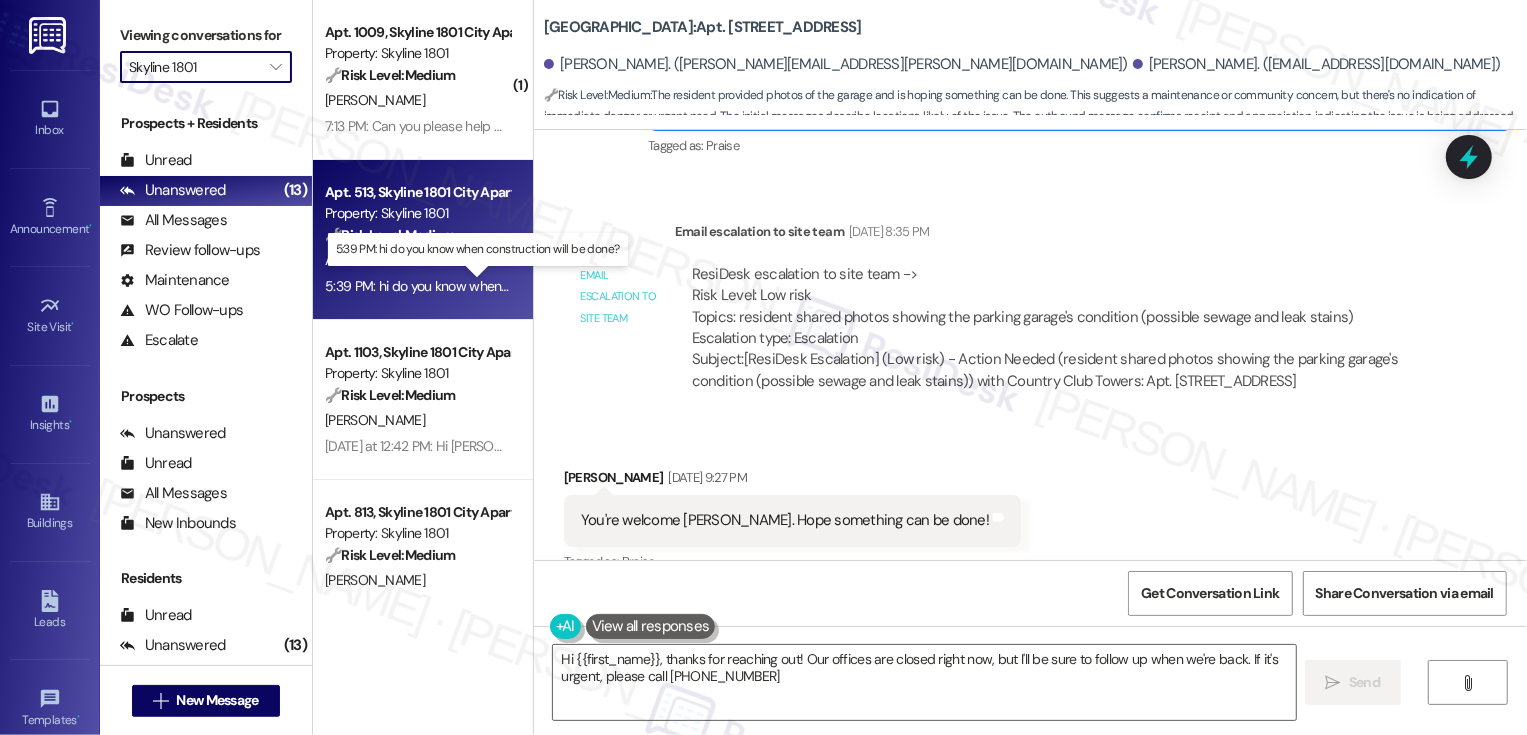 type on "Hi {{first_name}}, thanks for reaching out! Our offices are closed right now, but I'll be sure to follow up when we're back. If it's urgent, please call 720-552-0536." 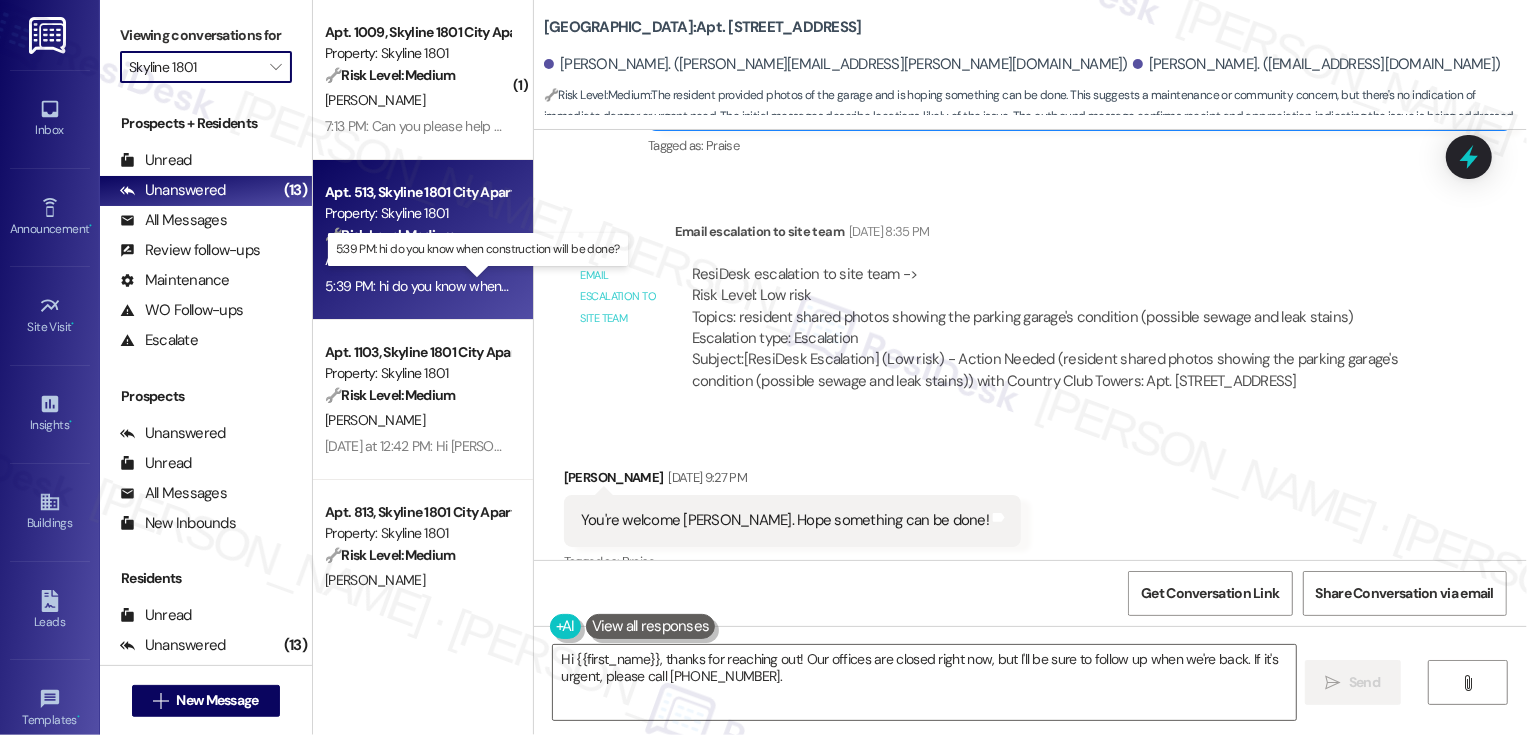 scroll, scrollTop: 83, scrollLeft: 0, axis: vertical 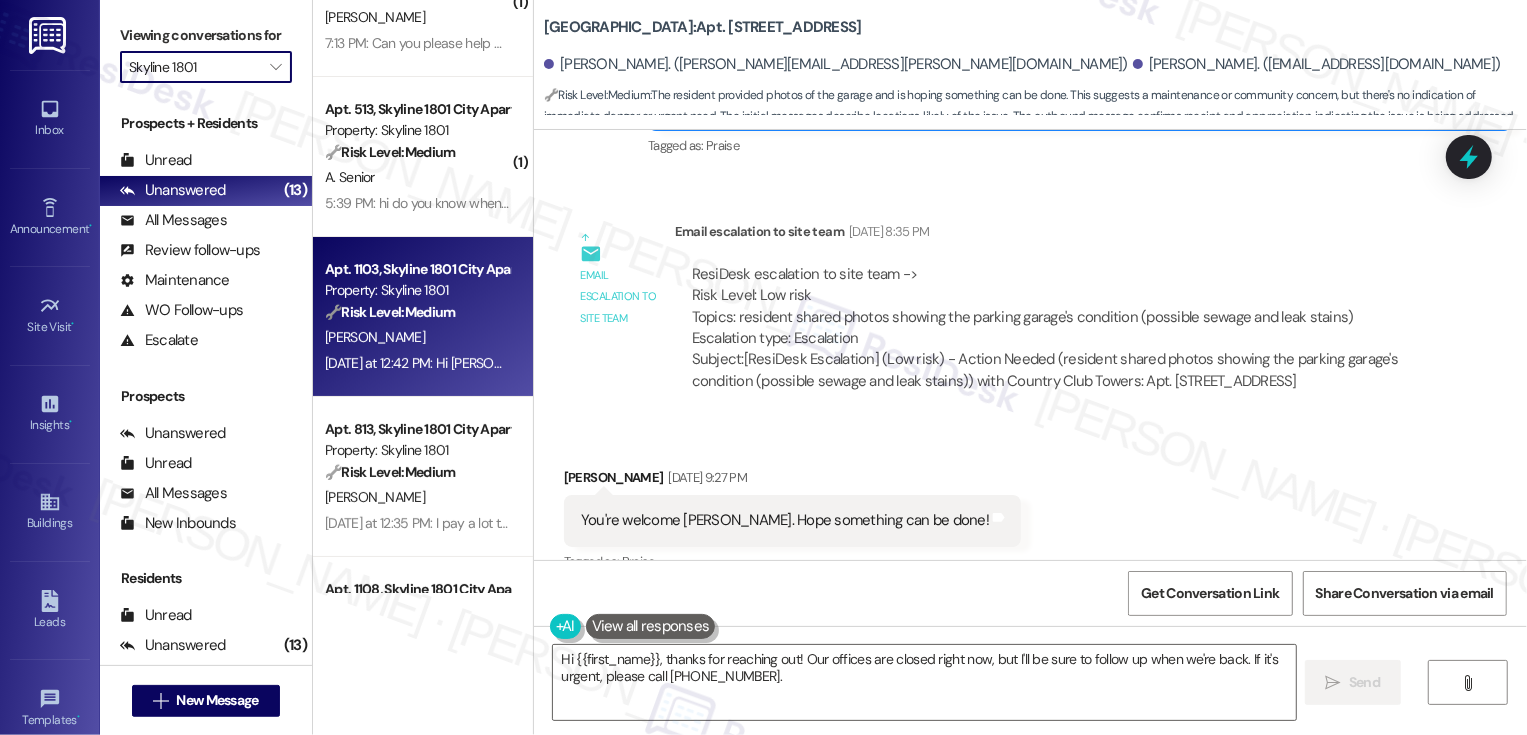 click on "Yesterday at 12:42 PM: Hi Sarah, good to meet you. I am curious about when the construction happening on the balconies will be completed?  Yesterday at 12:42 PM: Hi Sarah, good to meet you. I am curious about when the construction happening on the balconies will be completed?" at bounding box center (754, 363) 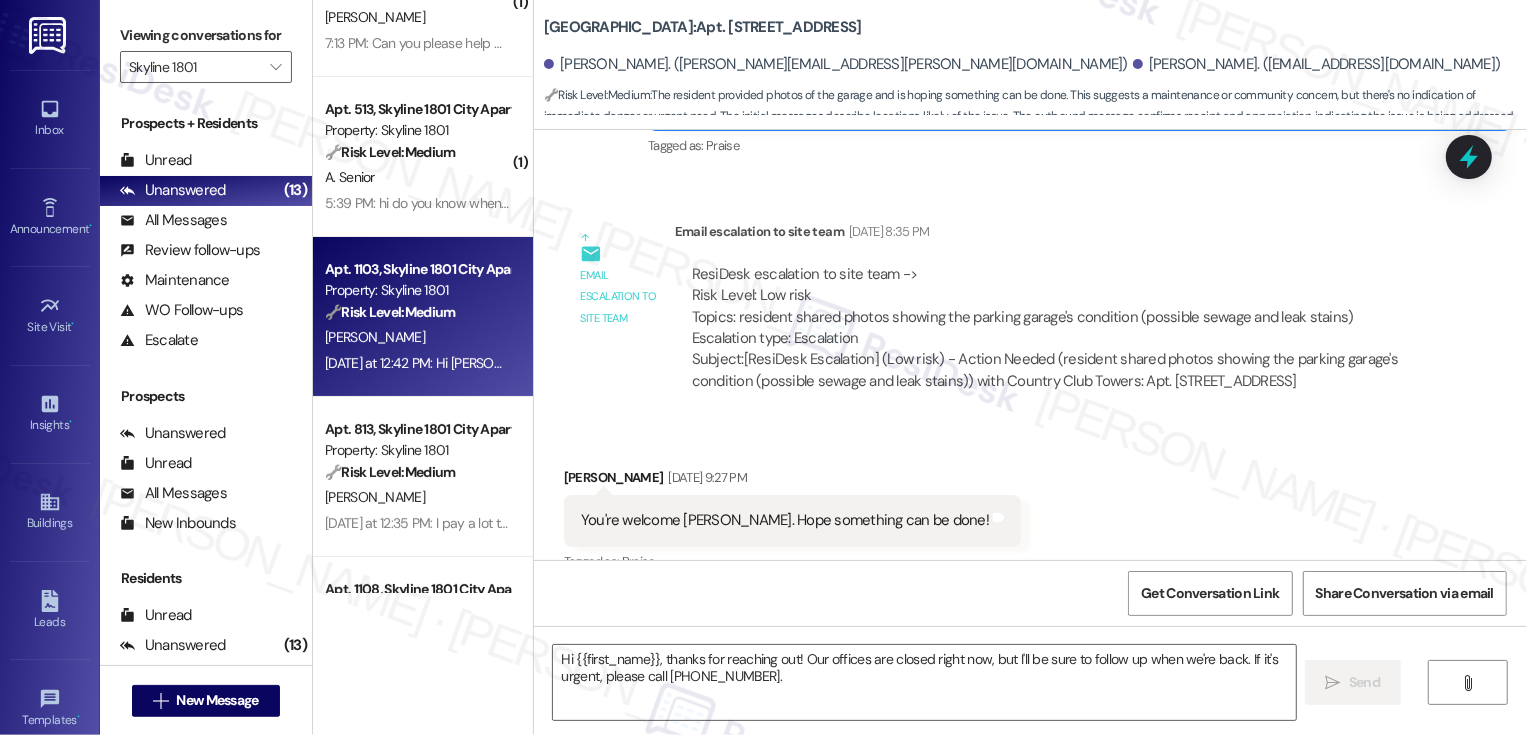 click on "Yesterday at 12:42 PM: Hi Sarah, good to meet you. I am curious about when the construction happening on the balconies will be completed?  Yesterday at 12:42 PM: Hi Sarah, good to meet you. I am curious about when the construction happening on the balconies will be completed?" at bounding box center (754, 363) 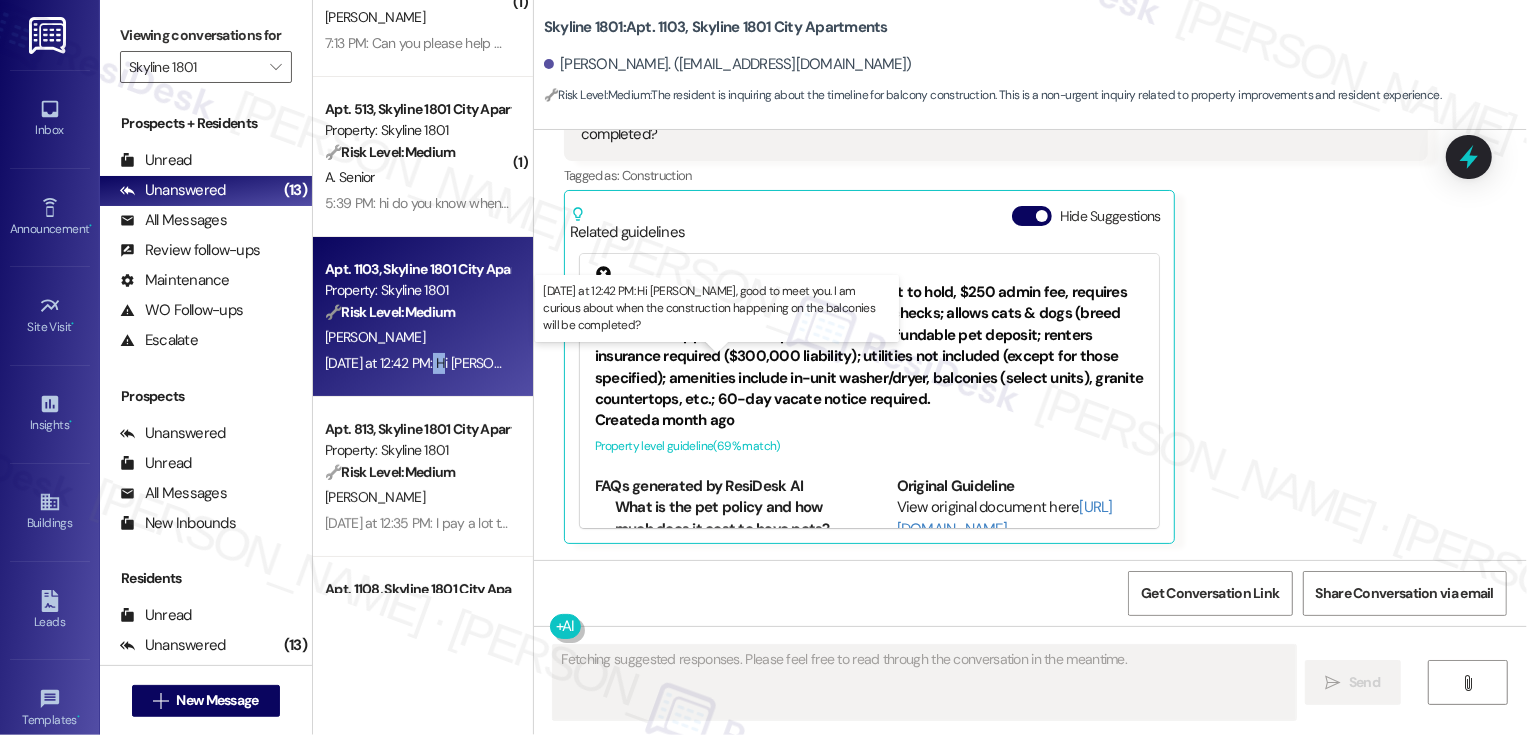 click on "Yesterday at 12:42 PM: Hi Sarah, good to meet you. I am curious about when the construction happening on the balconies will be completed?  Yesterday at 12:42 PM: Hi Sarah, good to meet you. I am curious about when the construction happening on the balconies will be completed?" at bounding box center [754, 363] 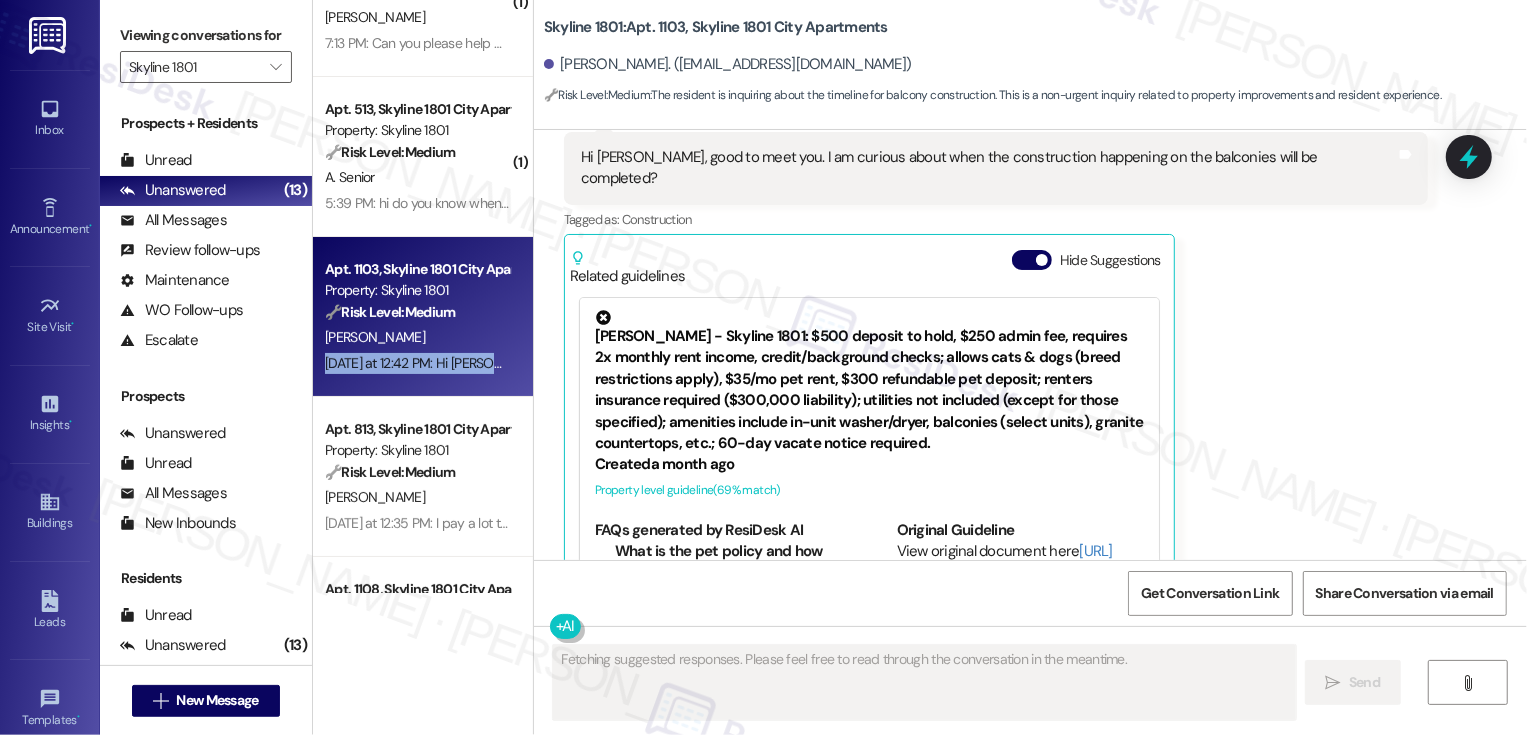 scroll, scrollTop: 268, scrollLeft: 0, axis: vertical 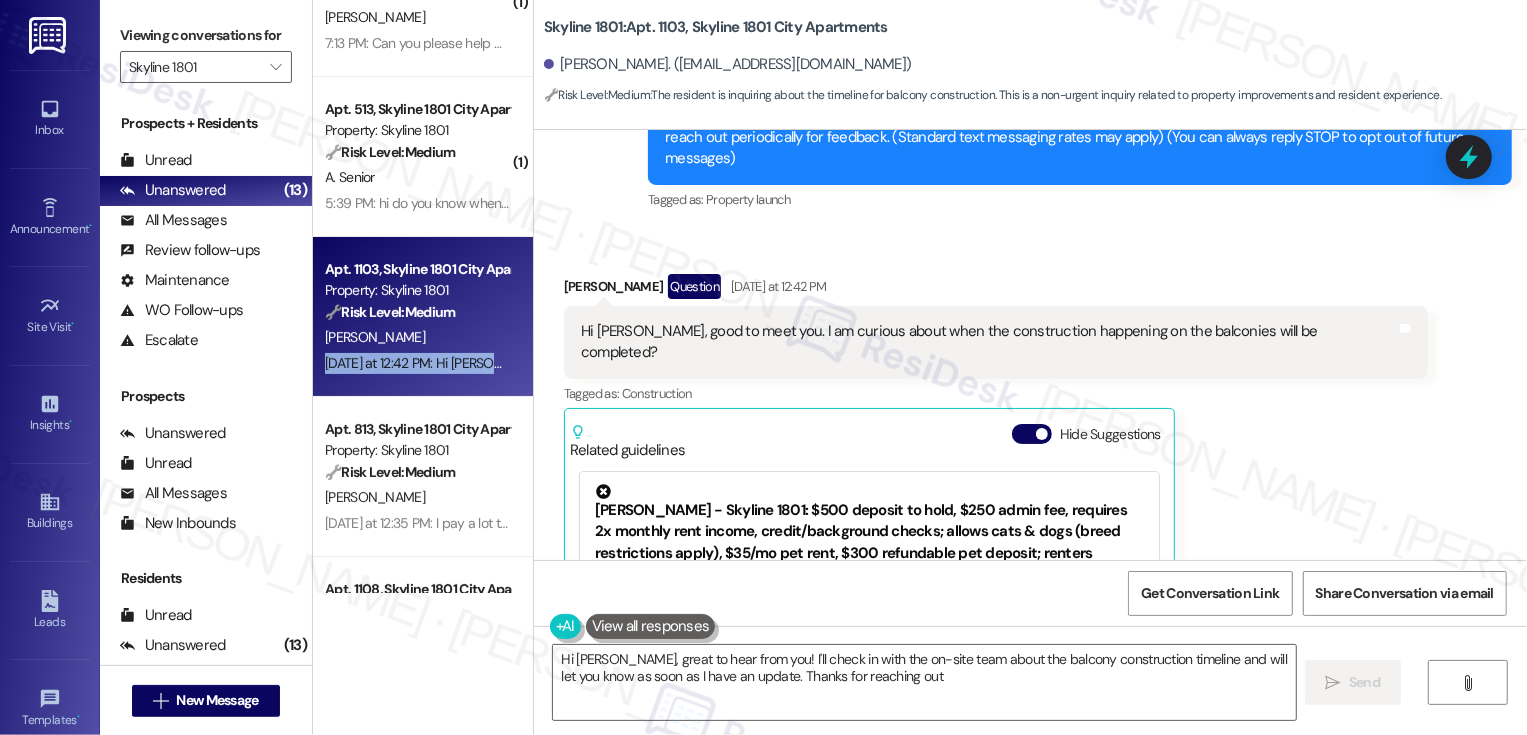 type on "Hi Frank, great to hear from you! I'll check in with the on-site team about the balcony construction timeline and will let you know as soon as I have an update. Thanks for reaching out!" 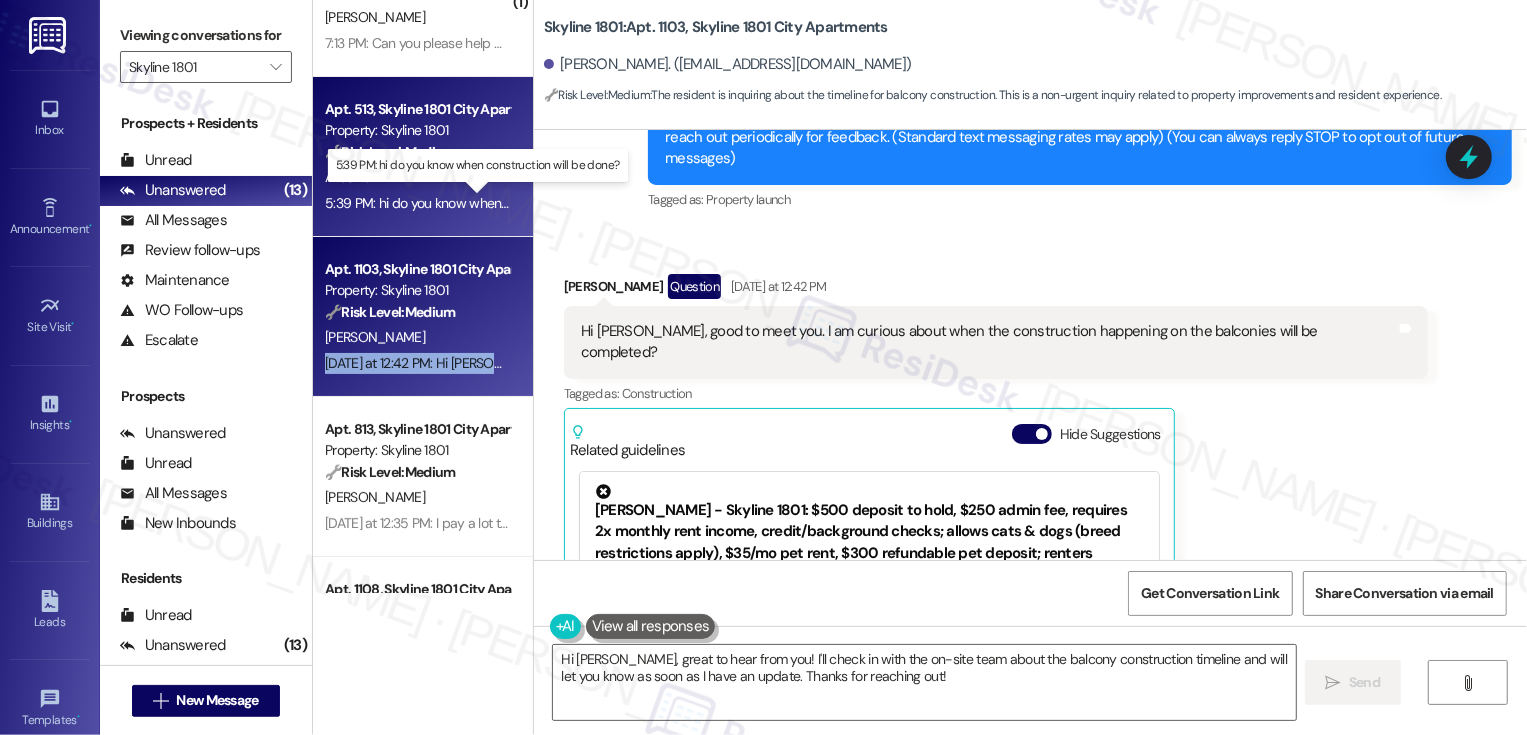 click on "5:39 PM: hi do you know when construction will be done? 5:39 PM: hi do you know when construction will be done?" at bounding box center (491, 203) 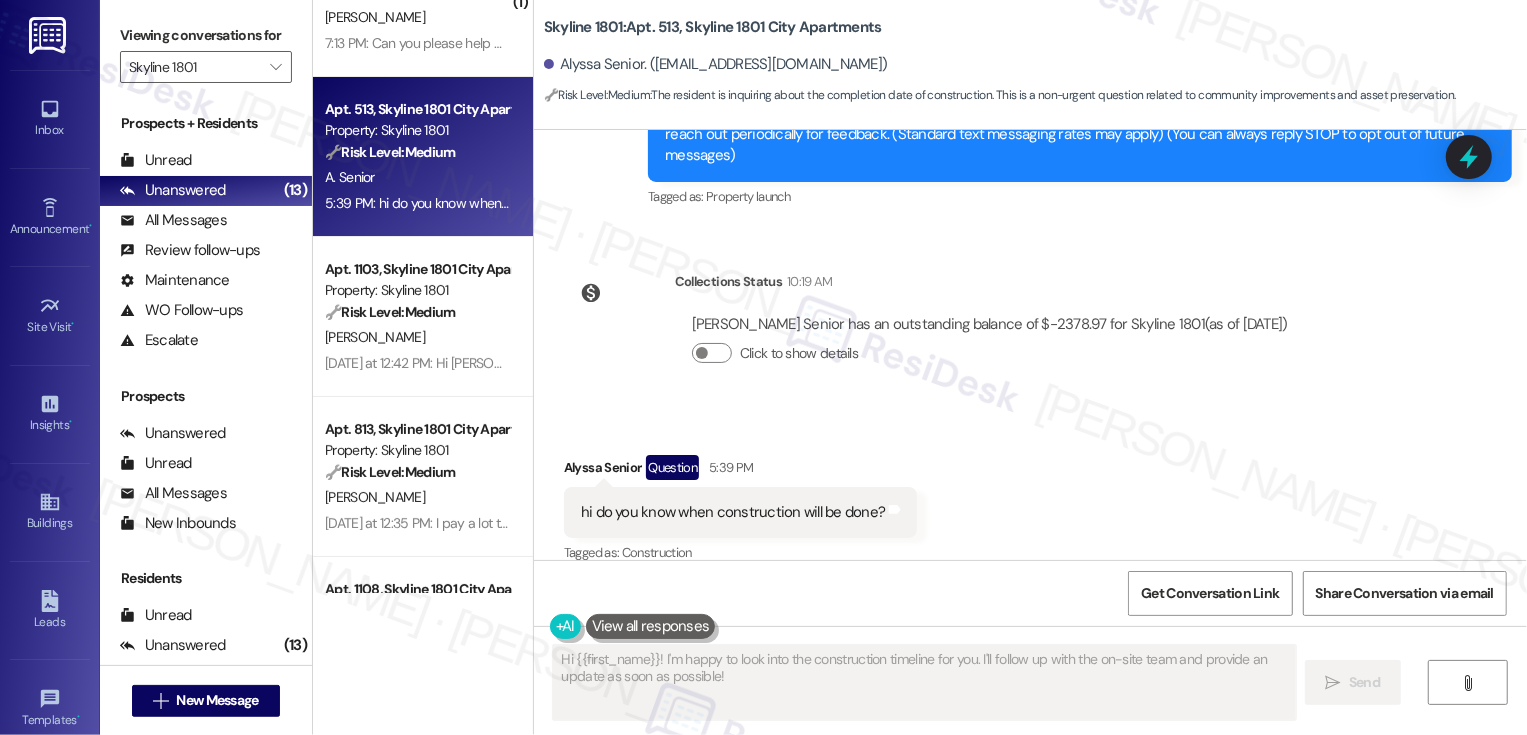 scroll, scrollTop: 272, scrollLeft: 0, axis: vertical 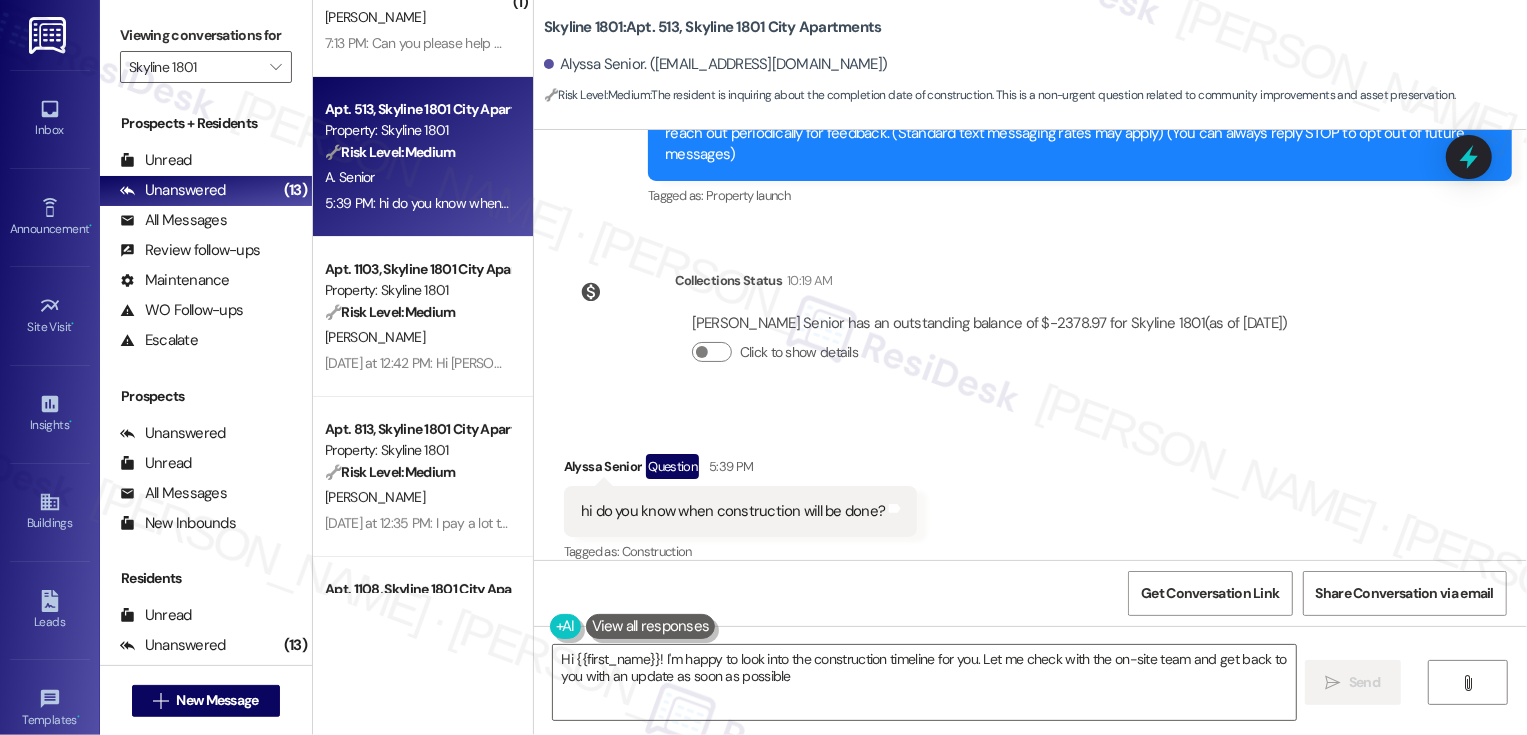 type on "Hi {{first_name}}! I'm happy to look into the construction timeline for you. Let me check with the on-site team and get back to you with an update as soon as possible!" 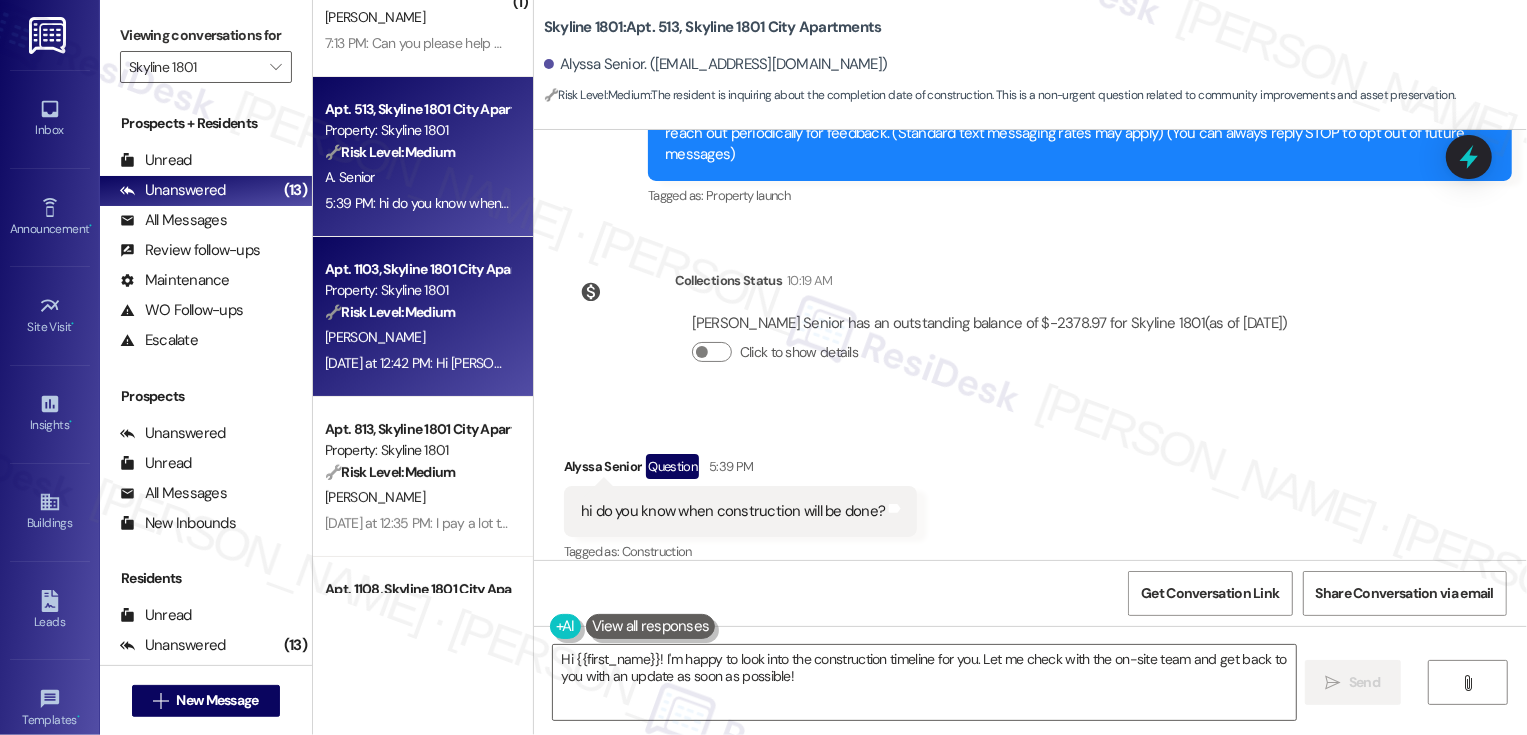 click on "Yesterday at 12:42 PM: Hi Sarah, good to meet you. I am curious about when the construction happening on the balconies will be completed?  Yesterday at 12:42 PM: Hi Sarah, good to meet you. I am curious about when the construction happening on the balconies will be completed?" at bounding box center (417, 363) 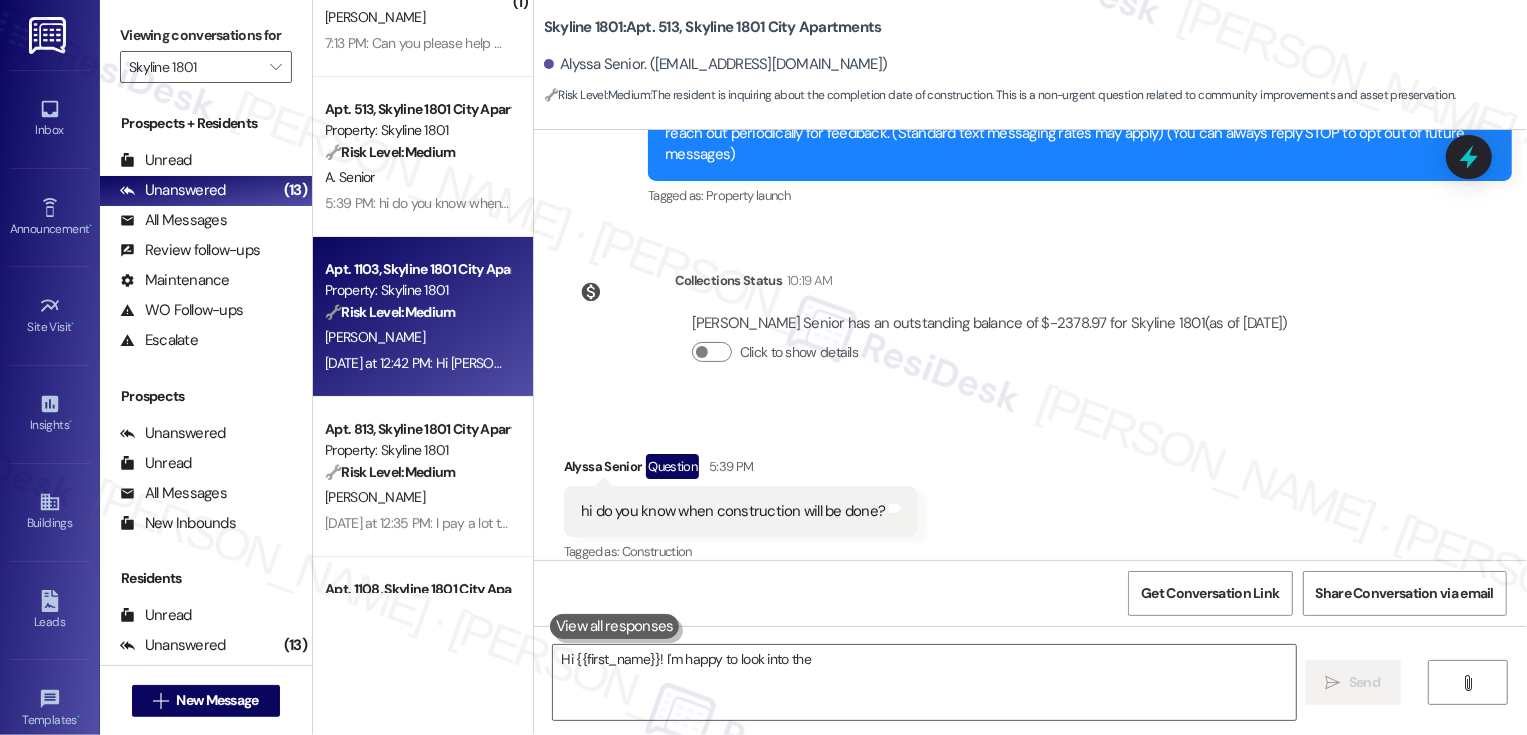 type on "Hi {{first_name}}! I'm happy to look into the construction" 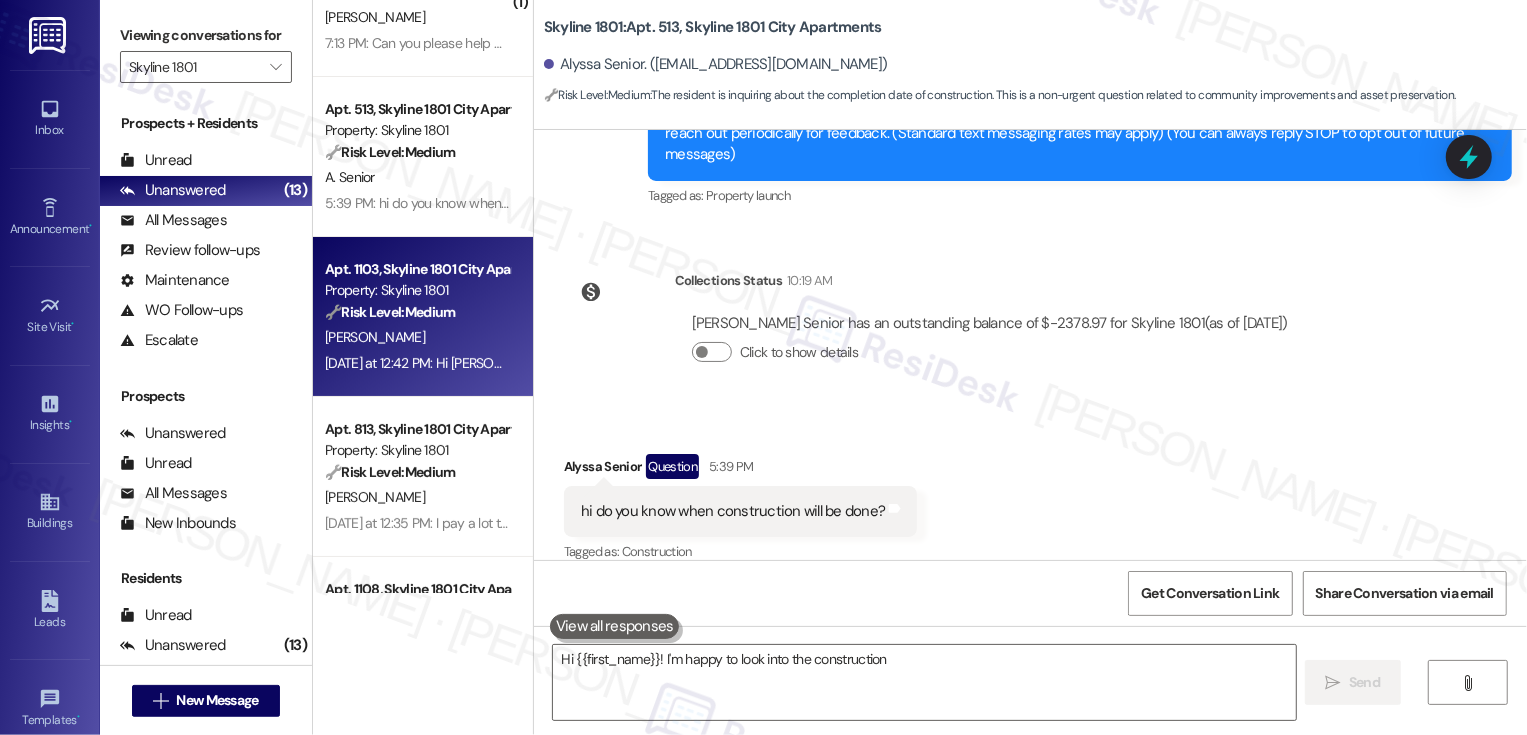 click on "Yesterday at 12:42 PM: Hi Sarah, good to meet you. I am curious about when the construction happening on the balconies will be completed?  Yesterday at 12:42 PM: Hi Sarah, good to meet you. I am curious about when the construction happening on the balconies will be completed?" at bounding box center (417, 363) 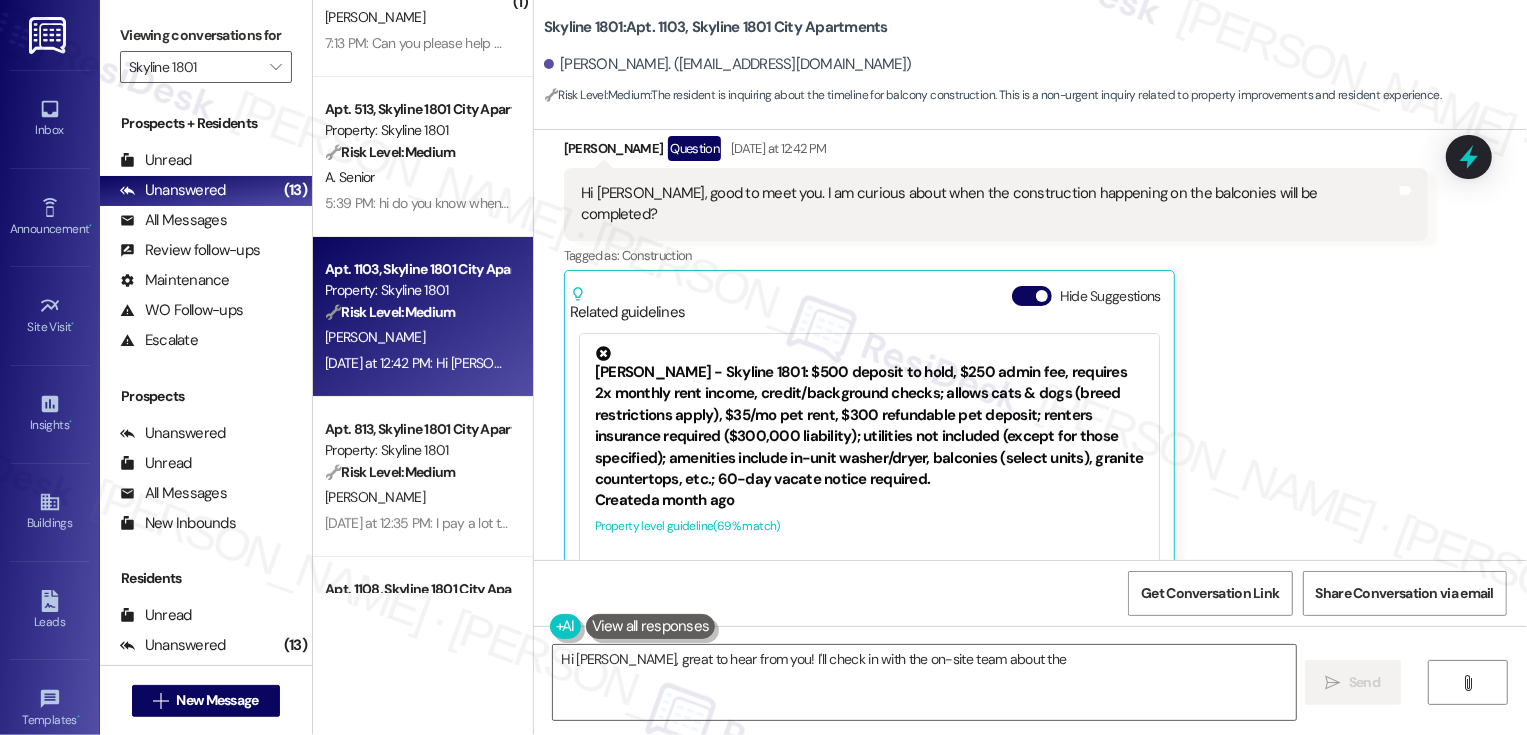 scroll, scrollTop: 441, scrollLeft: 0, axis: vertical 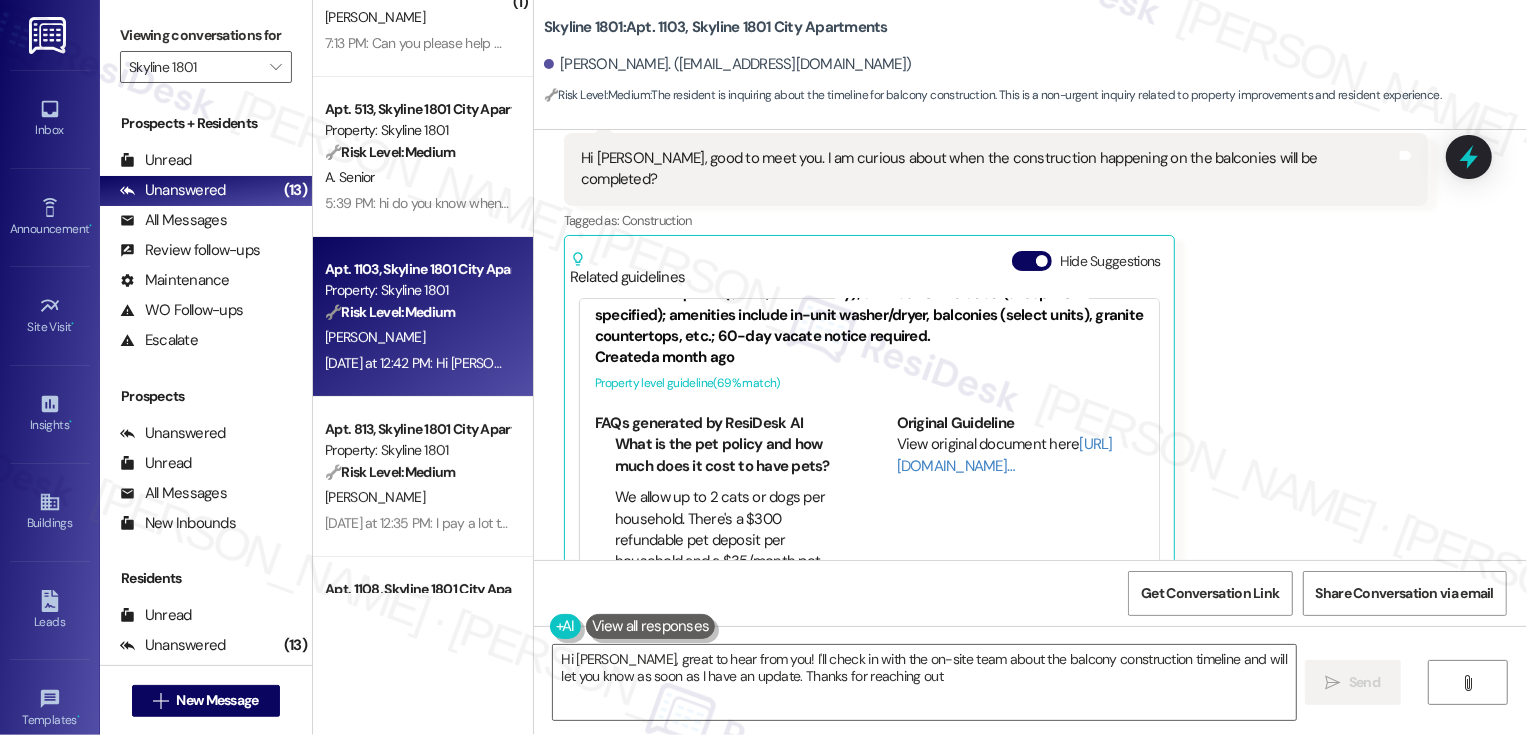 type on "Hi Frank, great to hear from you! I'll check in with the on-site team about the balcony construction timeline and will let you know as soon as I have an update. Thanks for reaching out!" 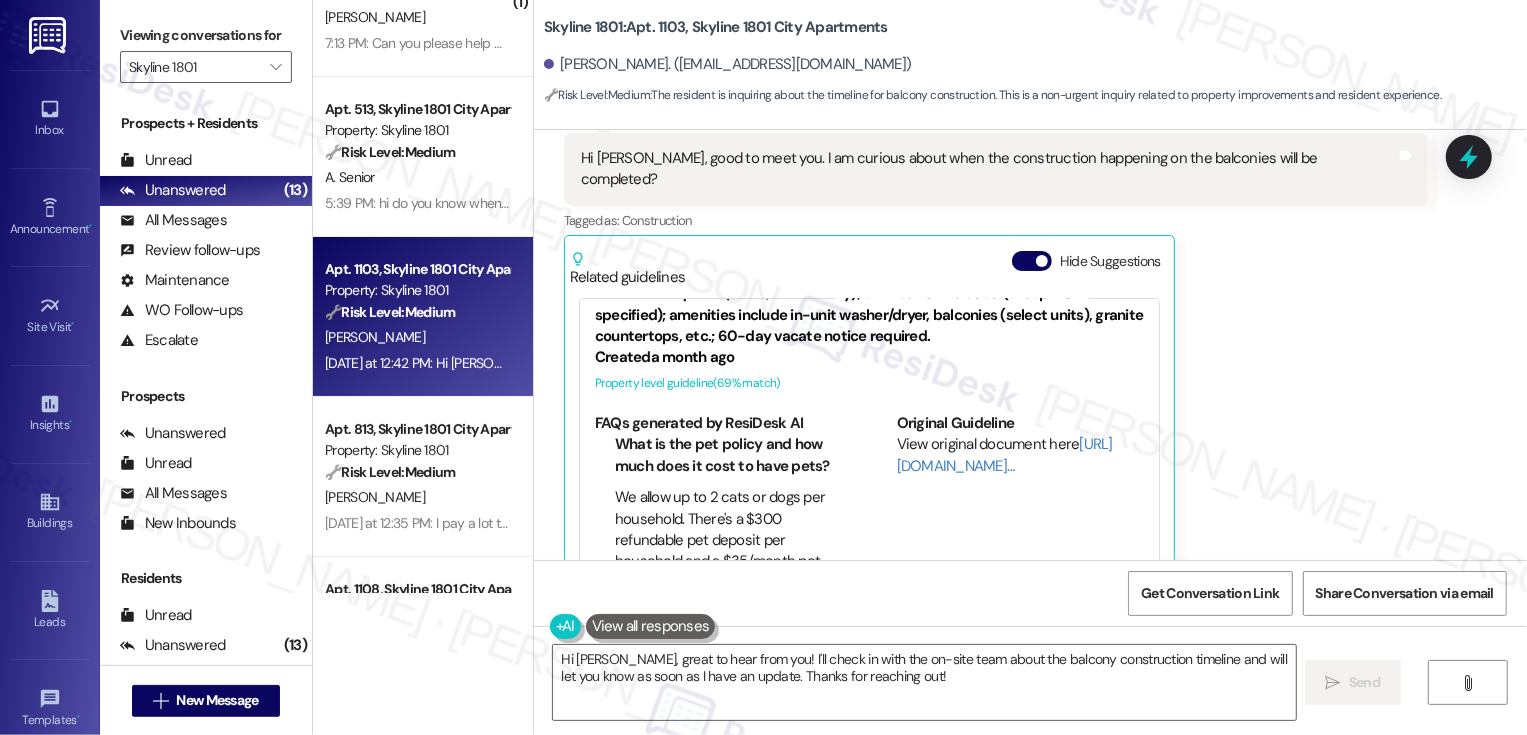 type on "[GEOGRAPHIC_DATA]" 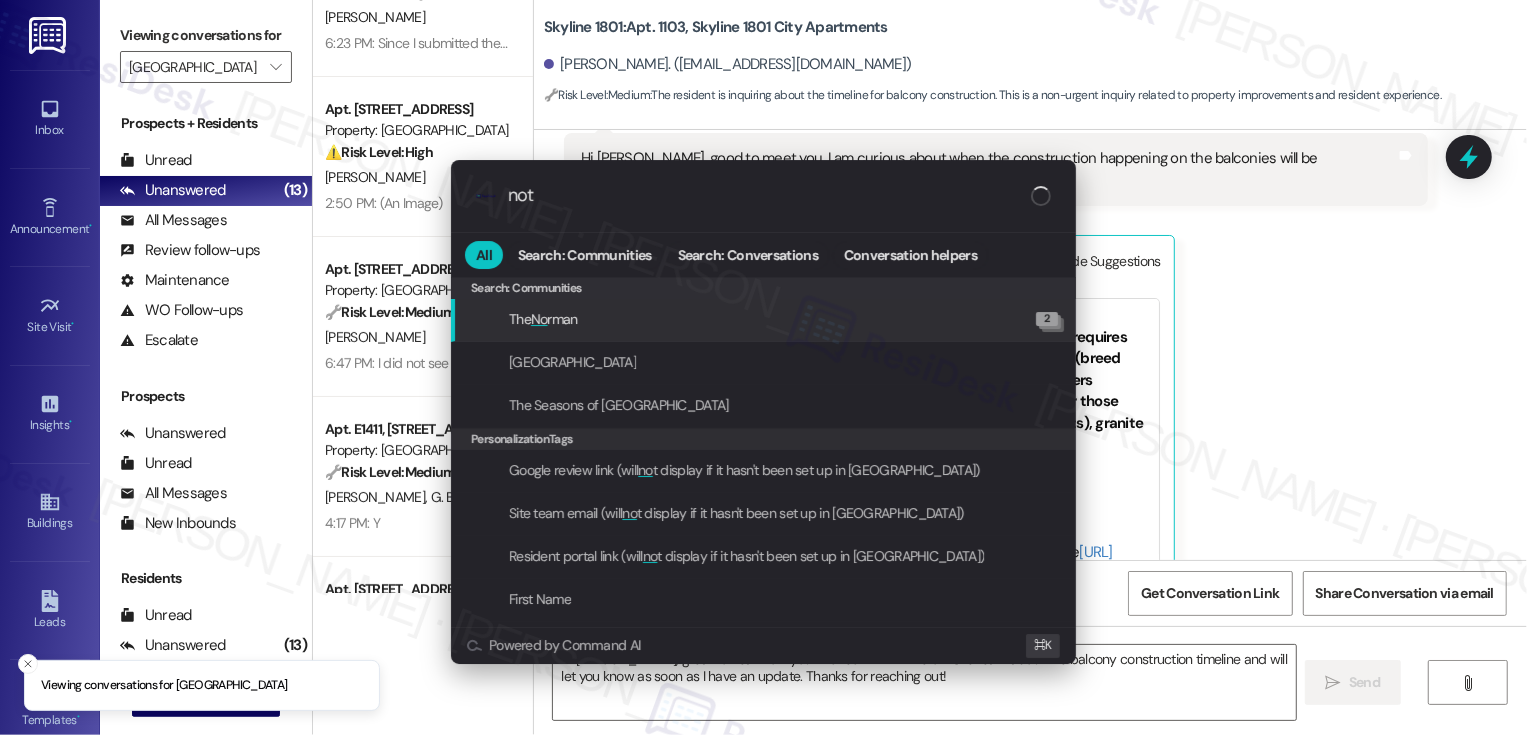 type on "note" 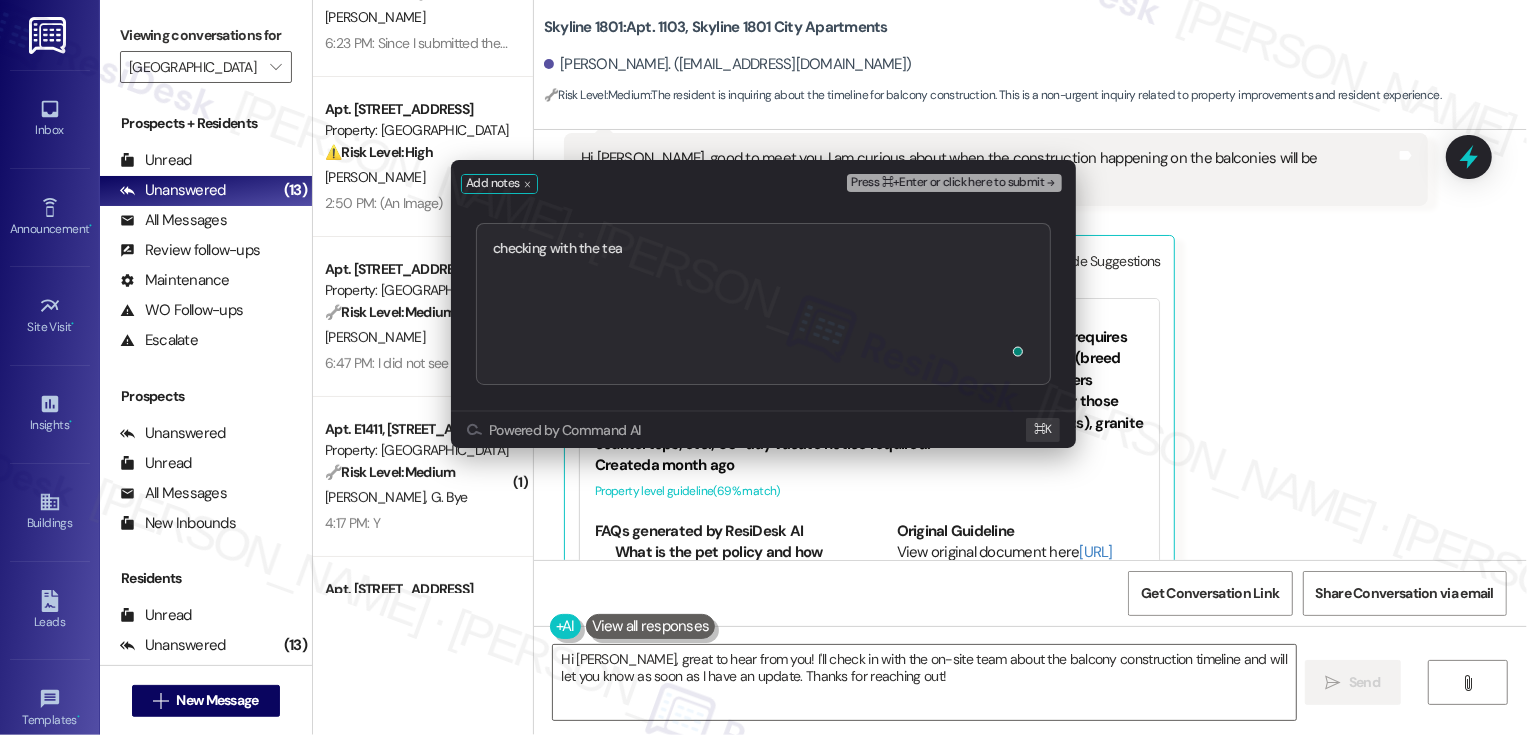 type on "checking with the team" 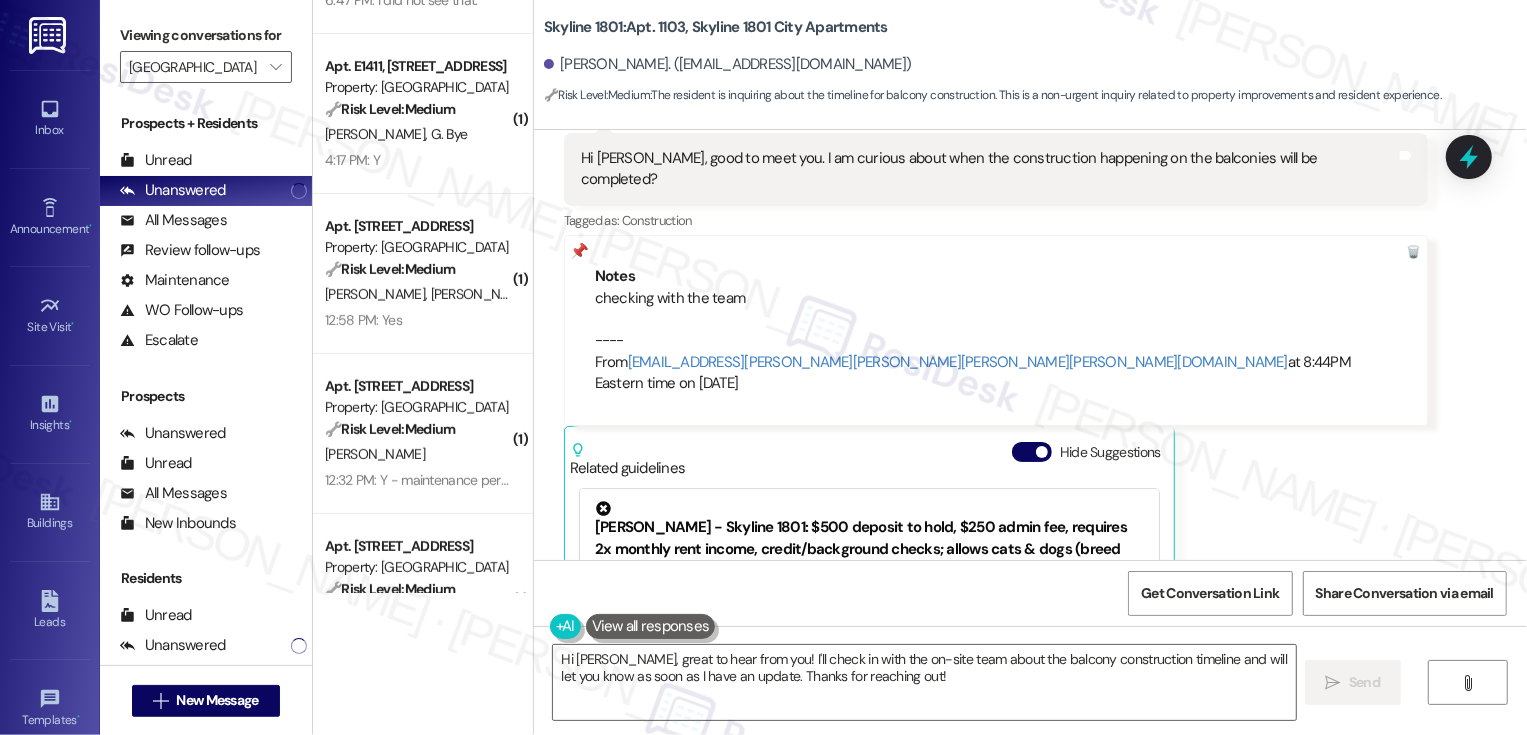 scroll, scrollTop: 485, scrollLeft: 0, axis: vertical 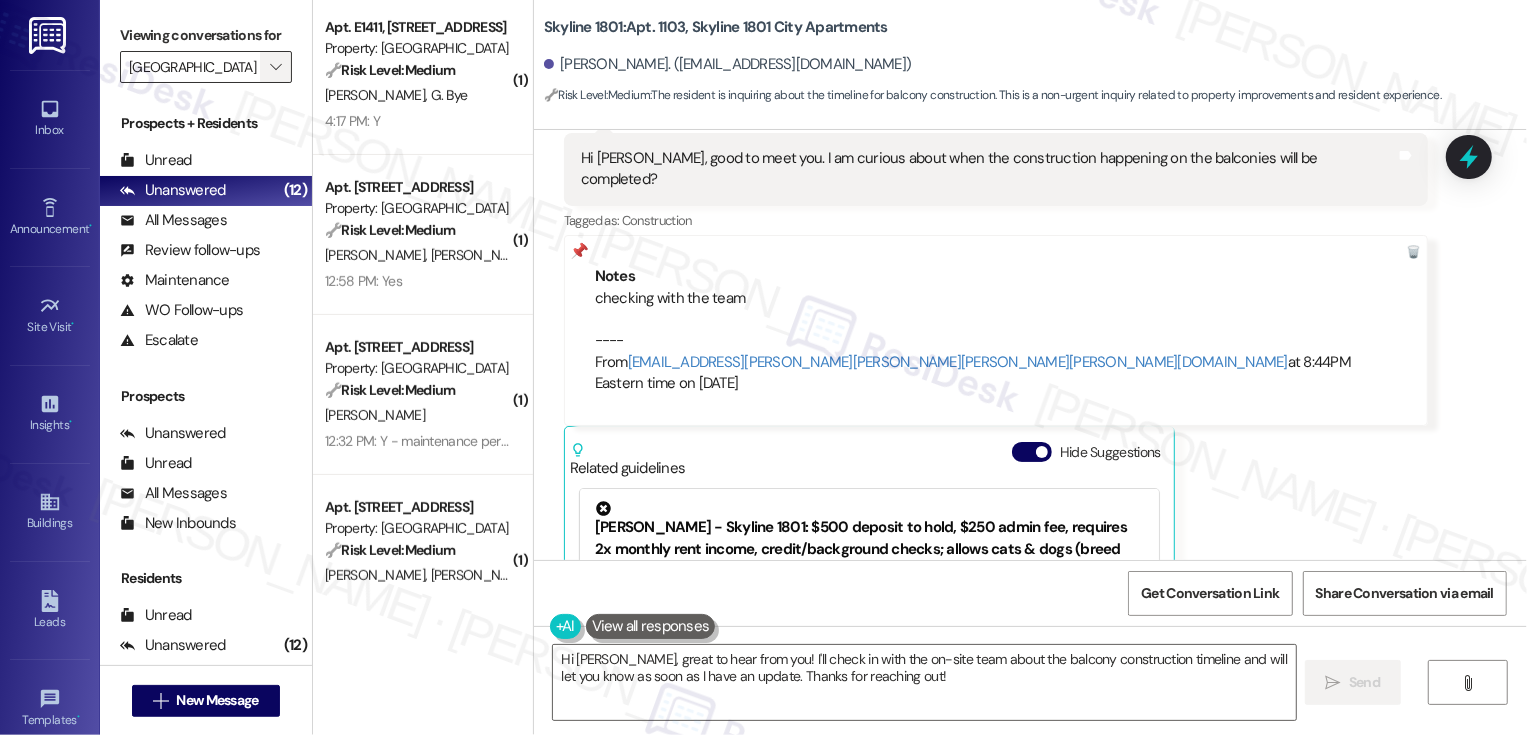 click on "" at bounding box center (275, 67) 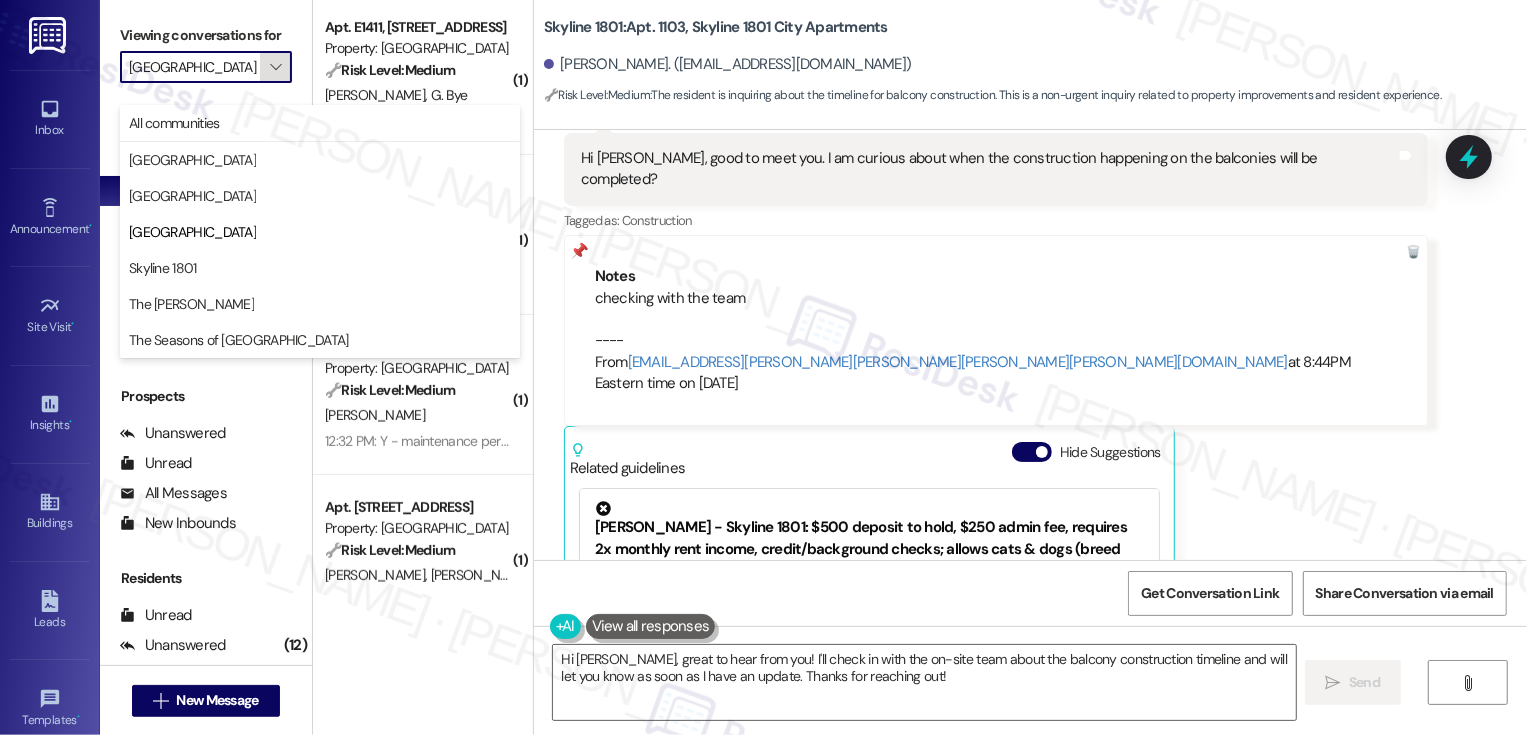 scroll, scrollTop: 0, scrollLeft: 4, axis: horizontal 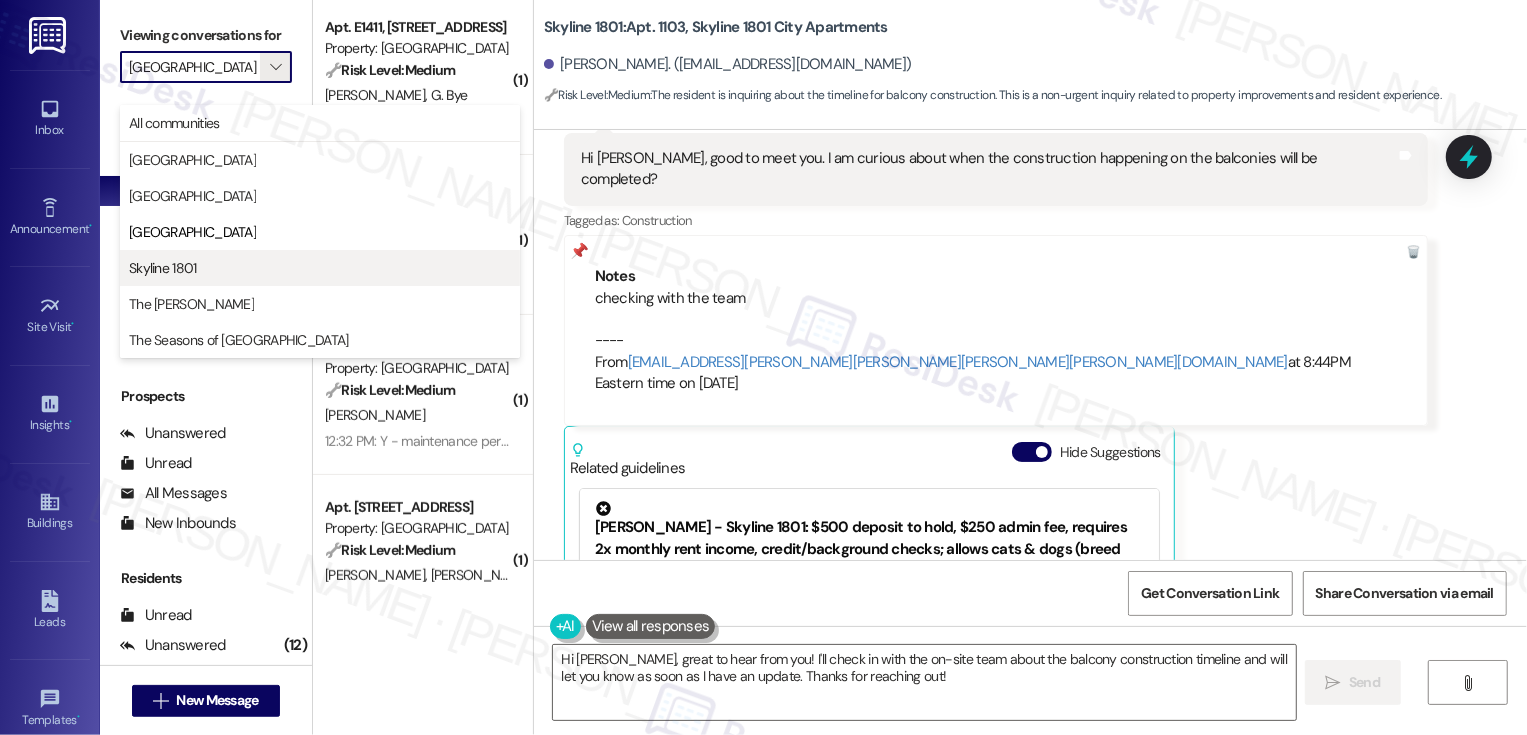 click on "Skyline 1801" at bounding box center [320, 268] 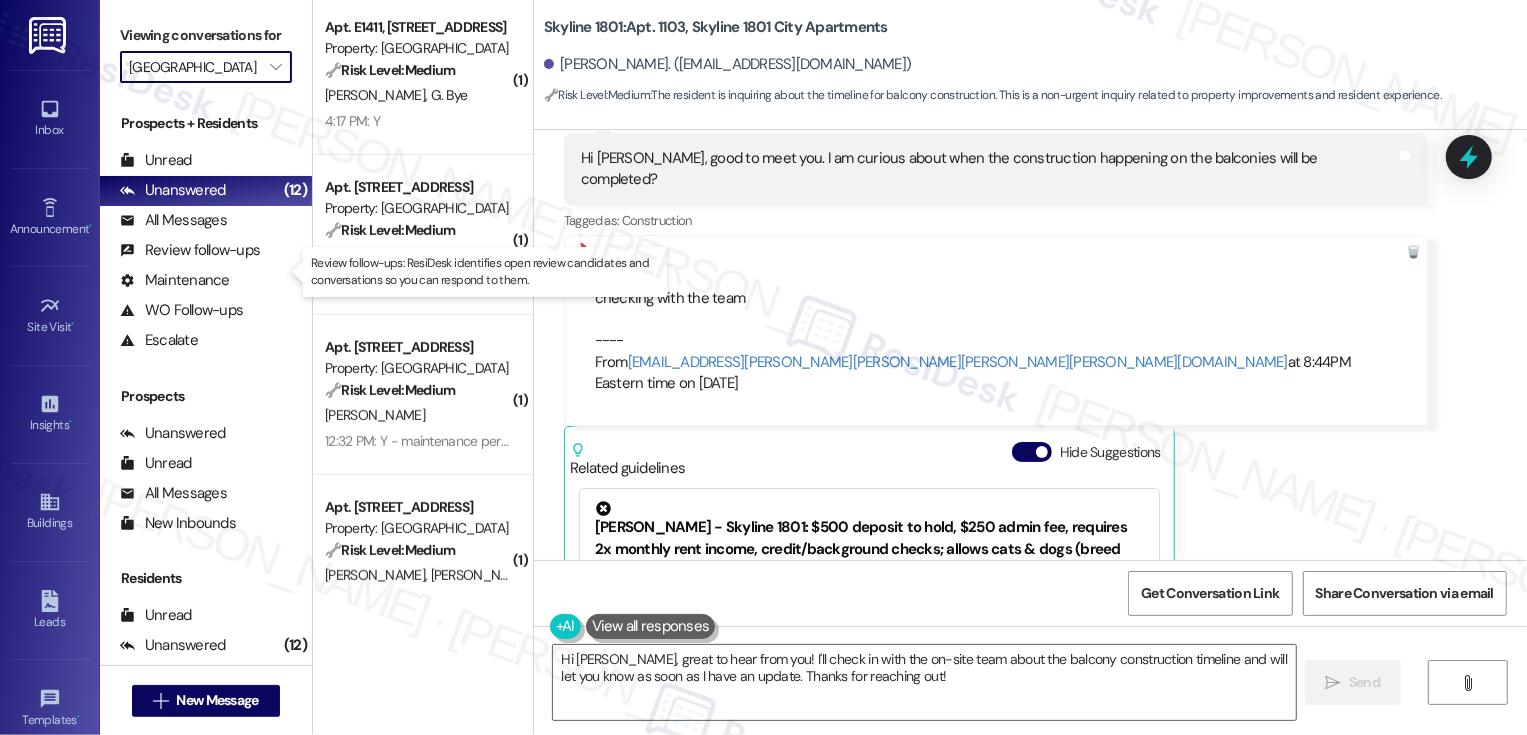 type on "Skyline 1801" 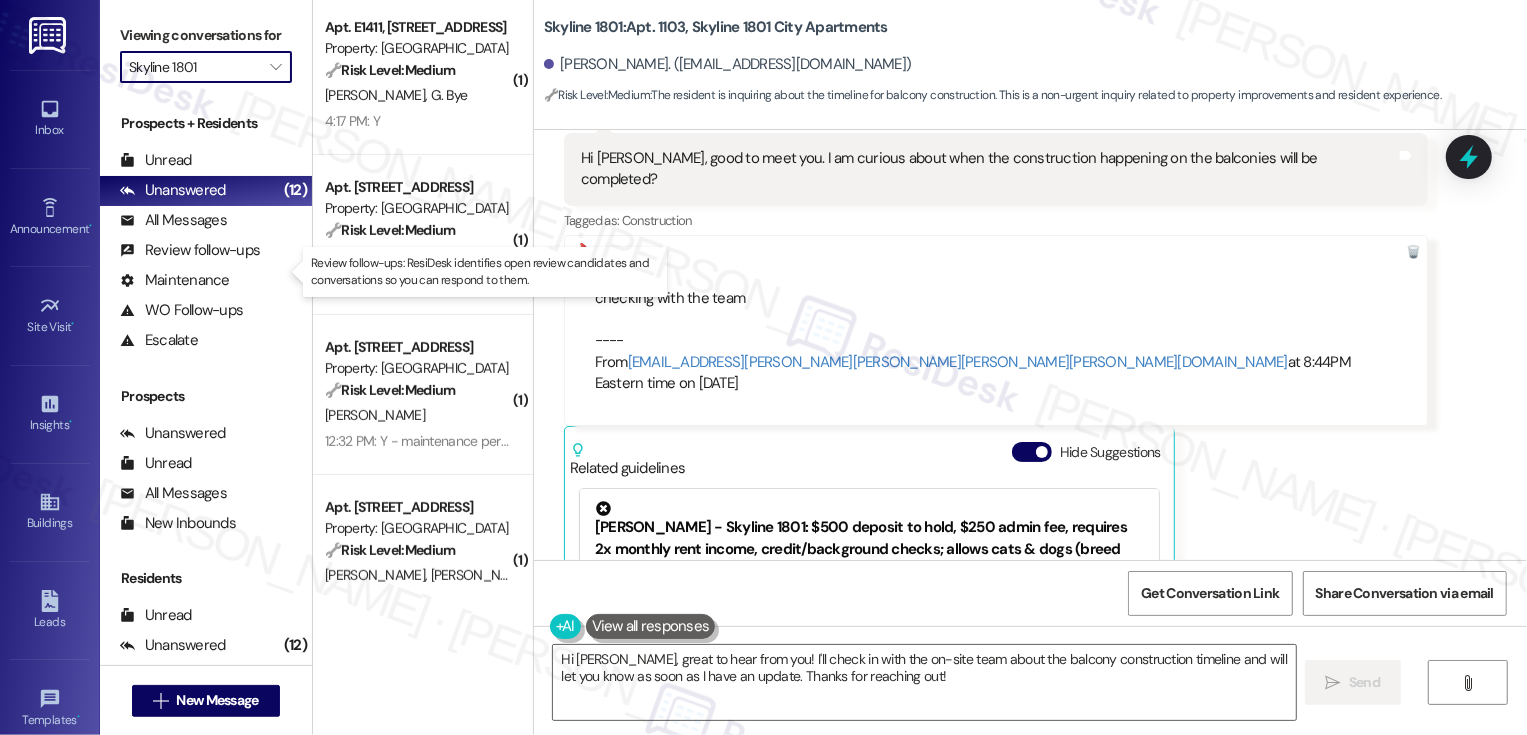 scroll, scrollTop: 0, scrollLeft: 0, axis: both 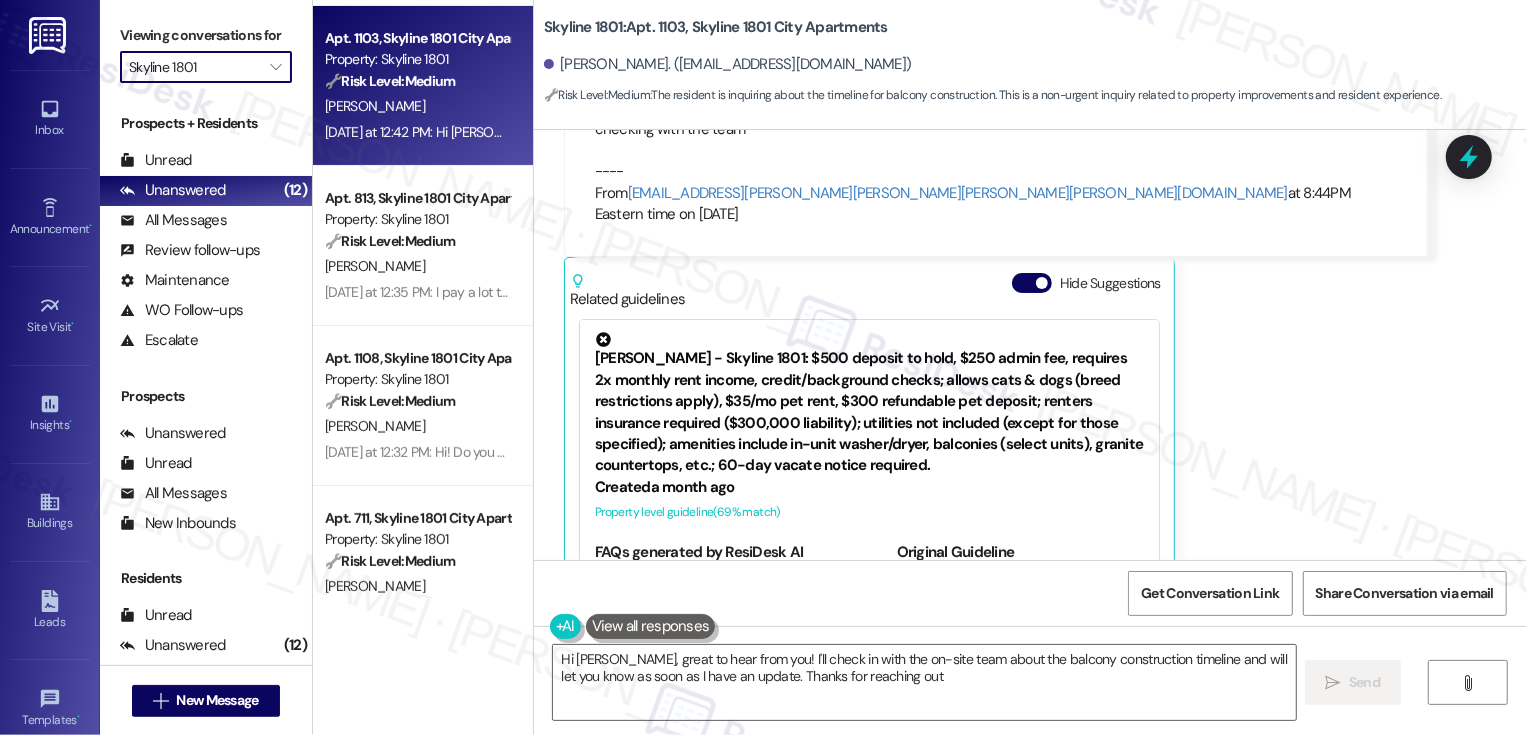 type on "Hi Frank, great to hear from you! I'll check in with the on-site team about the balcony construction timeline and will let you know as soon as I have an update. Thanks for reaching out!" 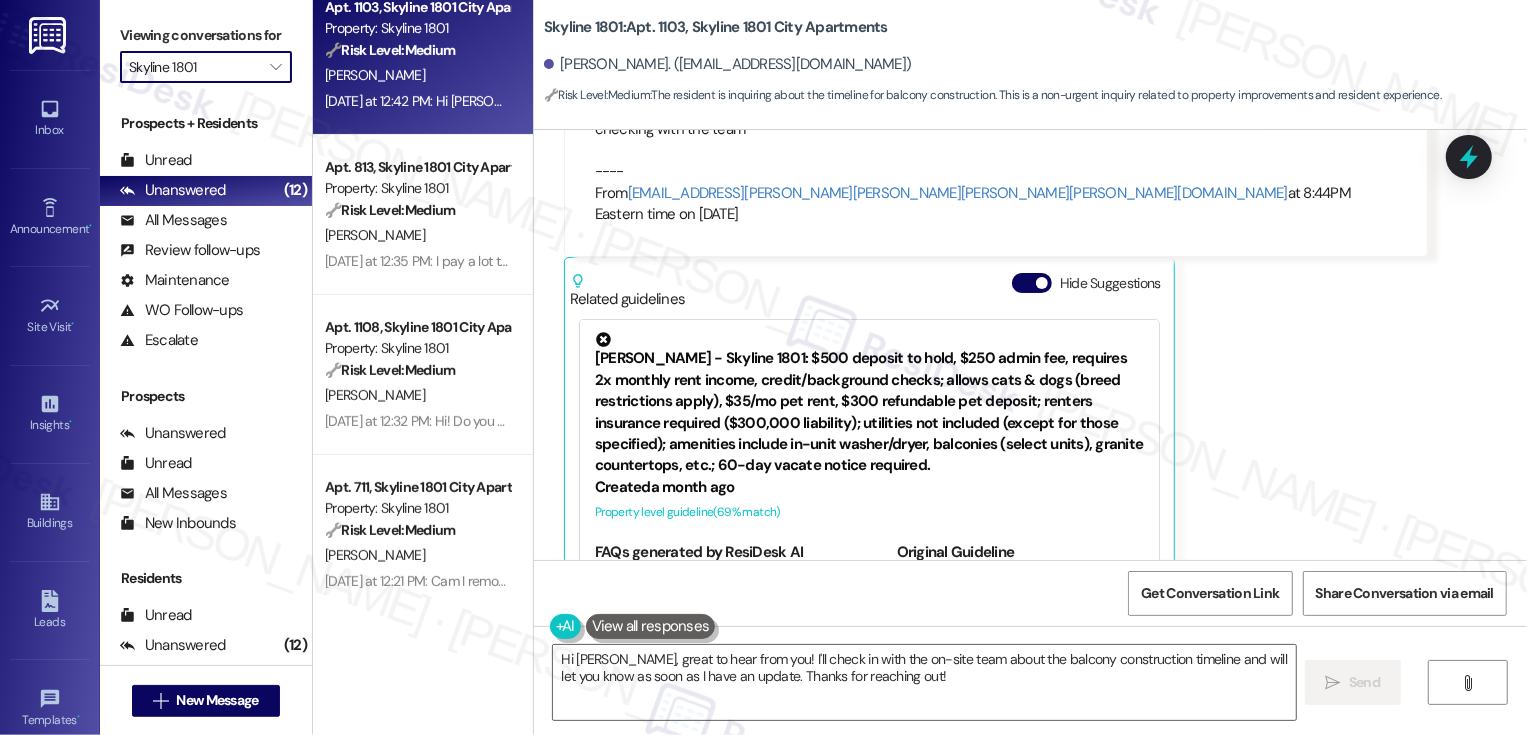 scroll, scrollTop: 348, scrollLeft: 0, axis: vertical 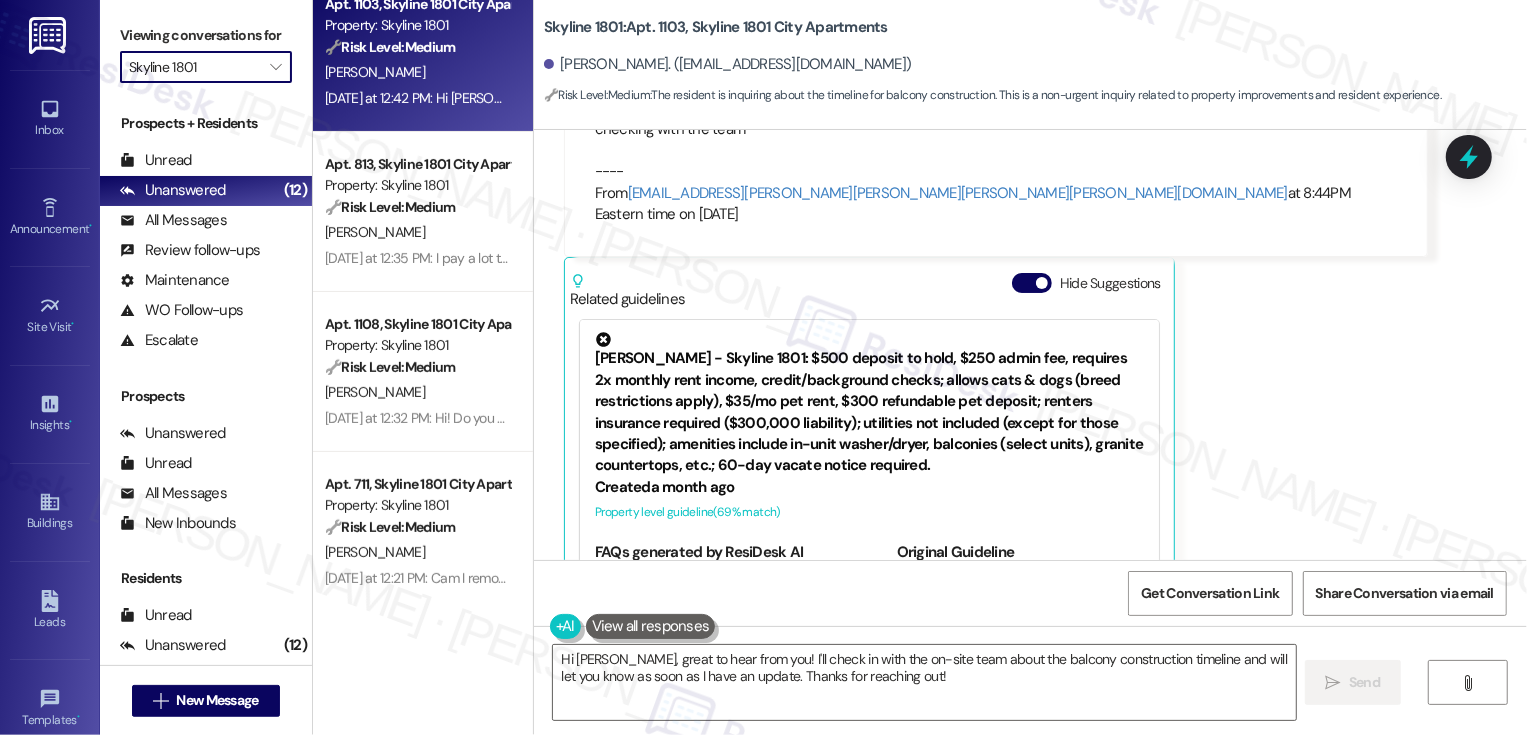 click on "Yesterday at 12:35 PM: I pay a lot to be here- I want my patio back. It's been 6 months  Yesterday at 12:35 PM: I pay a lot to be here- I want my patio back. It's been 6 months" at bounding box center (562, 258) 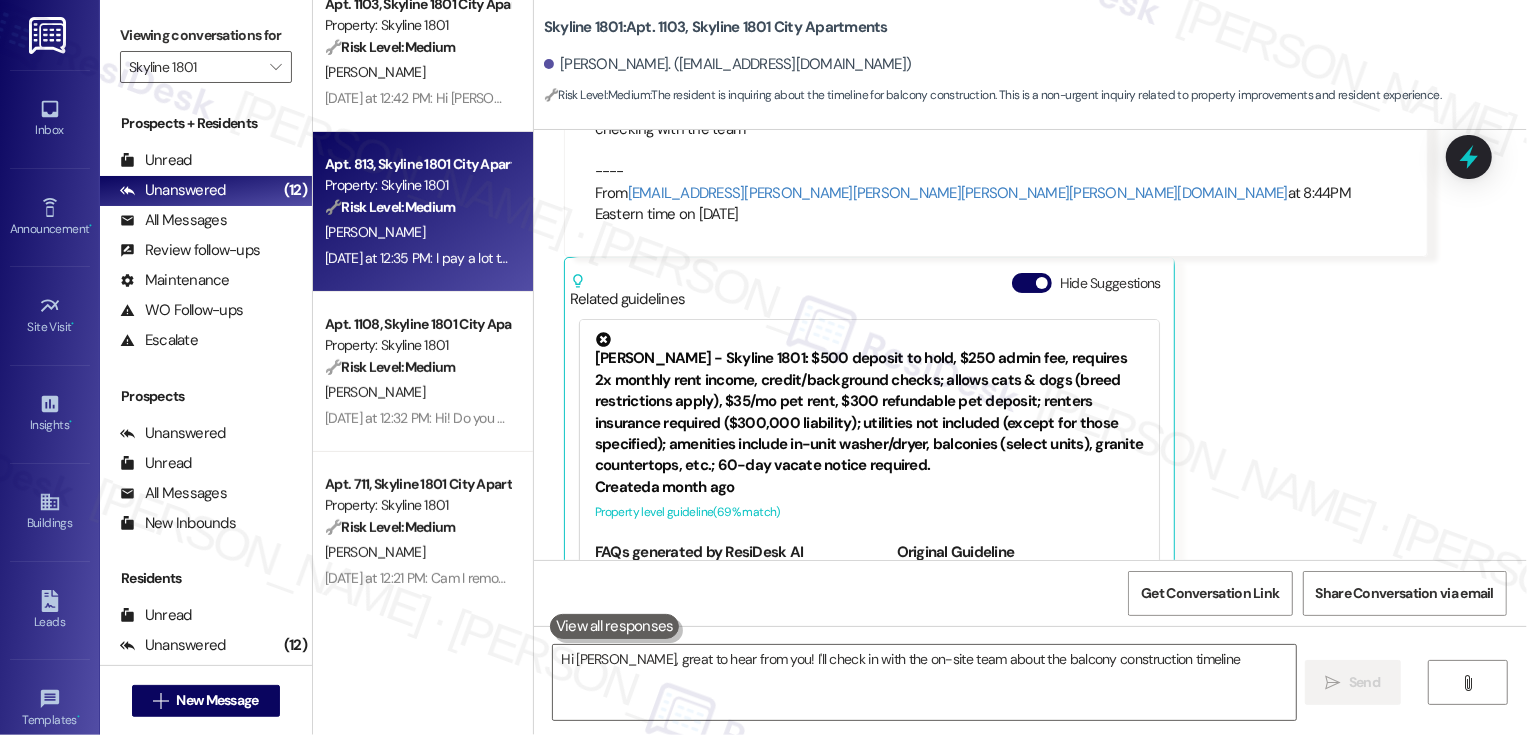 click on "Yesterday at 12:35 PM: I pay a lot to be here- I want my patio back. It's been 6 months  Yesterday at 12:35 PM: I pay a lot to be here- I want my patio back. It's been 6 months" at bounding box center (562, 258) 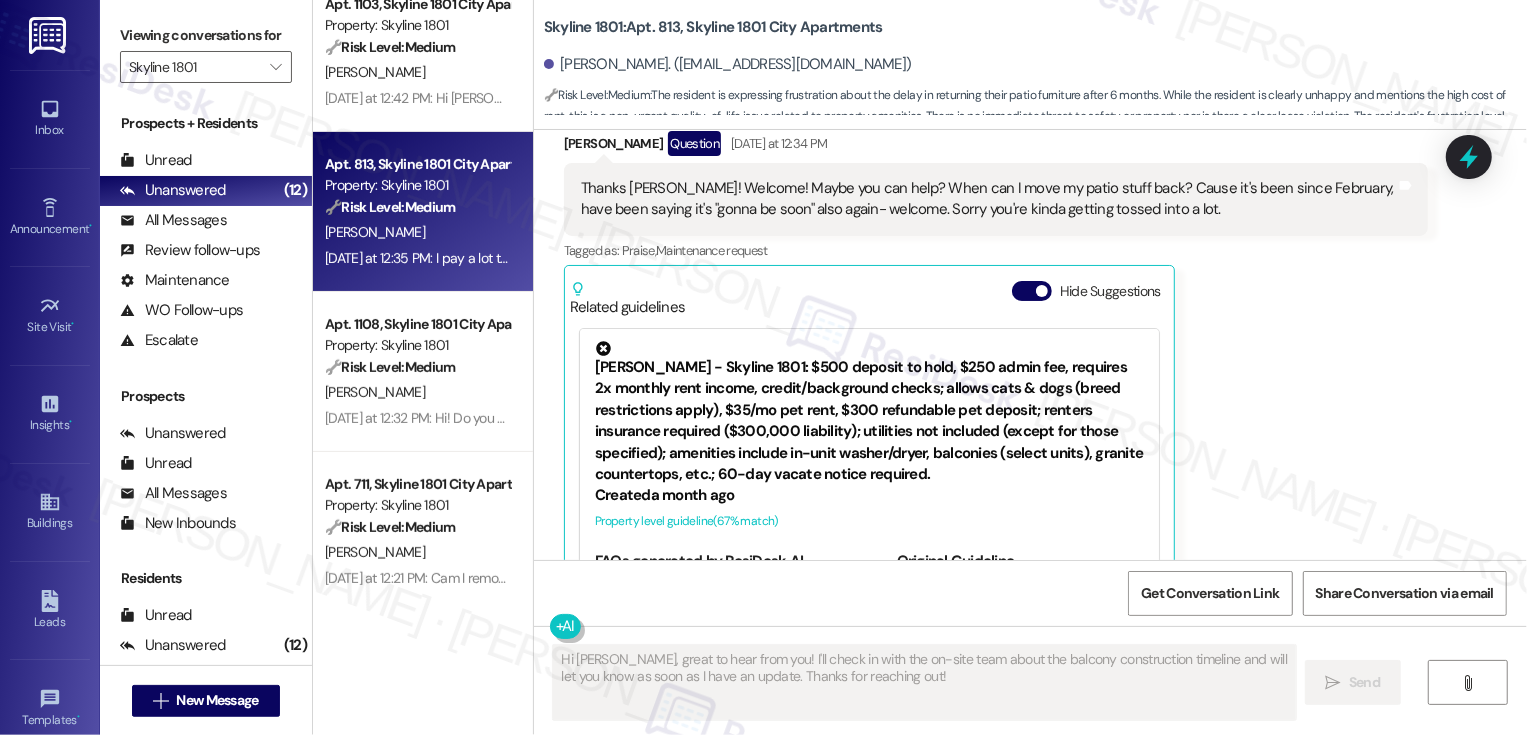 scroll, scrollTop: 326, scrollLeft: 0, axis: vertical 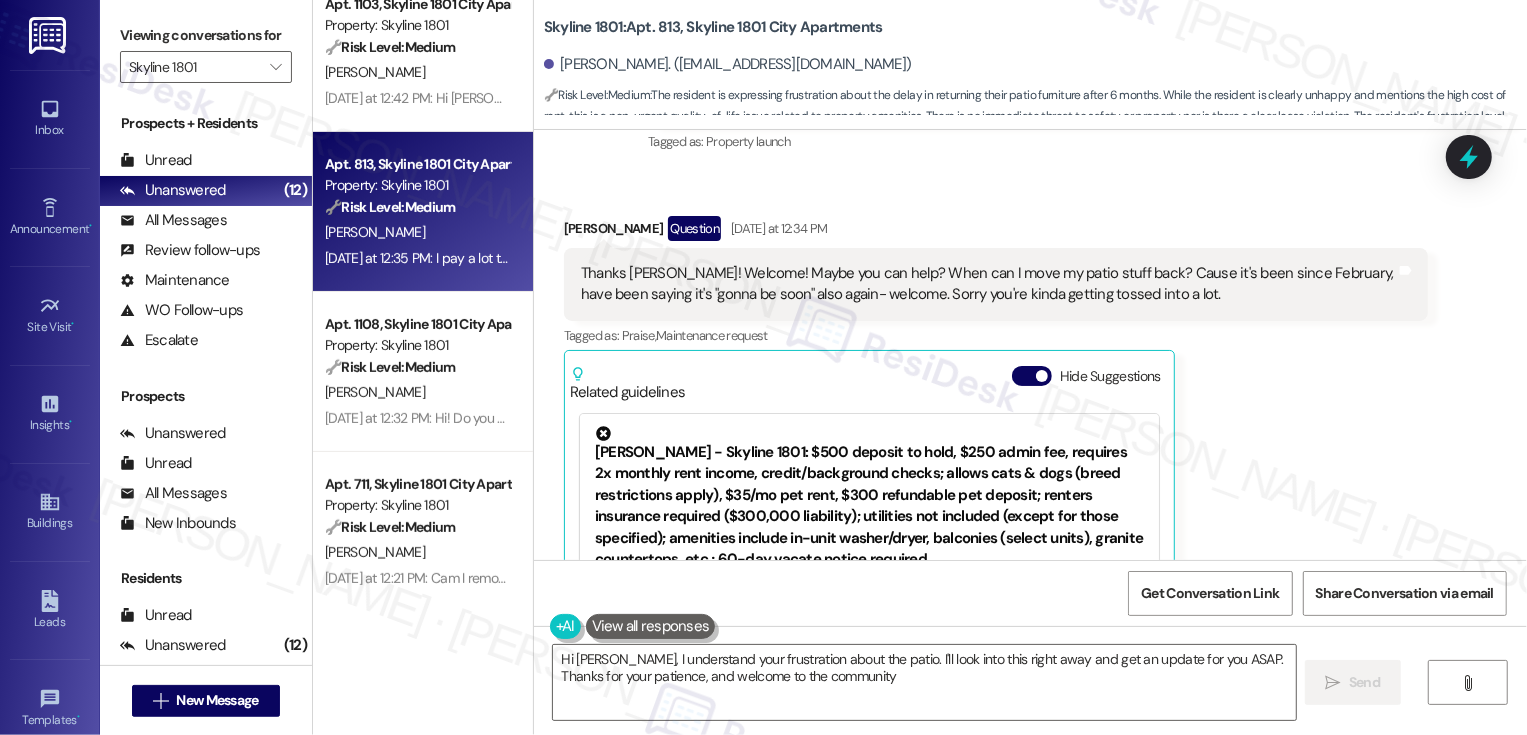 type on "Hi Corey, I understand your frustration about the patio. I'll look into this right away and get an update for you ASAP. Thanks for your patience, and welcome to the community!" 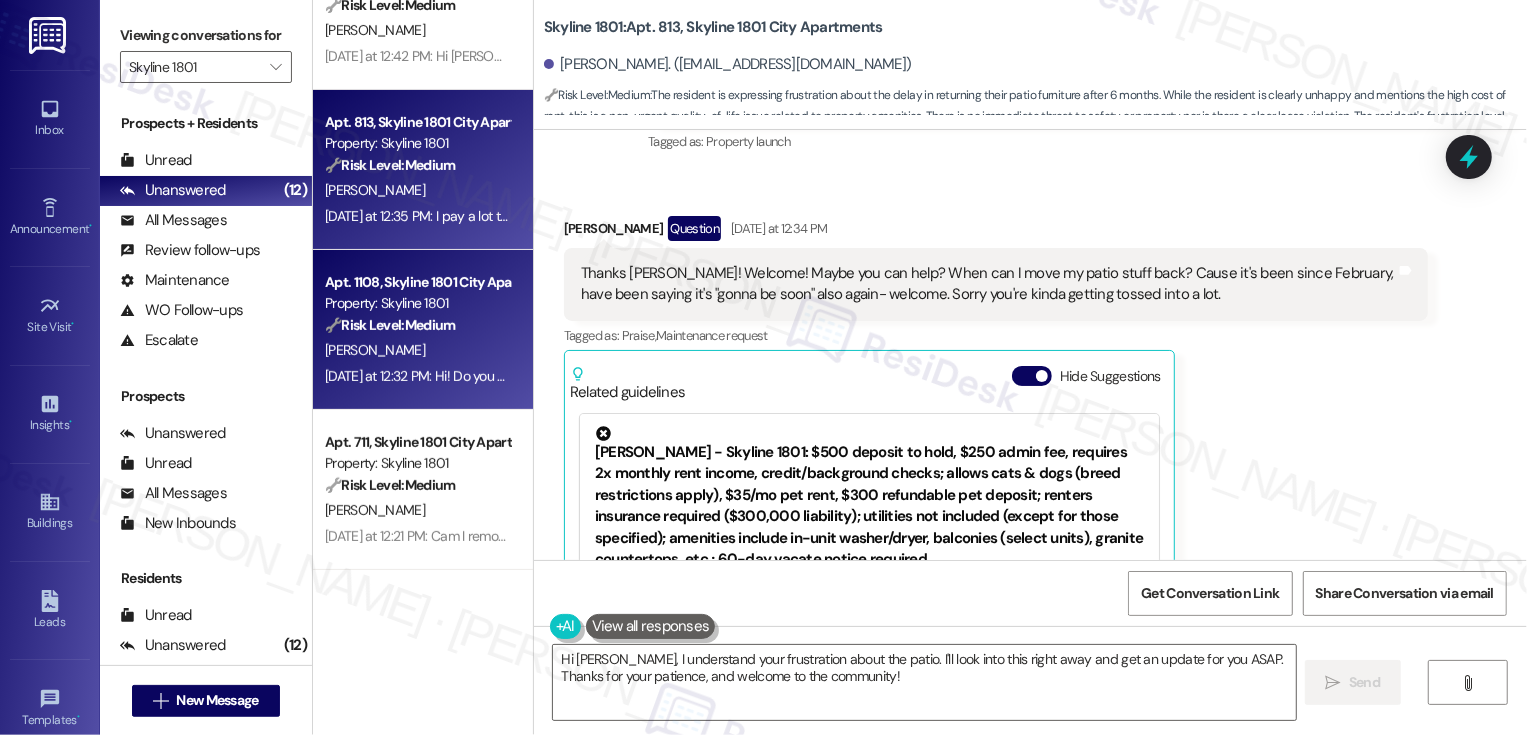 scroll, scrollTop: 391, scrollLeft: 0, axis: vertical 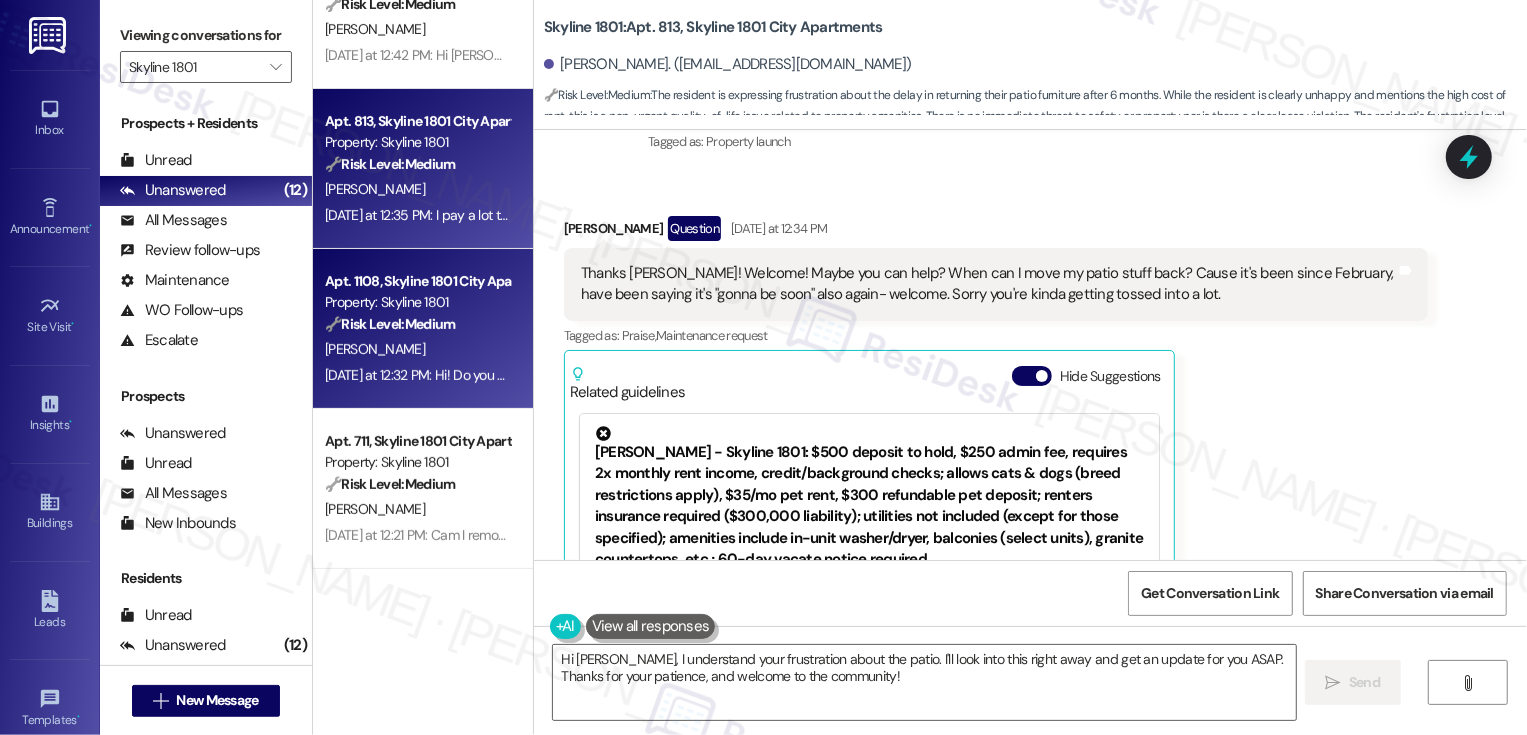 click on "N. Gottschalk" at bounding box center [417, 349] 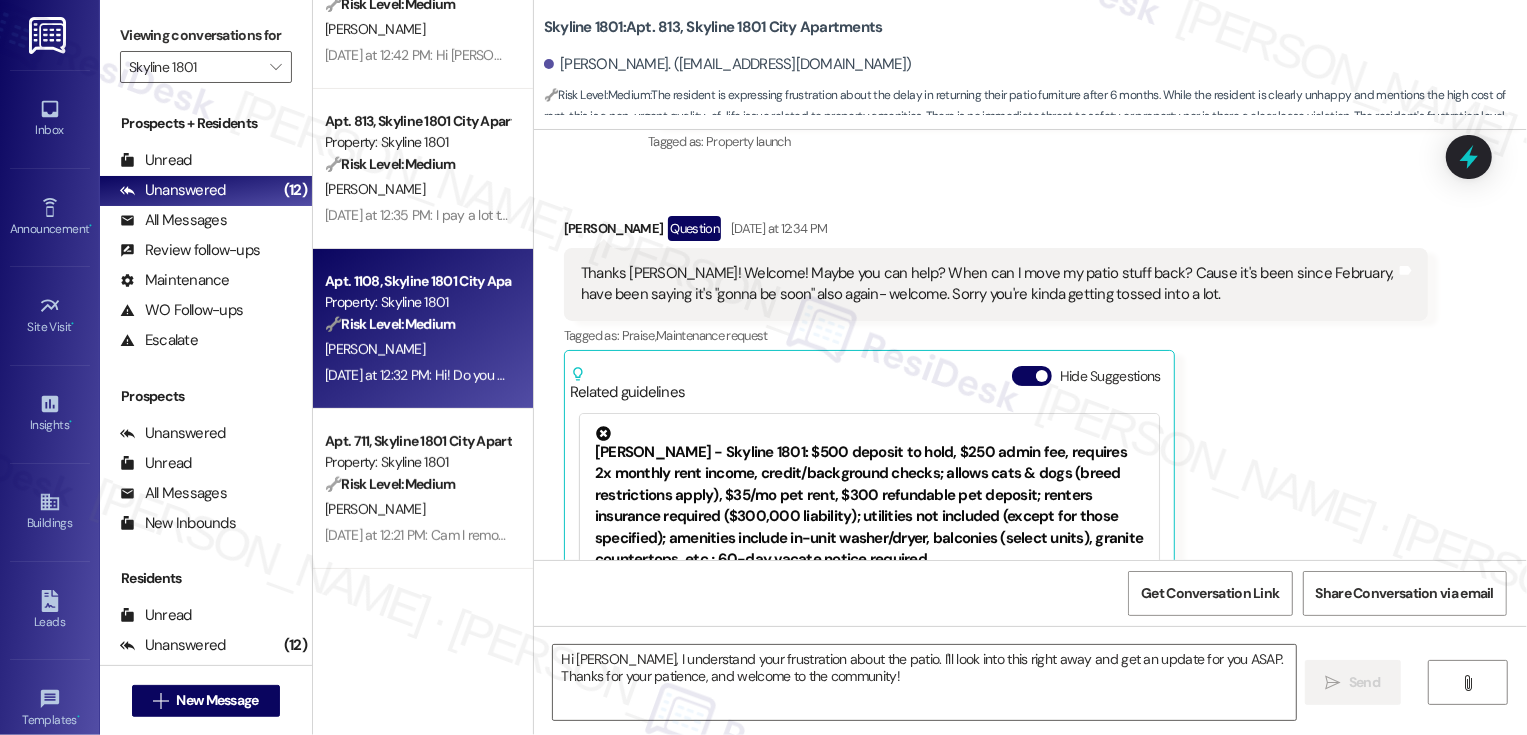 click on "N. Gottschalk" at bounding box center (417, 349) 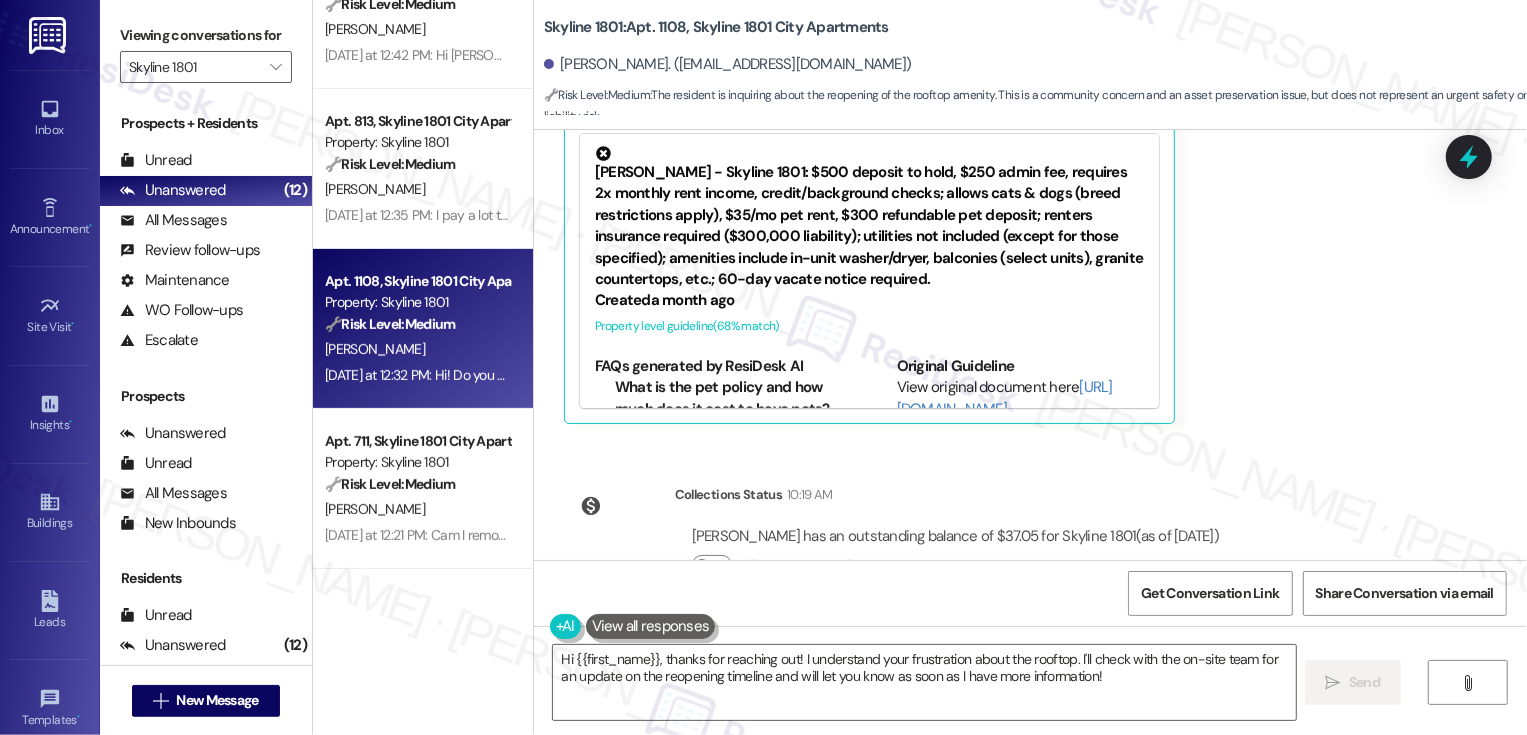 scroll, scrollTop: 643, scrollLeft: 0, axis: vertical 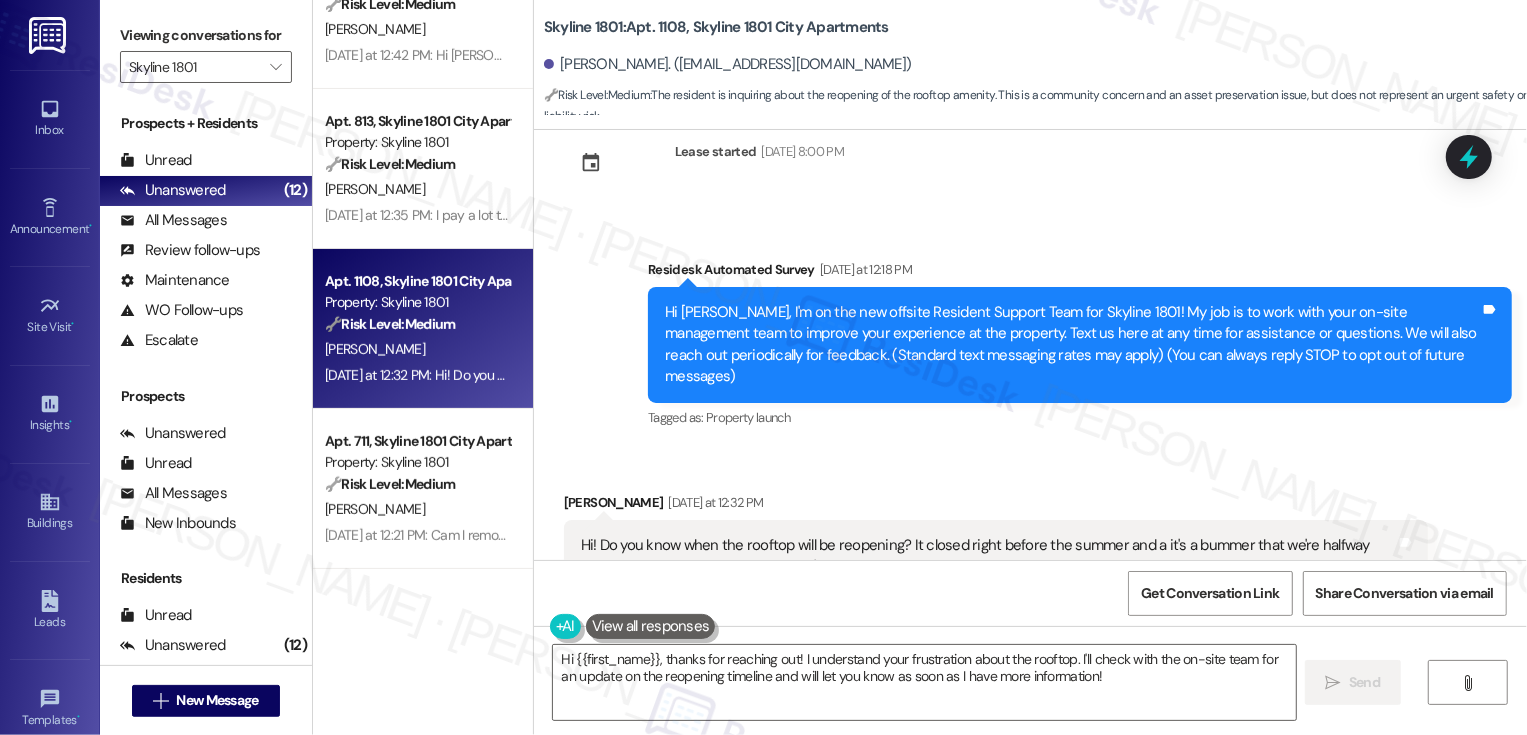 click on "Navar Gottschalk Yesterday at 12:32 PM" at bounding box center (996, 506) 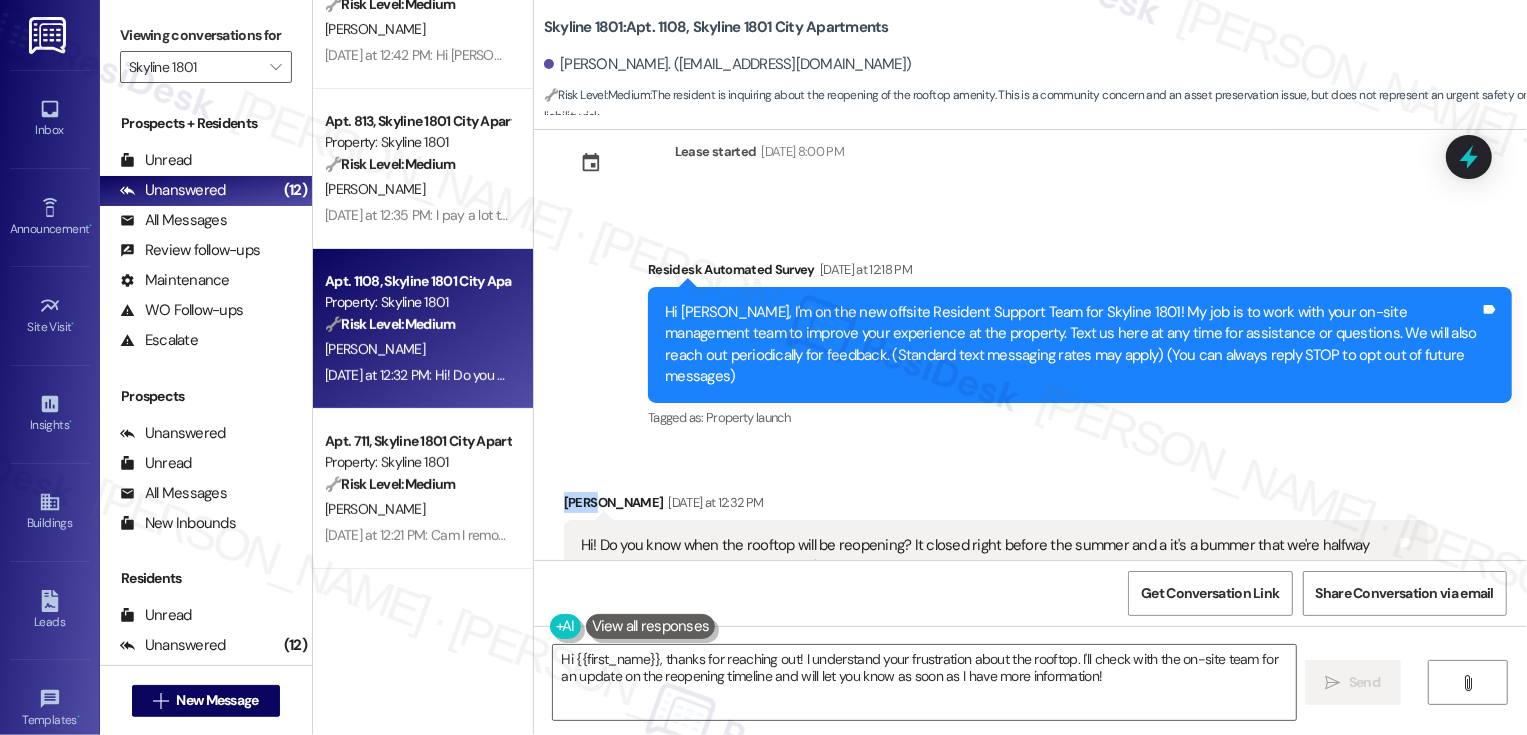 click on "Navar Gottschalk Yesterday at 12:32 PM" at bounding box center (996, 506) 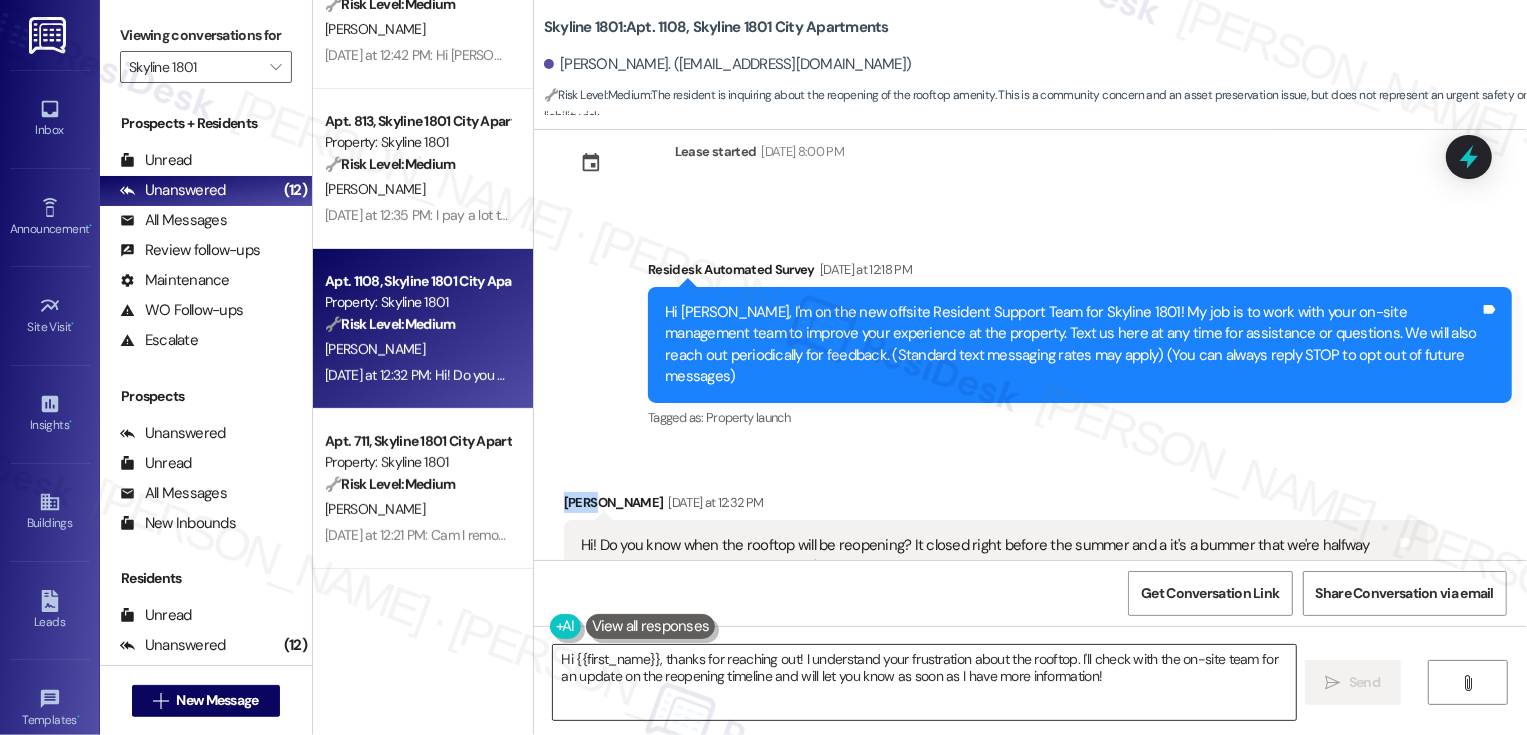 click on "Hi {{first_name}}, thanks for reaching out! I understand your frustration about the rooftop. I'll check with the on-site team for an update on the reopening timeline and will let you know as soon as I have more information!" at bounding box center (924, 682) 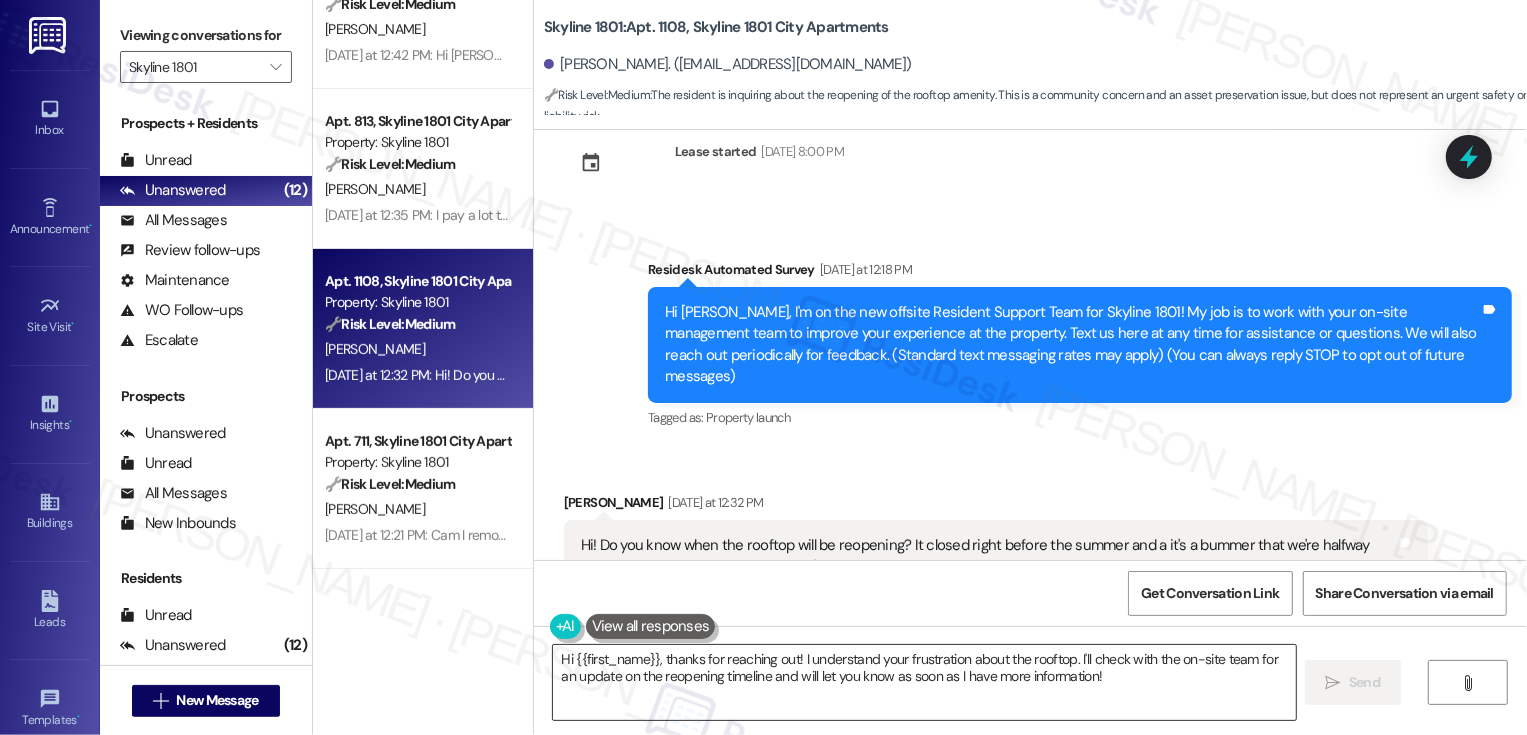 click on "Hi {{first_name}}, thanks for reaching out! I understand your frustration about the rooftop. I'll check with the on-site team for an update on the reopening timeline and will let you know as soon as I have more information!" at bounding box center (924, 682) 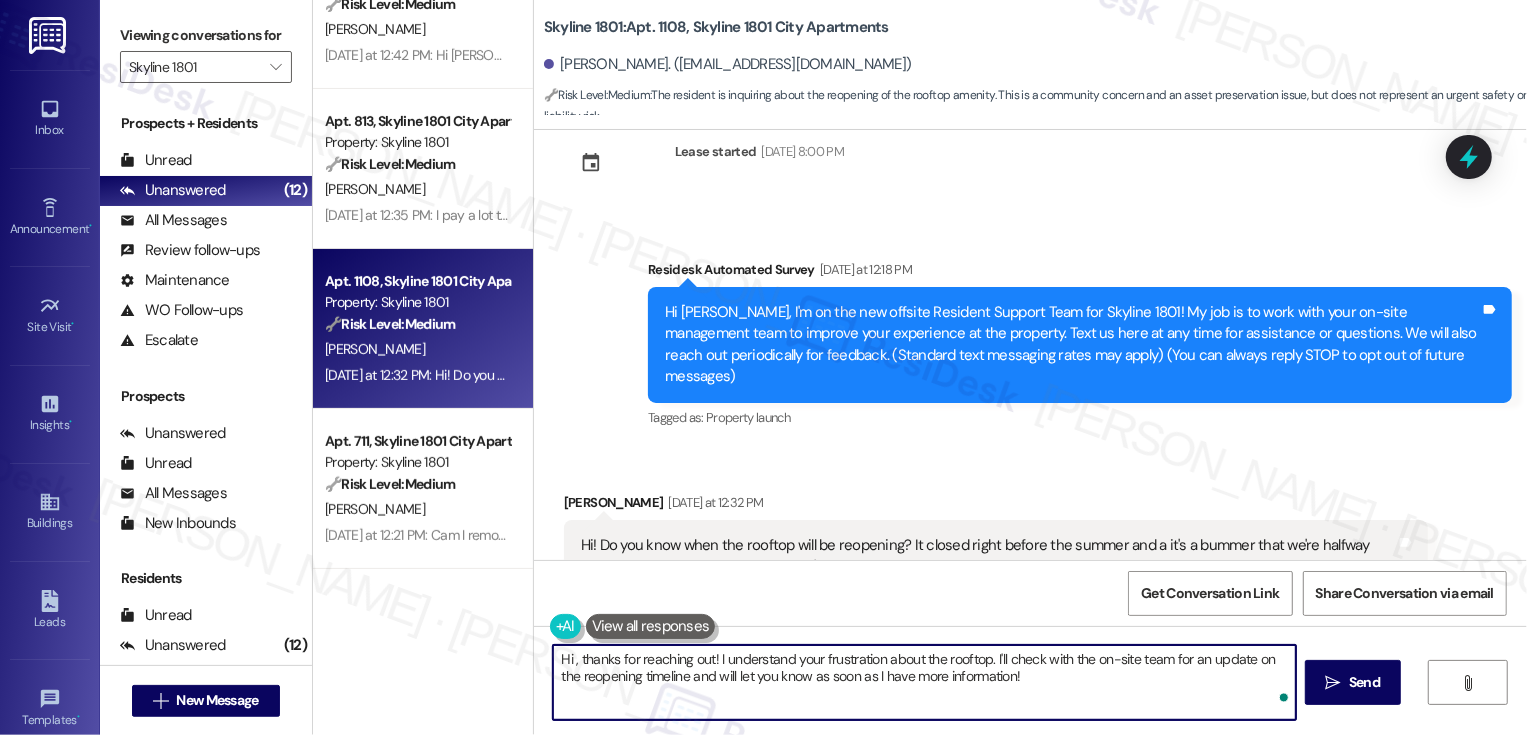 paste on "Navar" 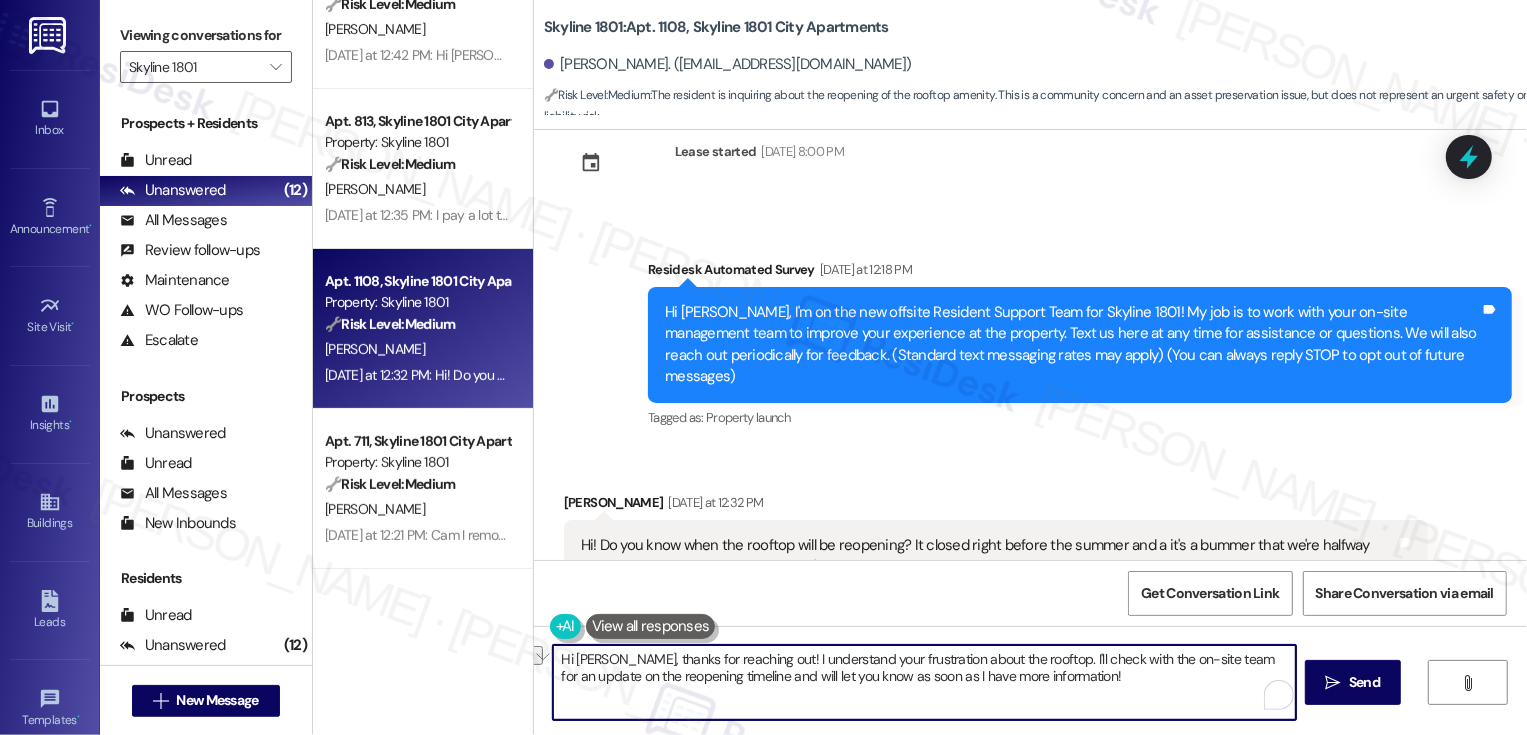 drag, startPoint x: 600, startPoint y: 658, endPoint x: 736, endPoint y: 669, distance: 136.44412 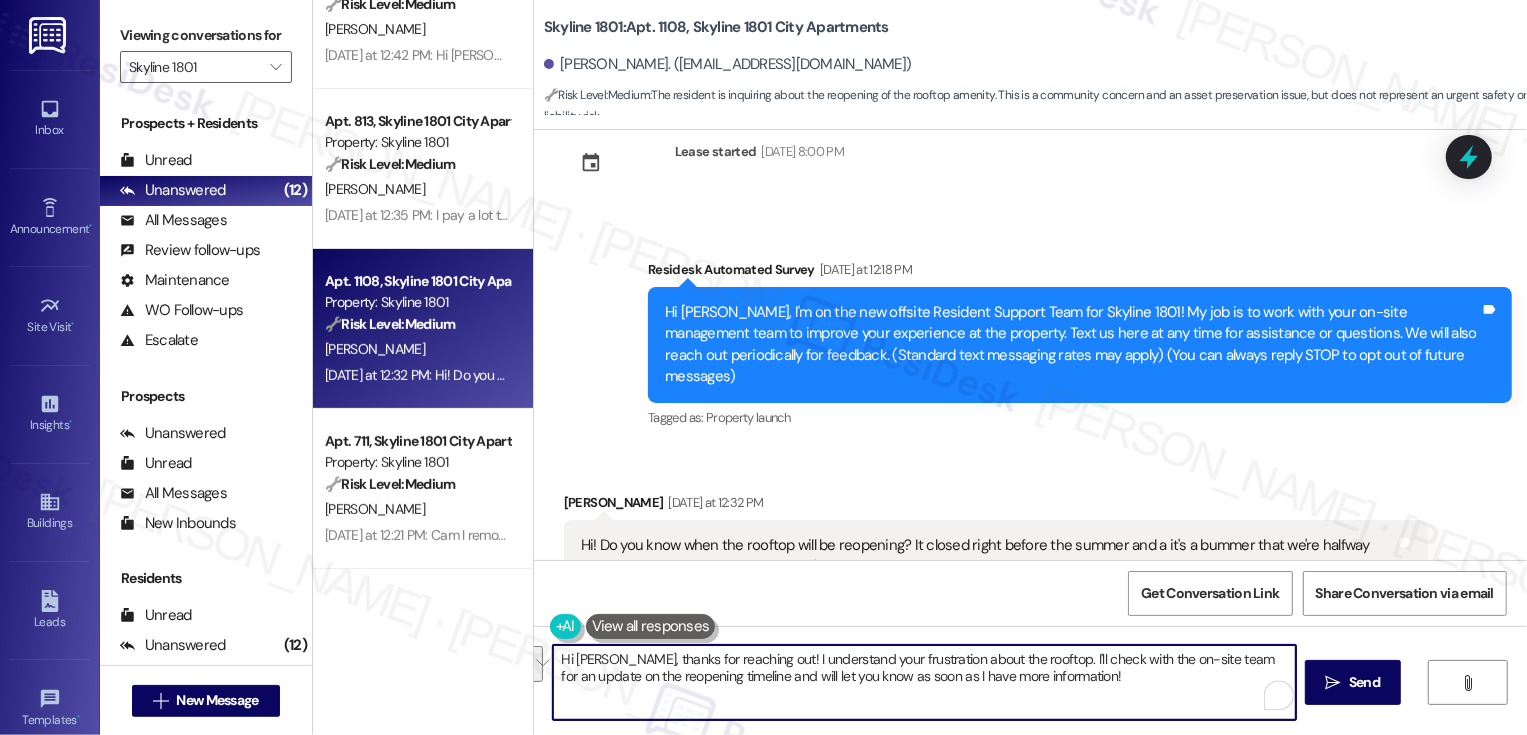 click on "Hi Navar, thanks for reaching out! I understand your frustration about the rooftop. I'll check with the on-site team for an update on the reopening timeline and will let you know as soon as I have more information!" at bounding box center (924, 682) 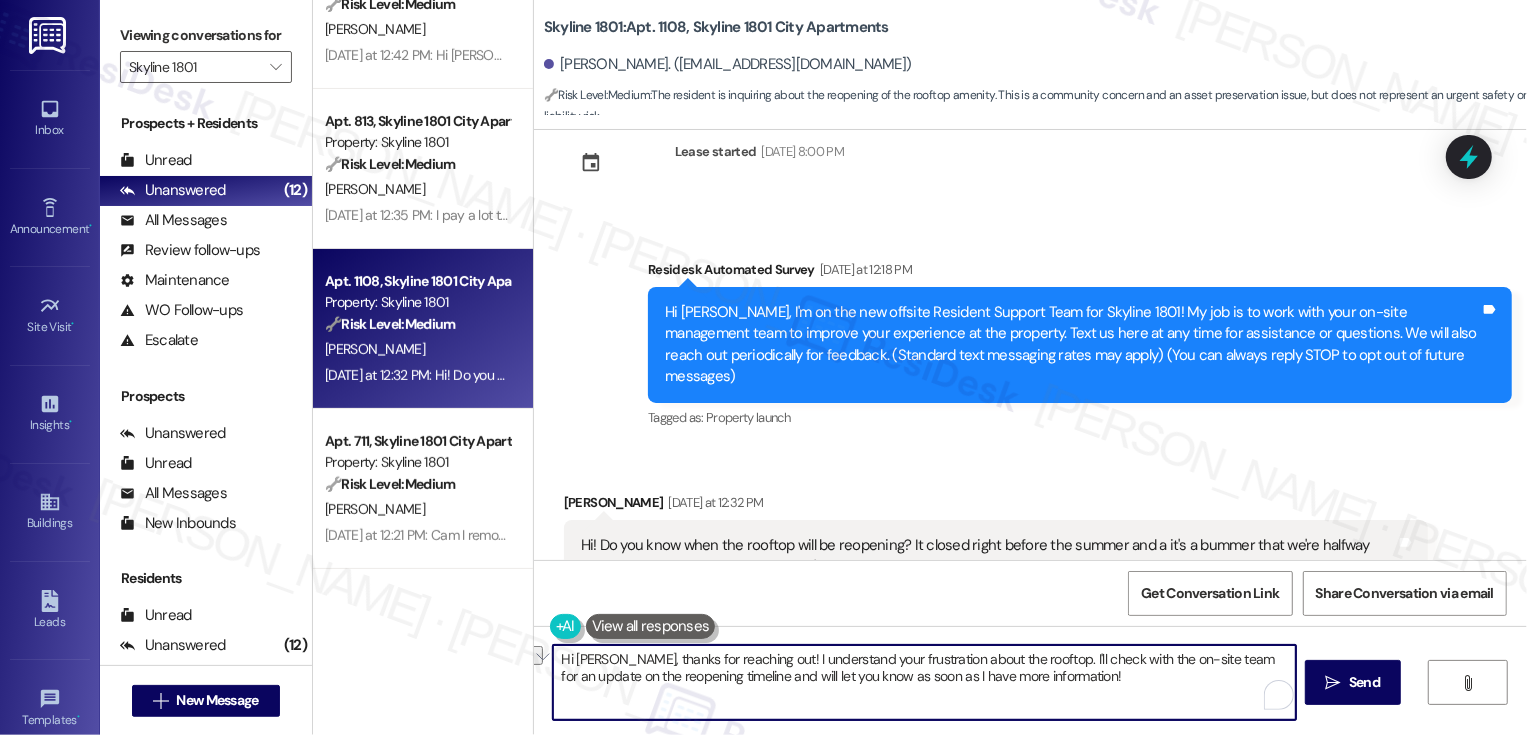 drag, startPoint x: 601, startPoint y: 658, endPoint x: 736, endPoint y: 664, distance: 135.13327 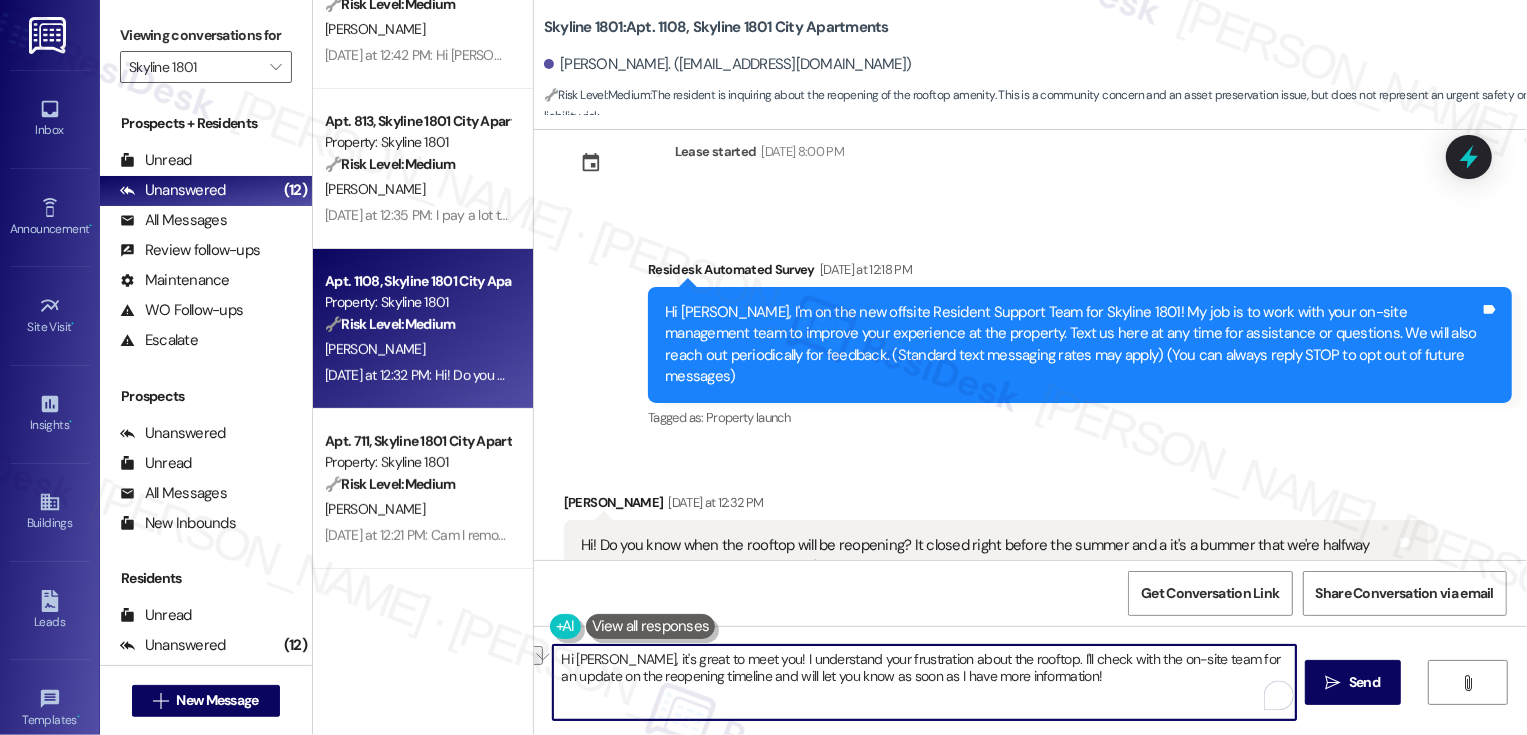drag, startPoint x: 735, startPoint y: 661, endPoint x: 893, endPoint y: 661, distance: 158 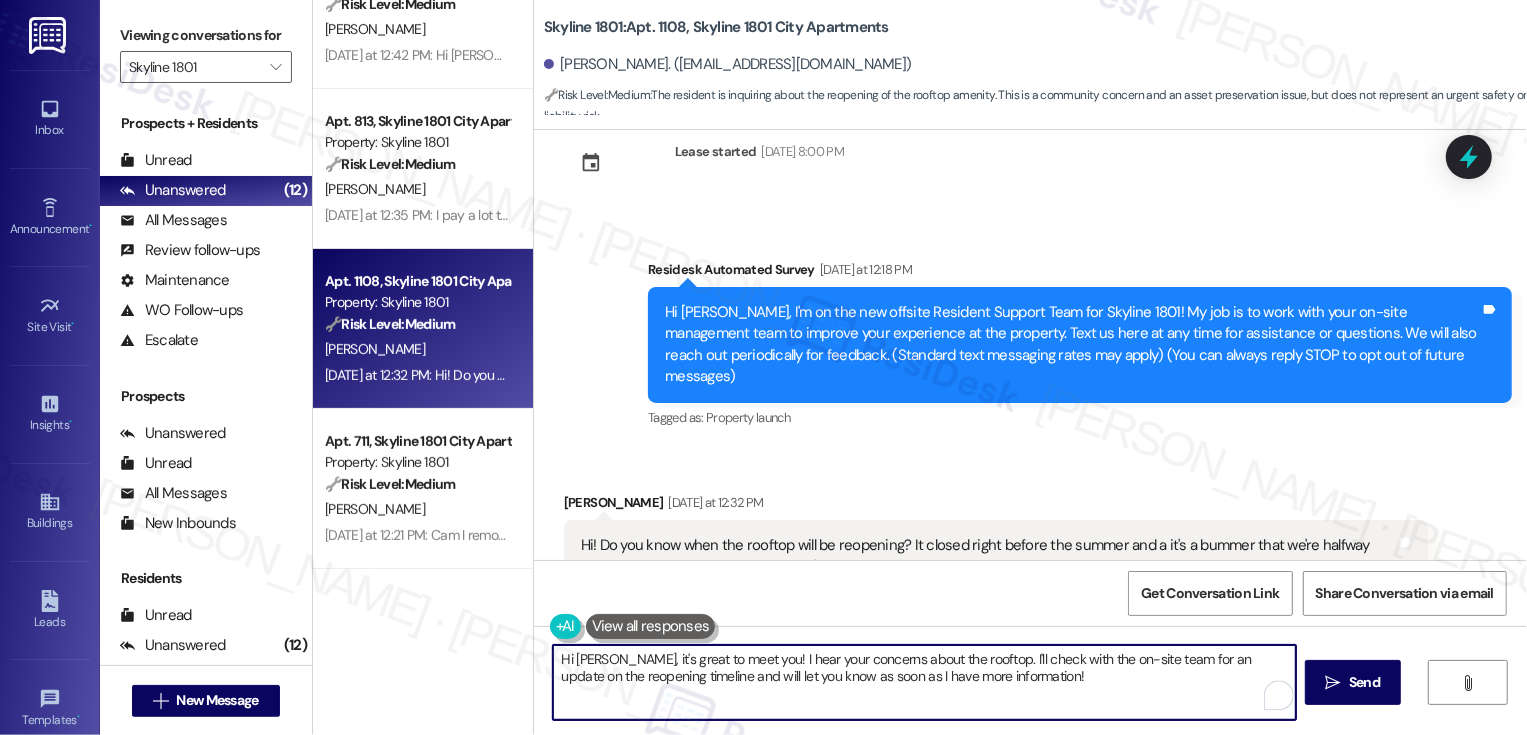 drag, startPoint x: 1065, startPoint y: 661, endPoint x: 1095, endPoint y: 662, distance: 30.016663 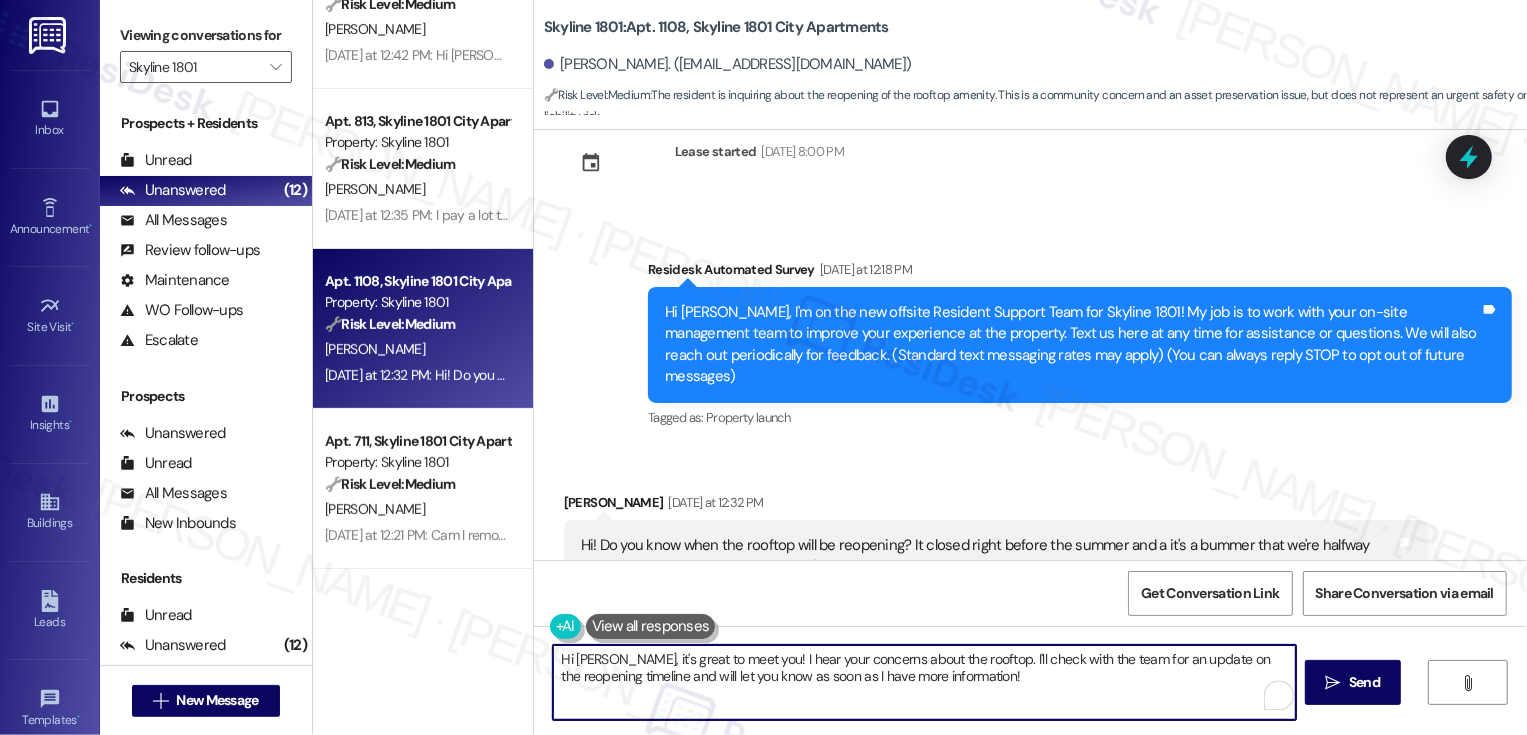 click on "Hi Navar, it's great to meet you! I hear your concerns about the rooftop. I'll check with the team for an update on the reopening timeline and will let you know as soon as I have more information!" at bounding box center [924, 682] 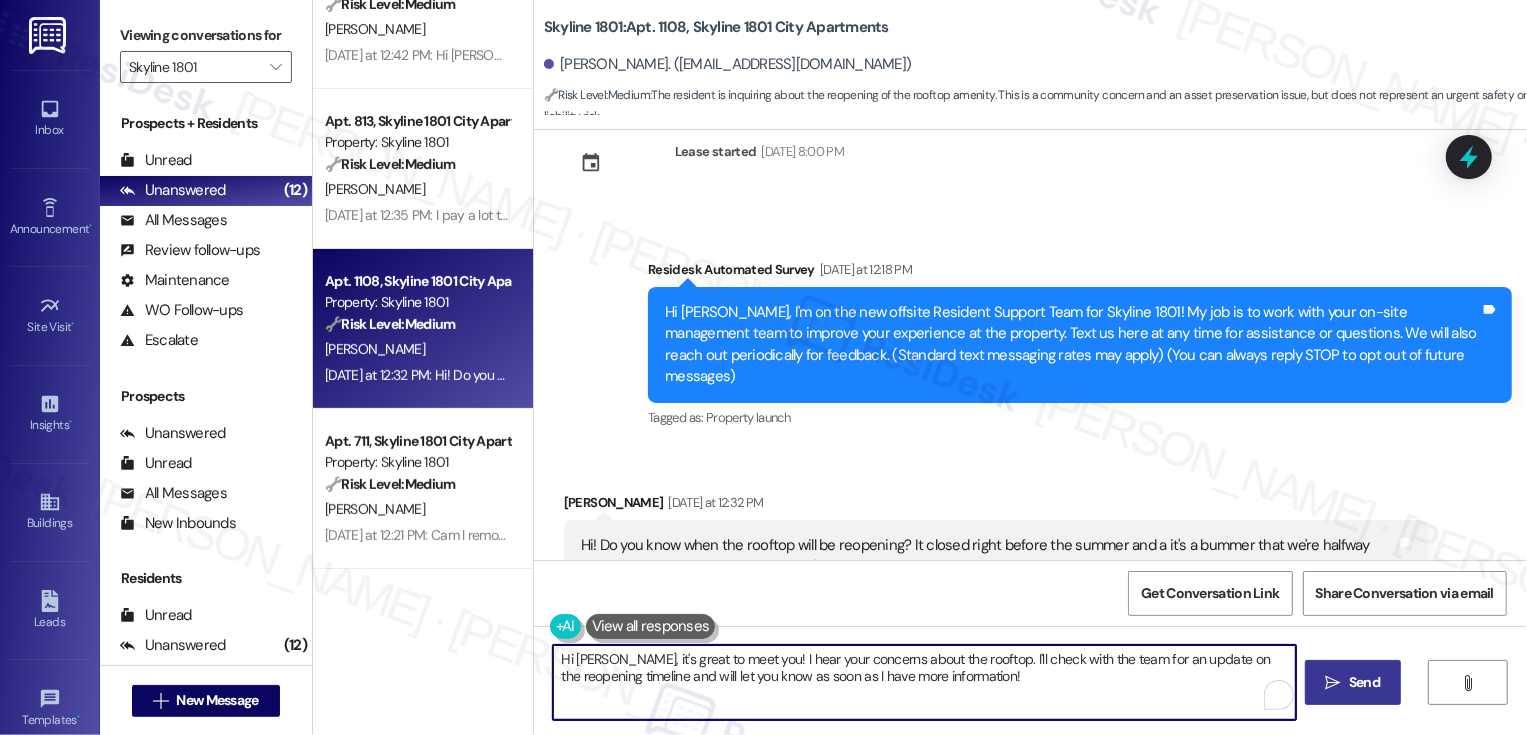 type on "Hi Navar, it's great to meet you! I hear your concerns about the rooftop. I'll check with the team for an update on the reopening timeline and will let you know as soon as I have more information!" 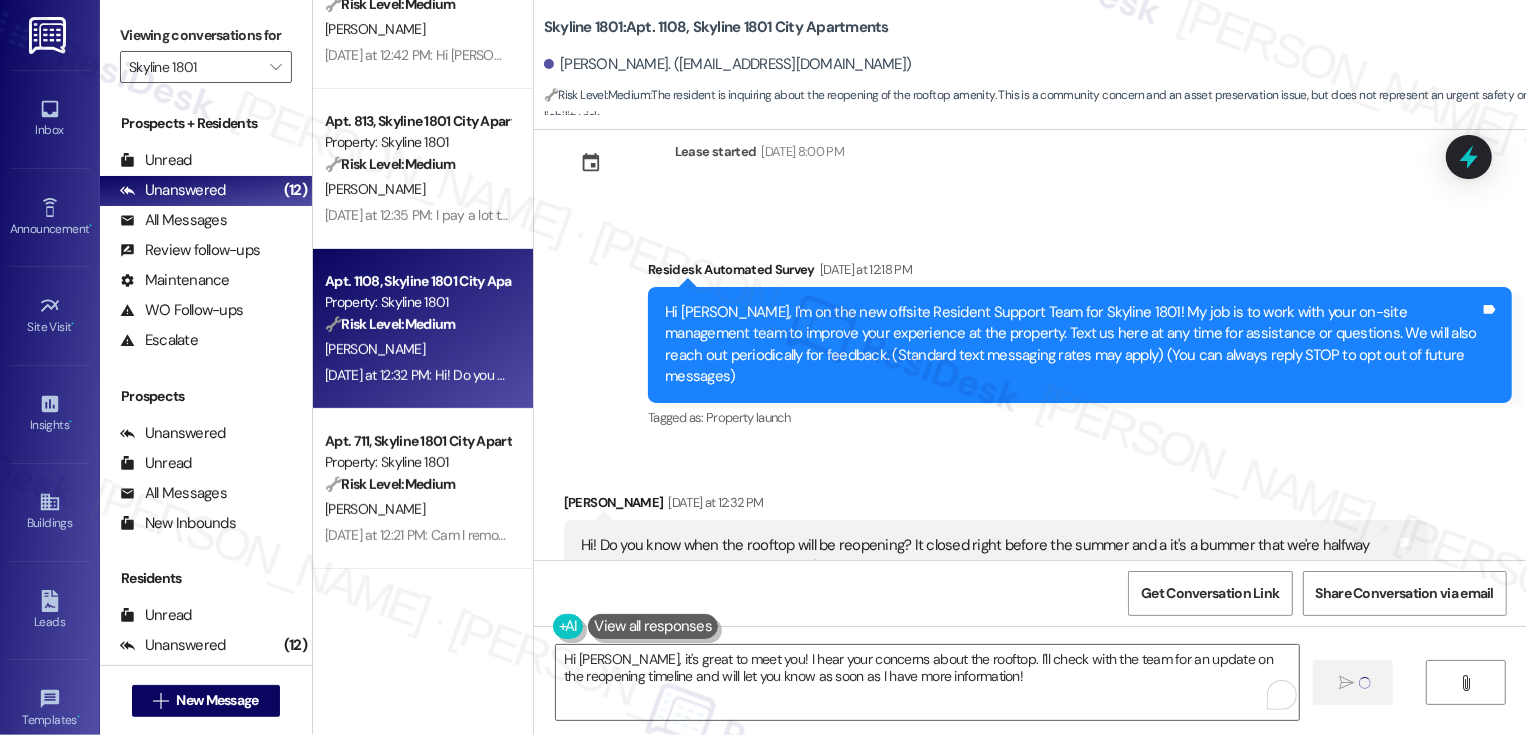 type 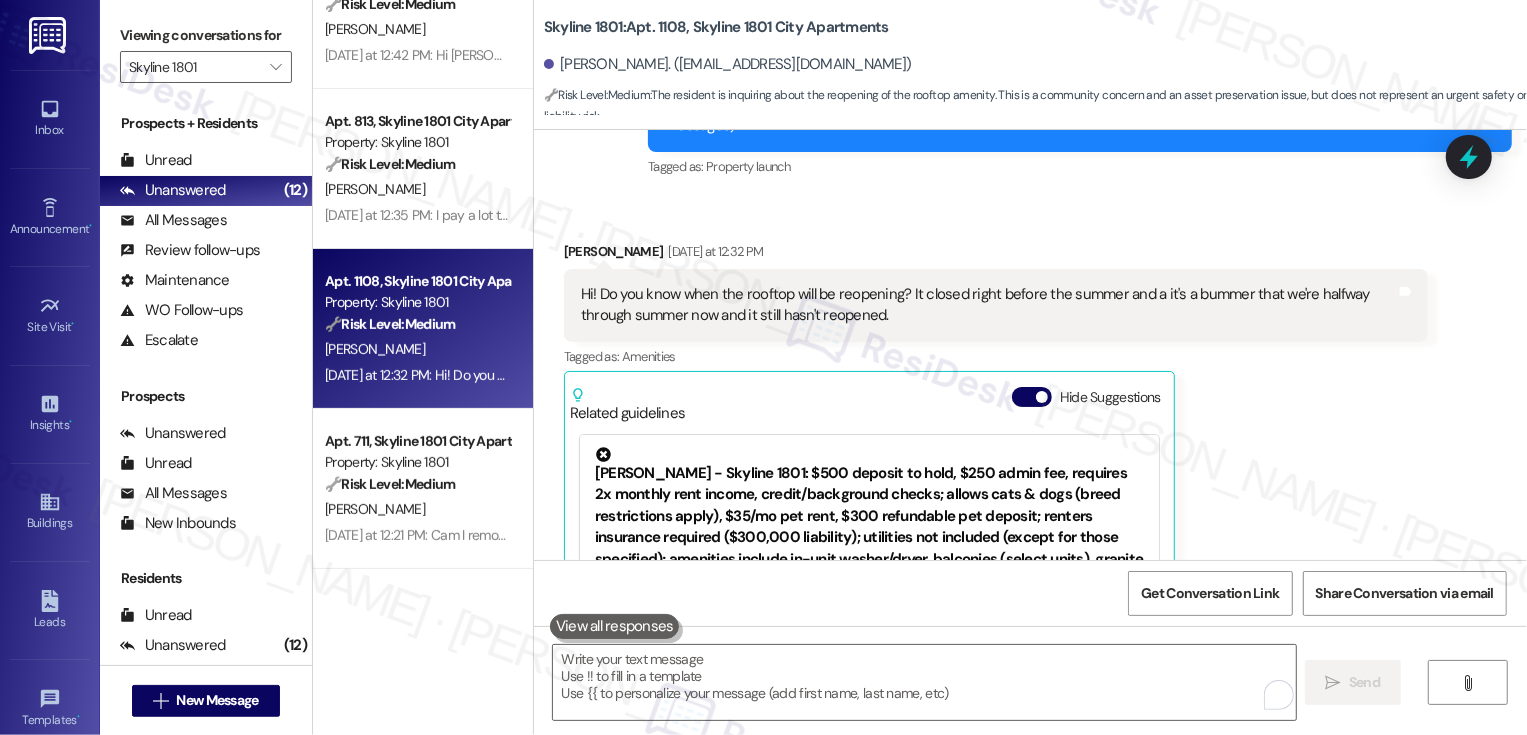 scroll, scrollTop: 425, scrollLeft: 0, axis: vertical 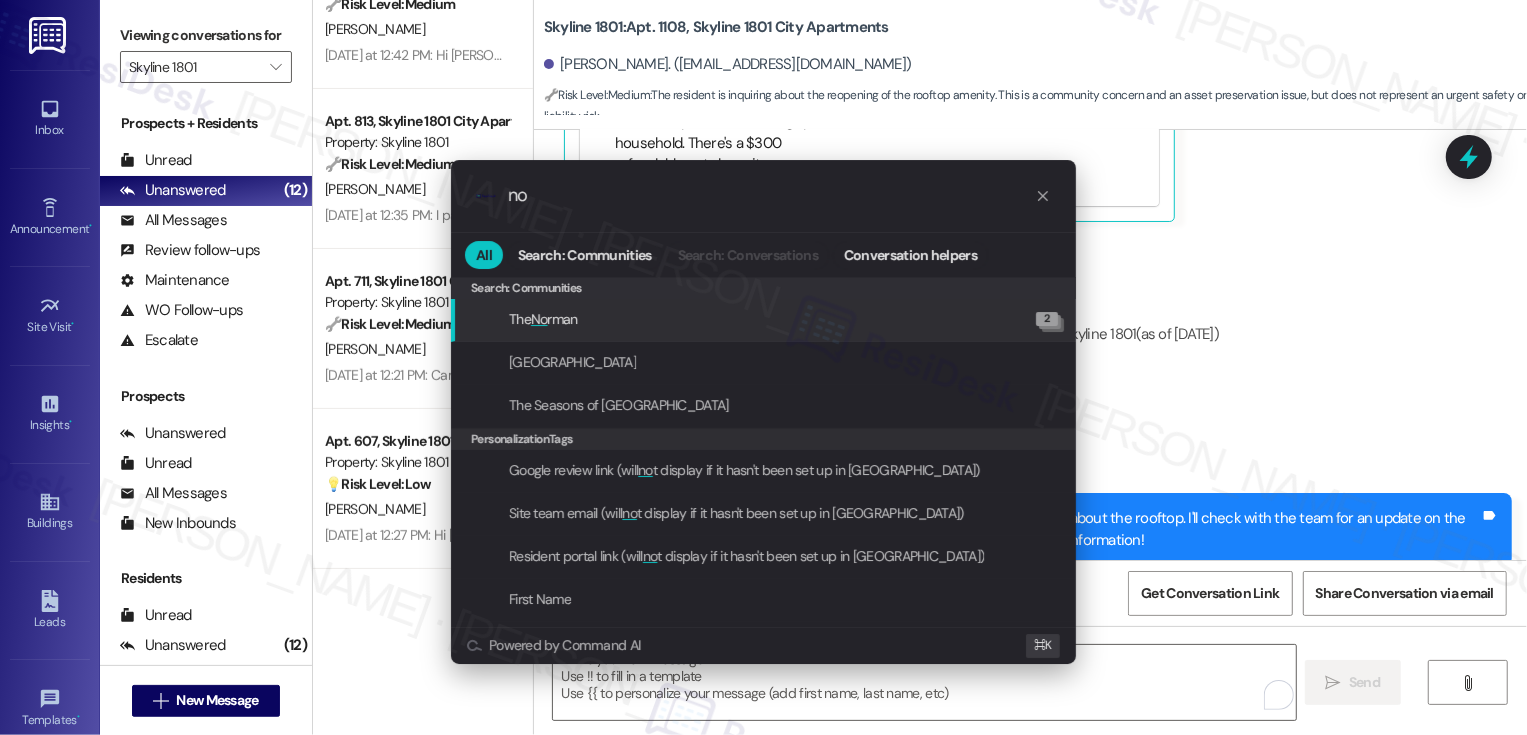 type on "n" 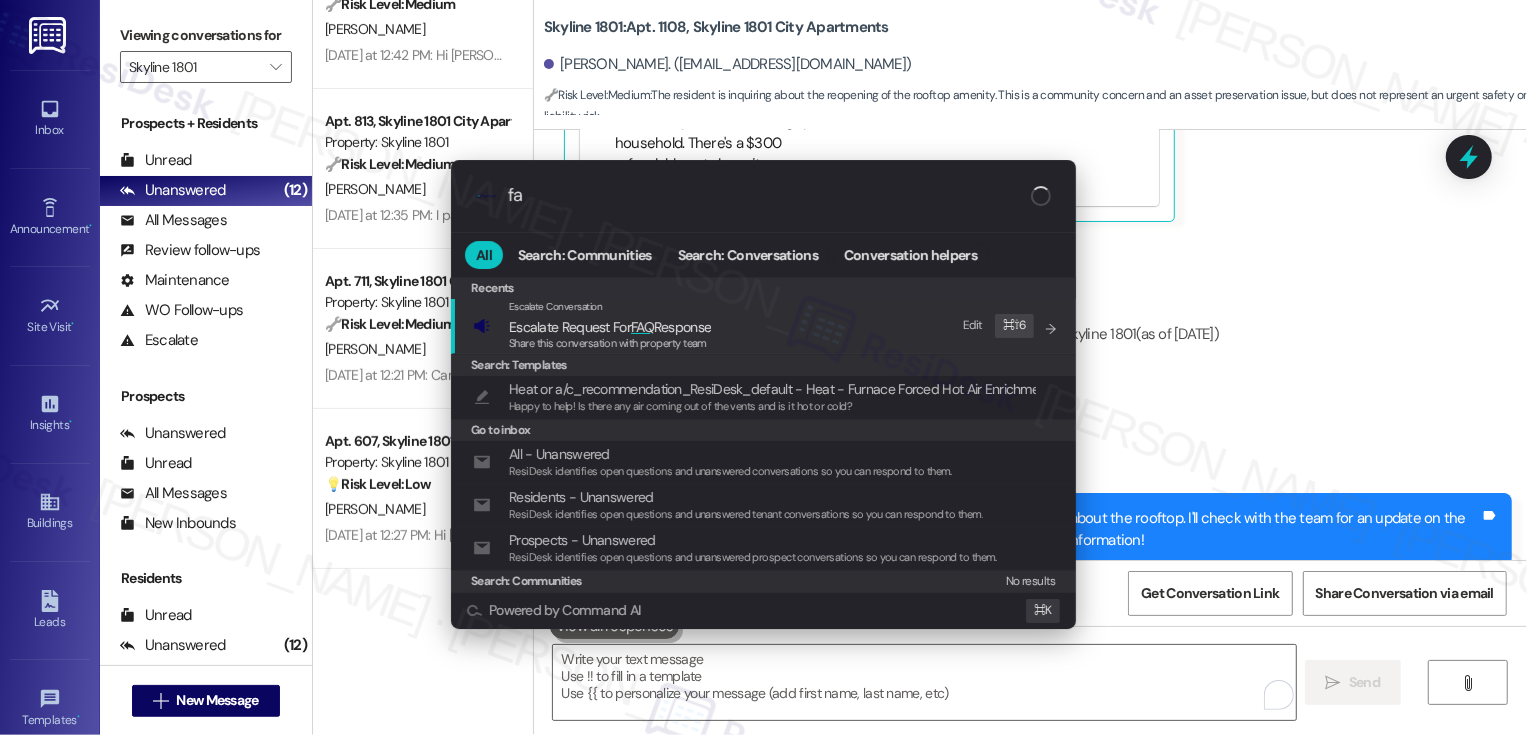 type on "faq" 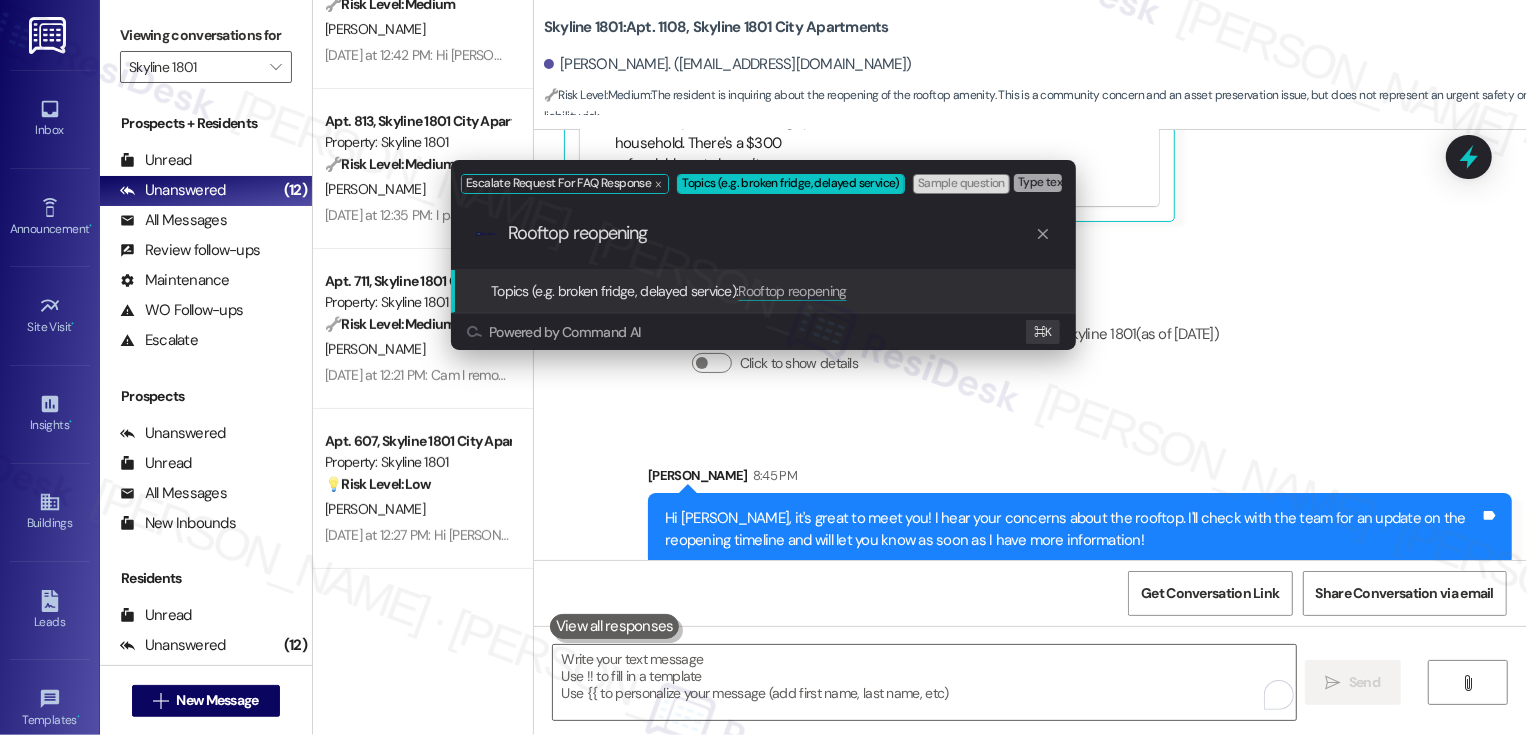type on "Rooftop reopening" 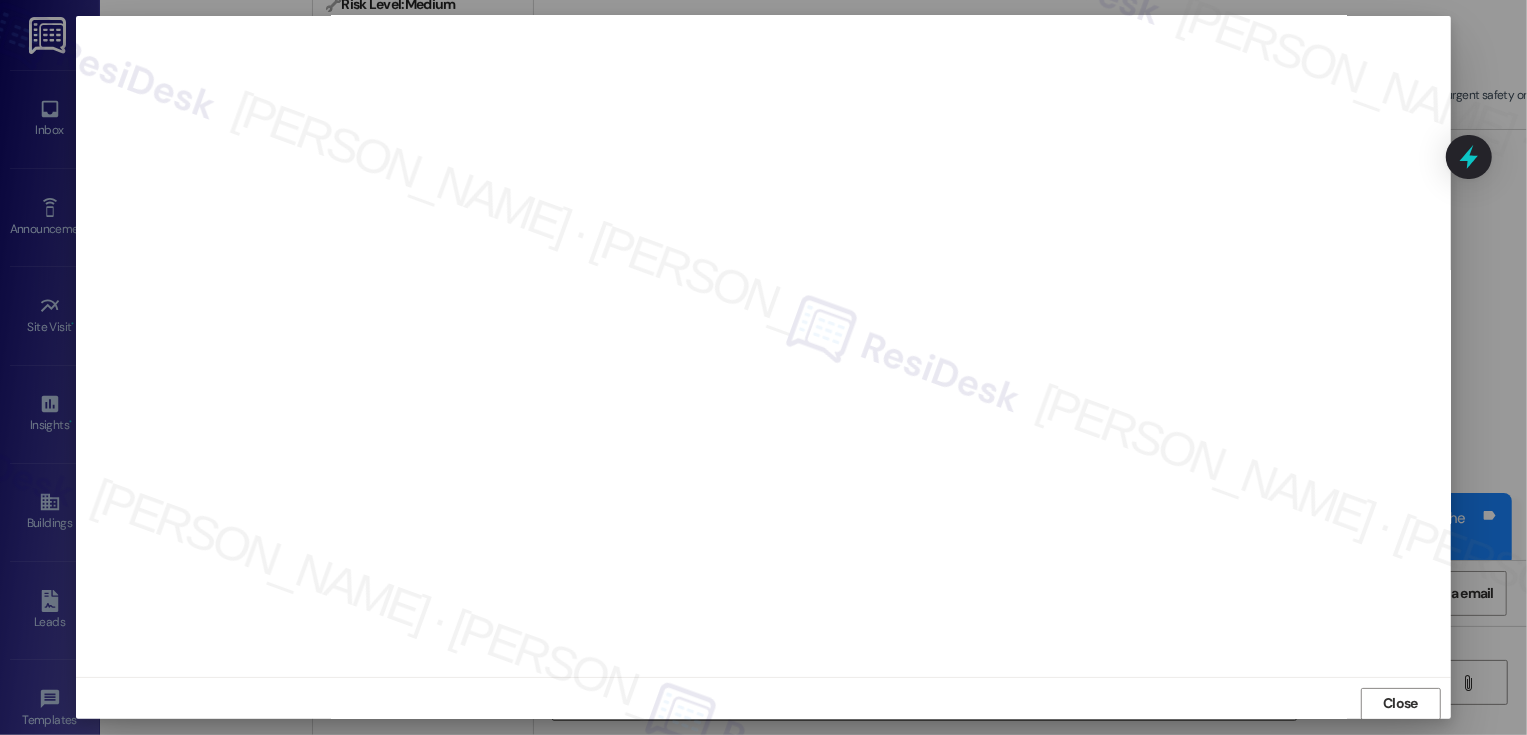 scroll, scrollTop: 11, scrollLeft: 0, axis: vertical 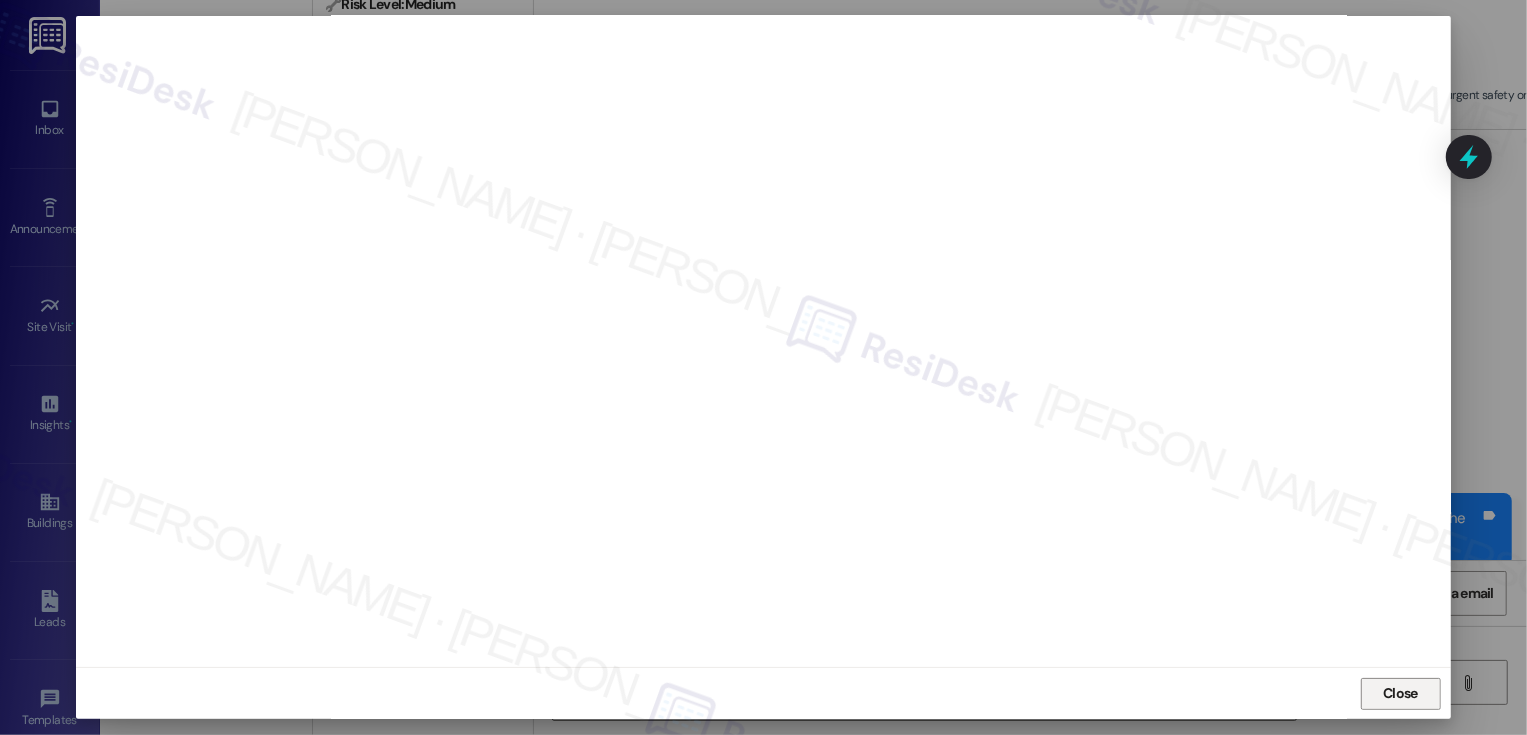 click on "Close" at bounding box center (1401, 694) 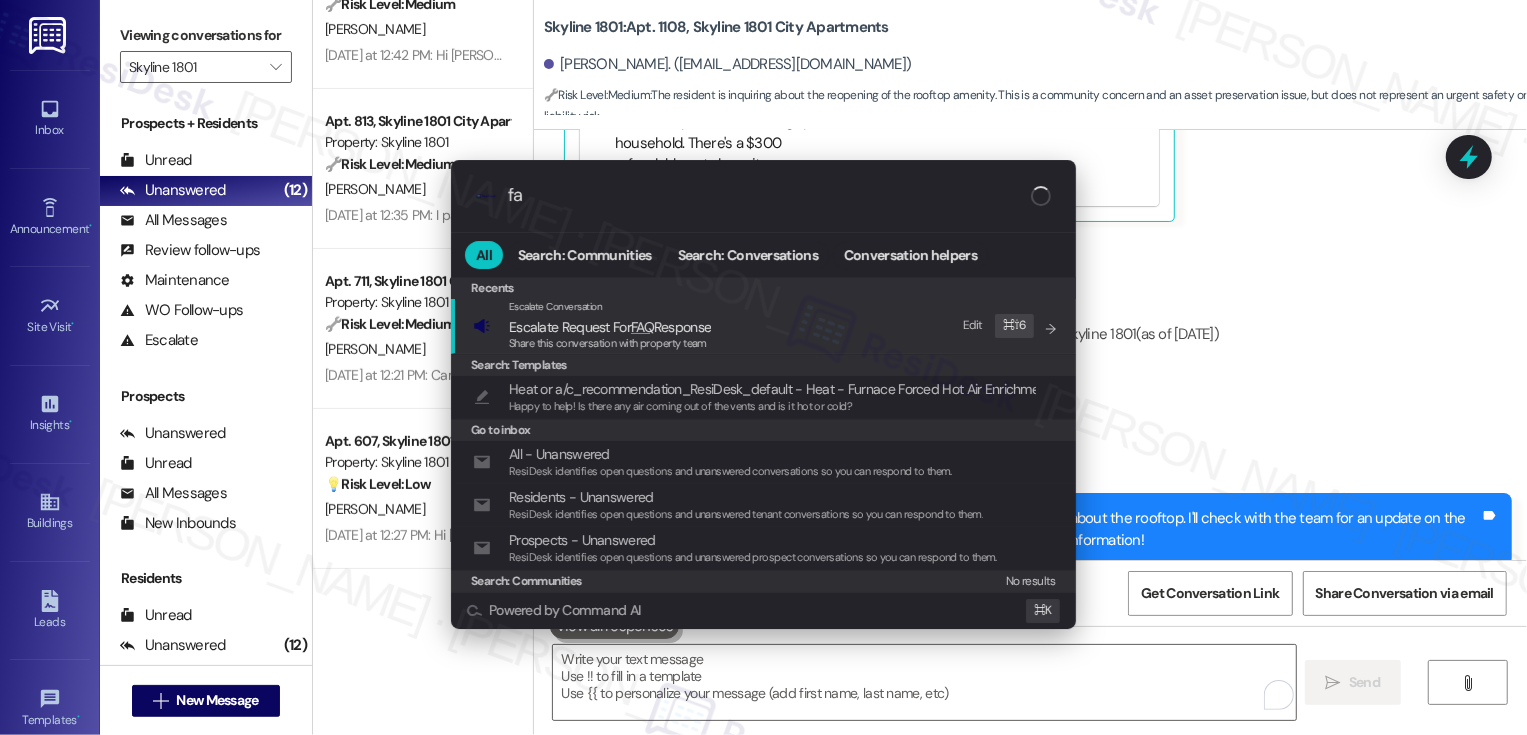 type on "faq" 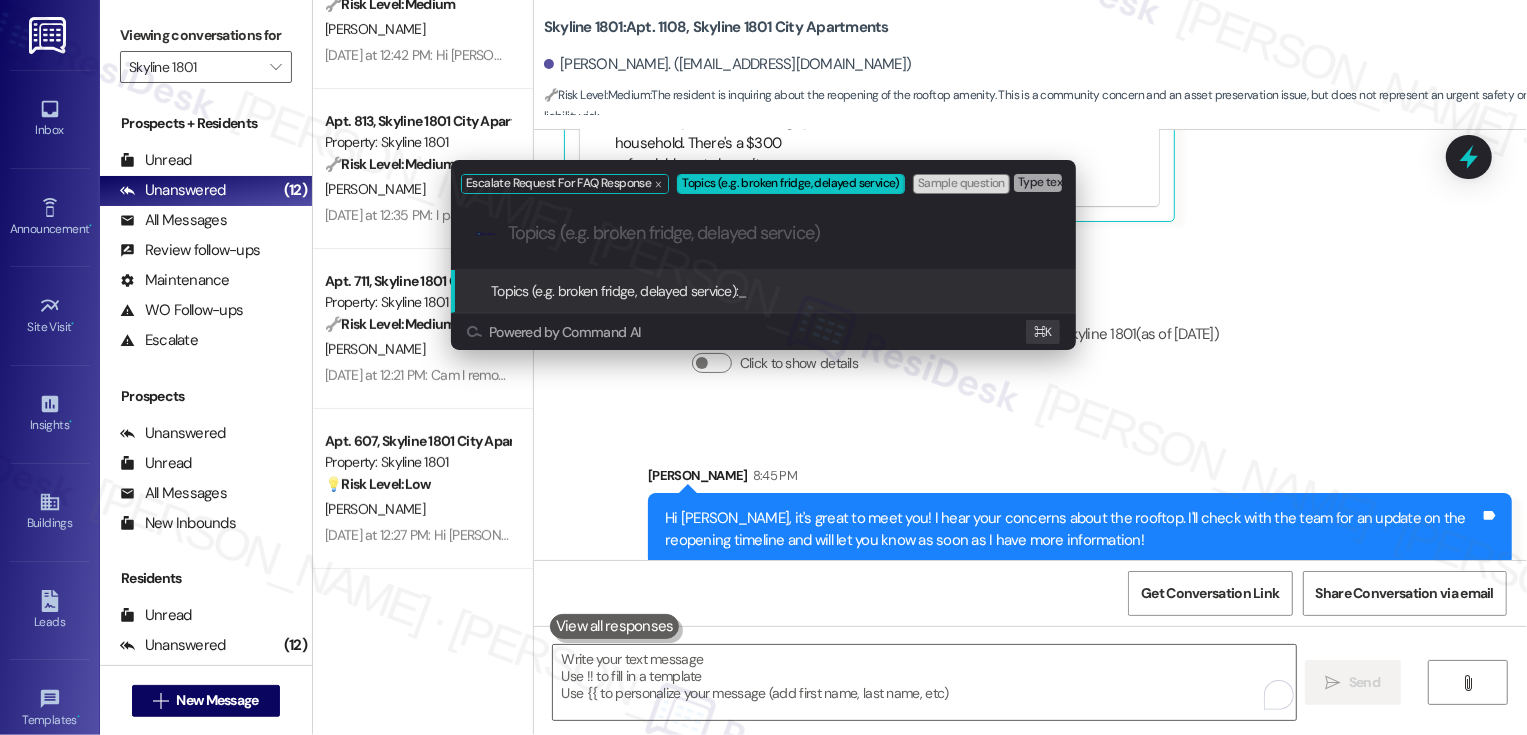 paste on "Rooftop reopening" 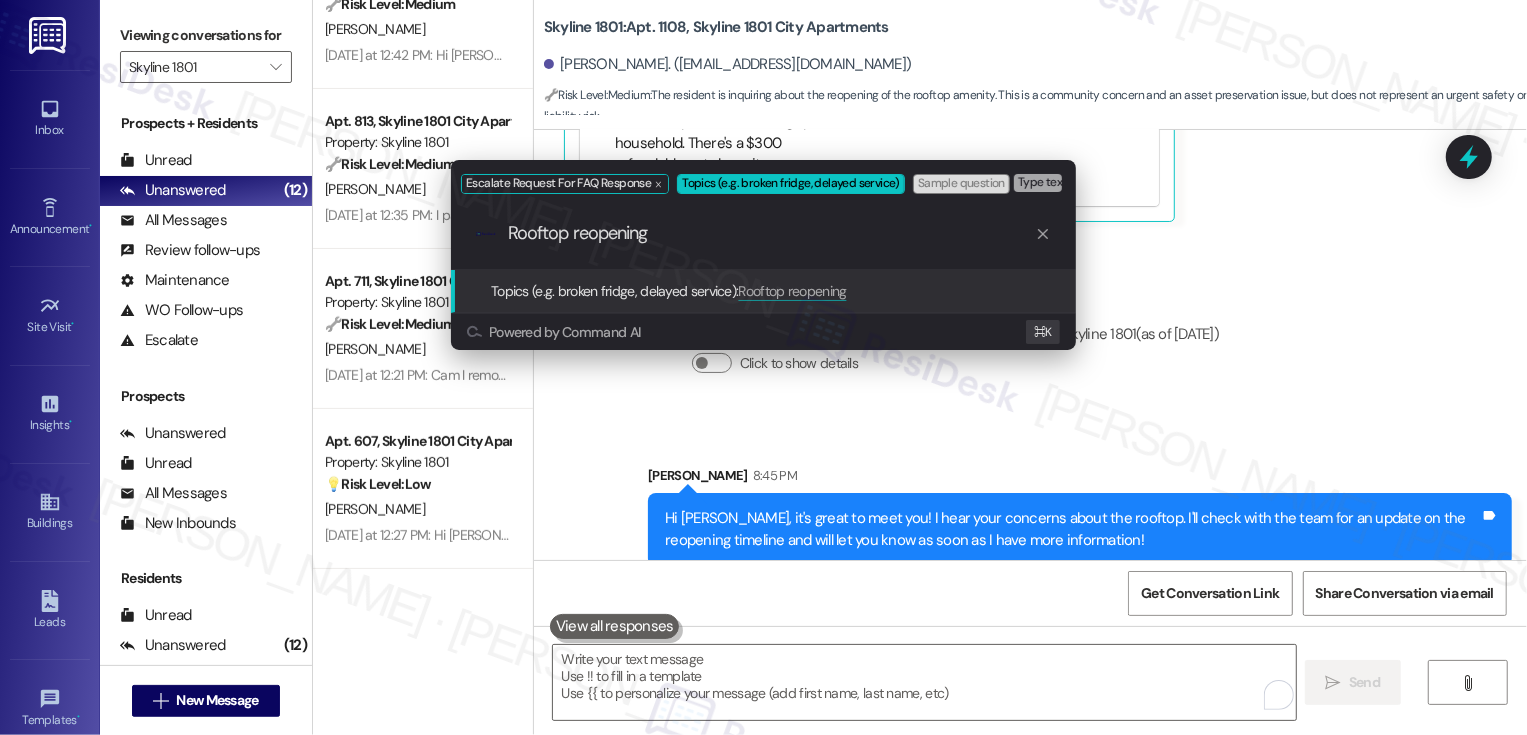 type 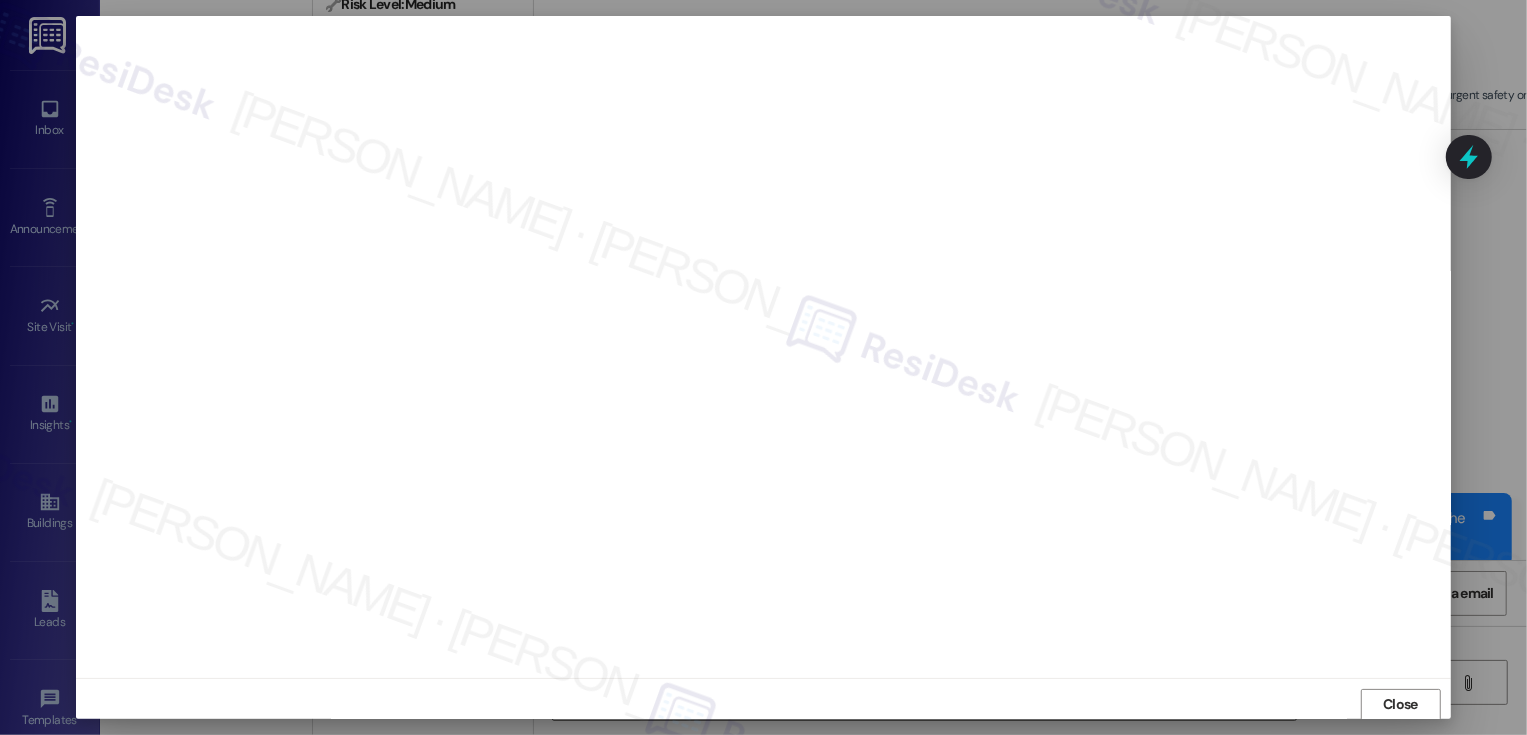 scroll, scrollTop: 1, scrollLeft: 0, axis: vertical 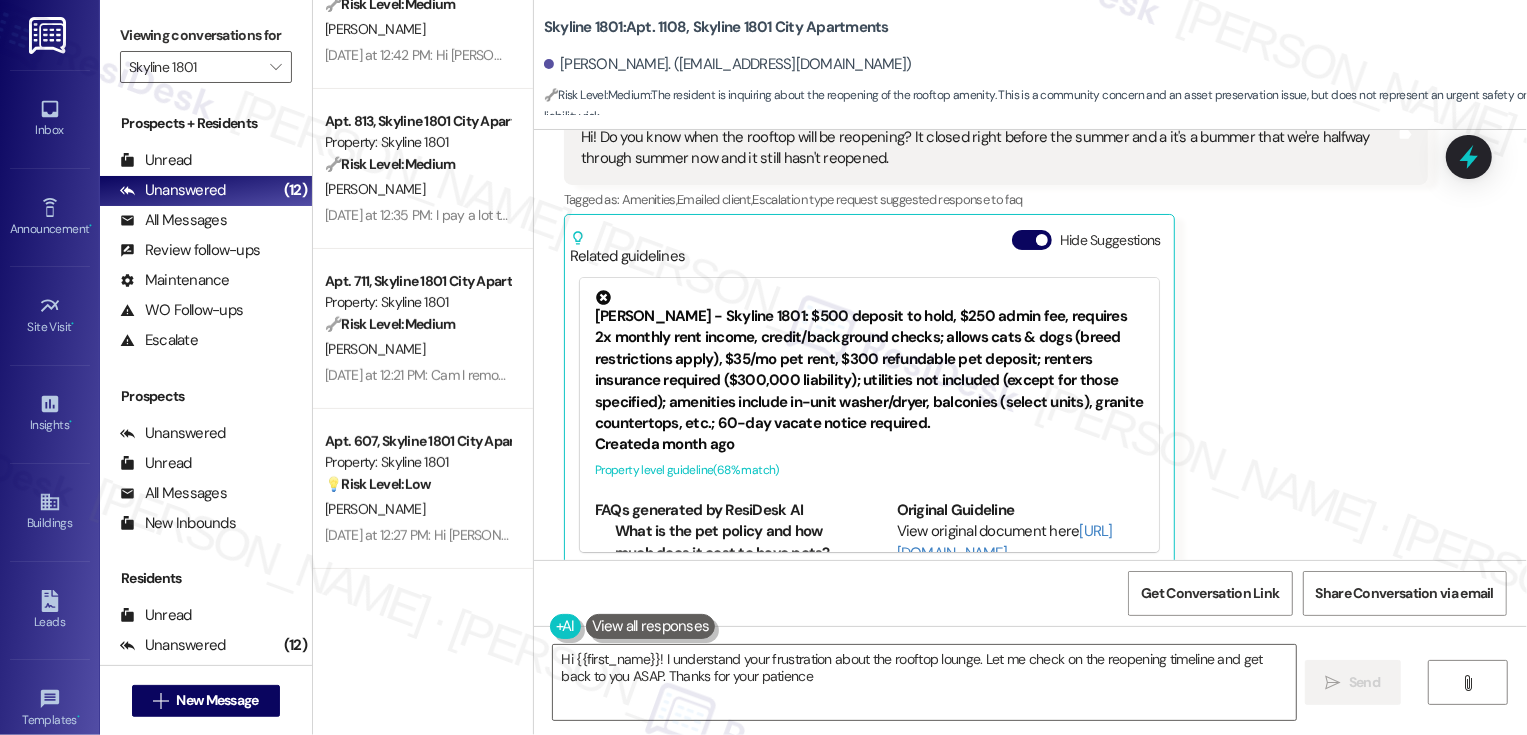 type on "Hi {{first_name}}! I understand your frustration about the rooftop lounge. Let me check on the reopening timeline and get back to you ASAP. Thanks for your patience!" 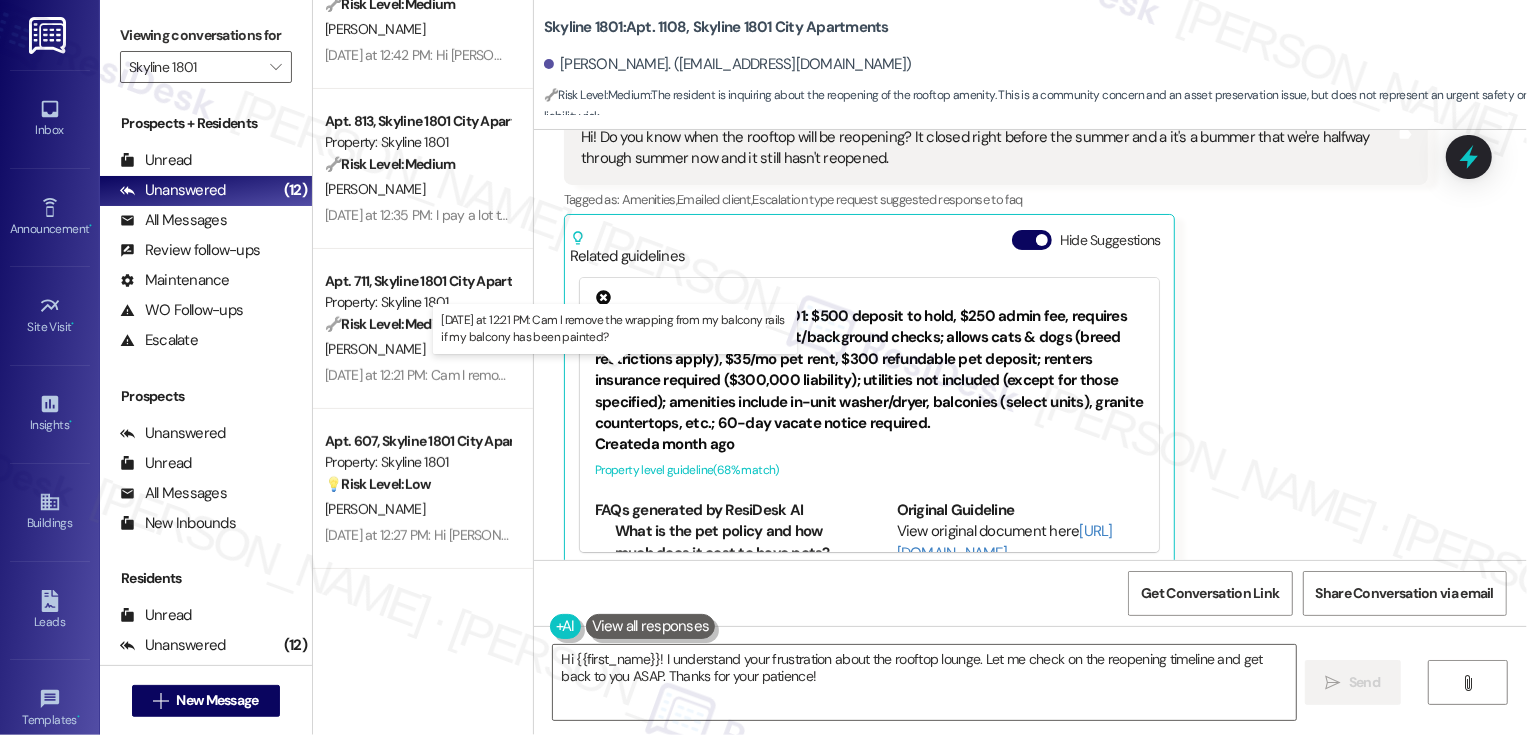 click on "Yesterday at 12:21 PM: Cam I remove the wrapping from my balcony rails if my balcony has been painted? Yesterday at 12:21 PM: Cam I remove the wrapping from my balcony rails if my balcony has been painted?" at bounding box center (620, 375) 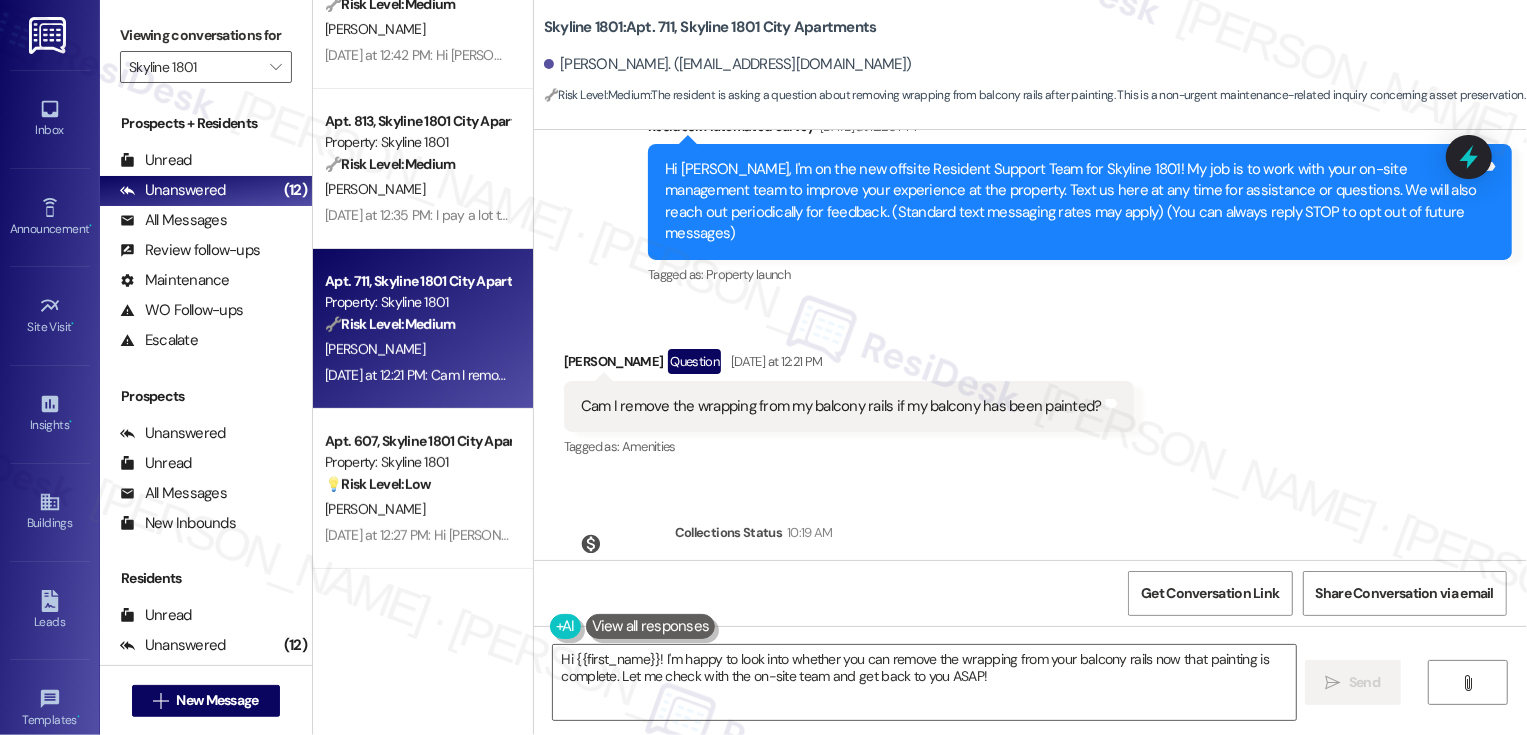 scroll, scrollTop: 272, scrollLeft: 0, axis: vertical 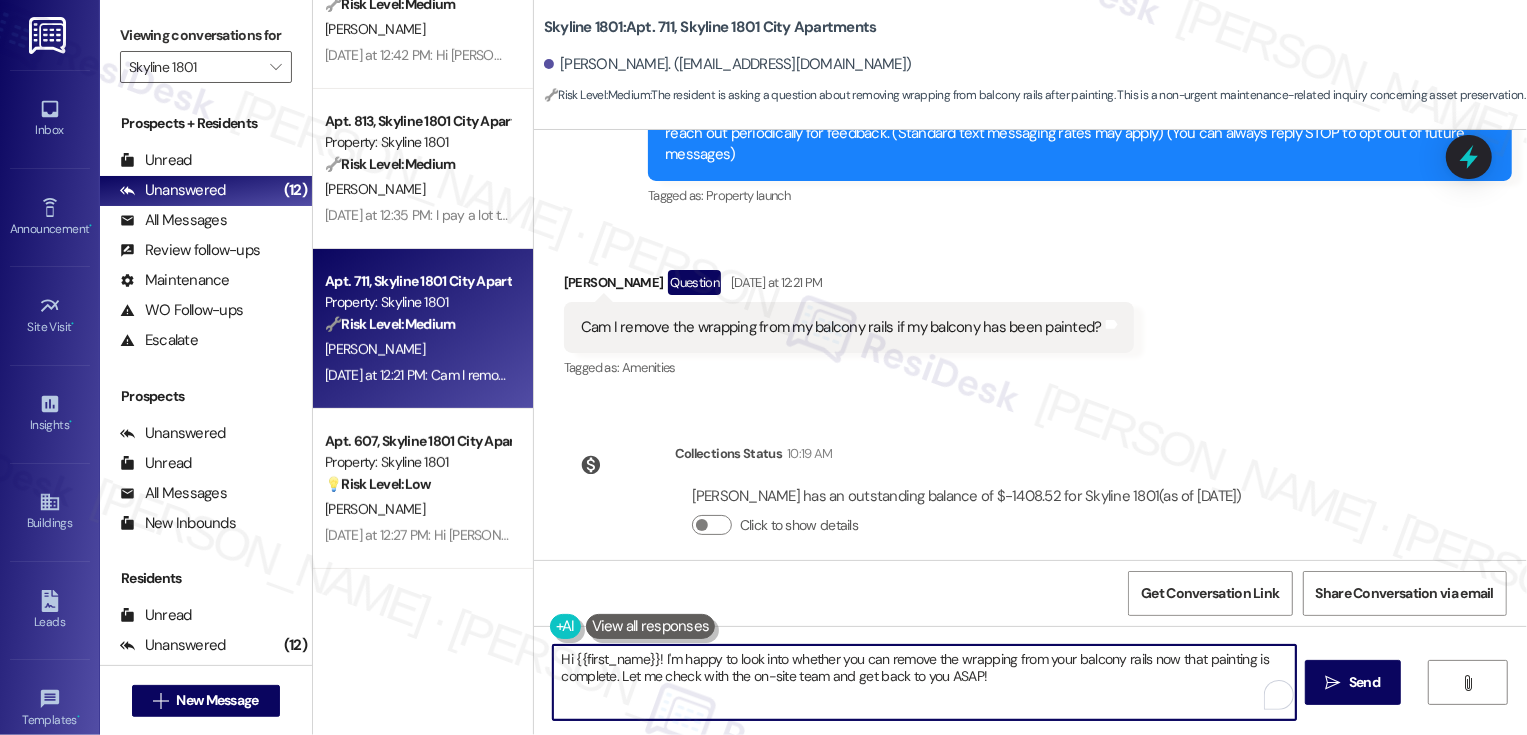 click on "Hi {{first_name}}! I'm happy to look into whether you can remove the wrapping from your balcony rails now that painting is complete. Let me check with the on-site team and get back to you ASAP!" at bounding box center (924, 682) 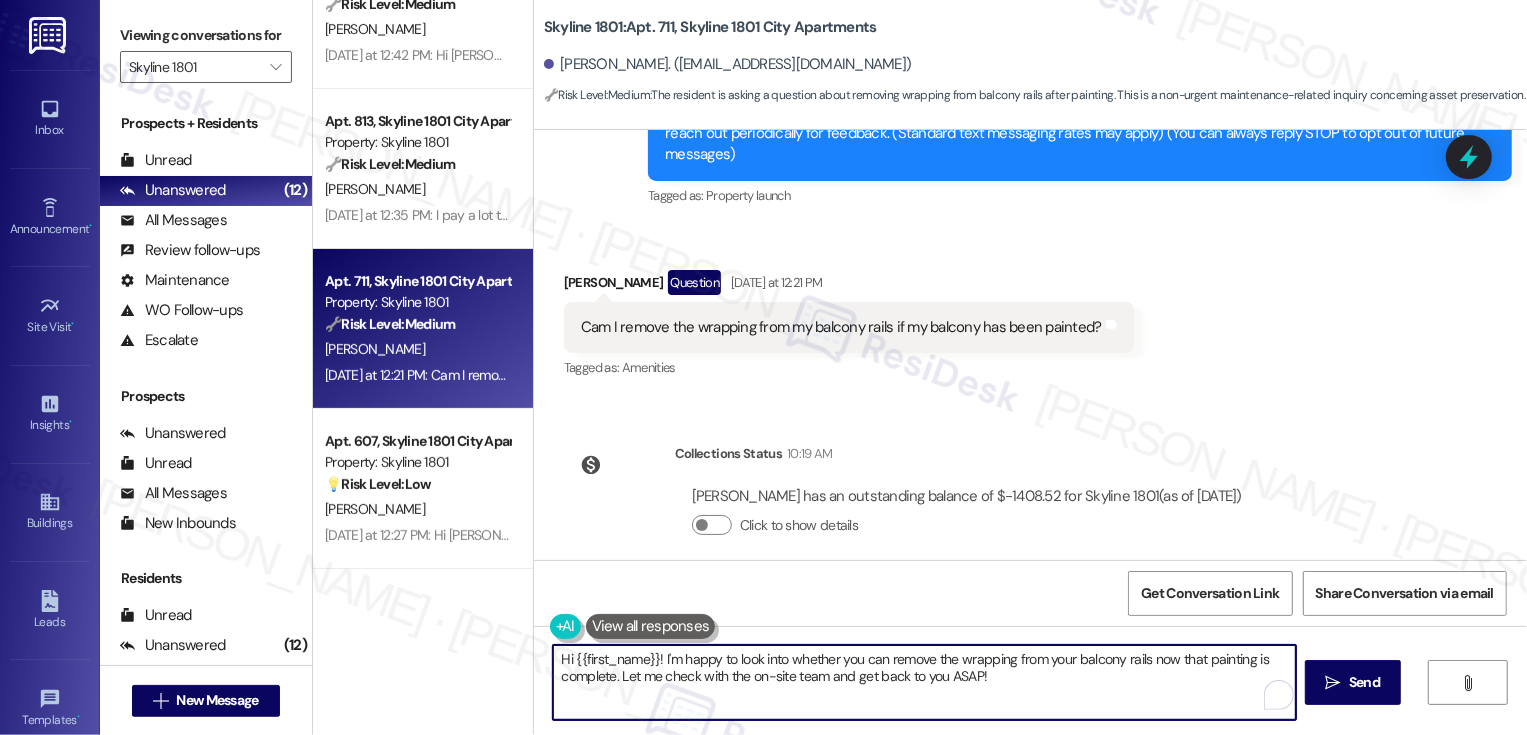 drag, startPoint x: 612, startPoint y: 677, endPoint x: 1032, endPoint y: 682, distance: 420.02975 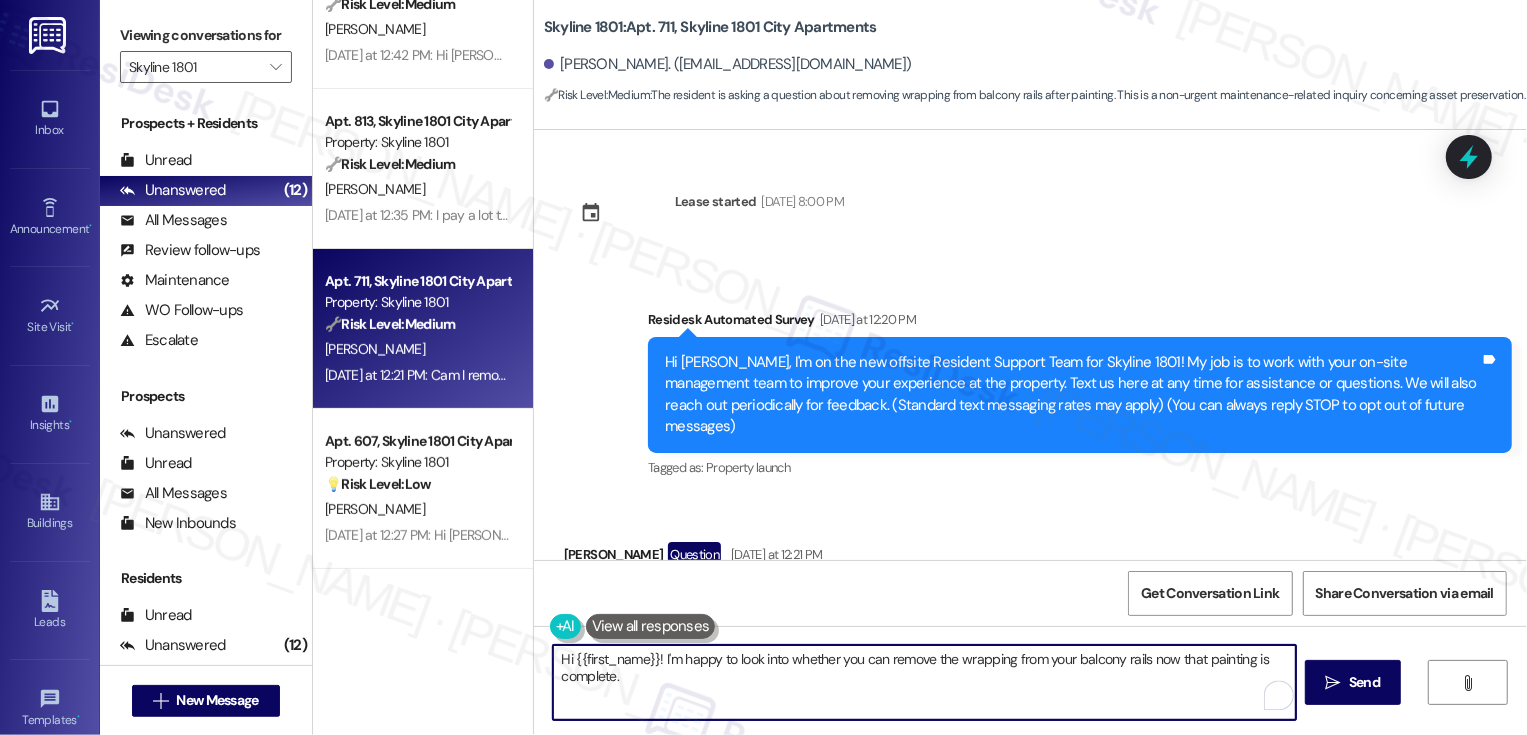 scroll, scrollTop: 272, scrollLeft: 0, axis: vertical 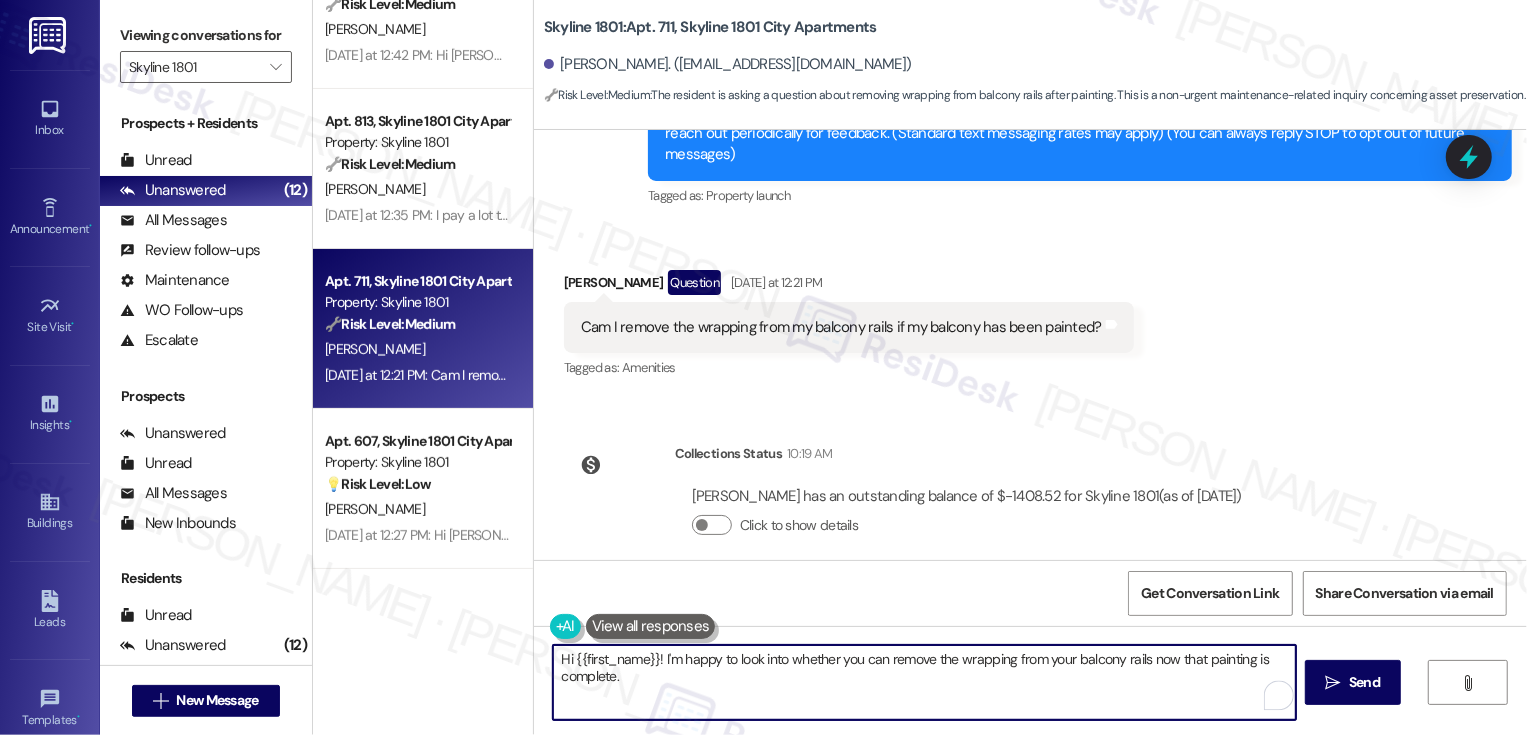 click on "Hi {{first_name}}! I'm happy to look into whether you can remove the wrapping from your balcony rails now that painting is complete." at bounding box center (924, 682) 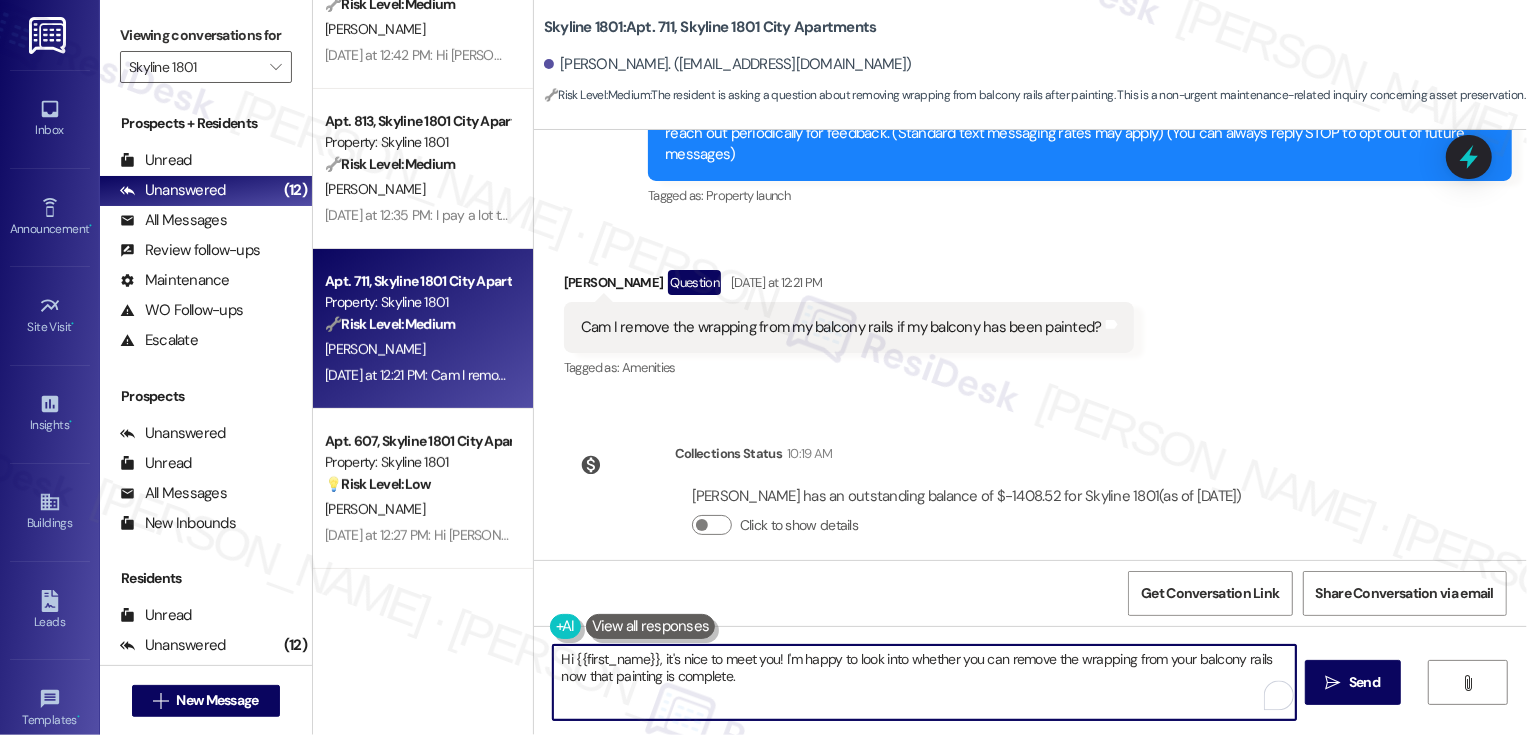 click on "Hi {{first_name}}, it's nice to meet you! I'm happy to look into whether you can remove the wrapping from your balcony rails now that painting is complete." at bounding box center [924, 682] 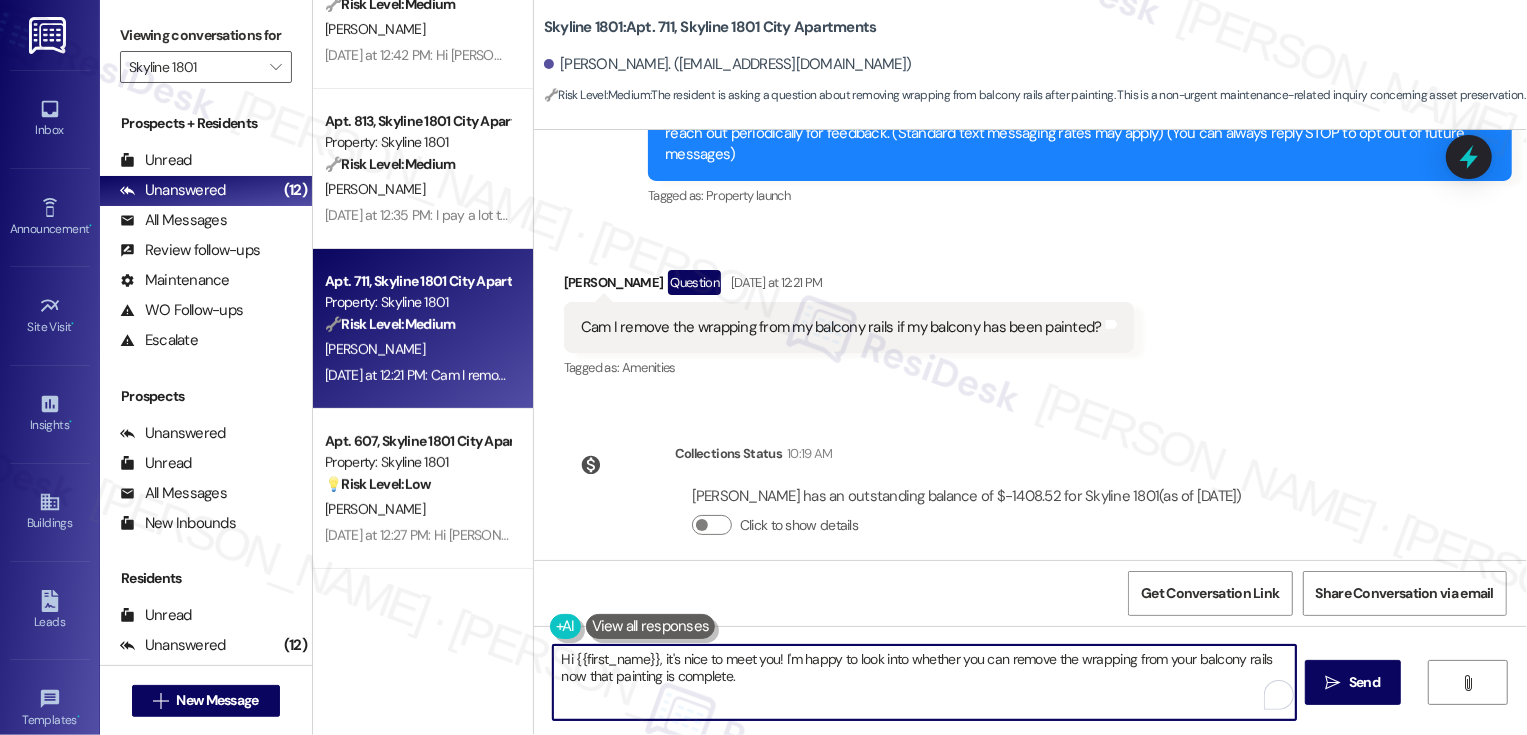 click on "Hi {{first_name}}, it's nice to meet you! I'm happy to look into whether you can remove the wrapping from your balcony rails now that painting is complete." at bounding box center [924, 682] 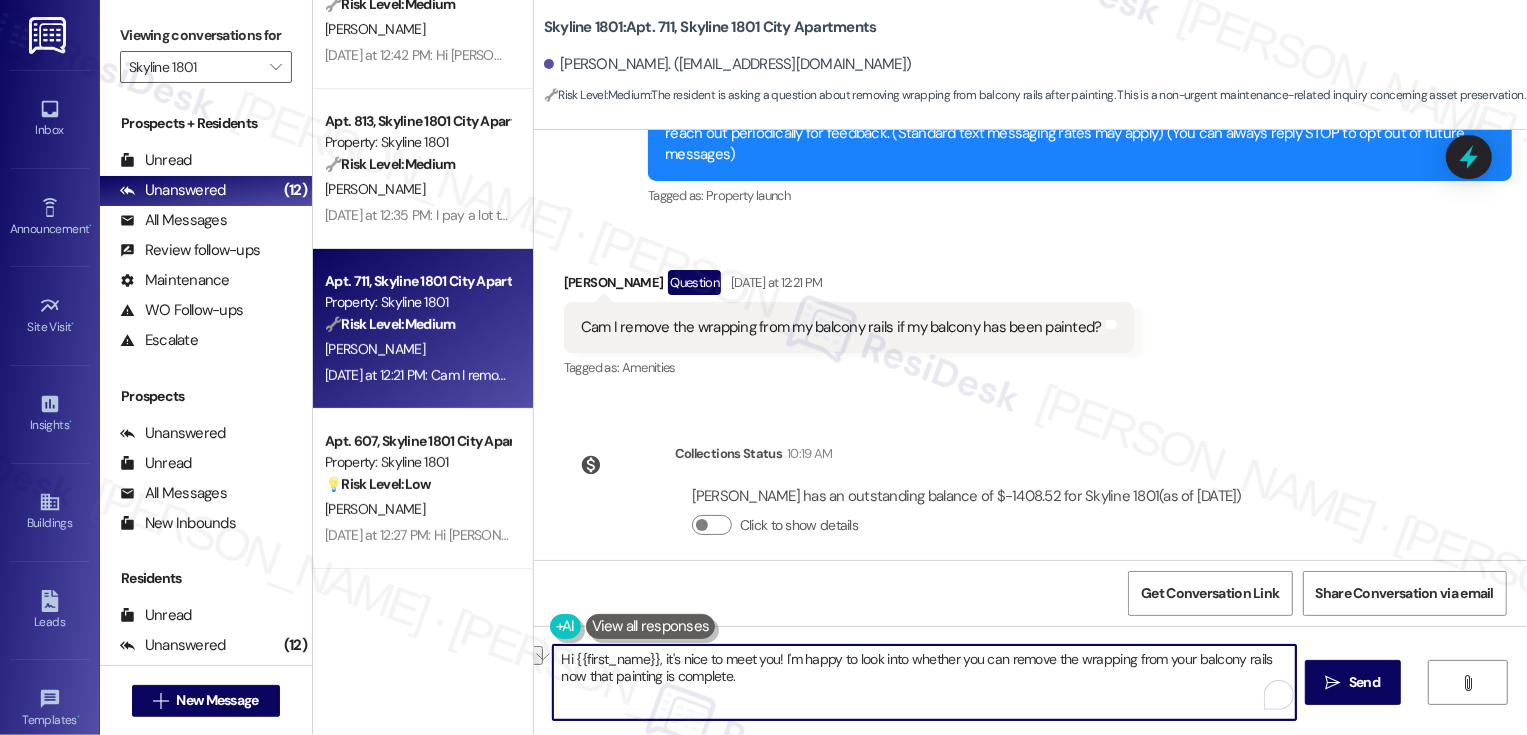 drag, startPoint x: 600, startPoint y: 676, endPoint x: 541, endPoint y: 676, distance: 59 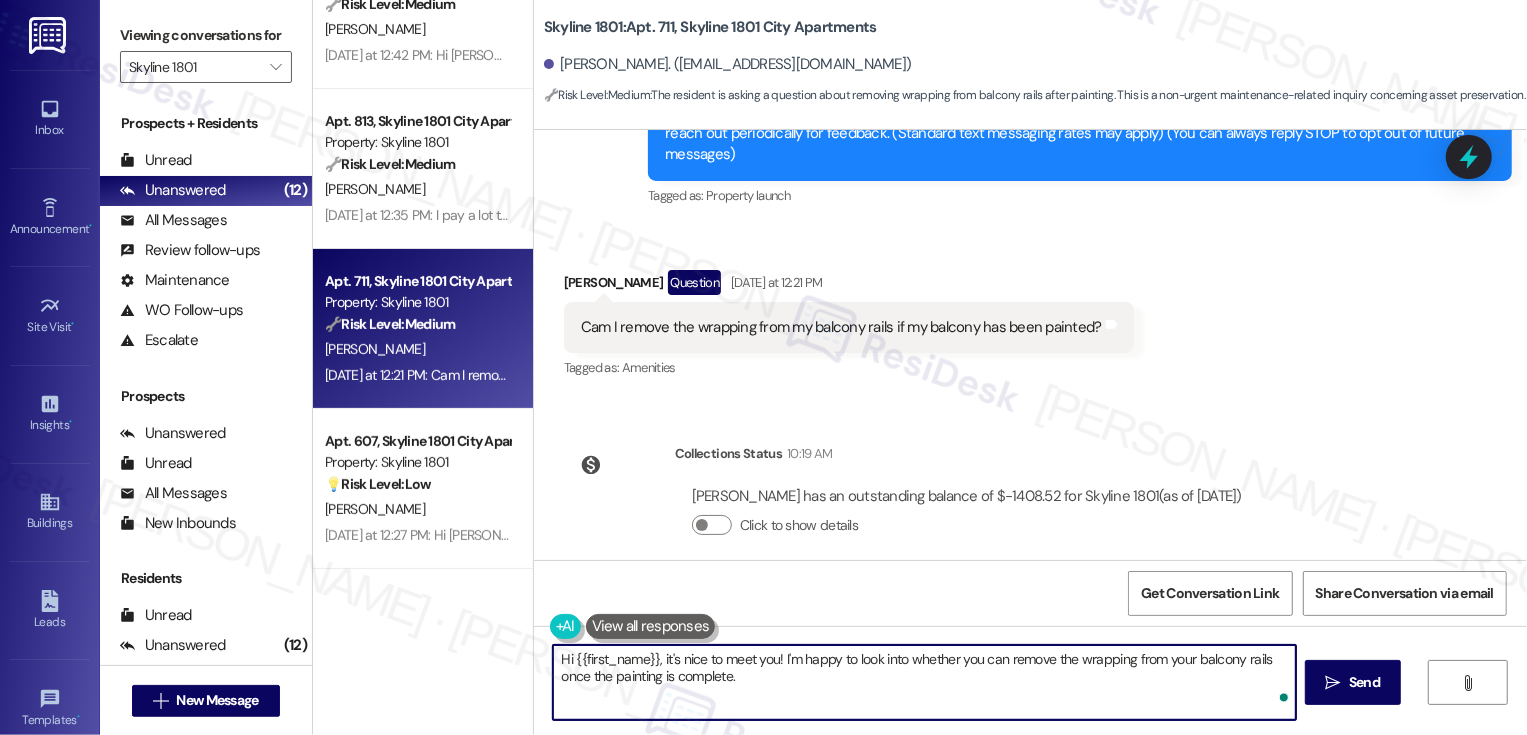 click on "Hi {{first_name}}, it's nice to meet you! I'm happy to look into whether you can remove the wrapping from your balcony rails once the painting is complete." at bounding box center [924, 682] 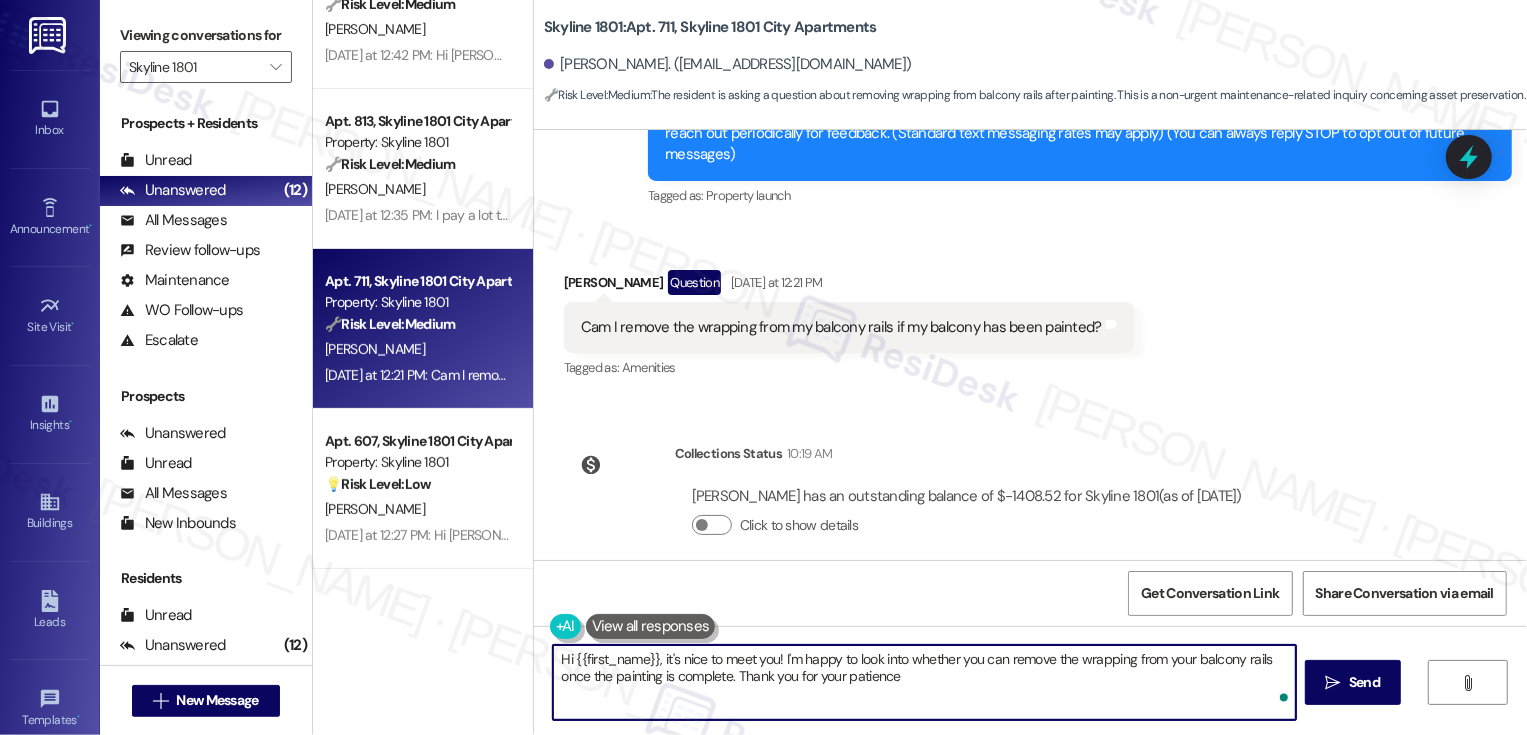 type on "Hi {{first_name}}, it's nice to meet you! I'm happy to look into whether you can remove the wrapping from your balcony rails once the painting is complete. Thank you for your patience!" 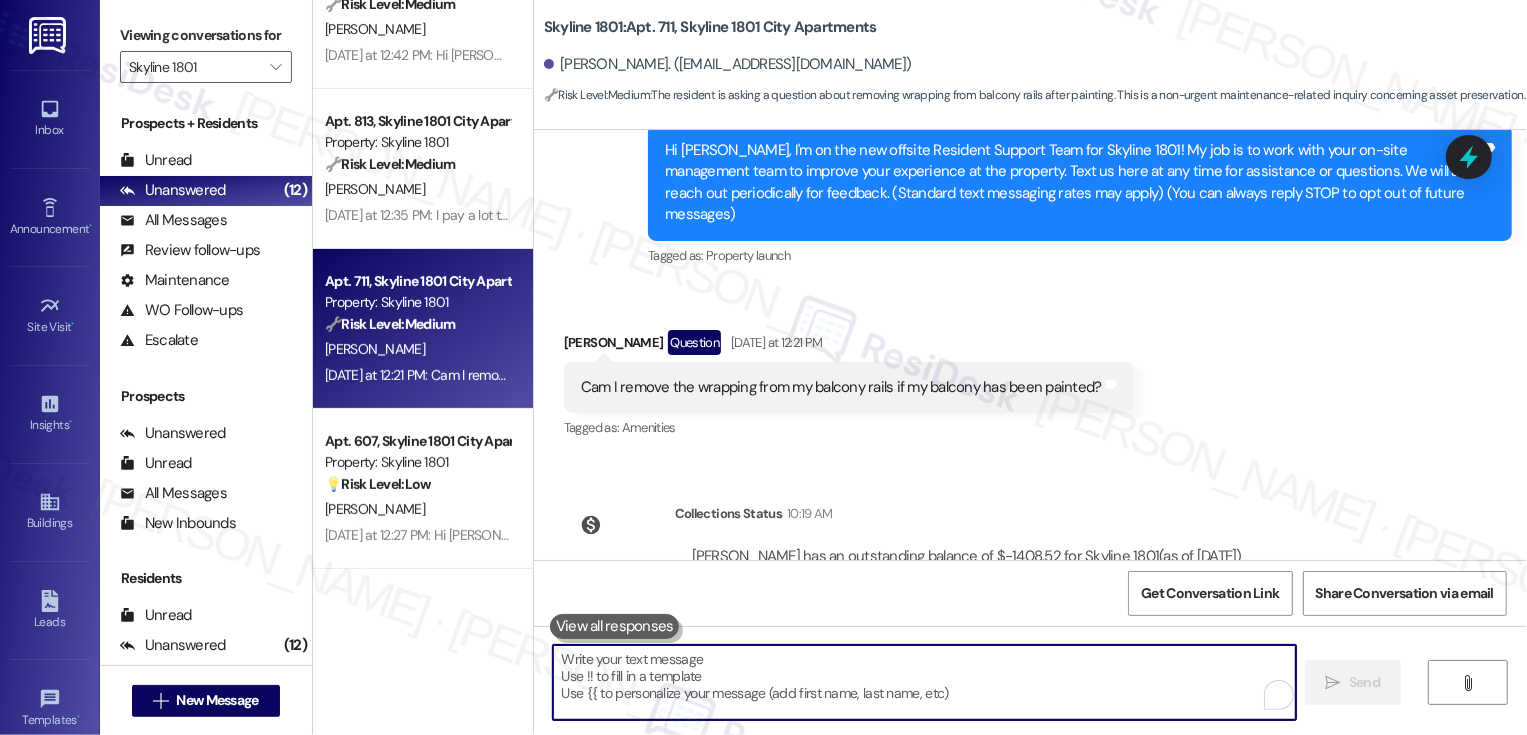scroll, scrollTop: 87, scrollLeft: 0, axis: vertical 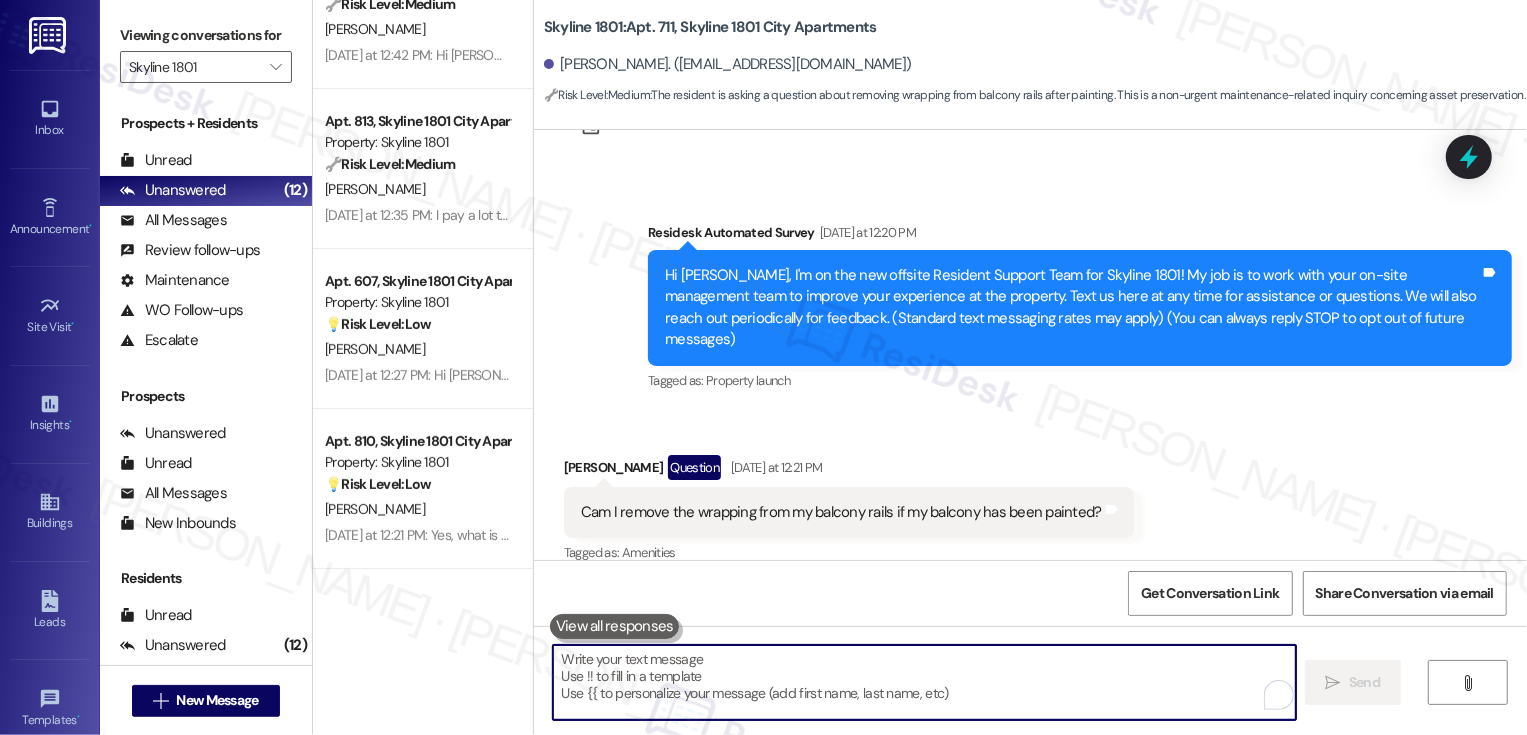 type 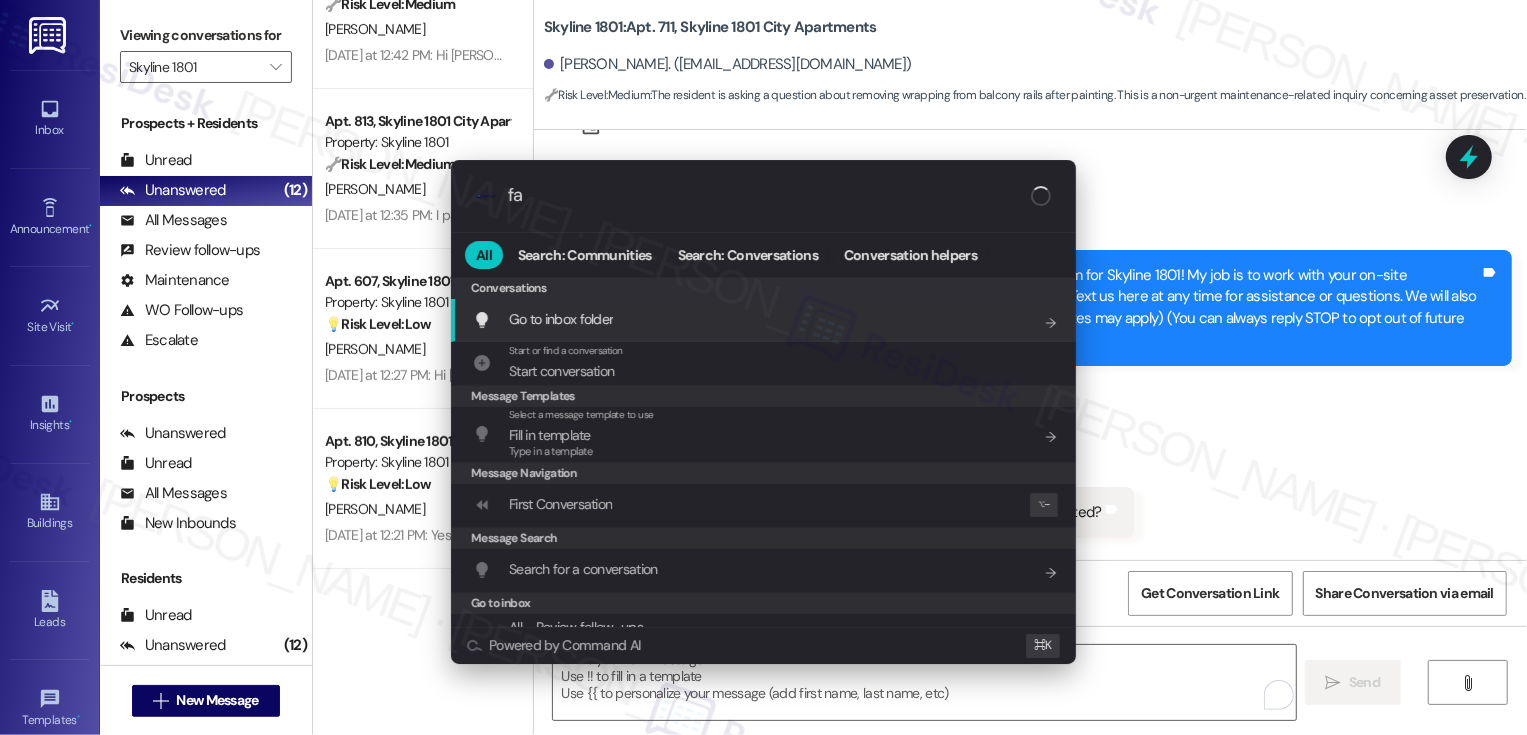 type on "faq" 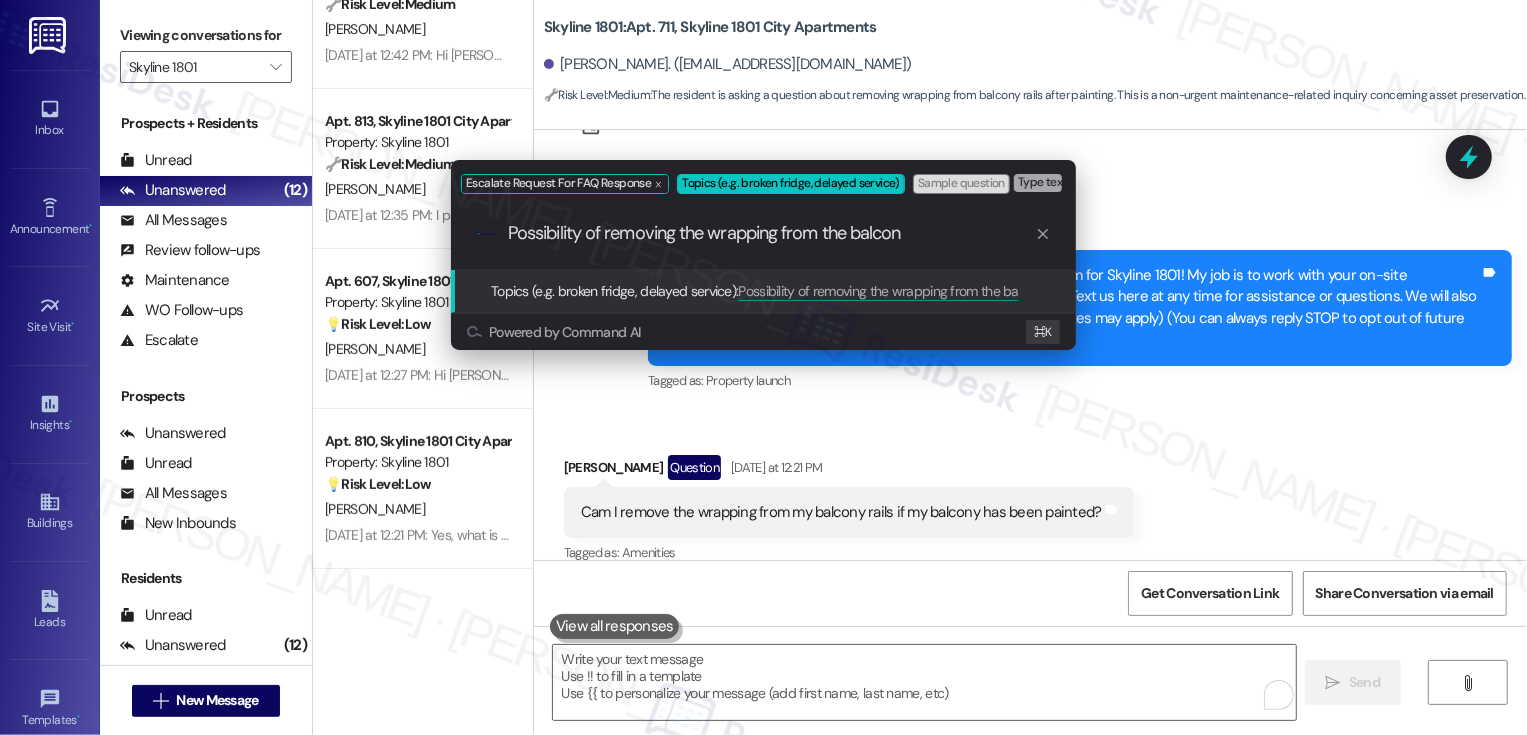 type on "Possibility of removing the wrapping from the balcony" 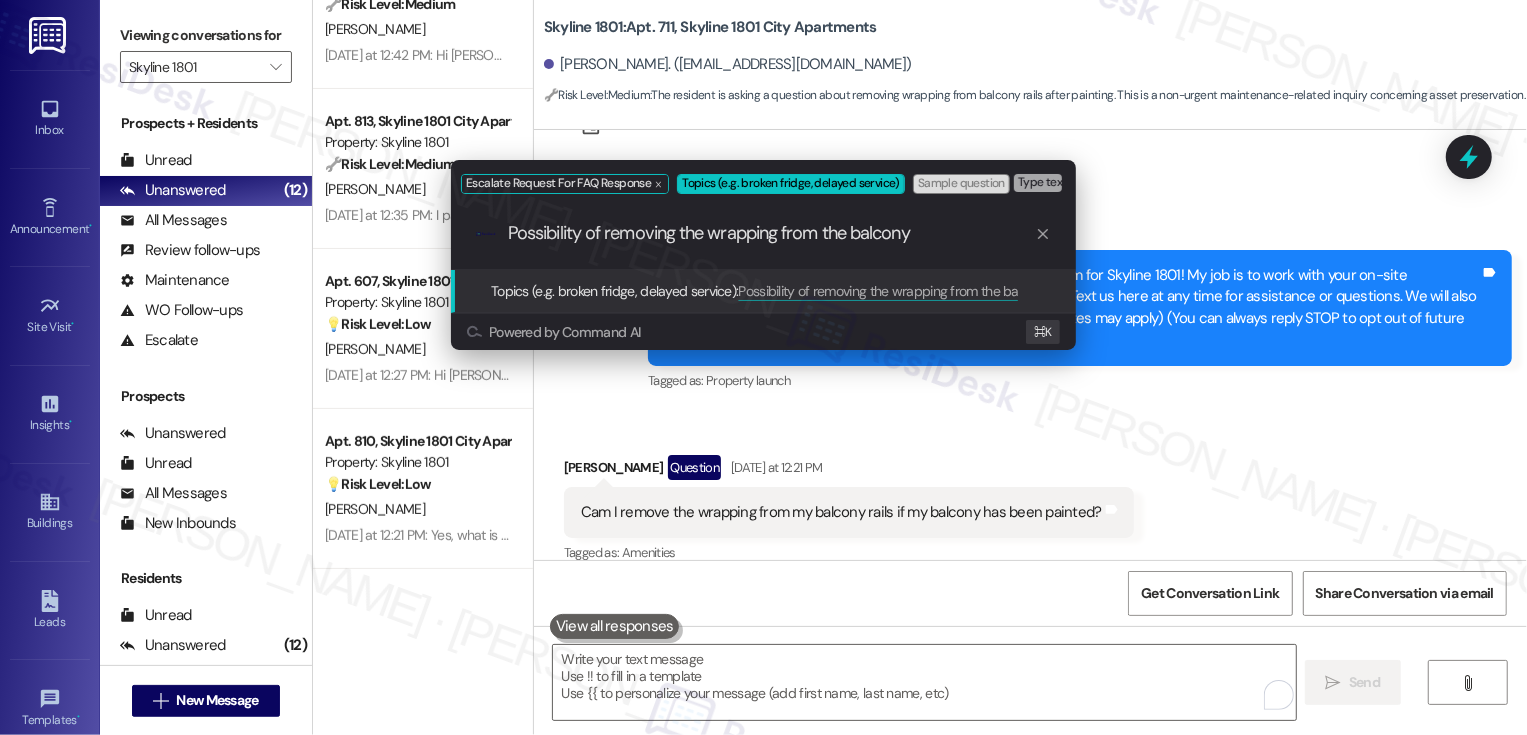 type 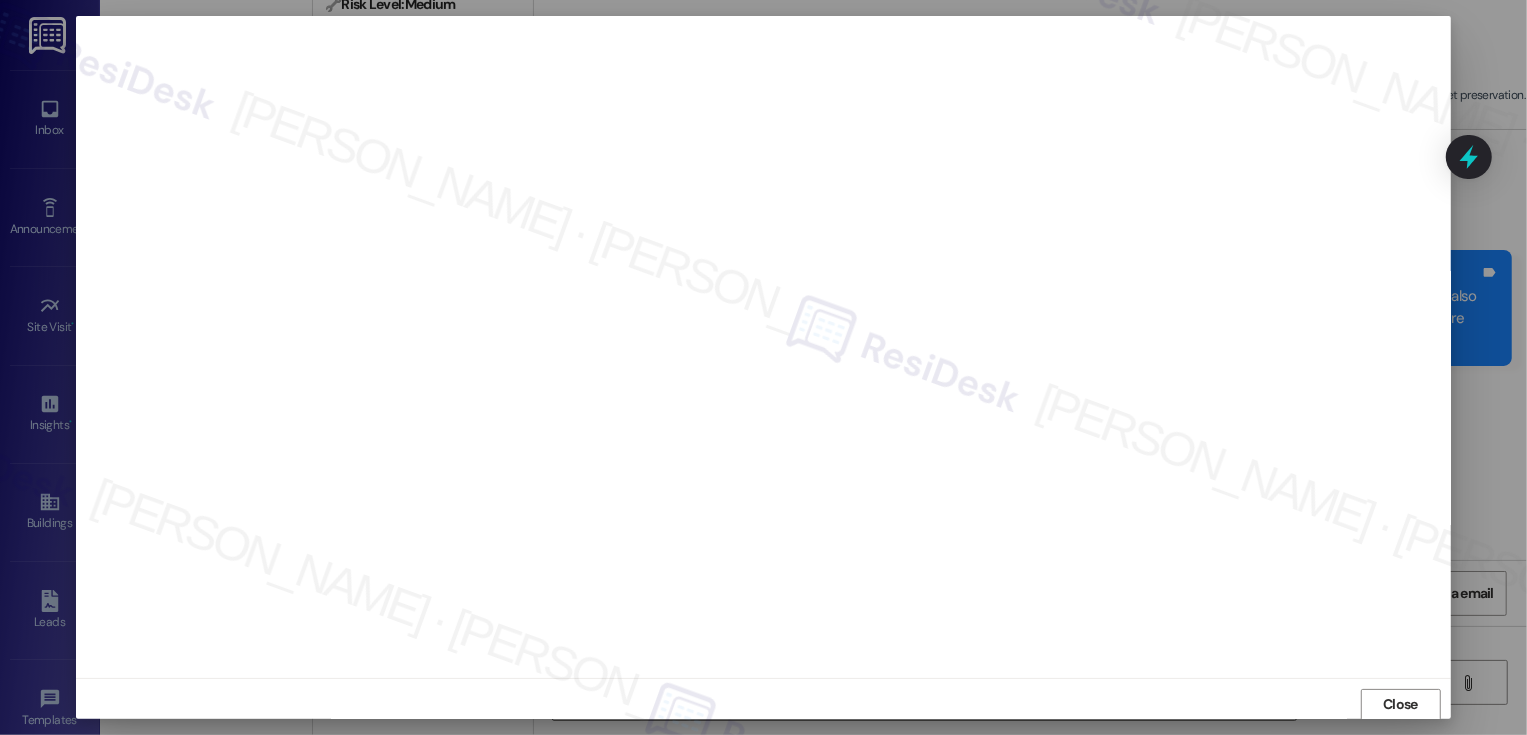 scroll, scrollTop: 1, scrollLeft: 0, axis: vertical 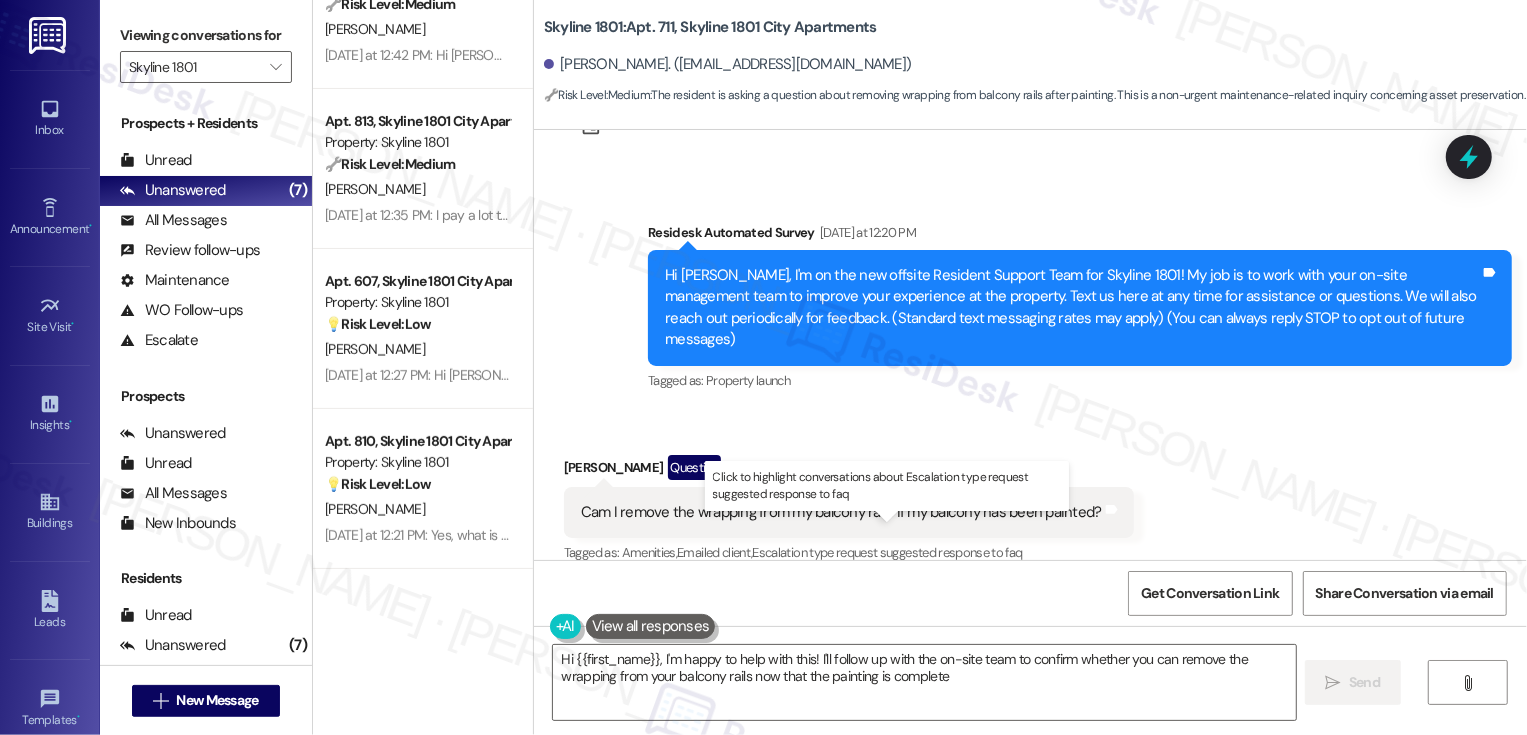 type on "Hi {{first_name}}, I'm happy to help with this! I'll follow up with the on-site team to confirm whether you can remove the wrapping from your balcony rails now that the painting is complete." 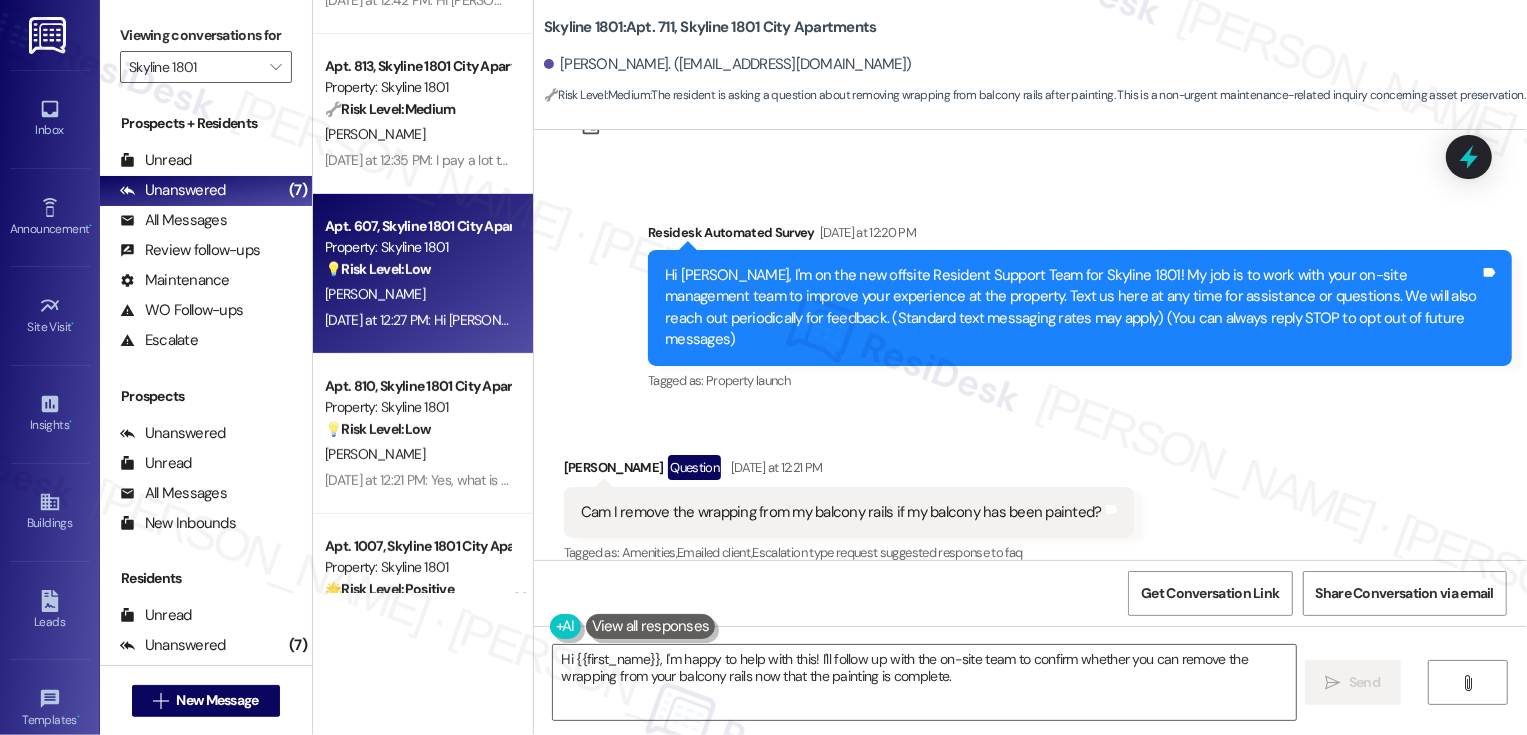 scroll, scrollTop: 478, scrollLeft: 0, axis: vertical 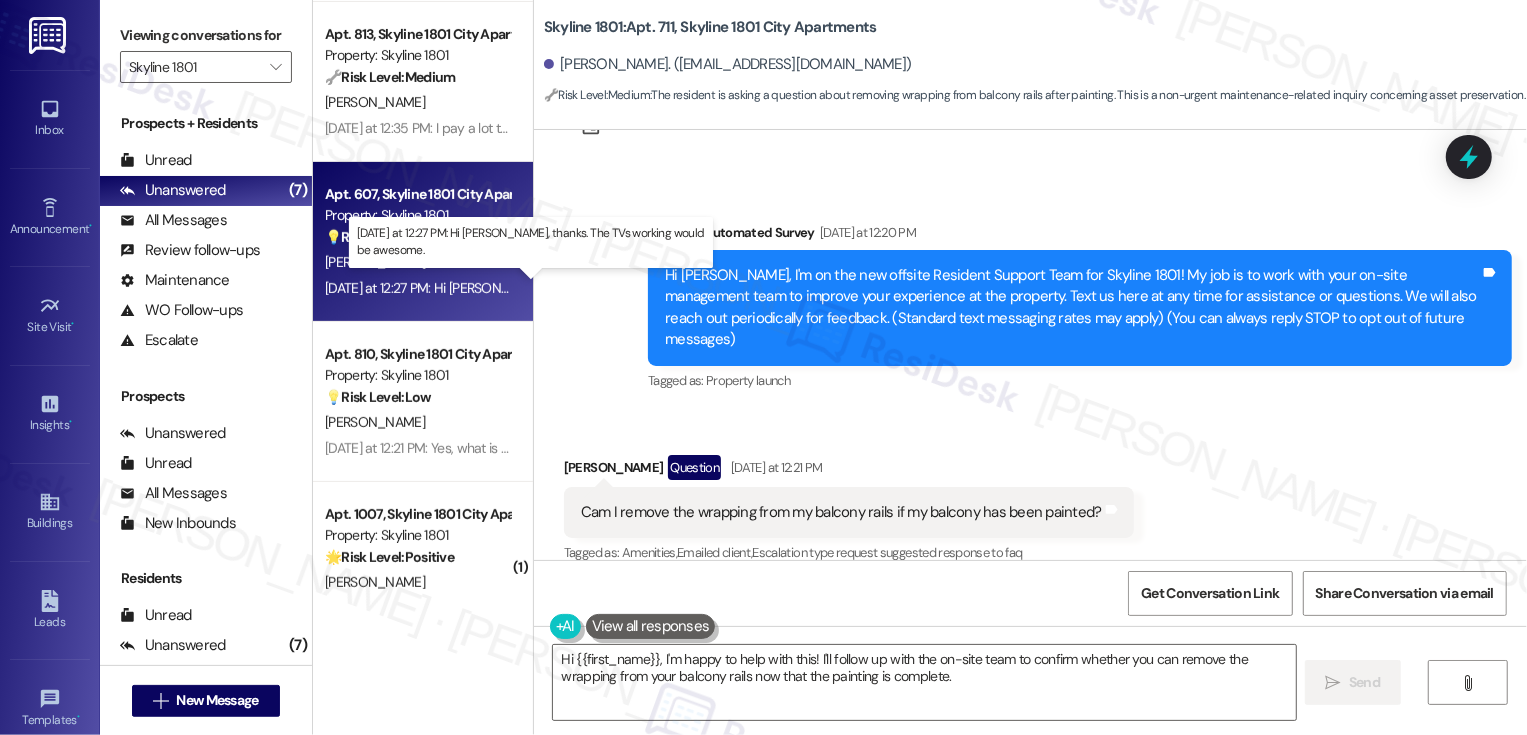 click on "Yesterday at 12:27 PM: Hi Sarah, thanks. The TVs working would be awesome.  Yesterday at 12:27 PM: Hi Sarah, thanks. The TVs working would be awesome." at bounding box center [569, 288] 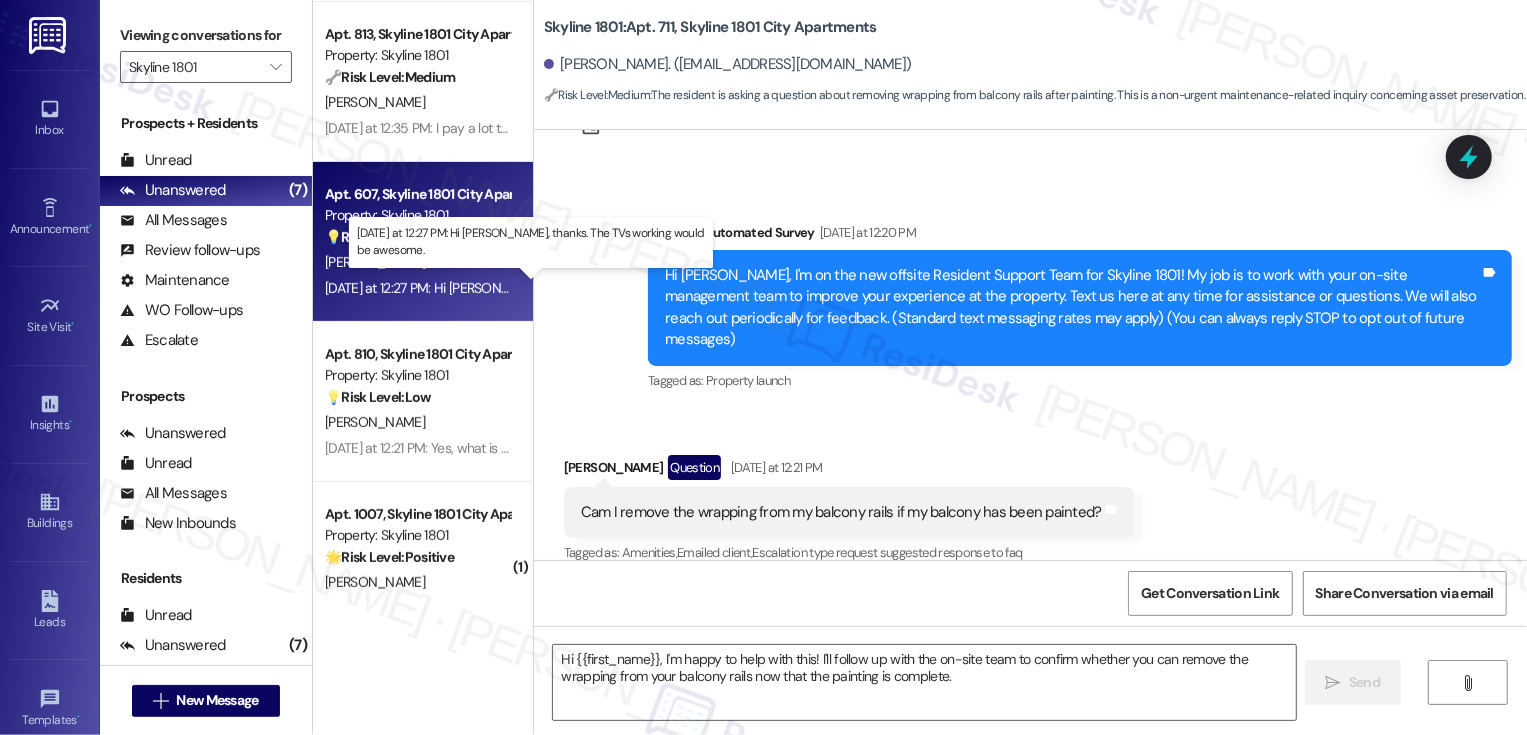 type on "Fetching suggested responses. Please feel free to read through the conversation in the meantime." 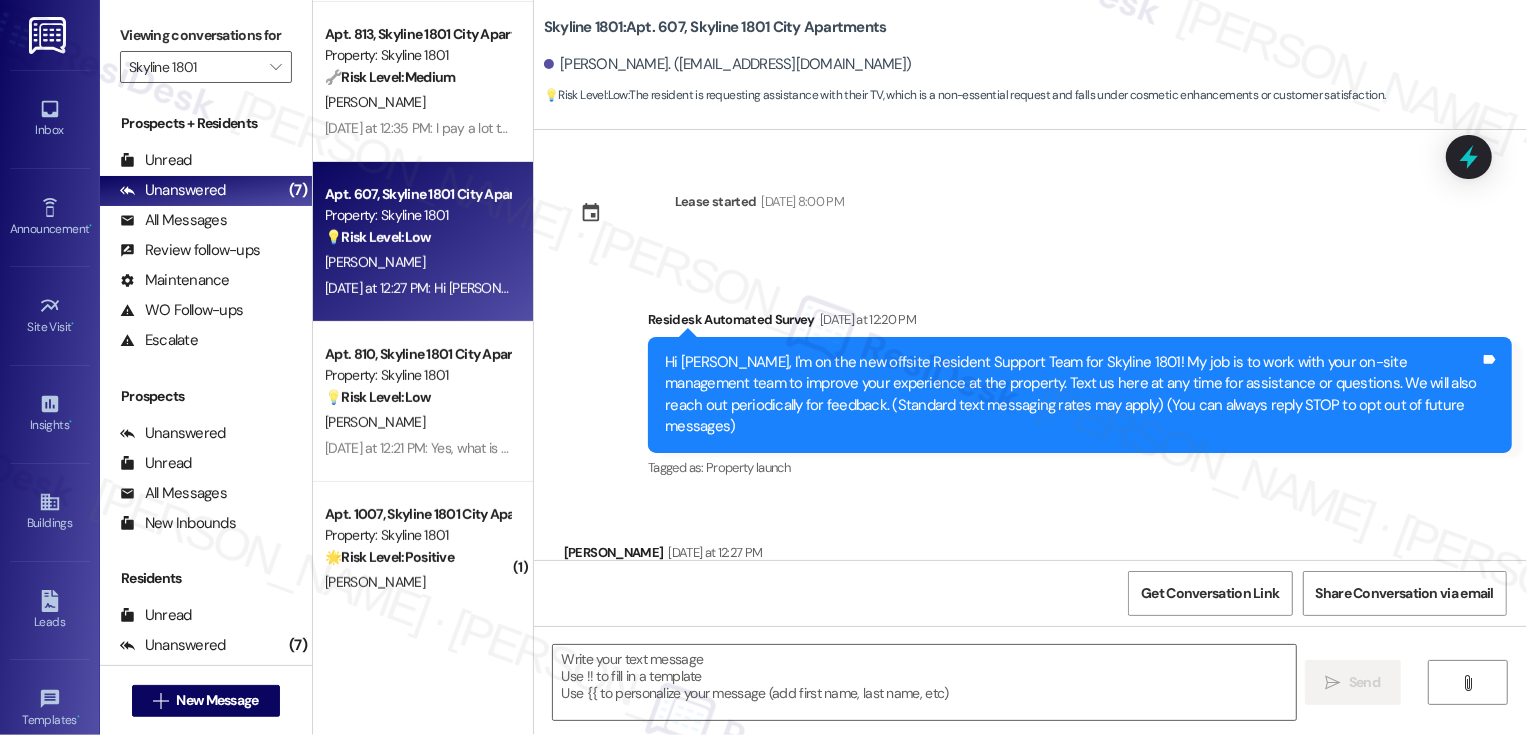 scroll, scrollTop: 84, scrollLeft: 0, axis: vertical 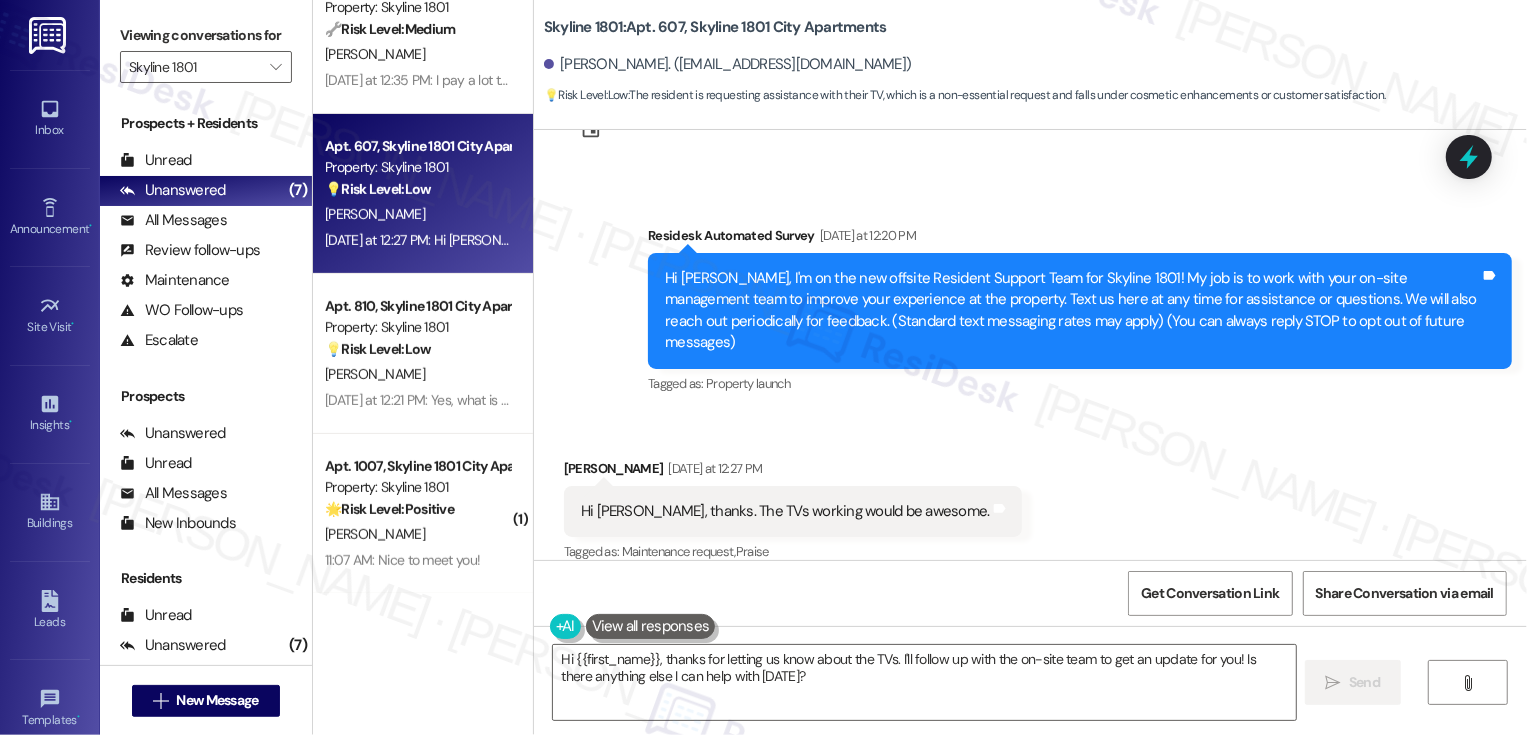 click on "Thomas Sheehan Yesterday at 12:27 PM" at bounding box center [793, 472] 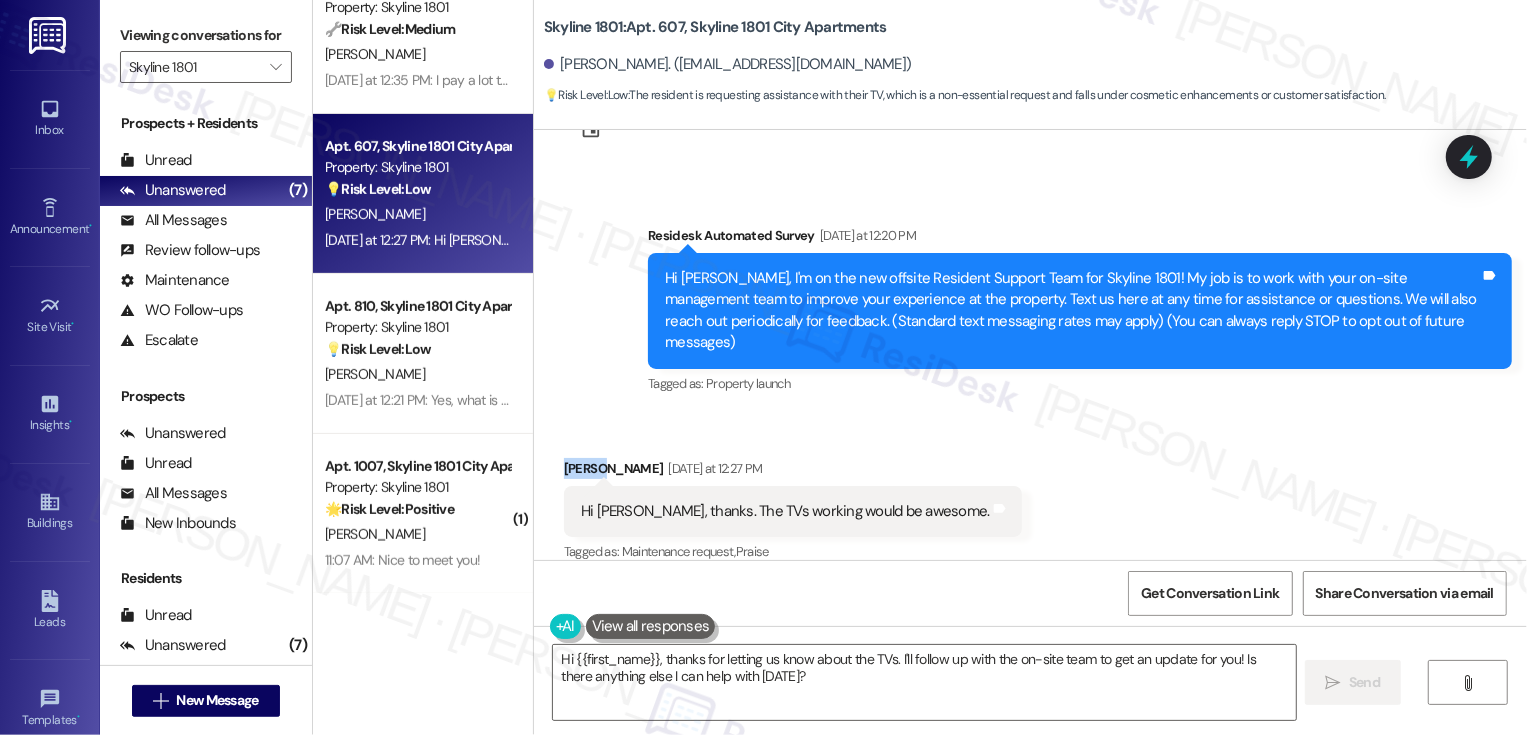 click on "Thomas Sheehan Yesterday at 12:27 PM" at bounding box center [793, 472] 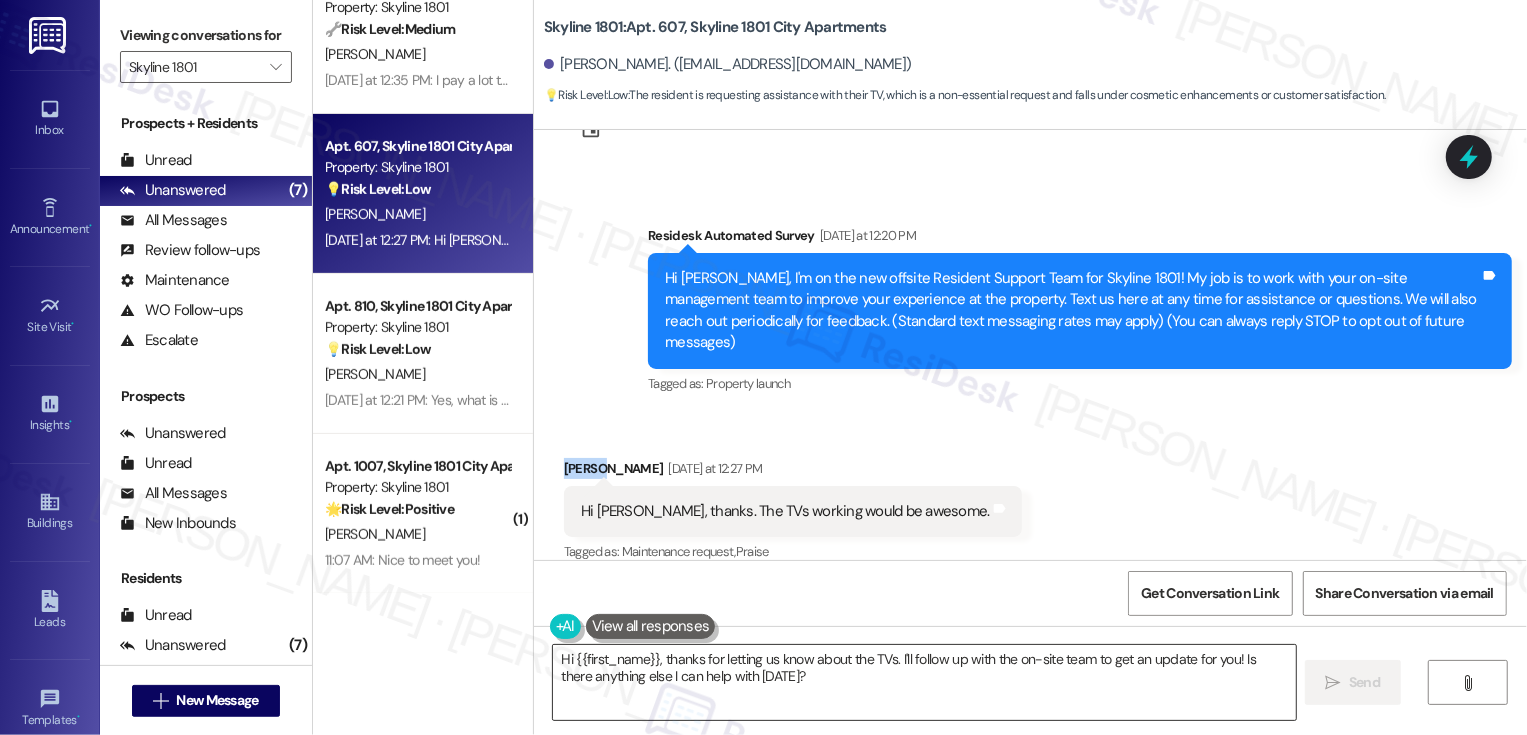 click on "Hi {{first_name}}, thanks for letting us know about the TVs. I'll follow up with the on-site team to get an update for you! Is there anything else I can help with today?" at bounding box center (924, 682) 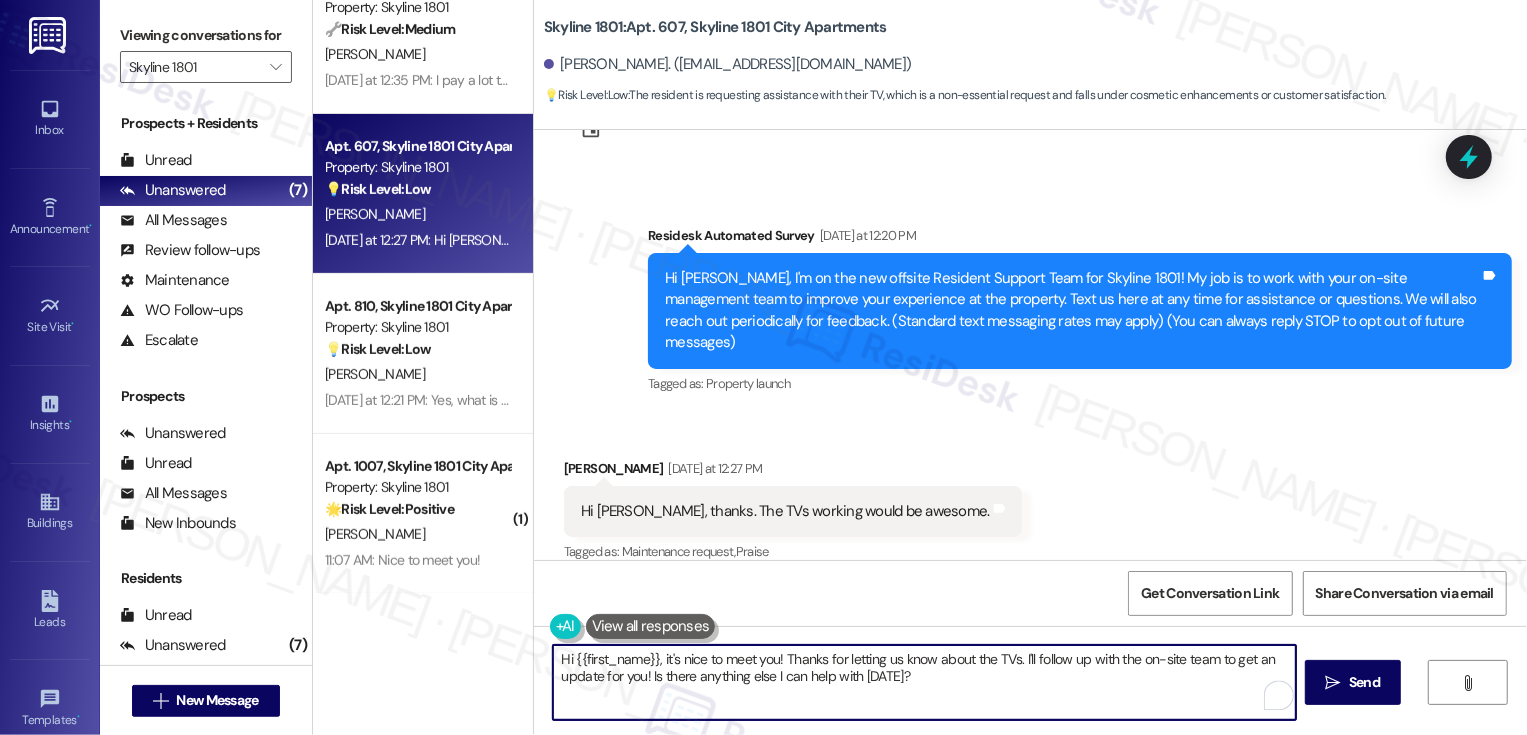 click on "Hi {{first_name}}, it's nice to meet you! Thanks for letting us know about the TVs. I'll follow up with the on-site team to get an update for you! Is there anything else I can help with today?" at bounding box center [924, 682] 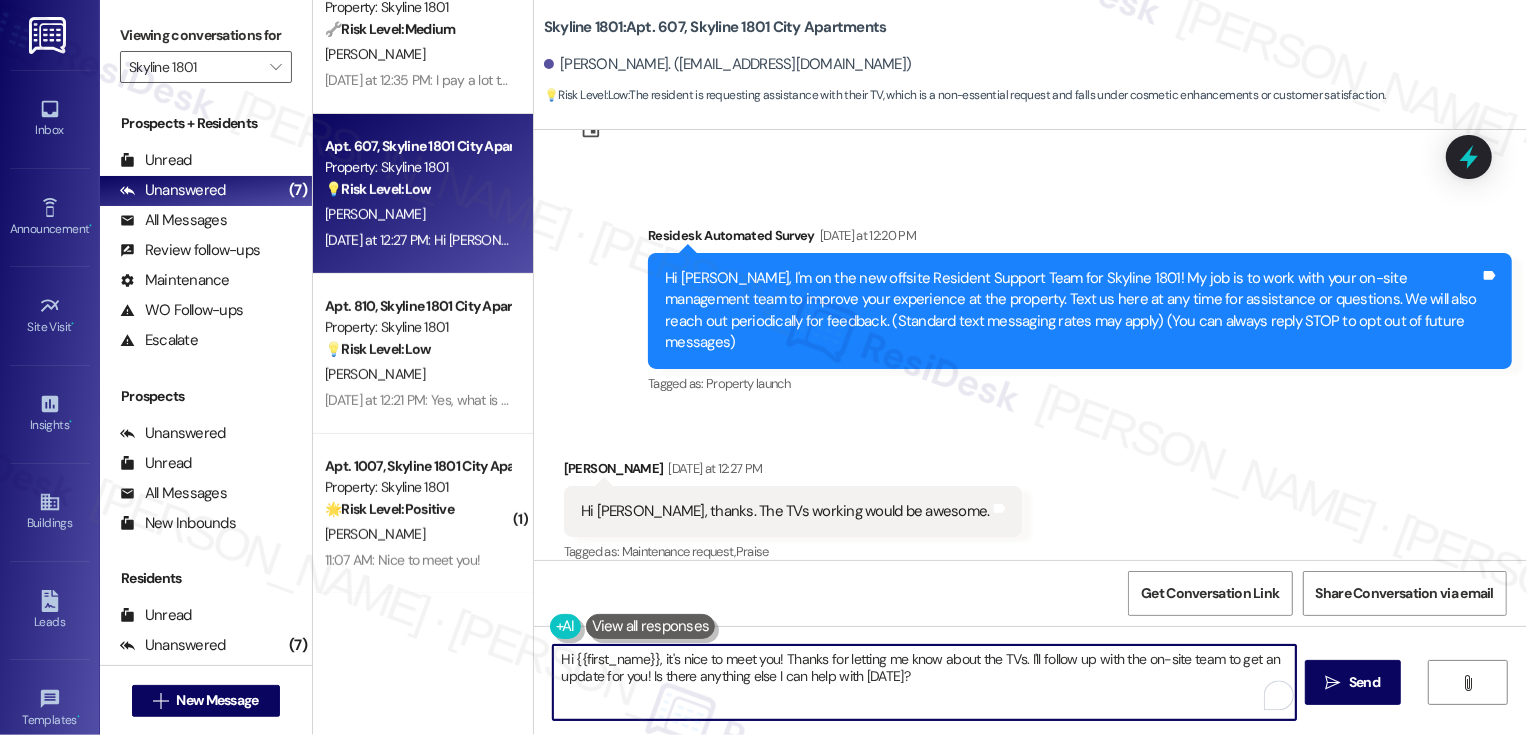 drag, startPoint x: 1018, startPoint y: 655, endPoint x: 1035, endPoint y: 695, distance: 43.462627 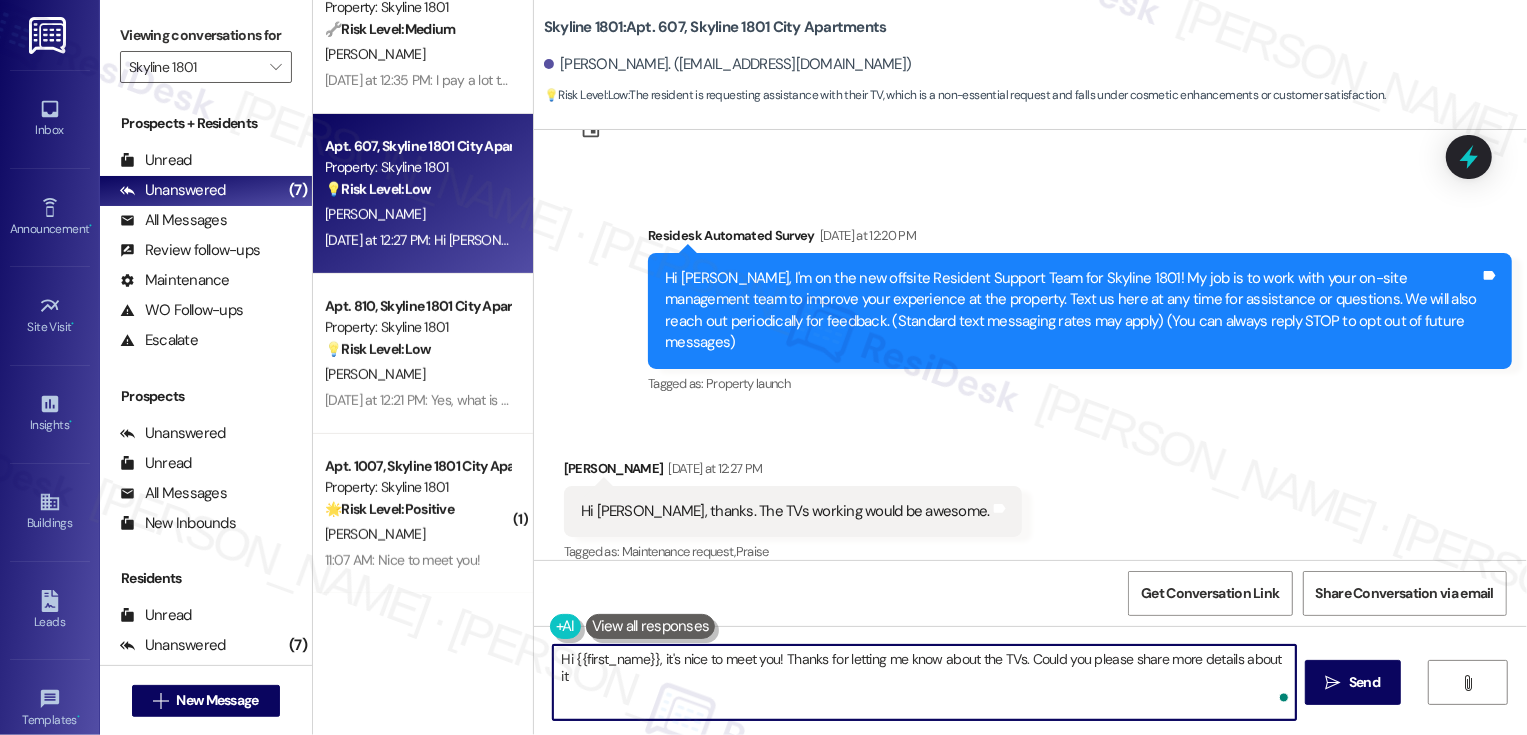 type on "Hi {{first_name}}, it's nice to meet you! Thanks for letting me know about the TVs. Could you please share more details about it?" 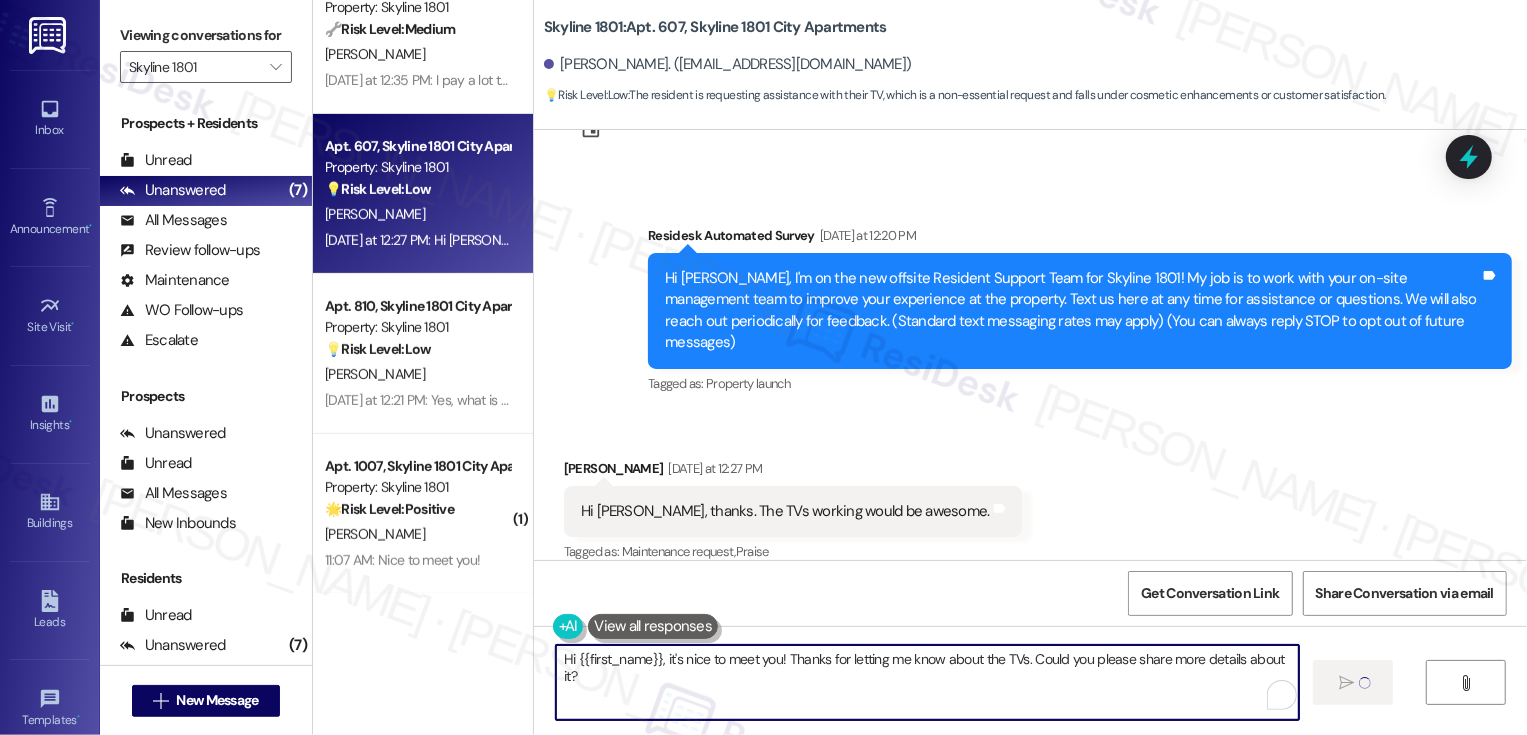 type 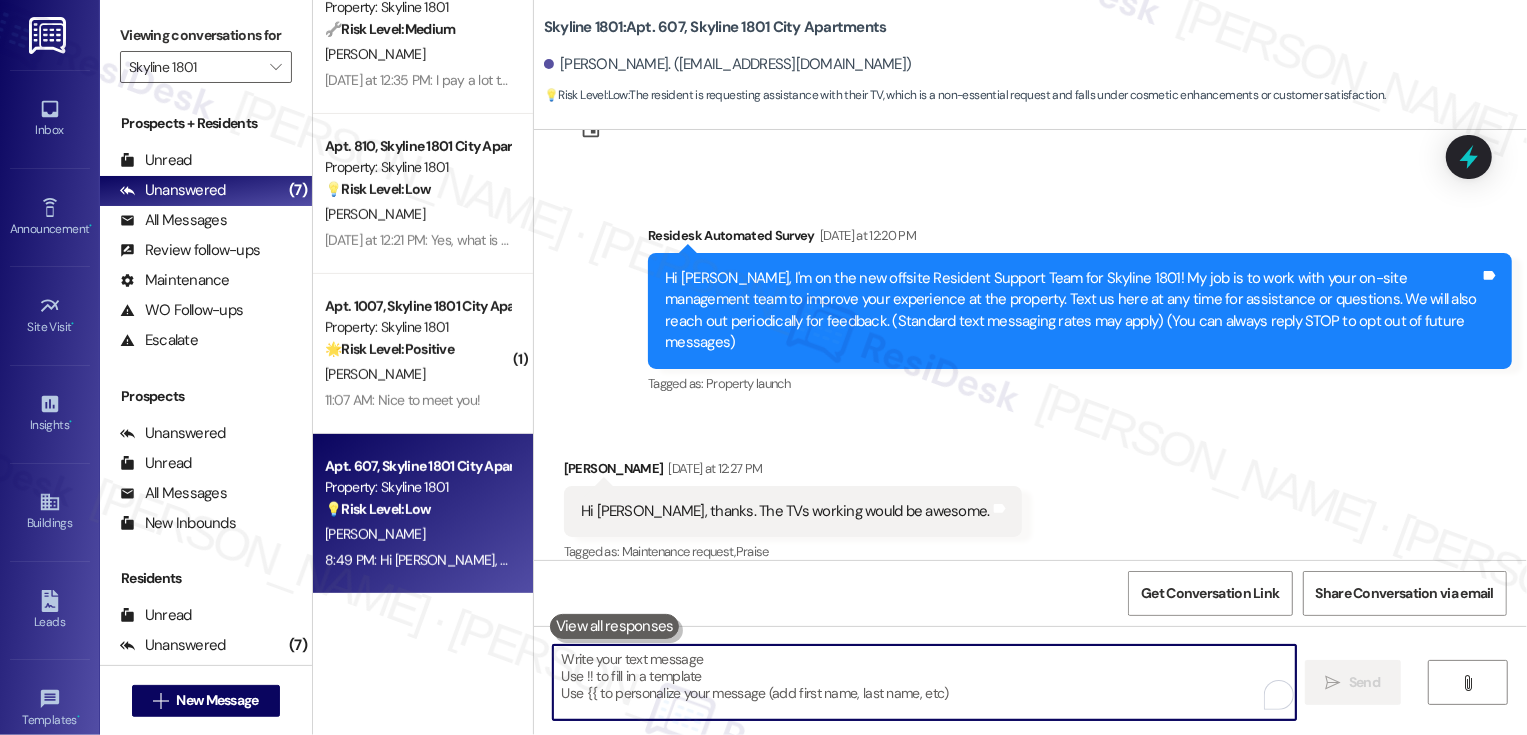 scroll, scrollTop: 297, scrollLeft: 0, axis: vertical 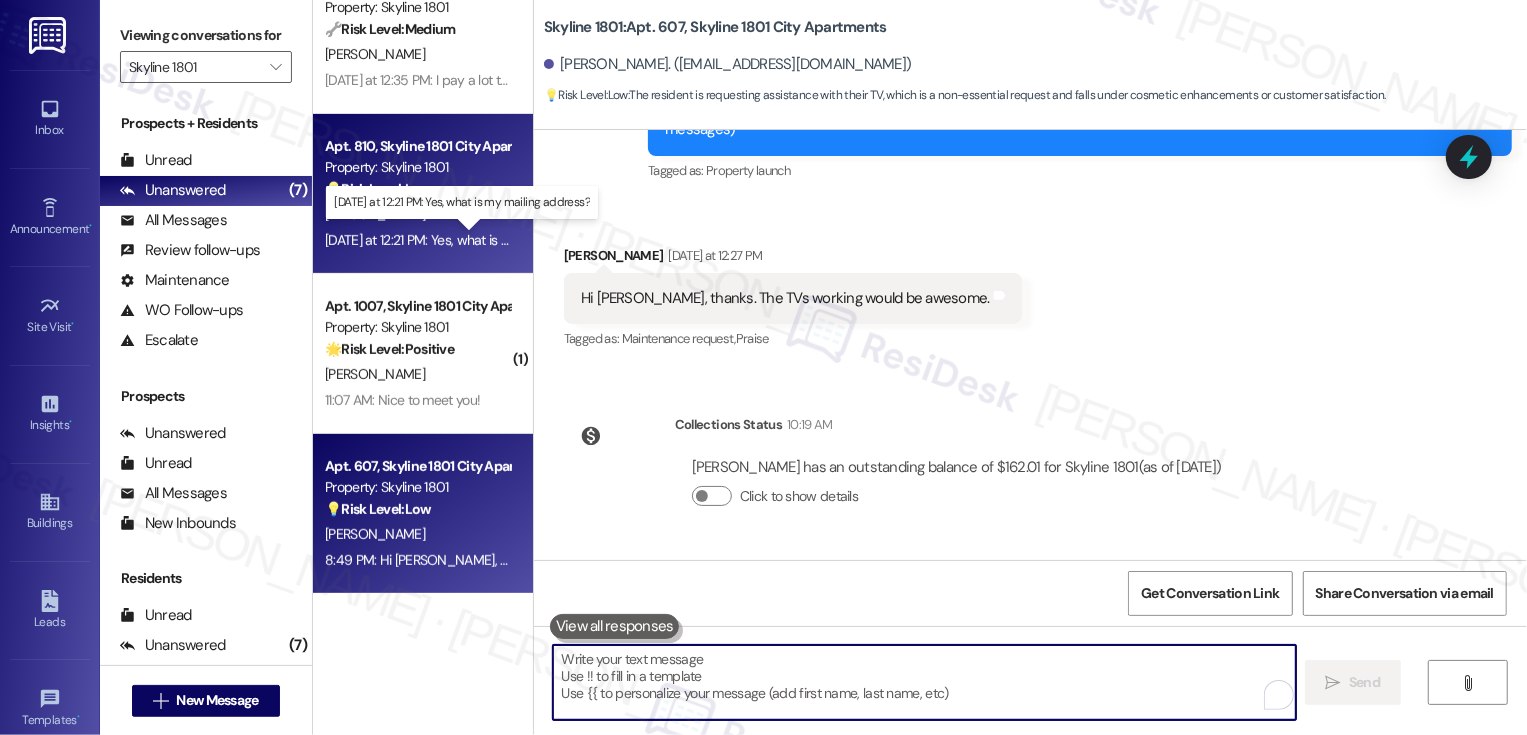 click on "Yesterday at 12:21 PM: Yes, what is my mailing address? Yesterday at 12:21 PM: Yes, what is my mailing address?" at bounding box center [473, 240] 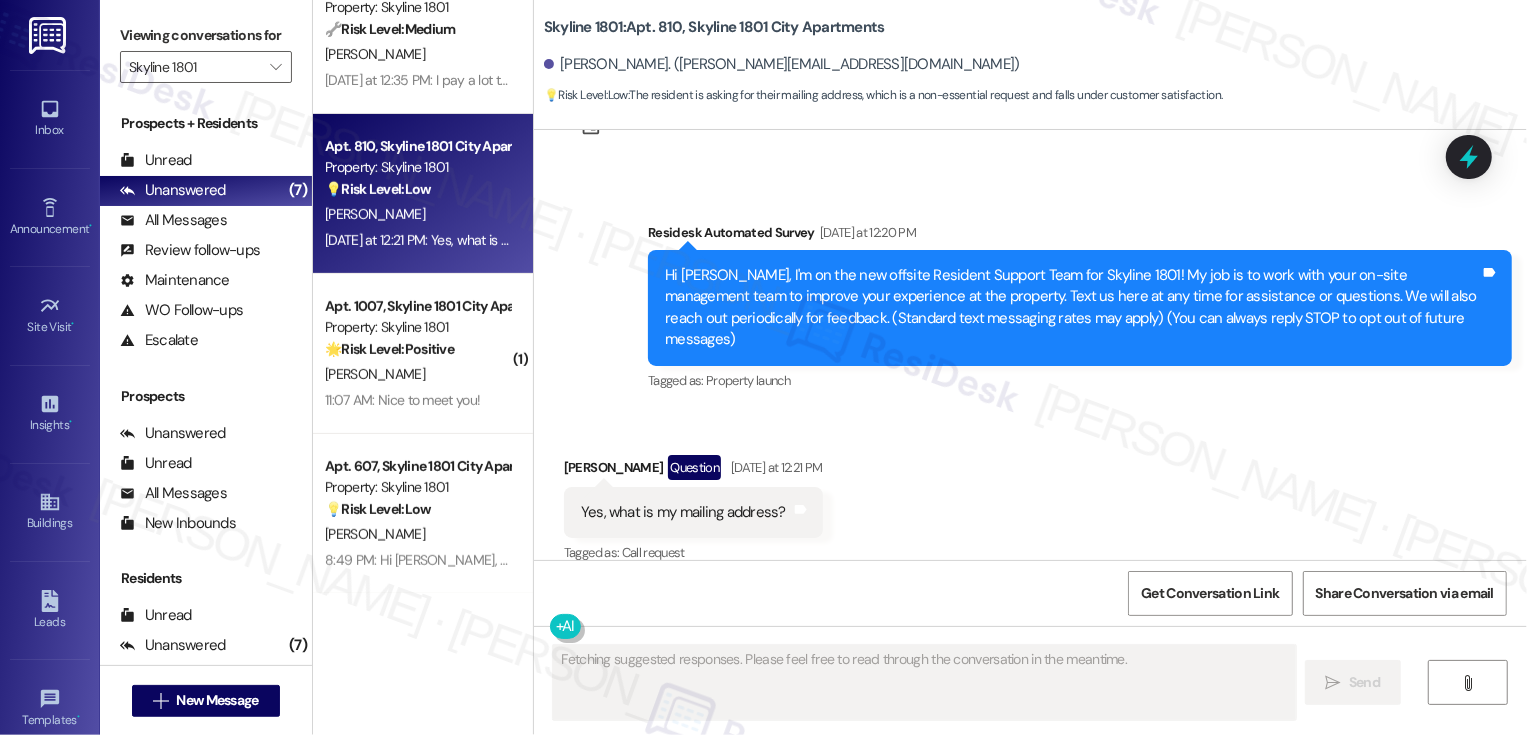 scroll, scrollTop: 89, scrollLeft: 0, axis: vertical 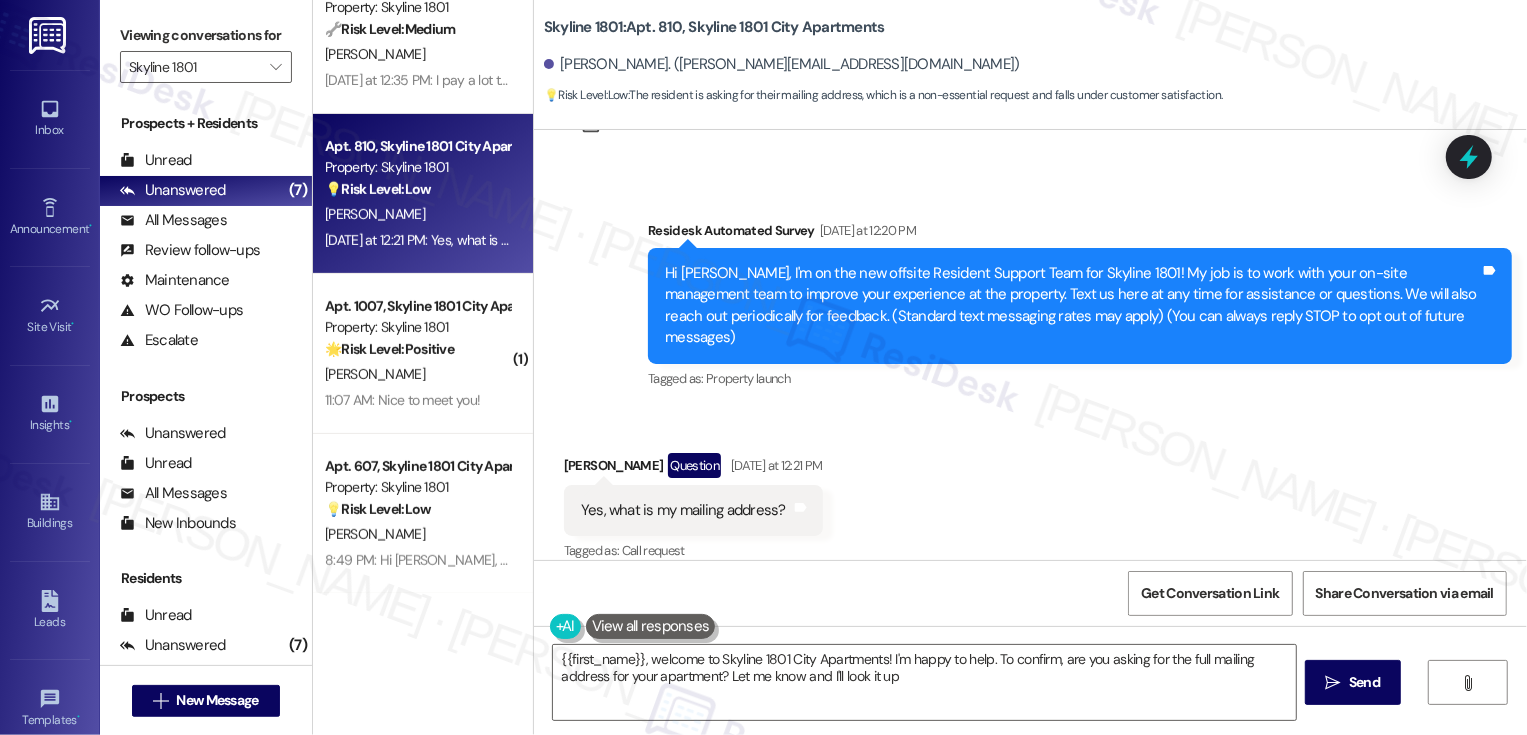 type on "{{first_name}}, welcome to Skyline 1801 City Apartments! I'm happy to help. To confirm, are you asking for the full mailing address for your apartment? Let me know and I'll look it up!" 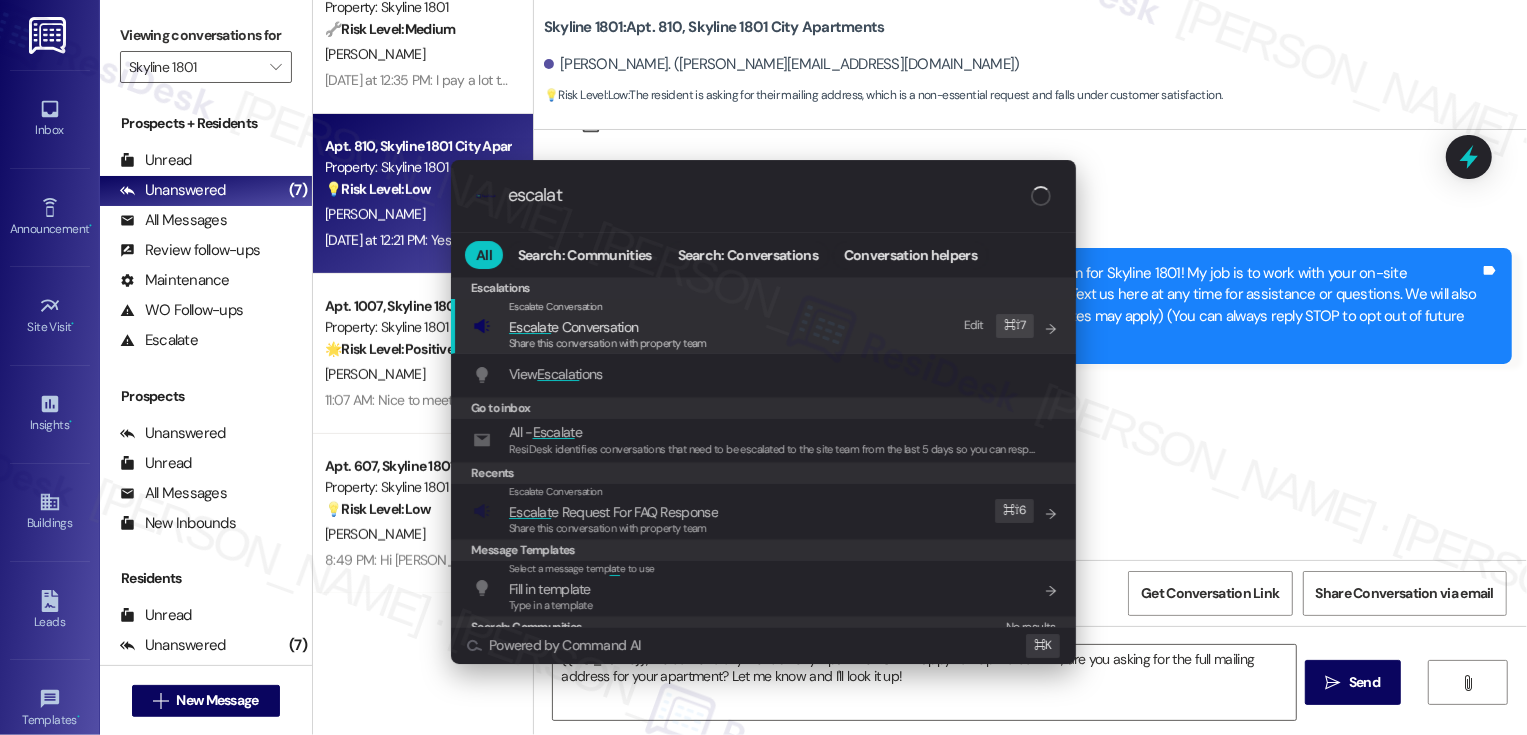 type on "escalate" 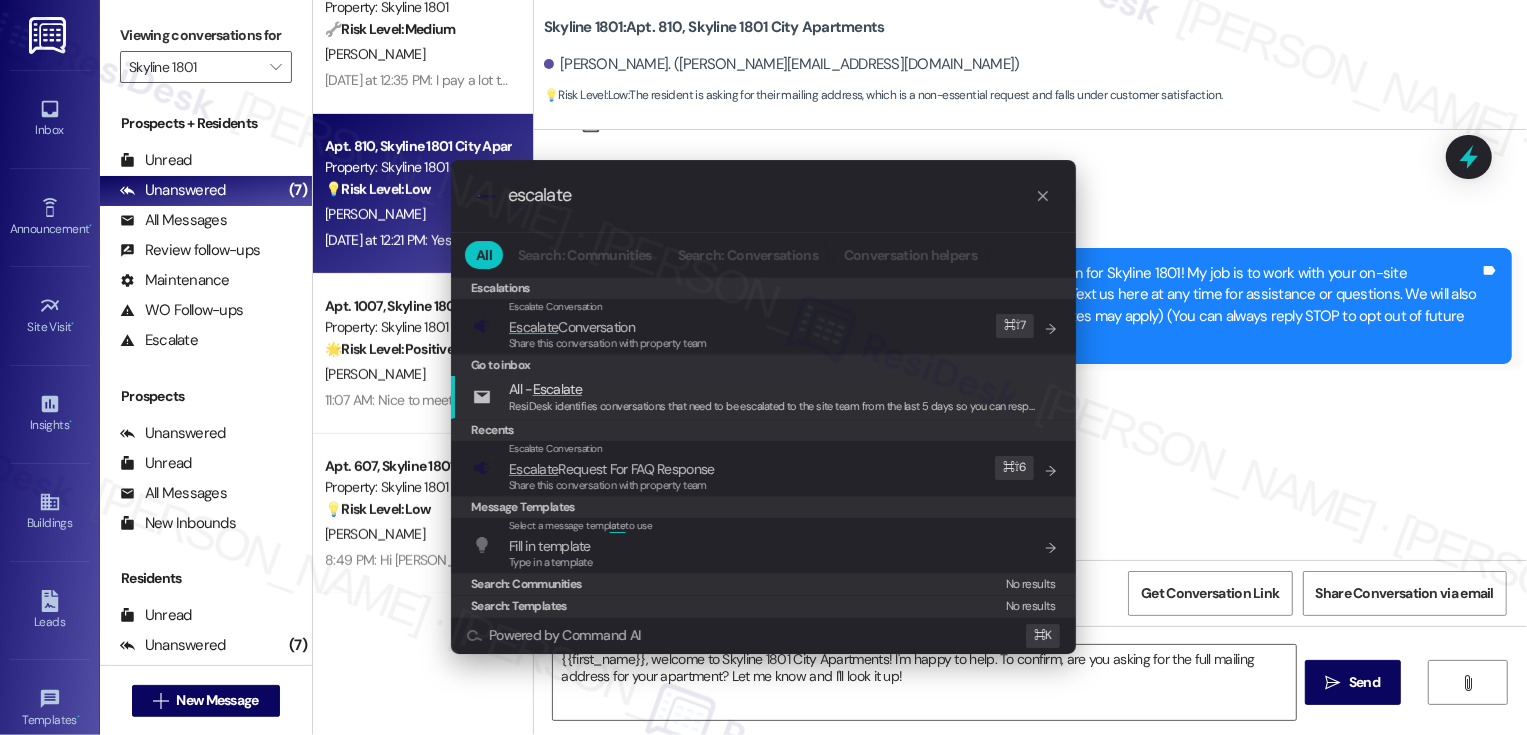 click on ".cls-1{fill:#0a055f;}.cls-2{fill:#0cc4c4;} resideskLogoBlueOrange escalate All Search: Communities Search: Conversations Conversation helpers Escalations Escalations Escalate Conversation Escalate  Conversation Share this conversation with property team Edit ⌘ ⇧ 7 Go to inbox All -  Escalate ResiDesk identifies conversations that need to be escalated to the site team from the last 5 days so you can respond to them. Recents Escalate Conversation Escalate  Request For FAQ Response Share this conversation with property team Edit ⌘ ⇧ 6 Message Templates Select a message temp late  to use Fill in template Type in a template Add shortcut Search: Communities No results Search: Templates No results Powered by Command AI ⌘ K" at bounding box center (763, 367) 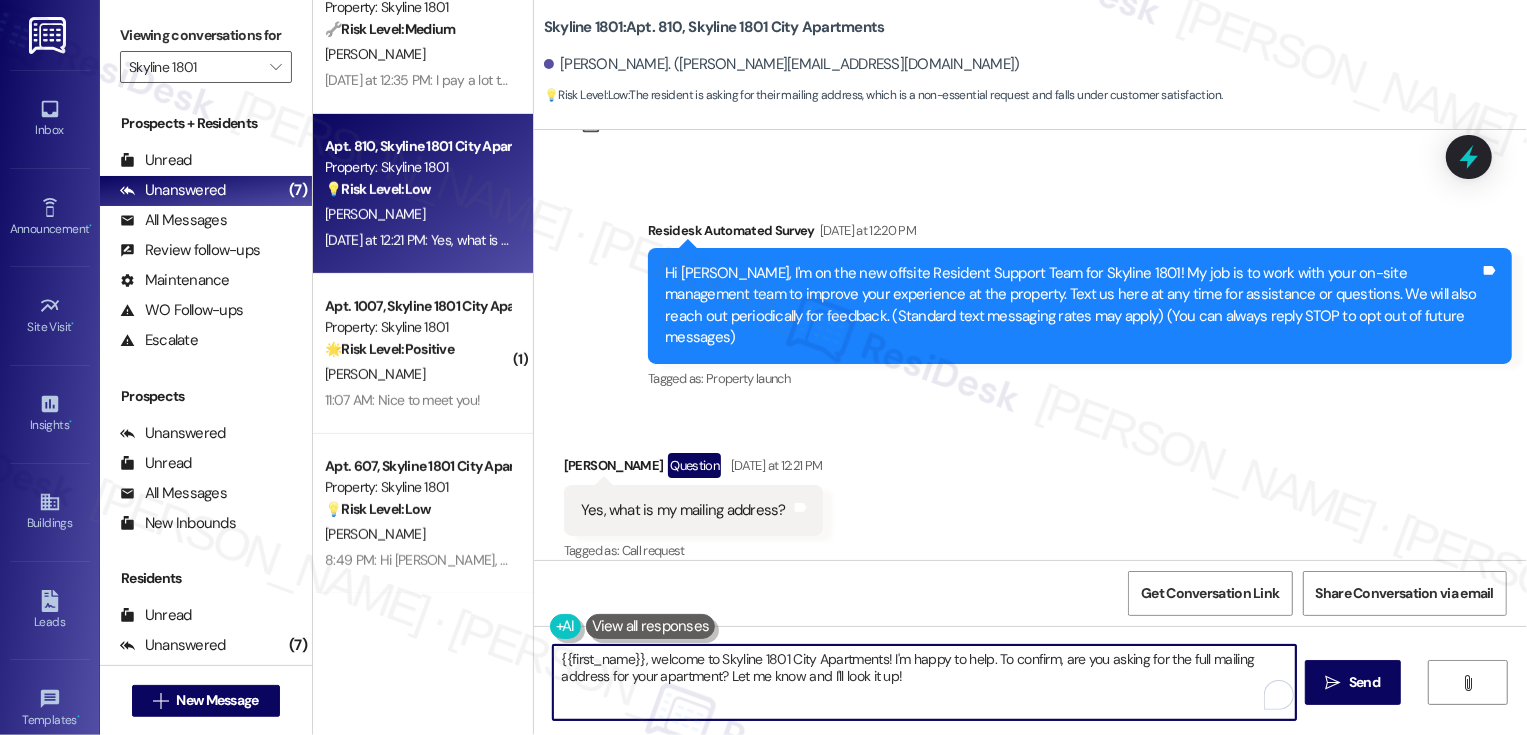 drag, startPoint x: 883, startPoint y: 662, endPoint x: 547, endPoint y: 657, distance: 336.0372 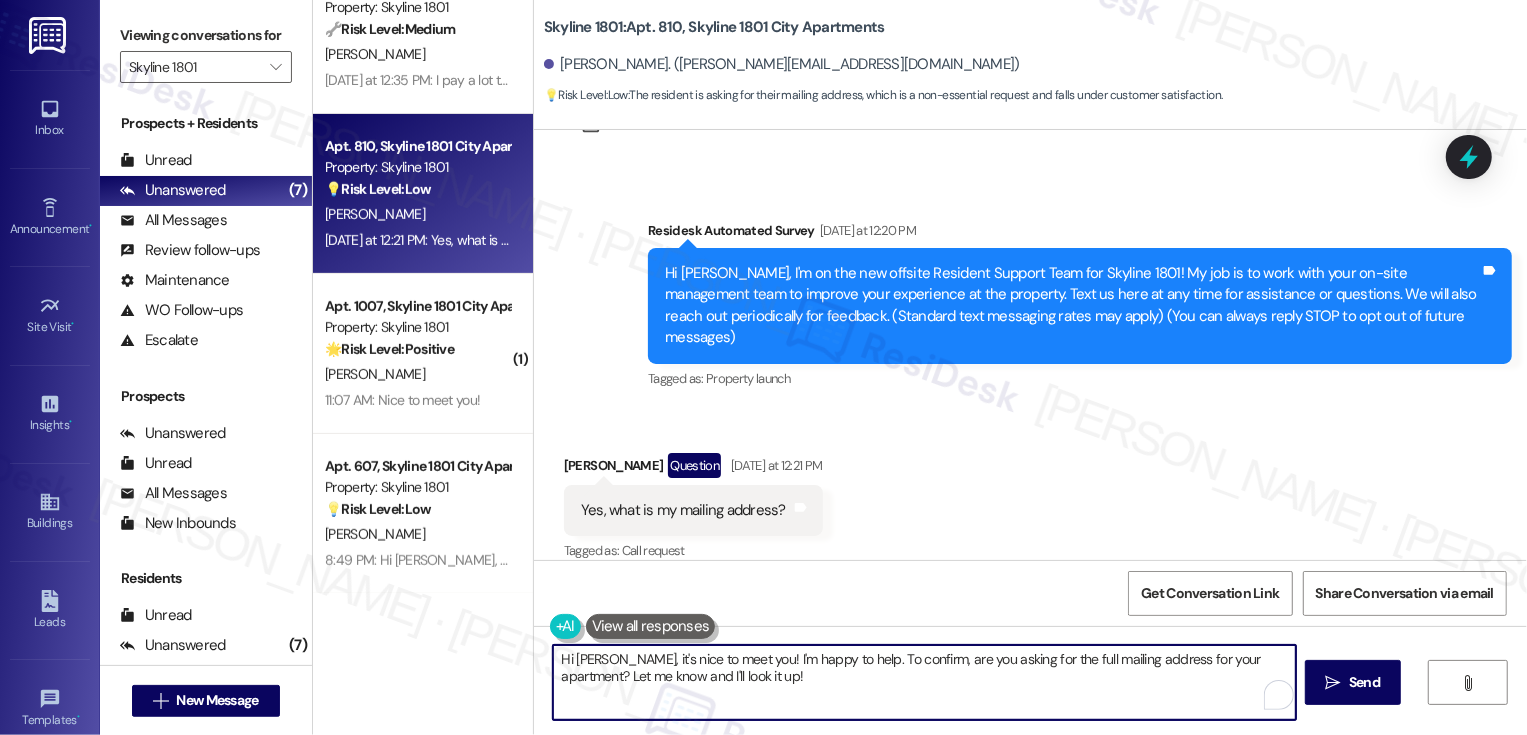 drag, startPoint x: 829, startPoint y: 657, endPoint x: 865, endPoint y: 702, distance: 57.628117 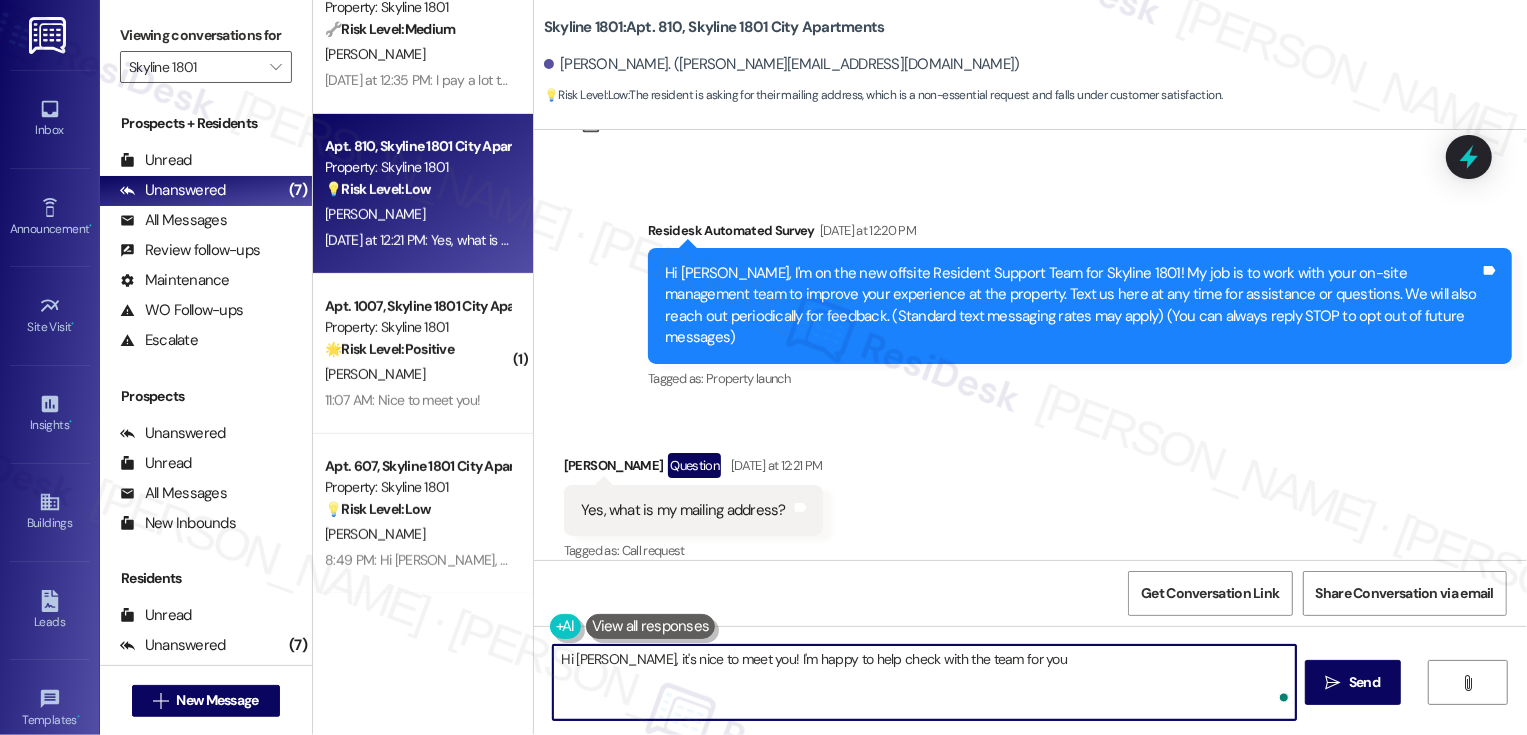 type on "Hi Zach, it's nice to meet you! I'm happy to help check with the team for you!" 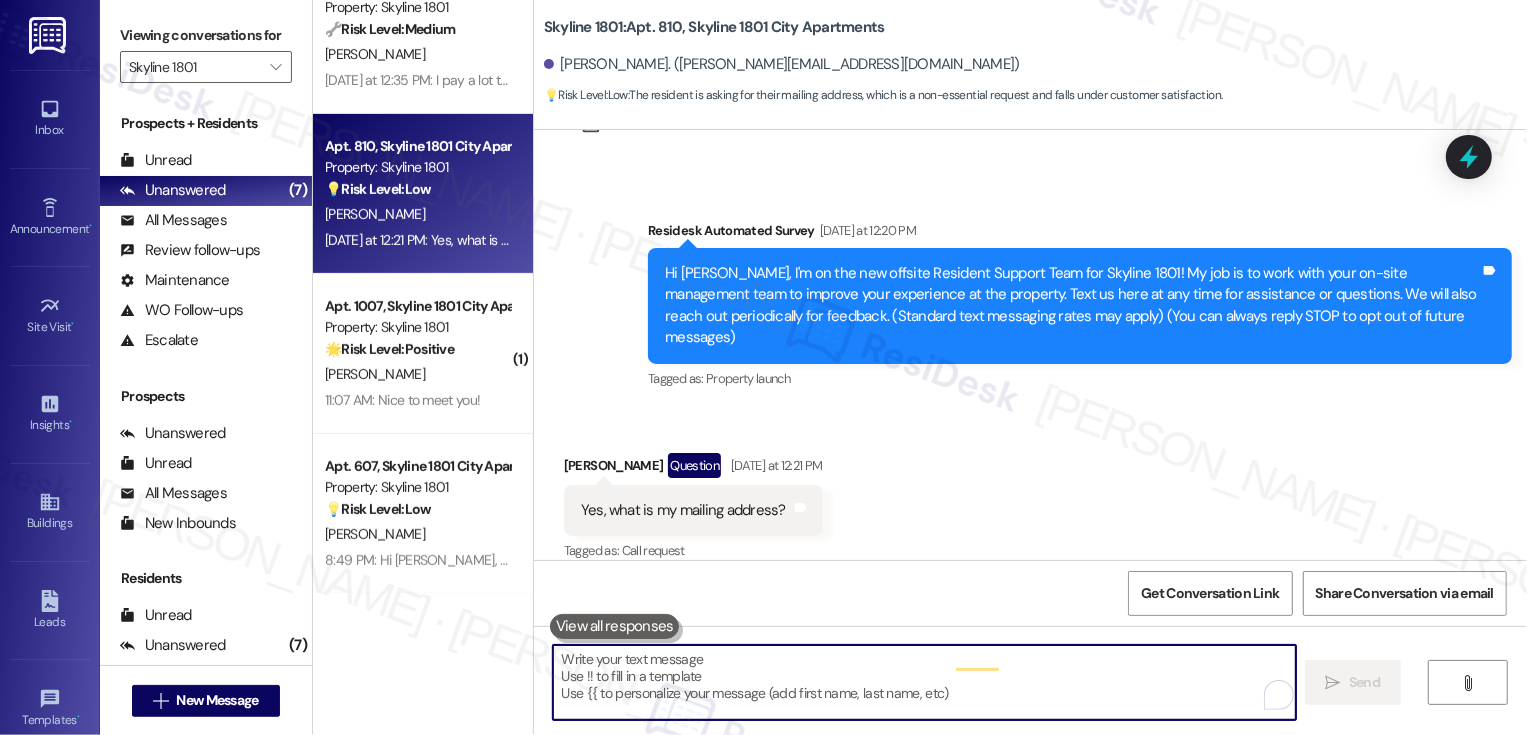 scroll, scrollTop: 87, scrollLeft: 0, axis: vertical 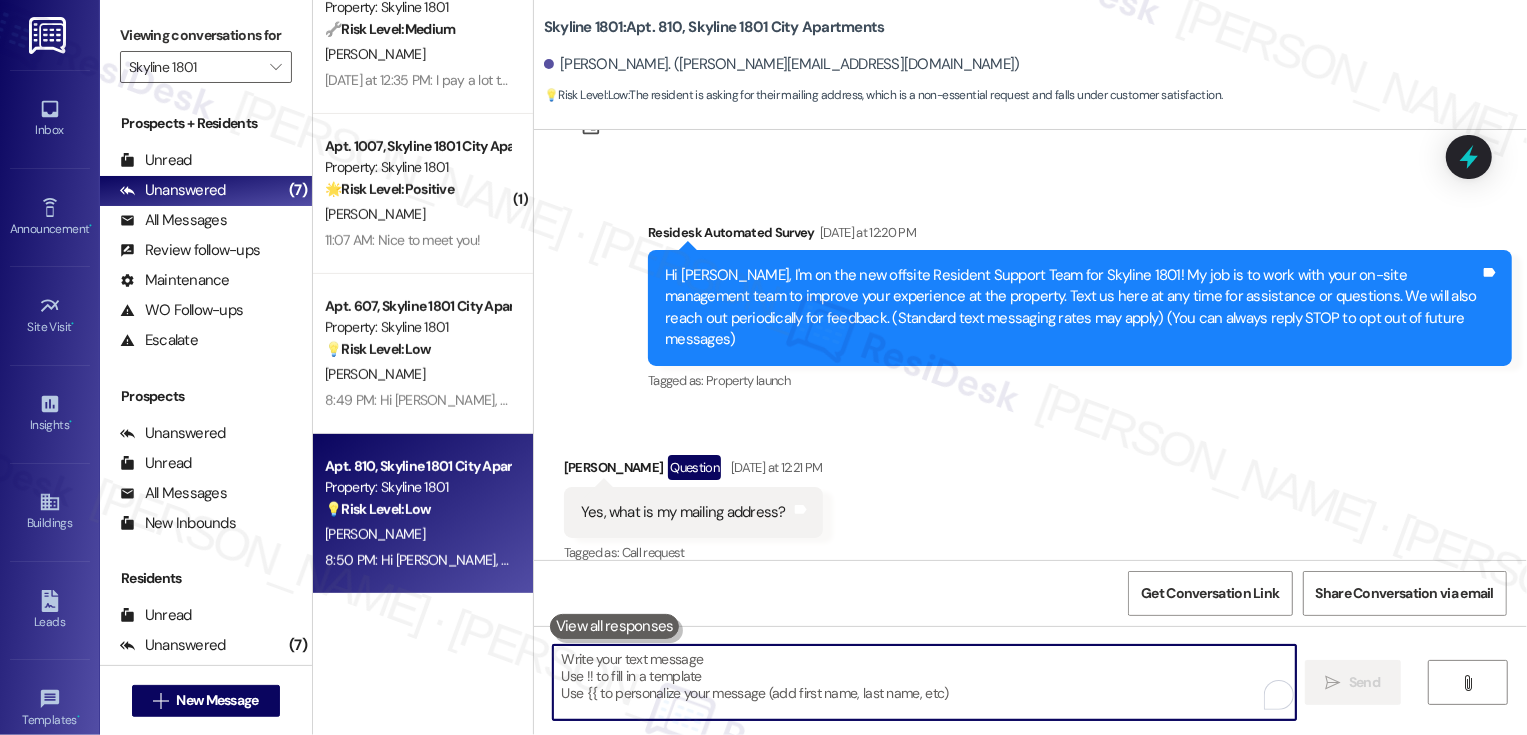 type 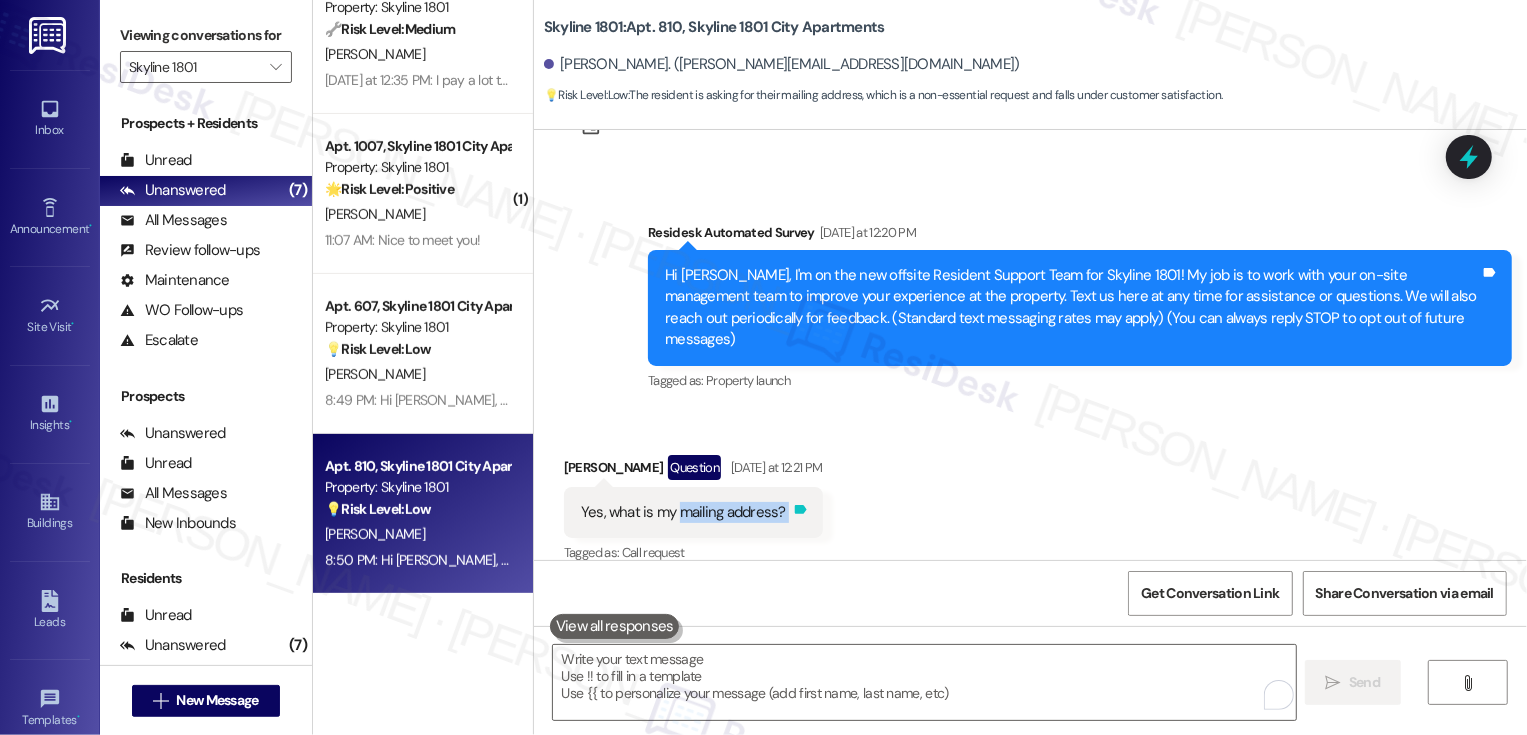 drag, startPoint x: 667, startPoint y: 488, endPoint x: 776, endPoint y: 488, distance: 109 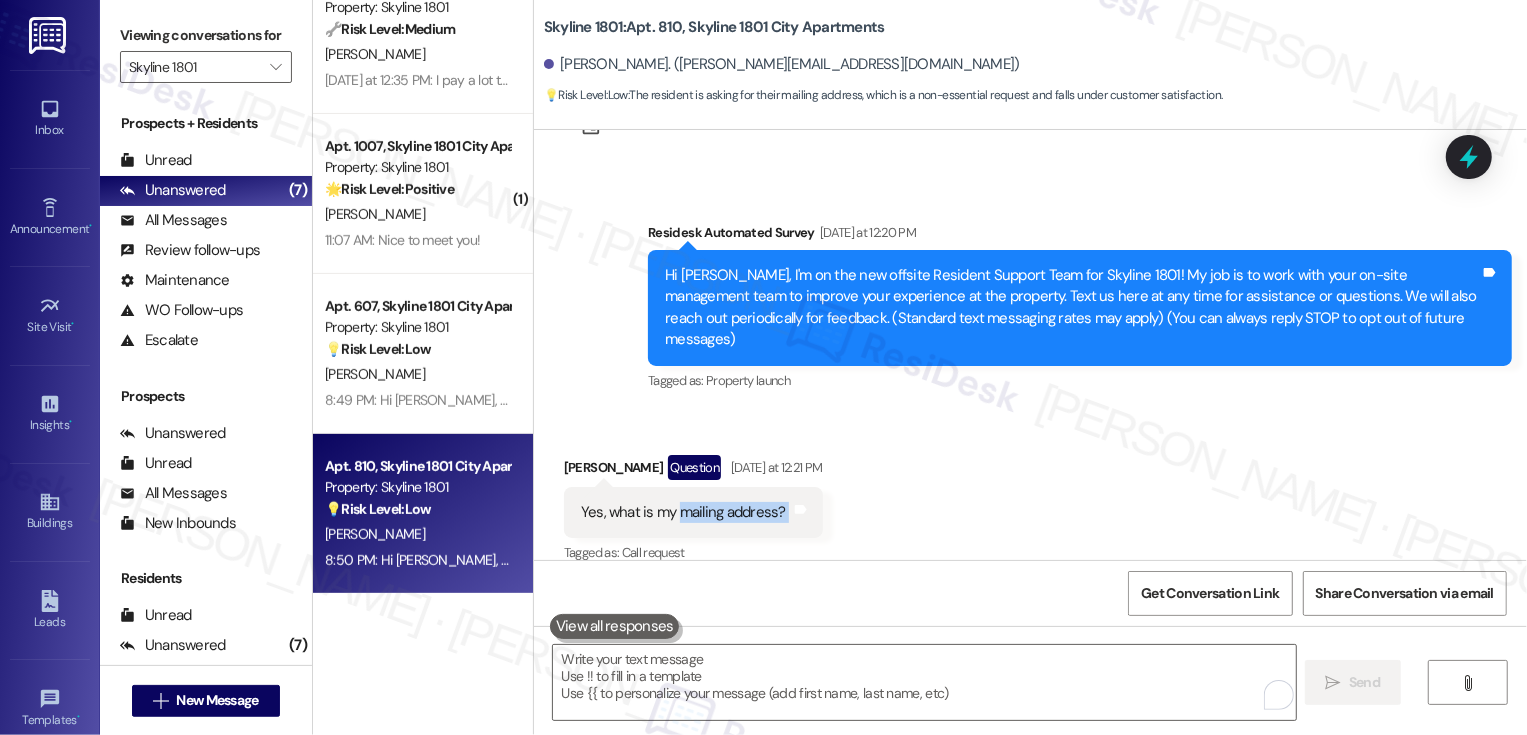 copy on "mailing address? Tags and notes" 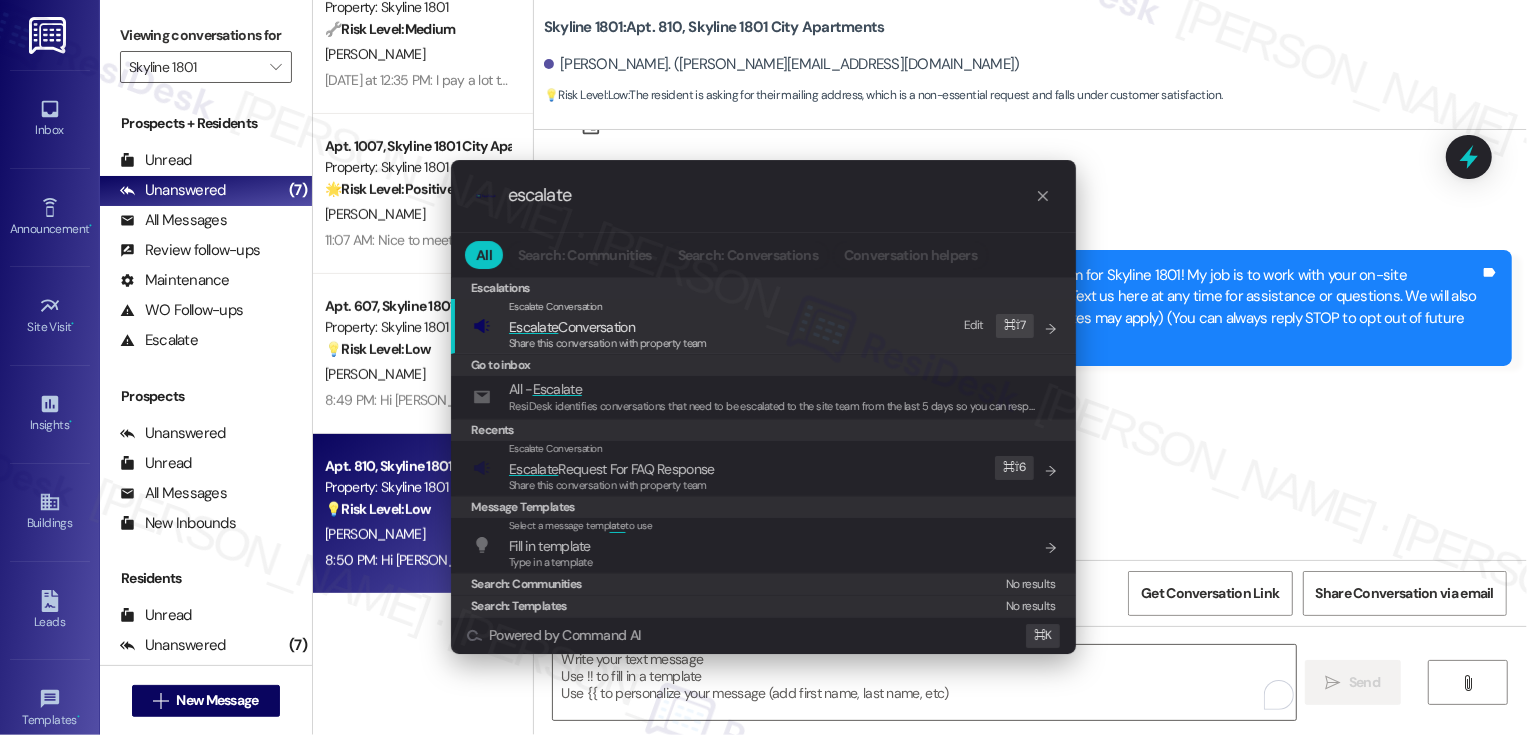 type on "escalate" 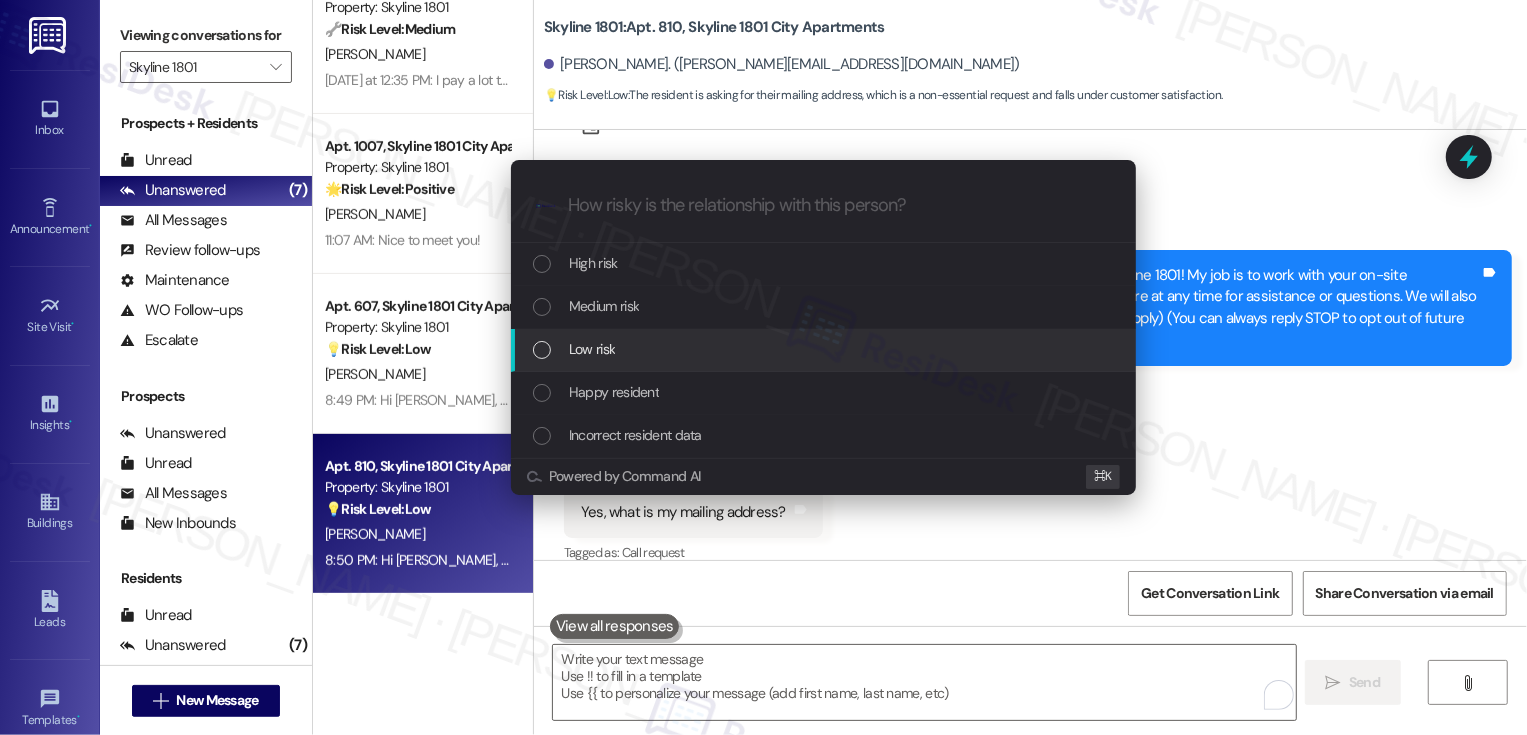 click on "Low risk" at bounding box center [825, 349] 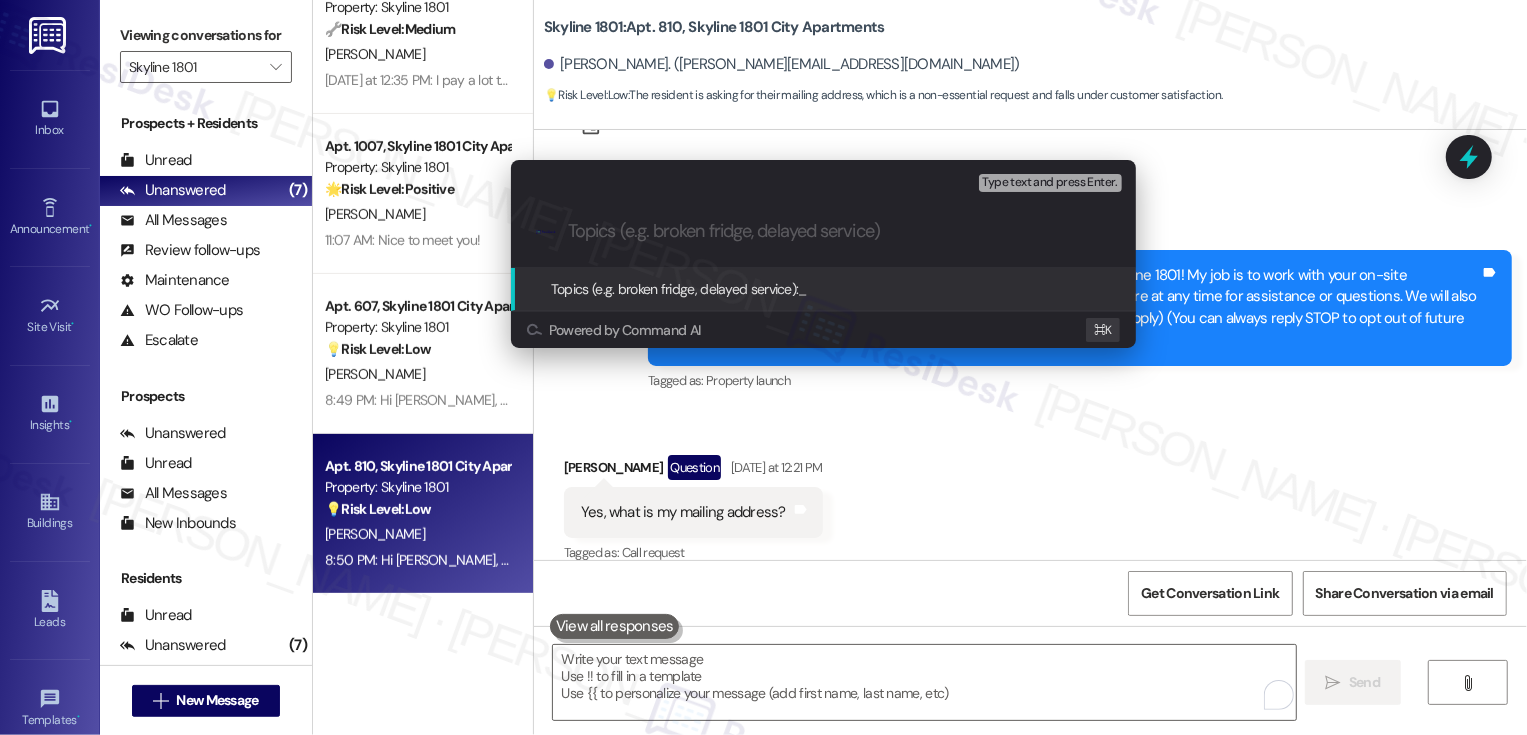 paste on "mailing address?" 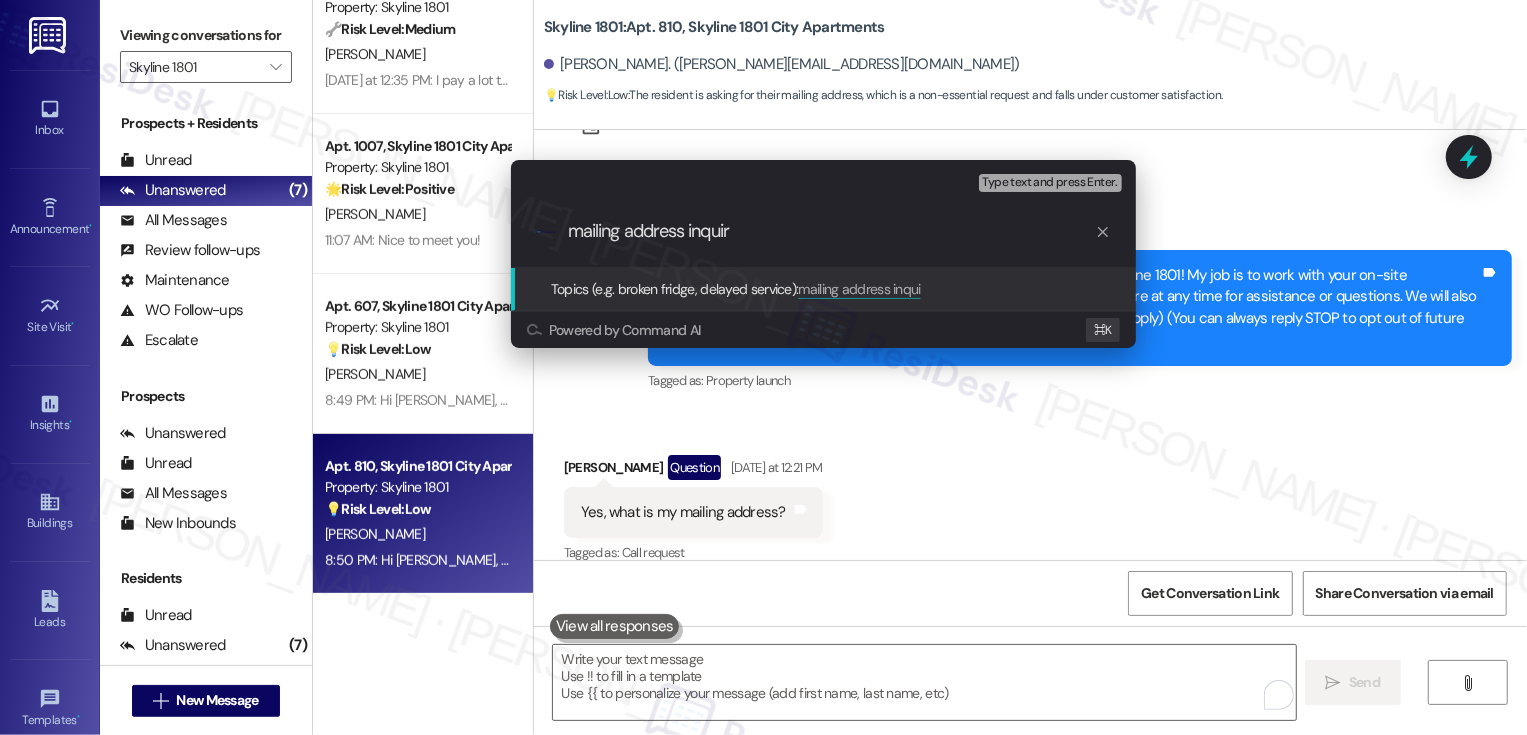type on "mailing address inquiry" 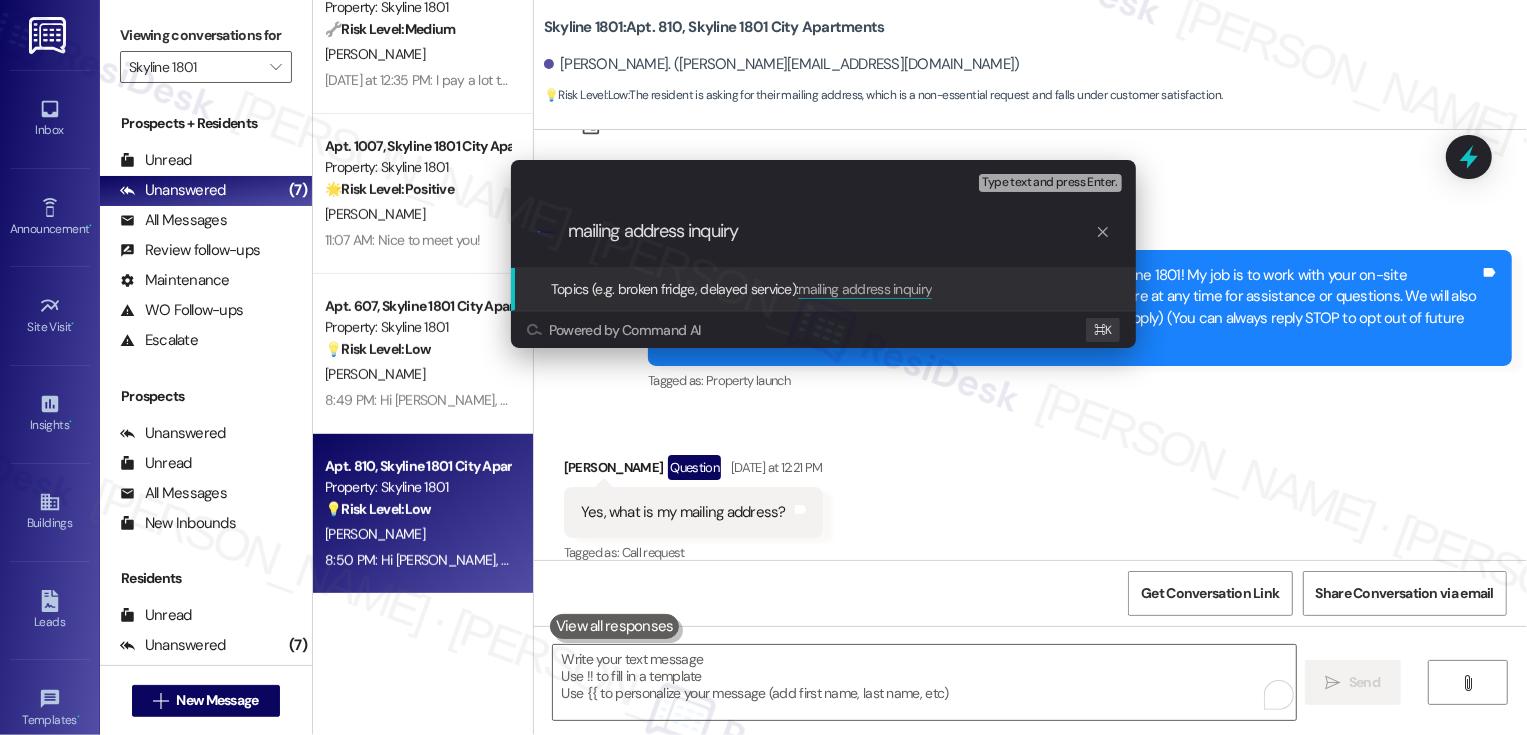 type 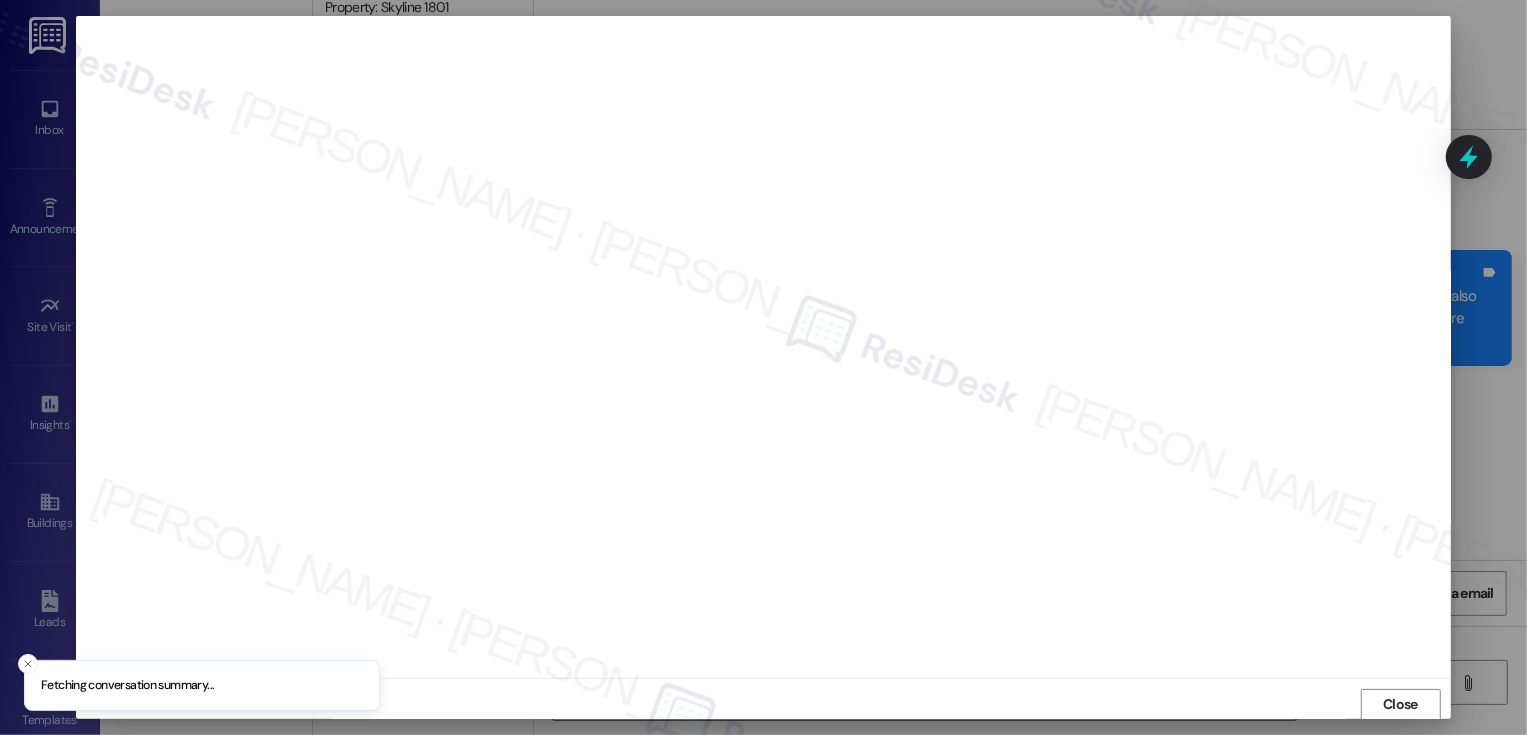 scroll, scrollTop: 1, scrollLeft: 0, axis: vertical 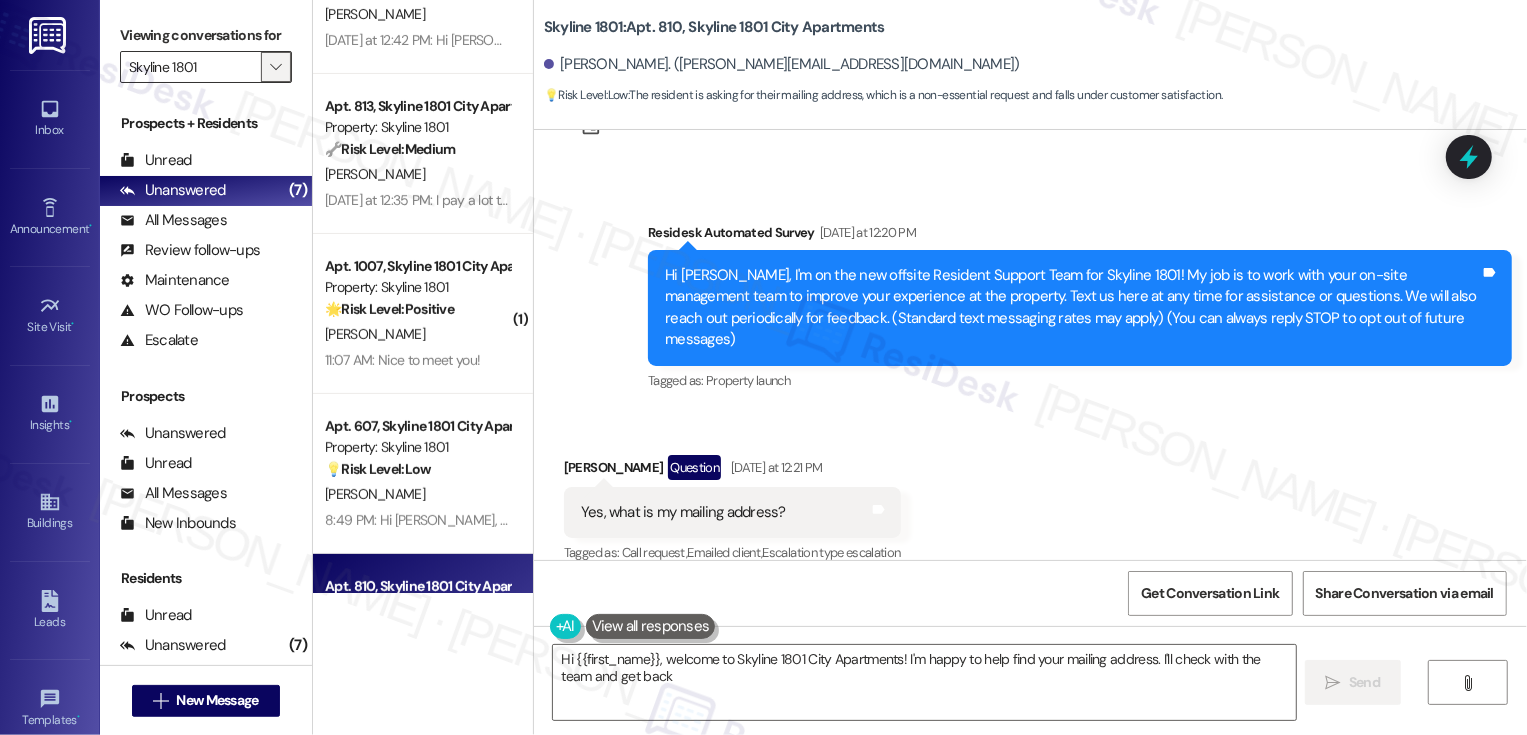 click on "" at bounding box center [275, 67] 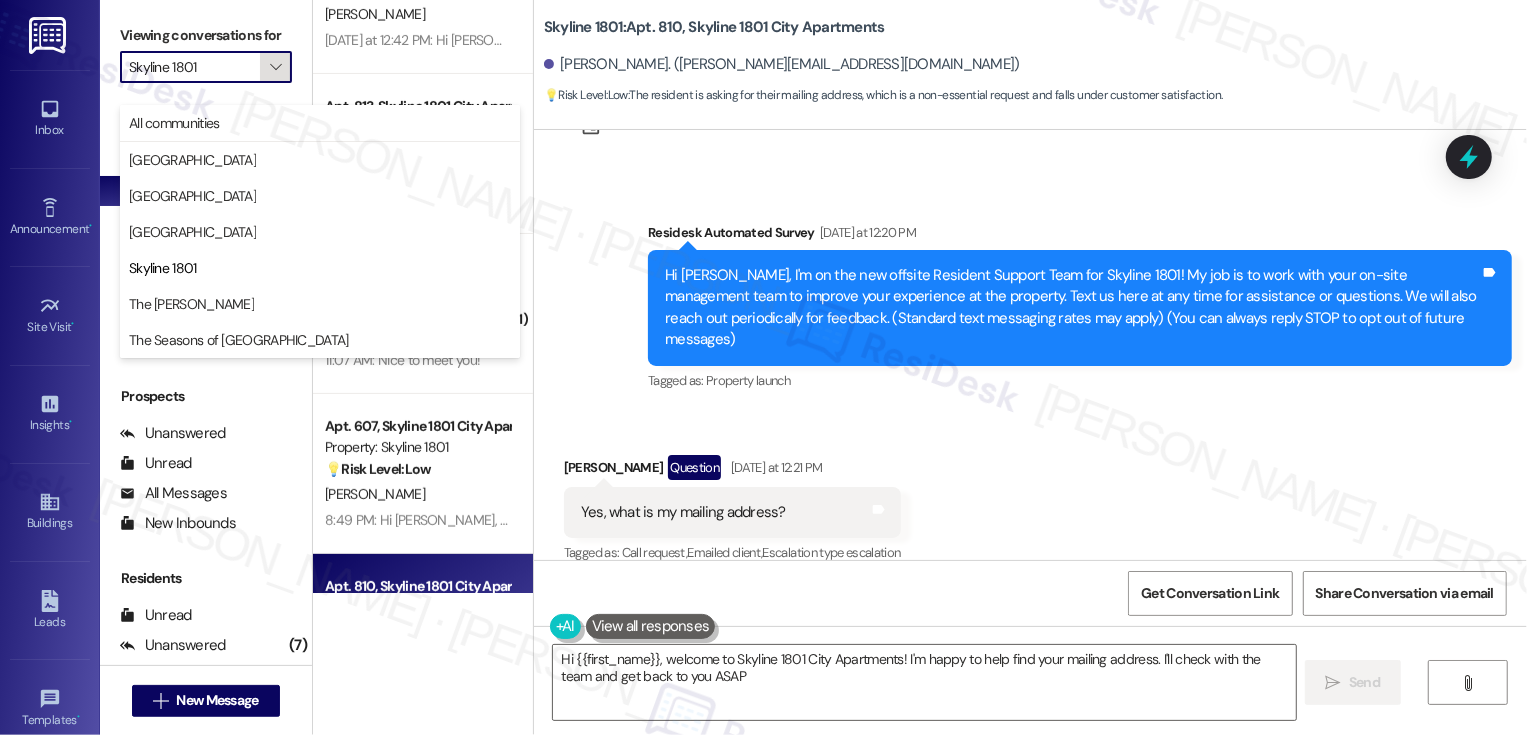type on "Hi {{first_name}}, welcome to Skyline 1801 City Apartments! I'm happy to help find your mailing address. I'll check with the team and get back to you ASAP!" 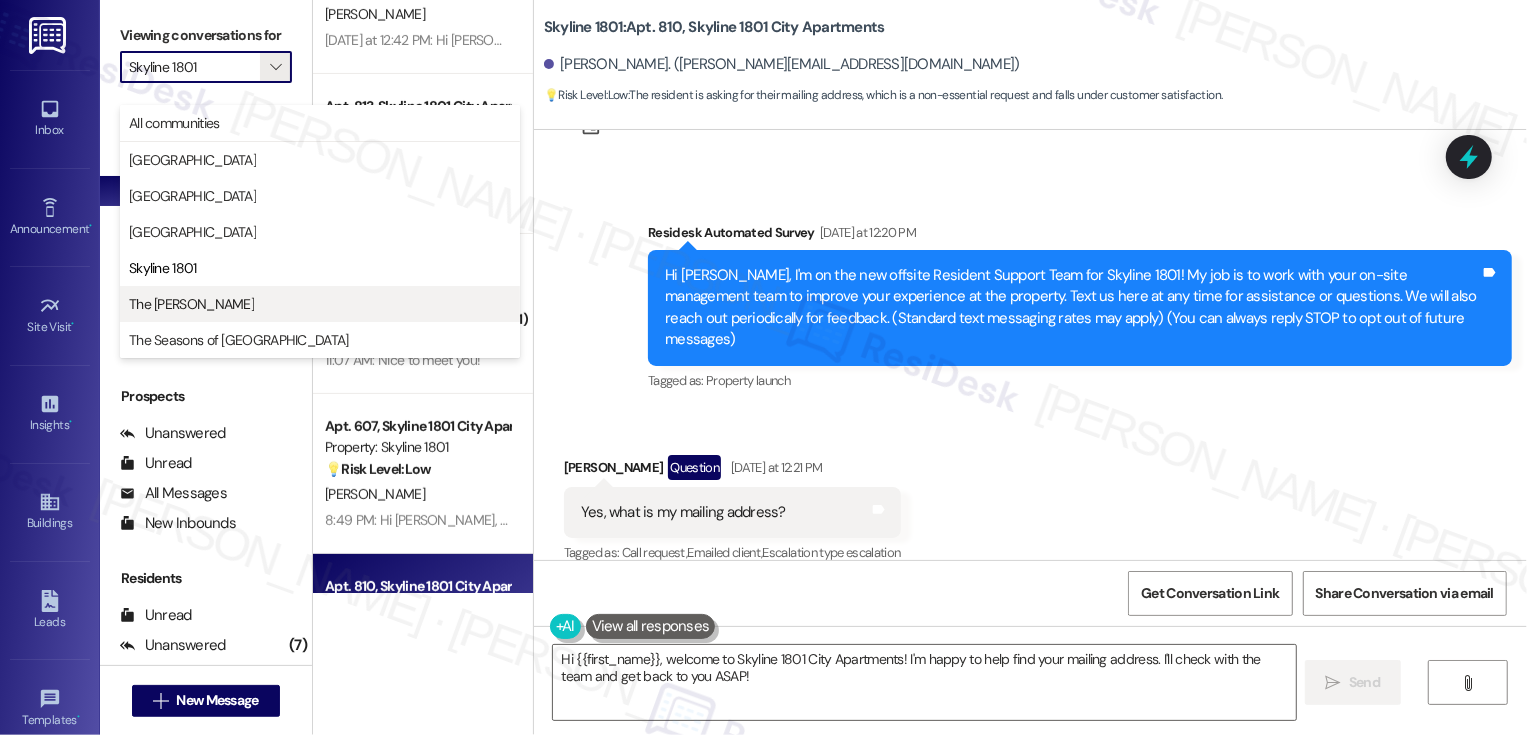 click on "The [PERSON_NAME]" at bounding box center [320, 304] 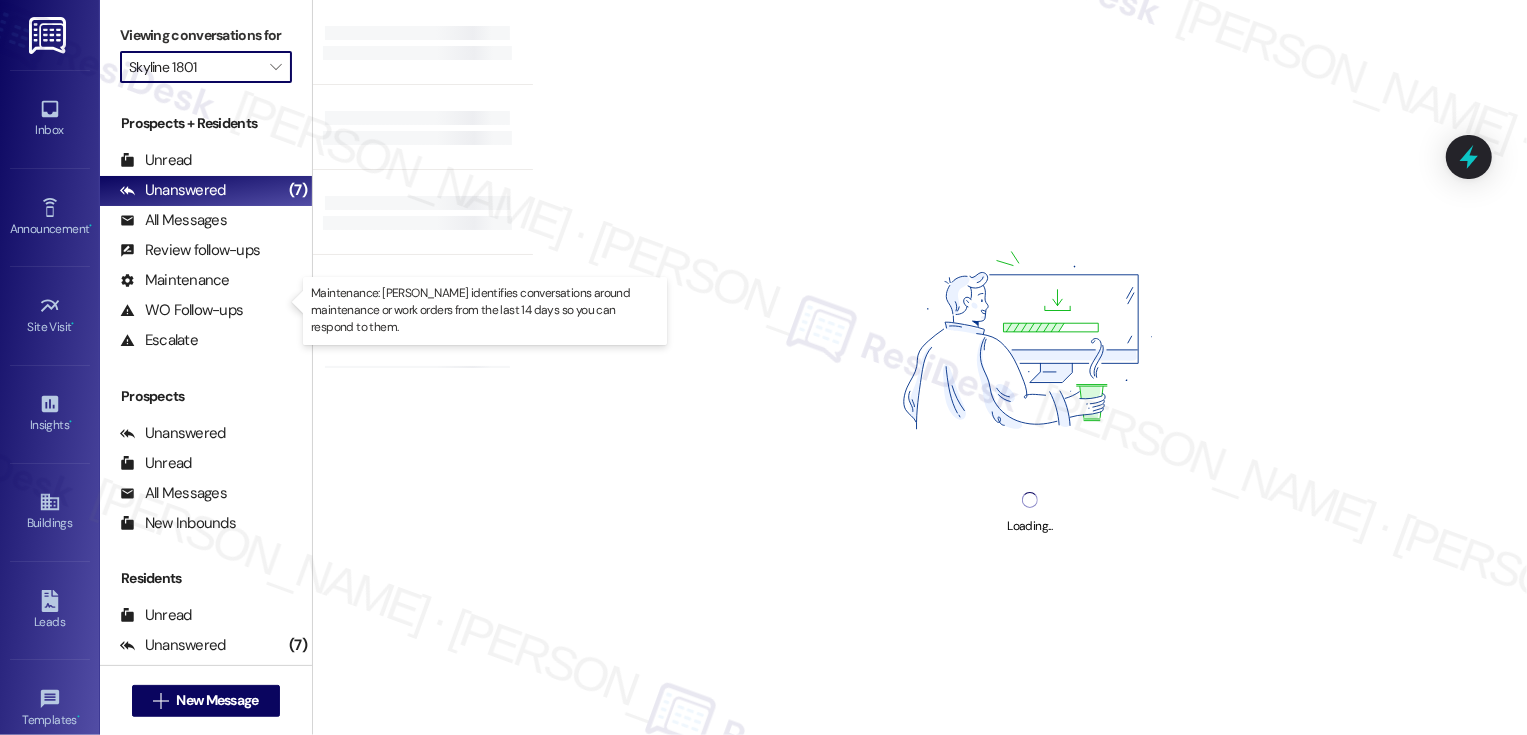type on "The [PERSON_NAME]" 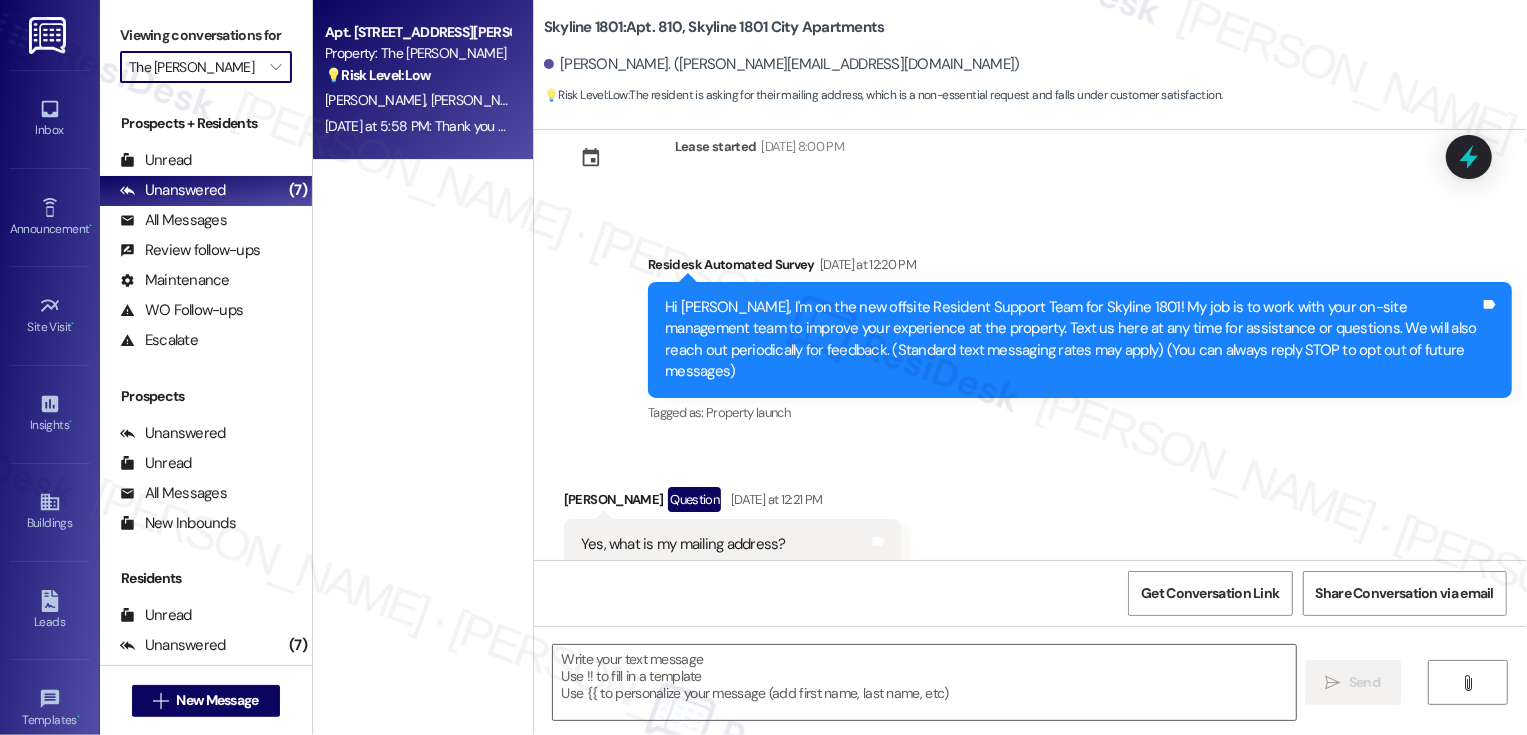 scroll, scrollTop: 87, scrollLeft: 0, axis: vertical 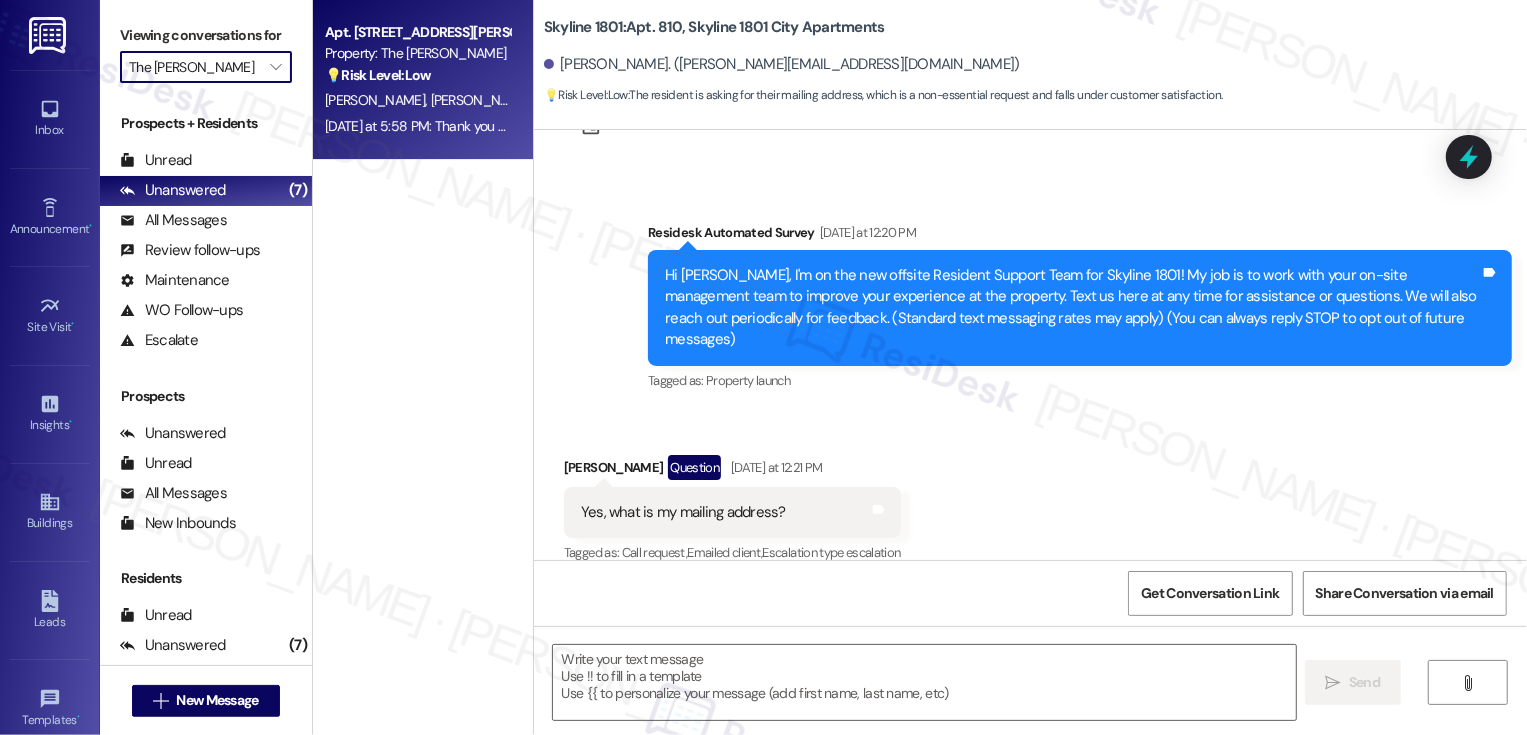 type on "Fetching suggested responses. Please feel free to read through the conversation in the meantime." 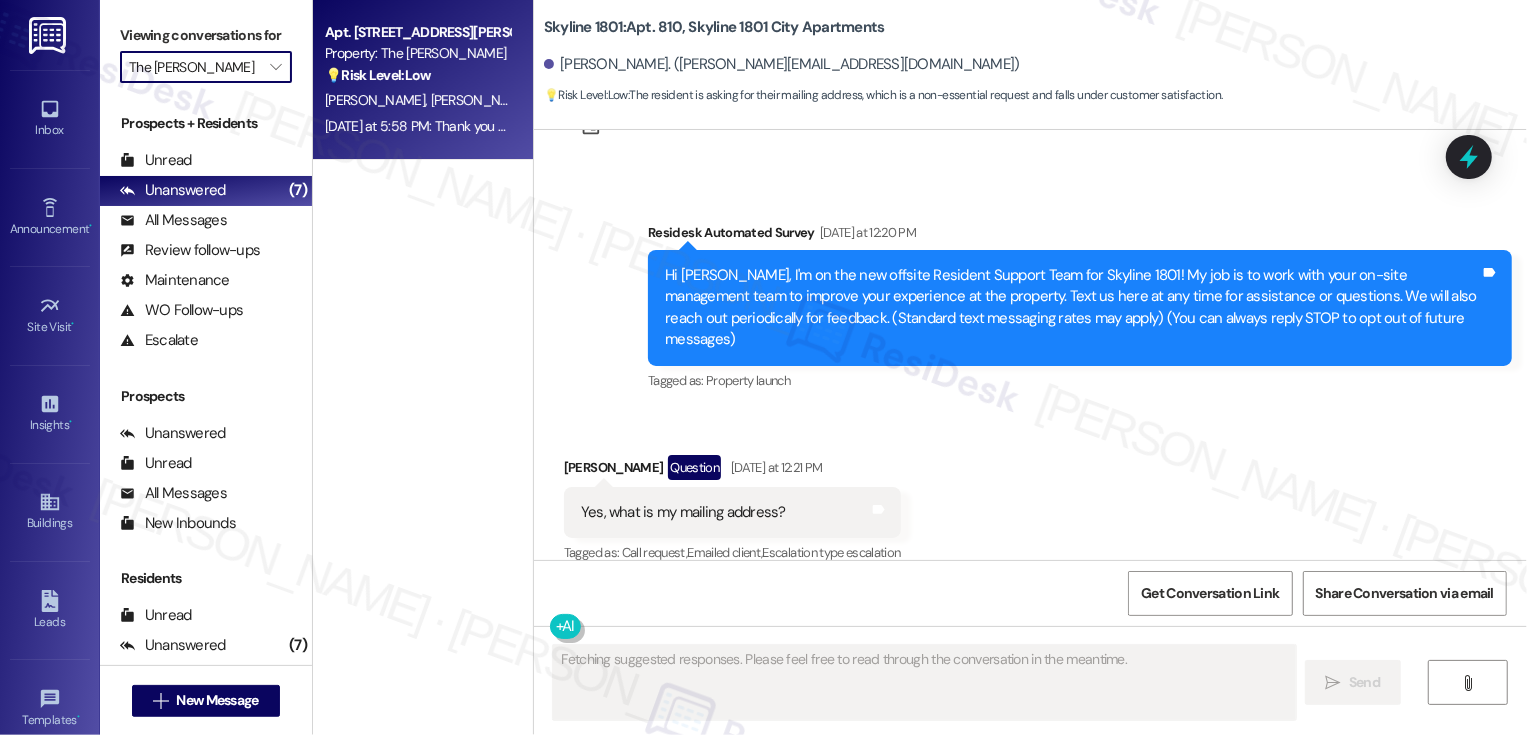 click on "E. Robertson" at bounding box center (480, 100) 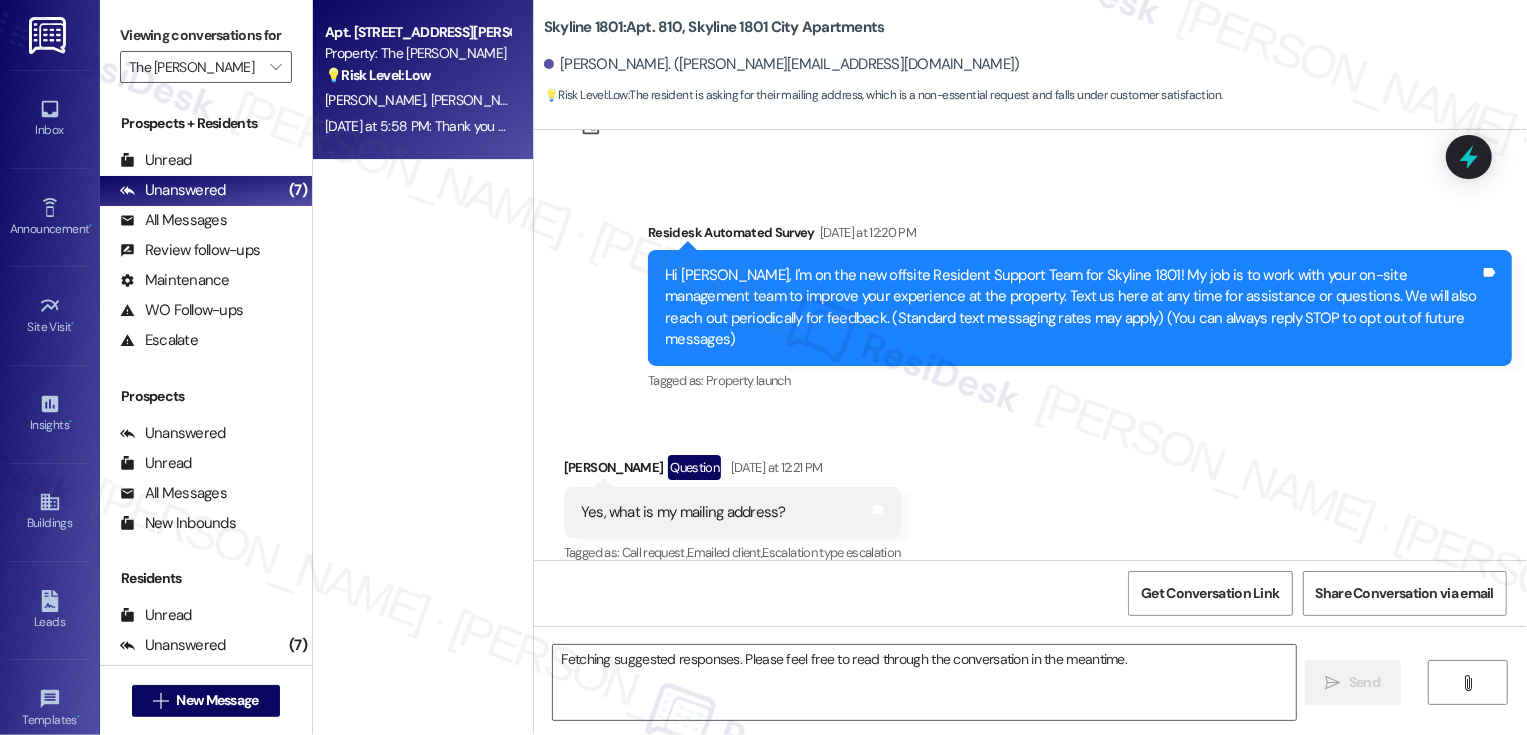click on "E. Robertson" at bounding box center [480, 100] 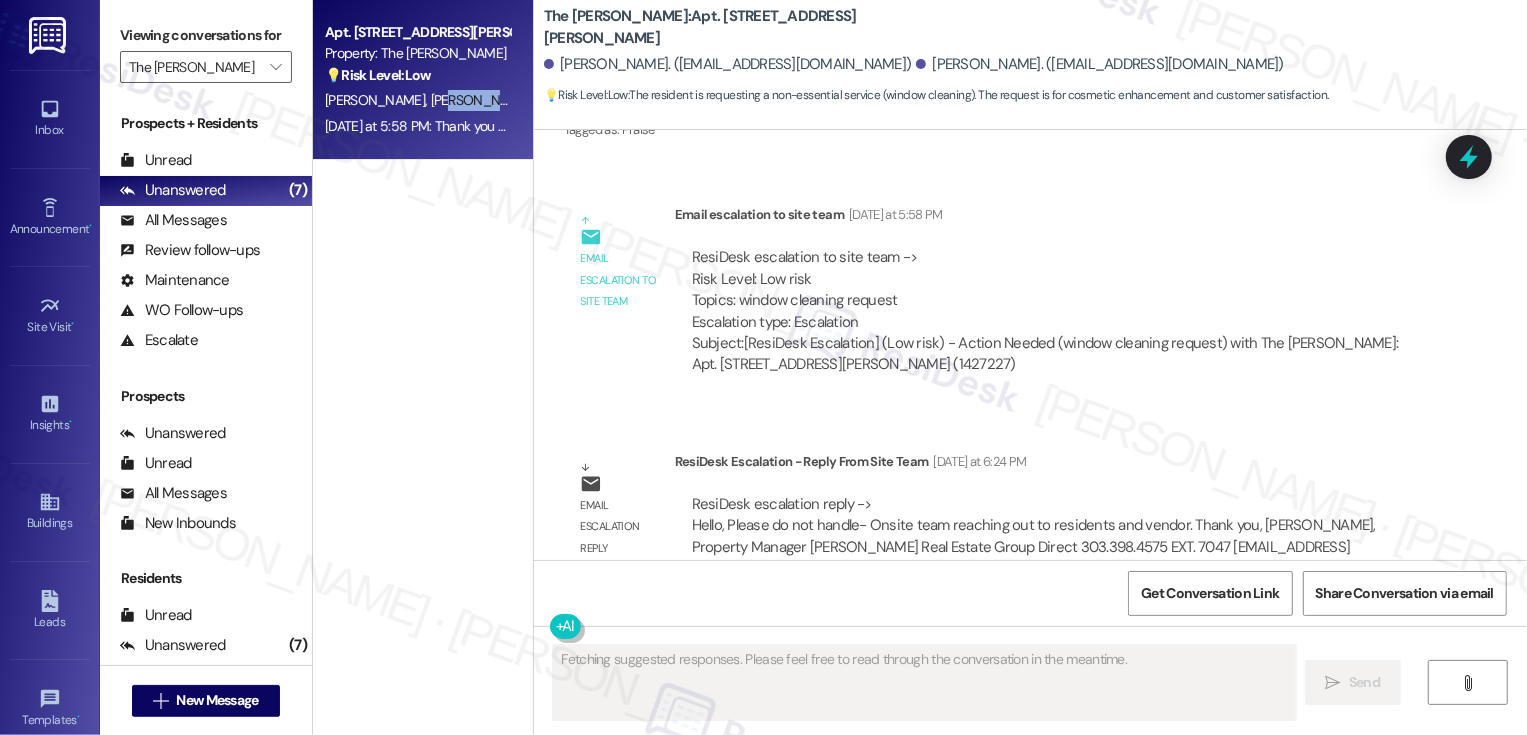 scroll, scrollTop: 1254, scrollLeft: 0, axis: vertical 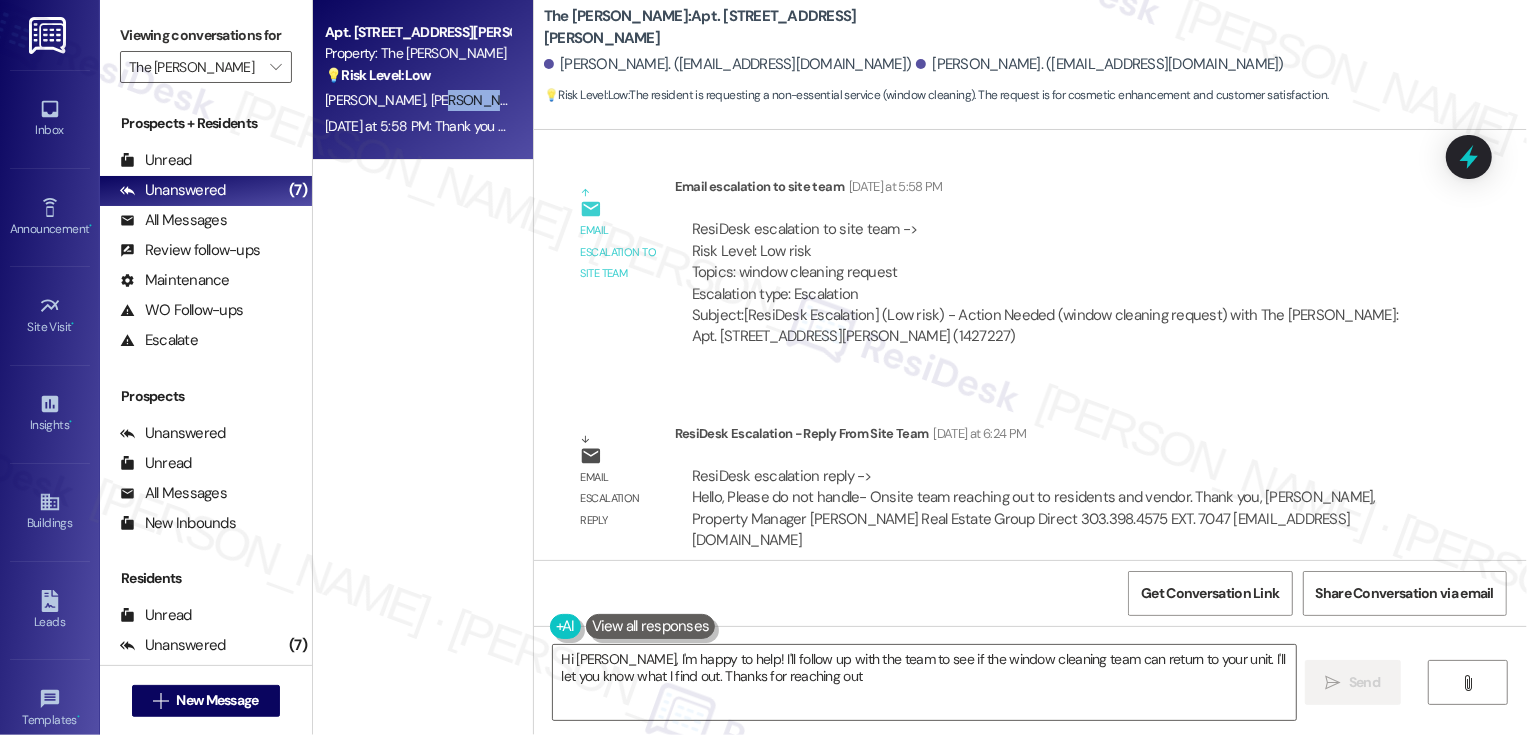 type on "Hi Aaron, I'm happy to help! I'll follow up with the team to see if the window cleaning team can return to your unit. I'll let you know what I find out. Thanks for reaching out!" 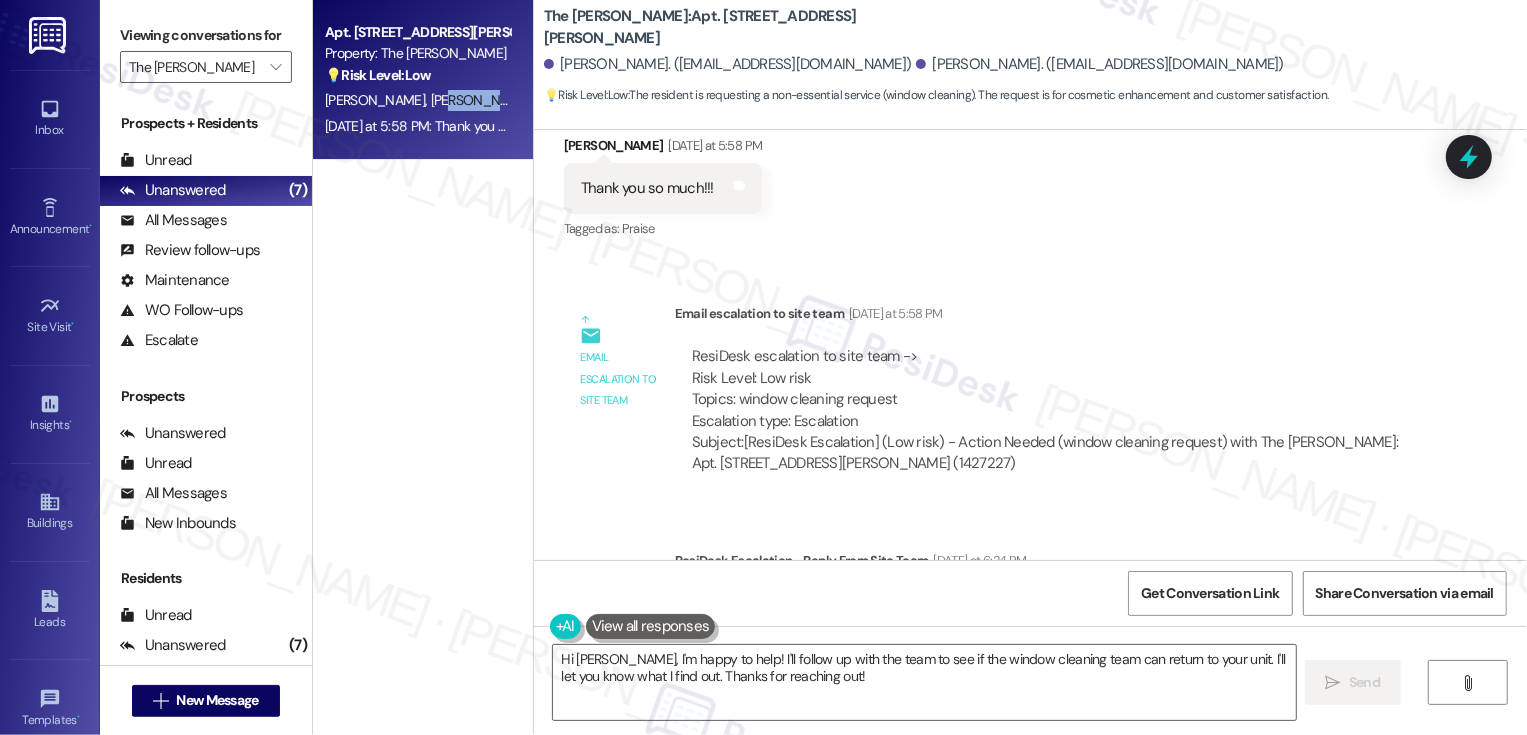 scroll, scrollTop: 1007, scrollLeft: 0, axis: vertical 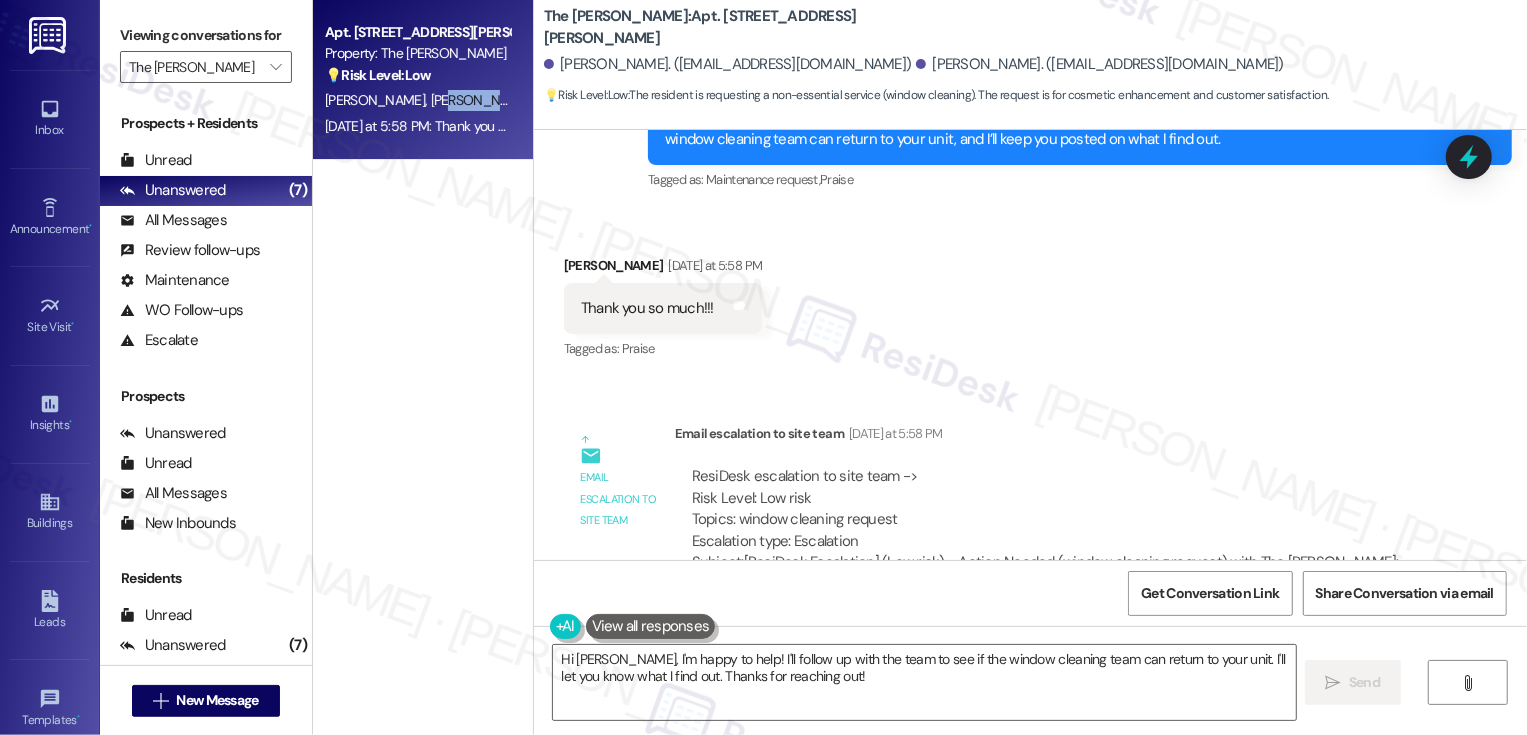 click on "Email escalation to site team" at bounding box center (619, 482) 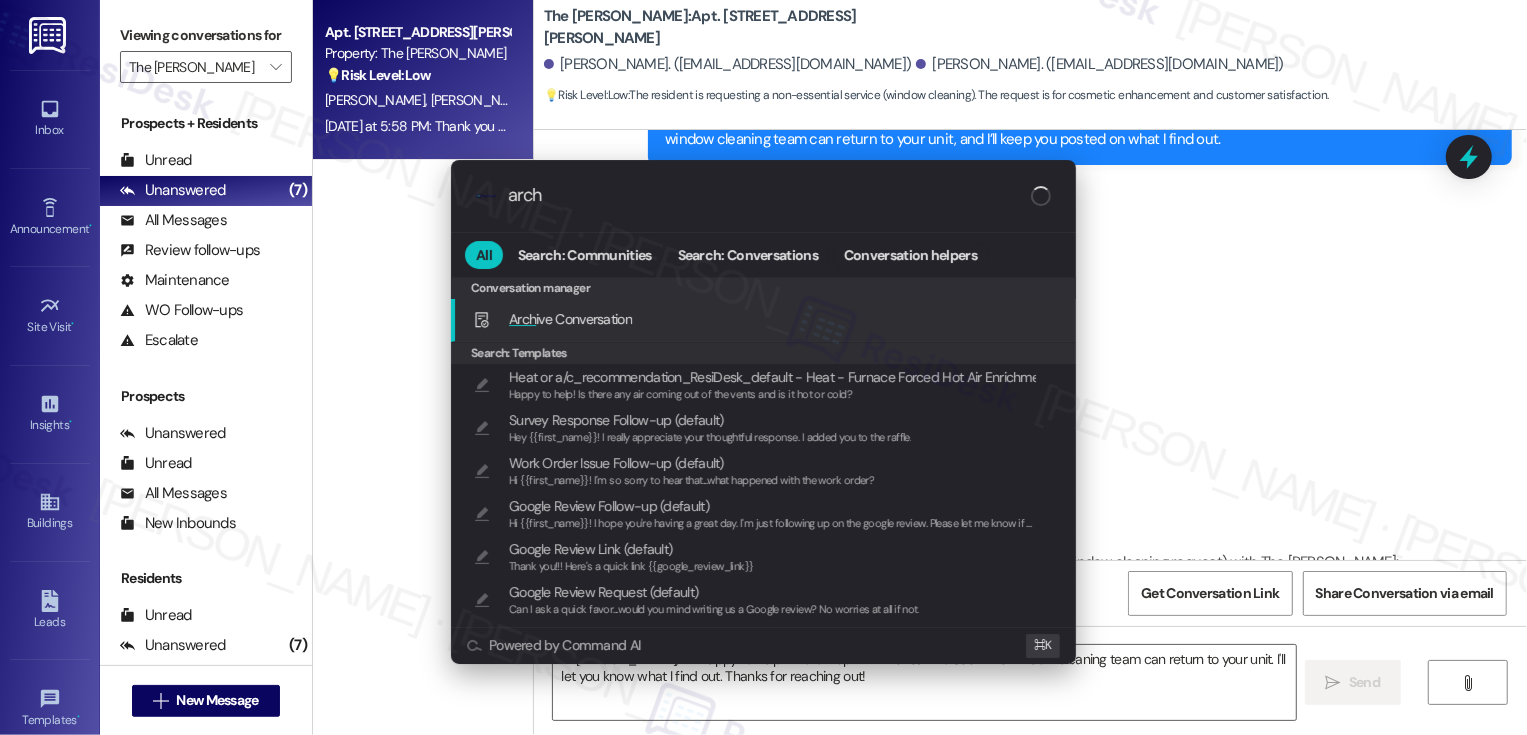 type on "archi" 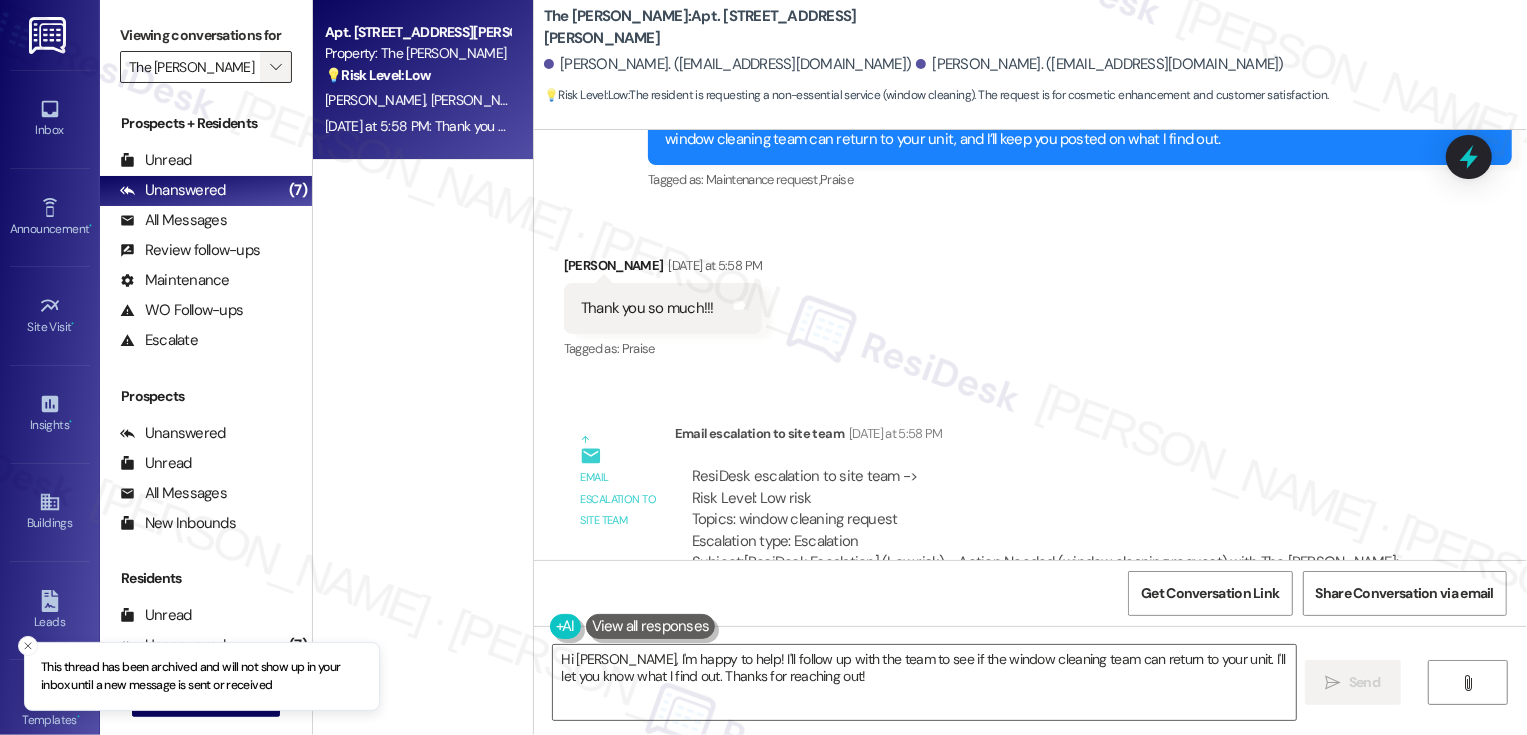 click on "" at bounding box center [275, 67] 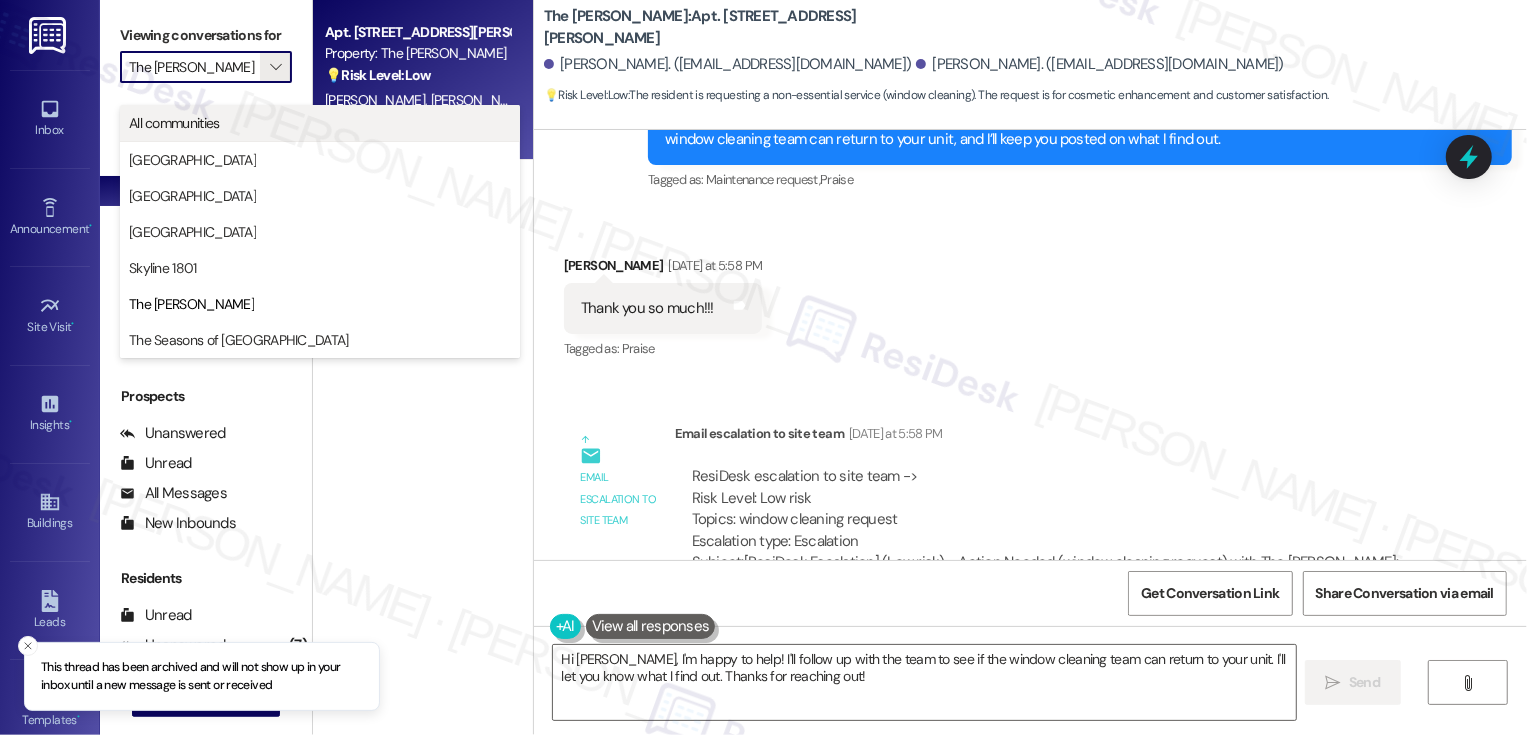 click on "All communities" at bounding box center [320, 123] 